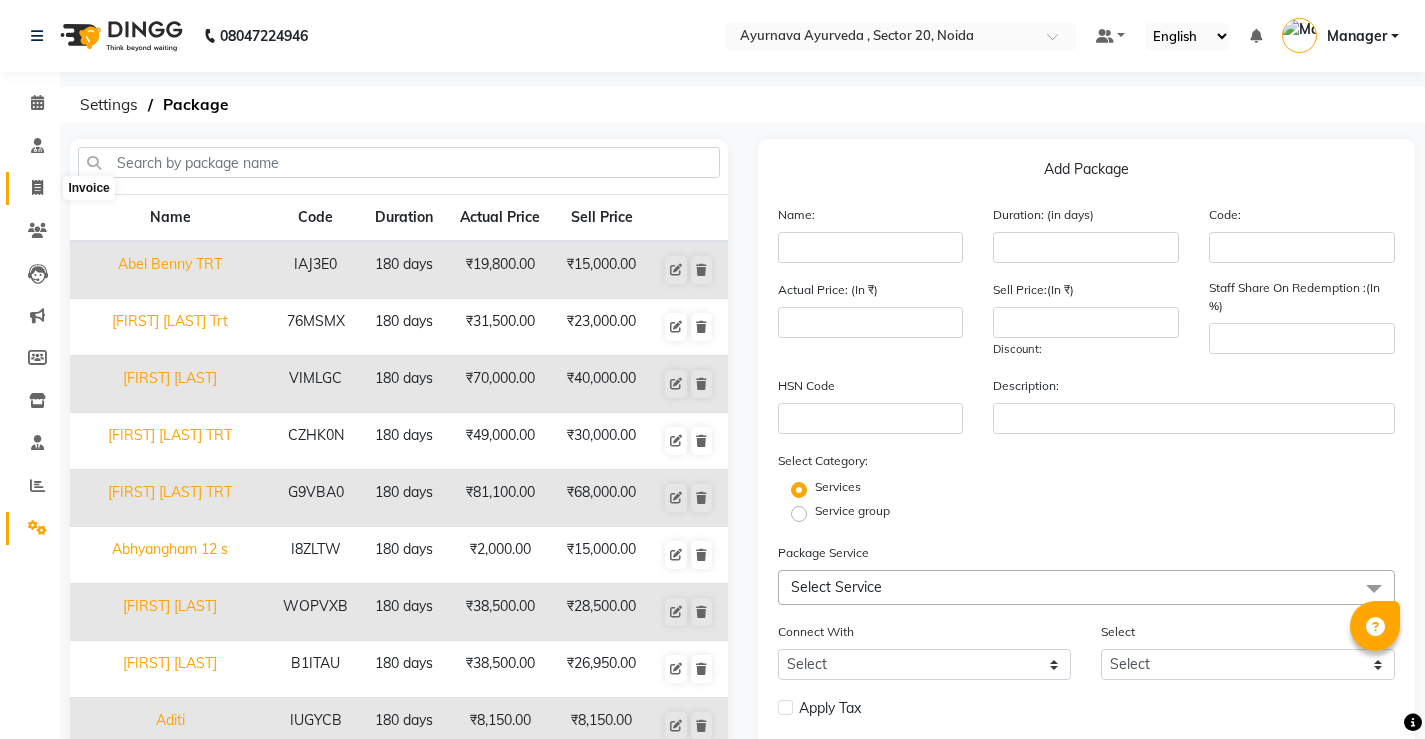 scroll, scrollTop: 0, scrollLeft: 0, axis: both 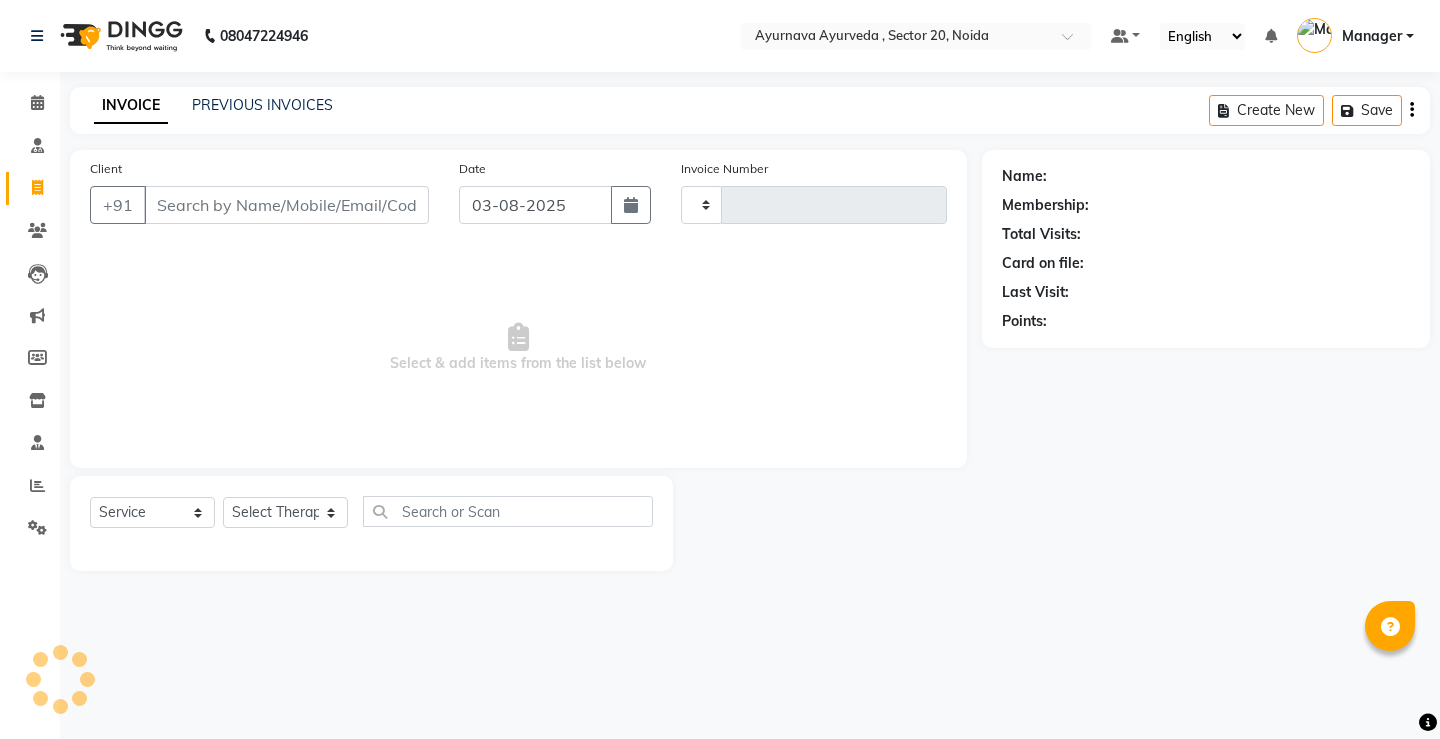 type on "1096" 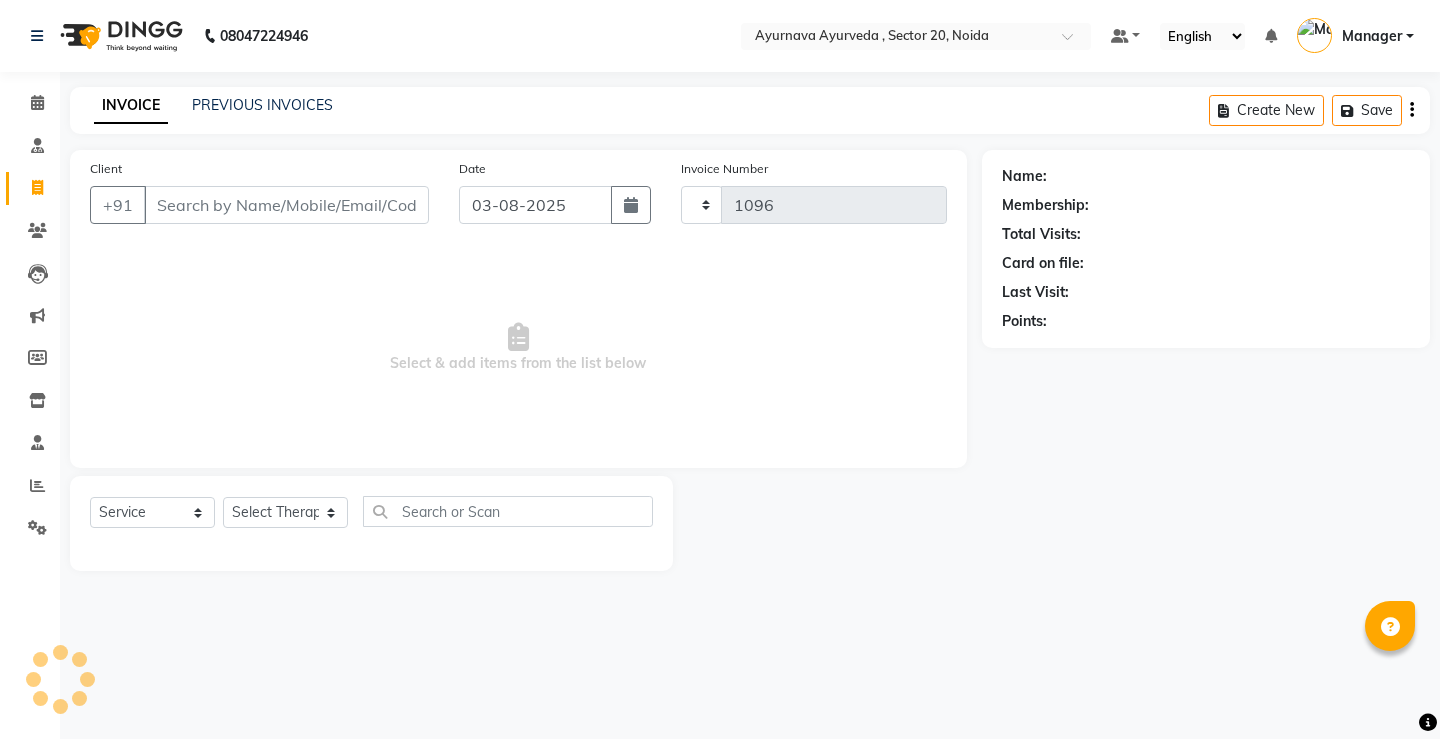 select on "5587" 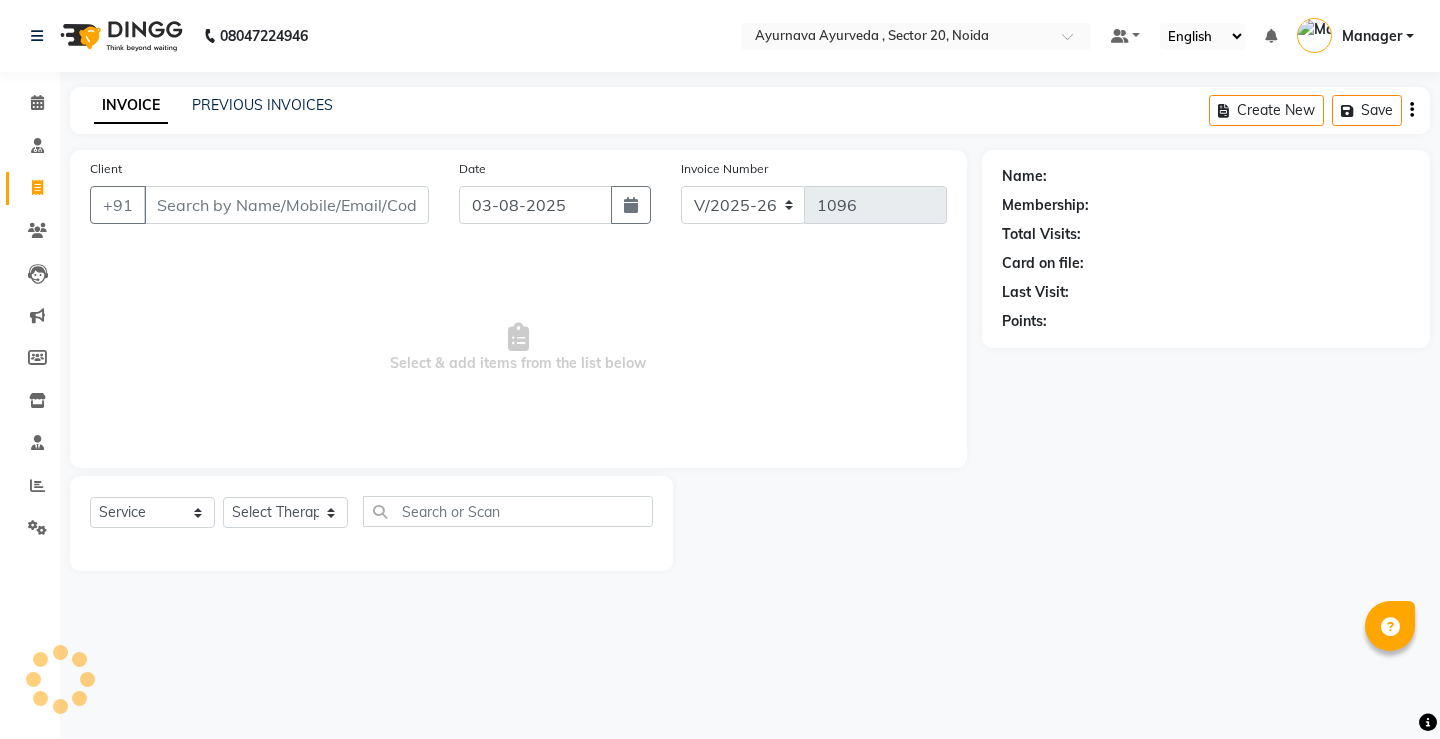 click on "Client" at bounding box center [286, 205] 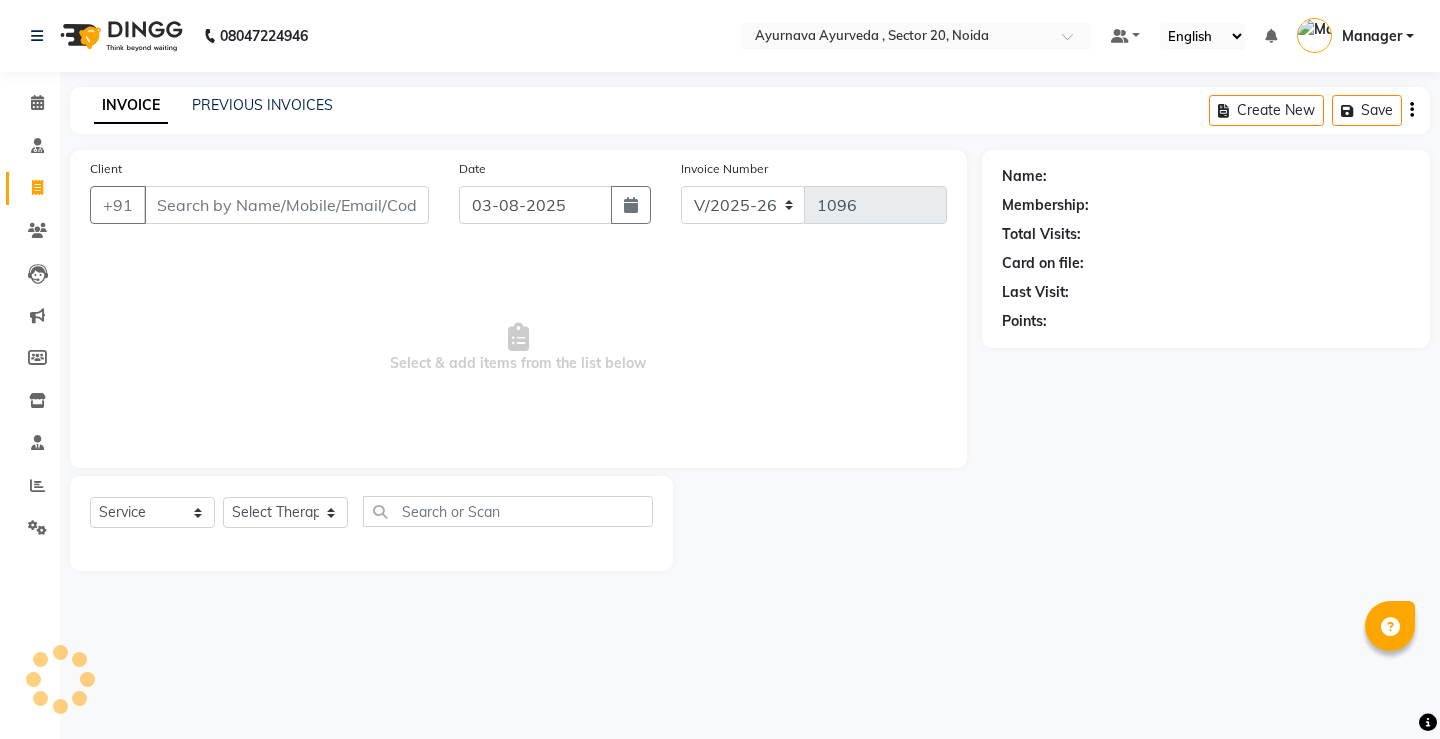 type on "a" 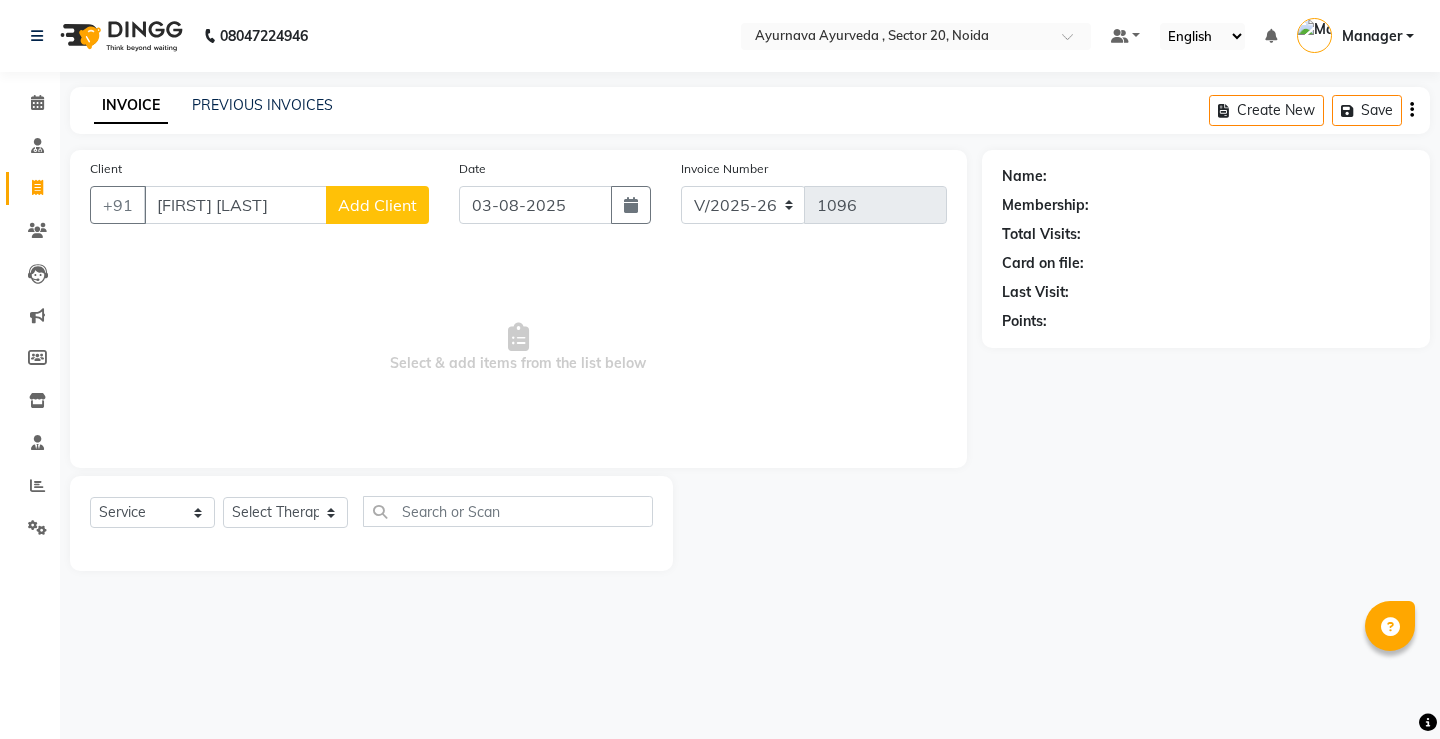 type on "[FIRST] [LAST]" 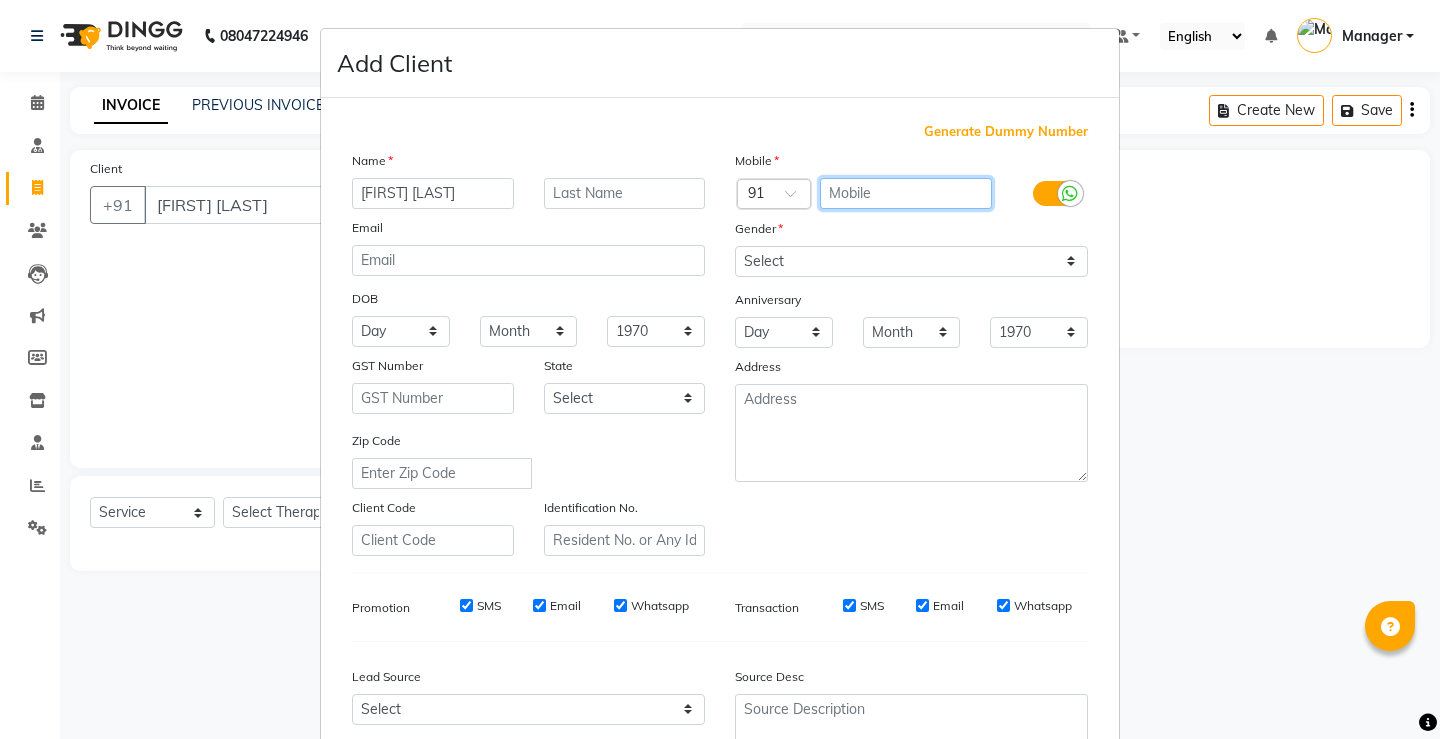 click at bounding box center [906, 193] 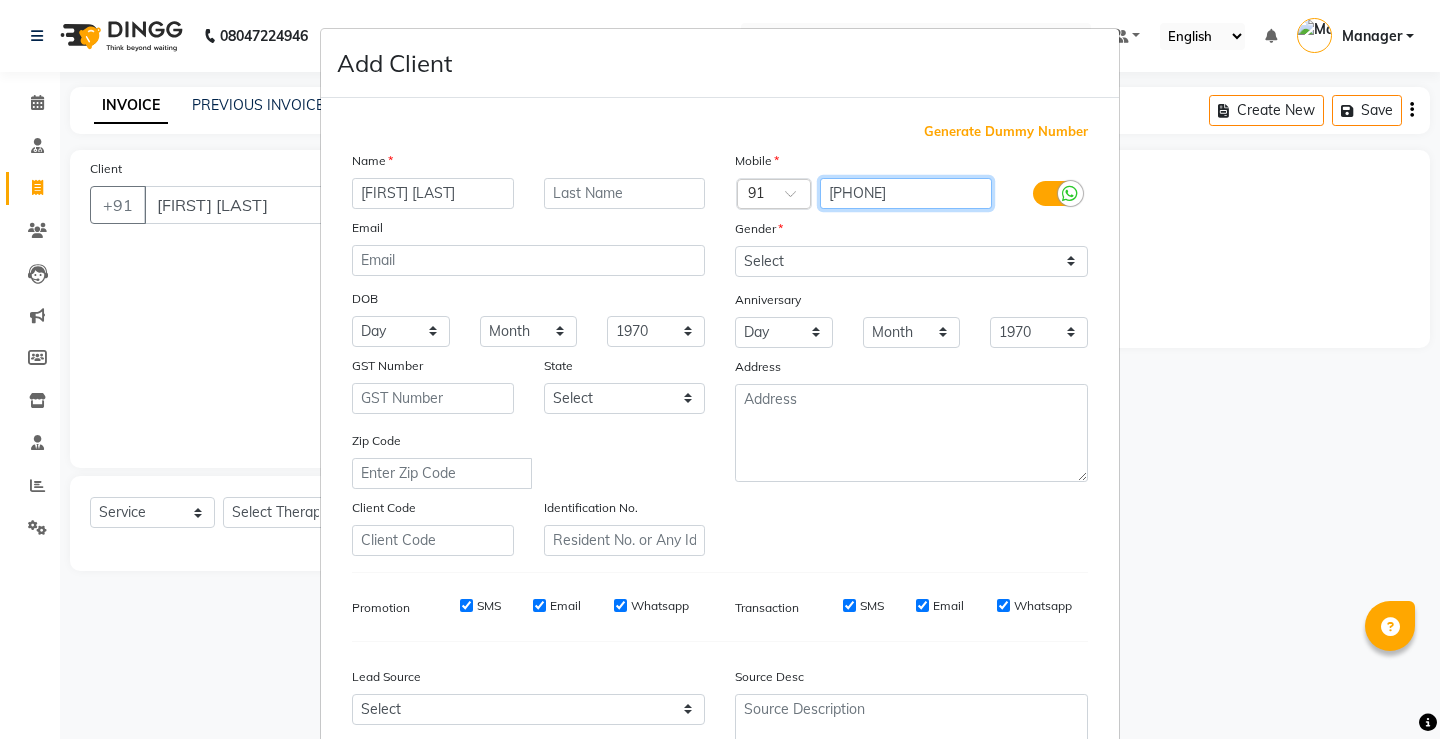 type on "[PHONE]" 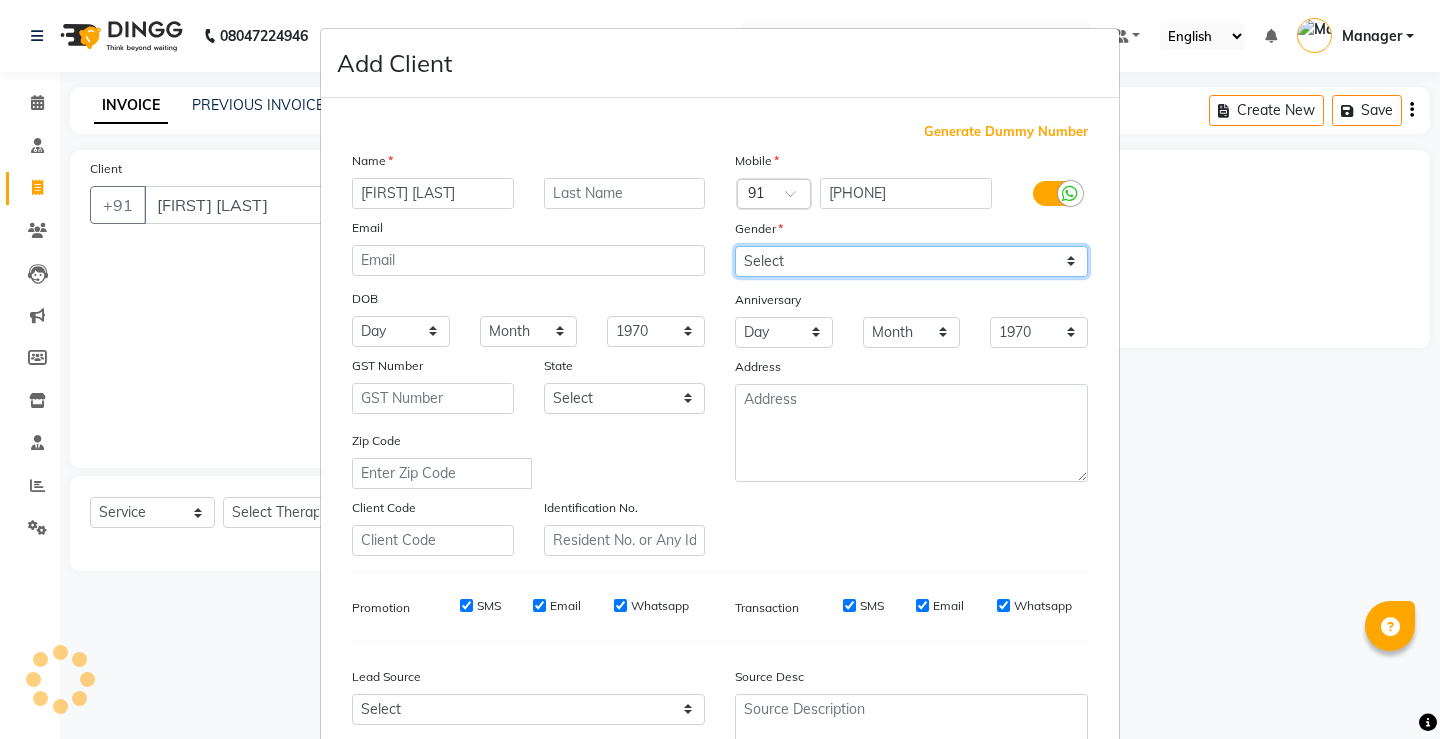 click on "Select Male Female Other Prefer Not To Say" at bounding box center (911, 261) 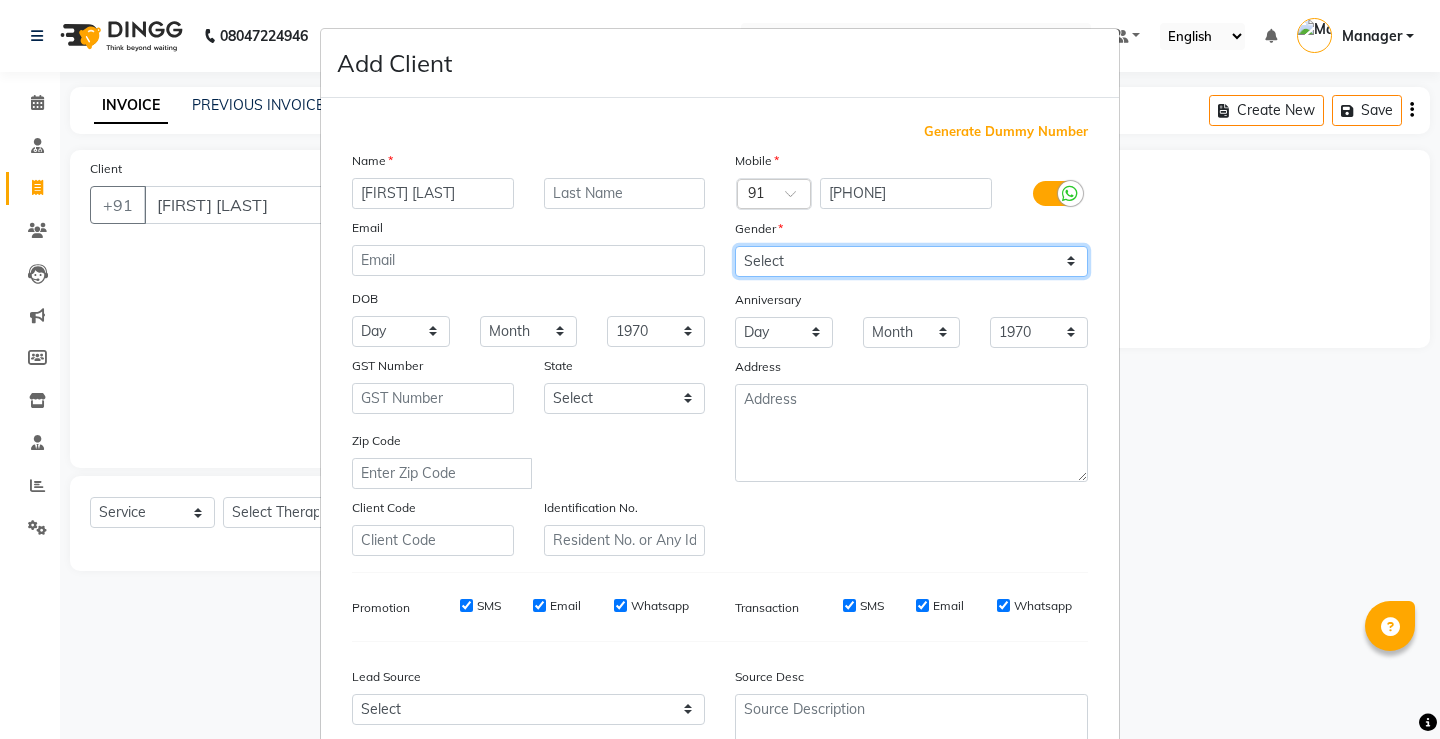 select on "male" 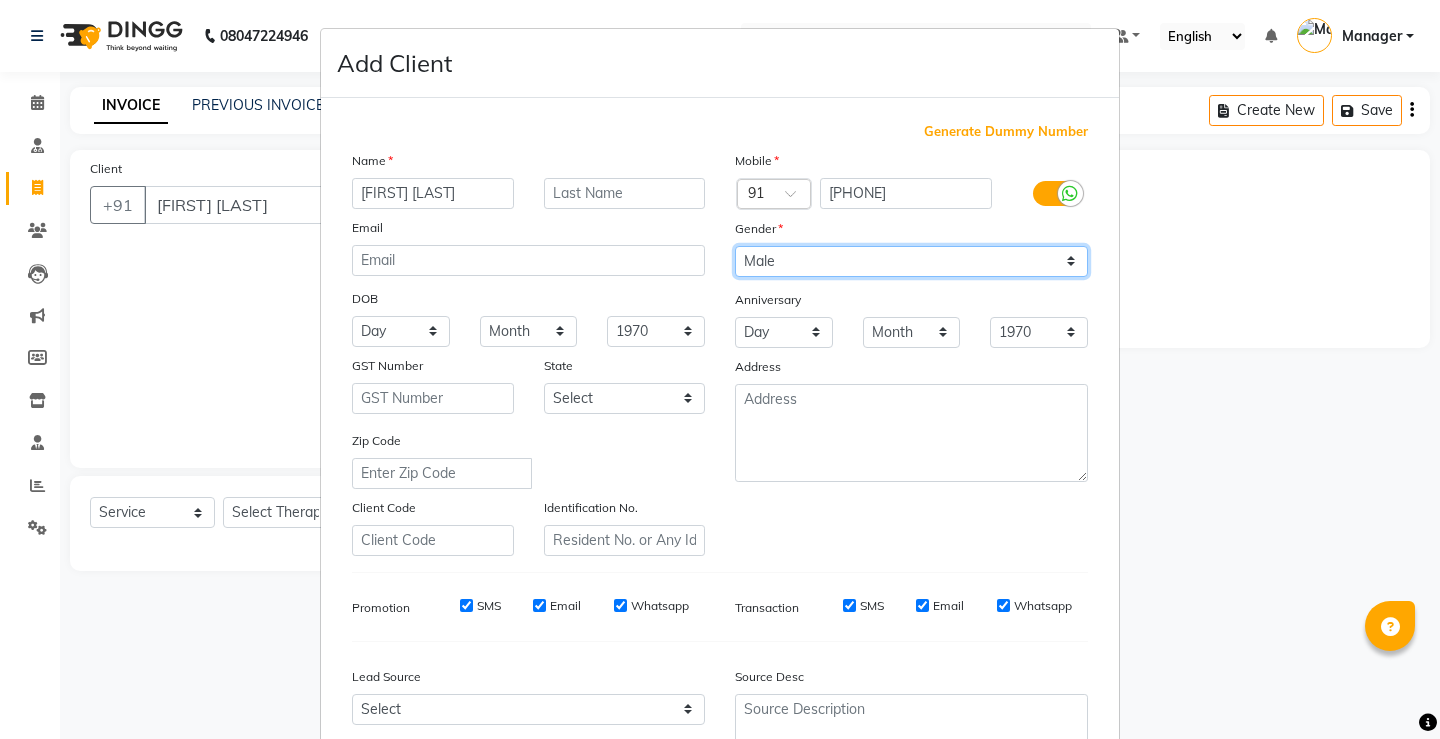 click on "Select Male Female Other Prefer Not To Say" at bounding box center (911, 261) 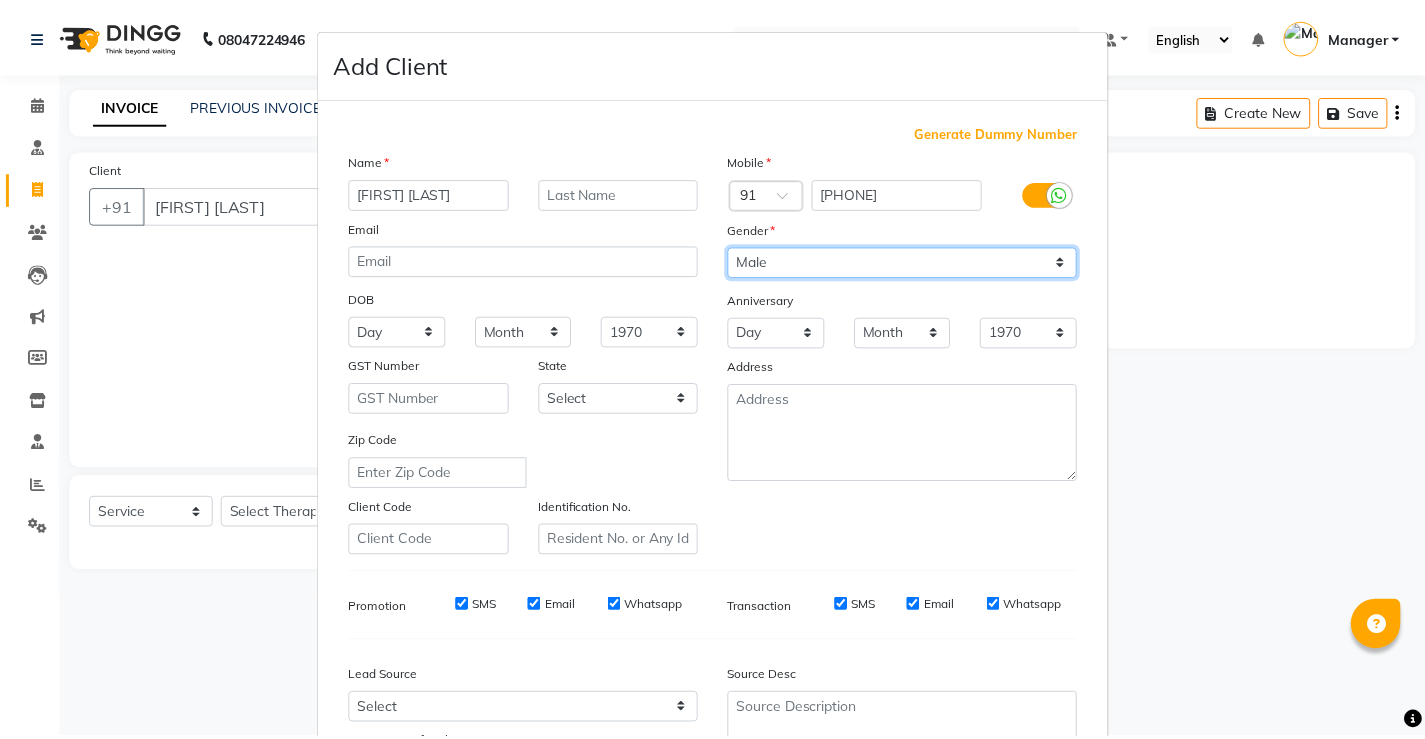 scroll, scrollTop: 184, scrollLeft: 0, axis: vertical 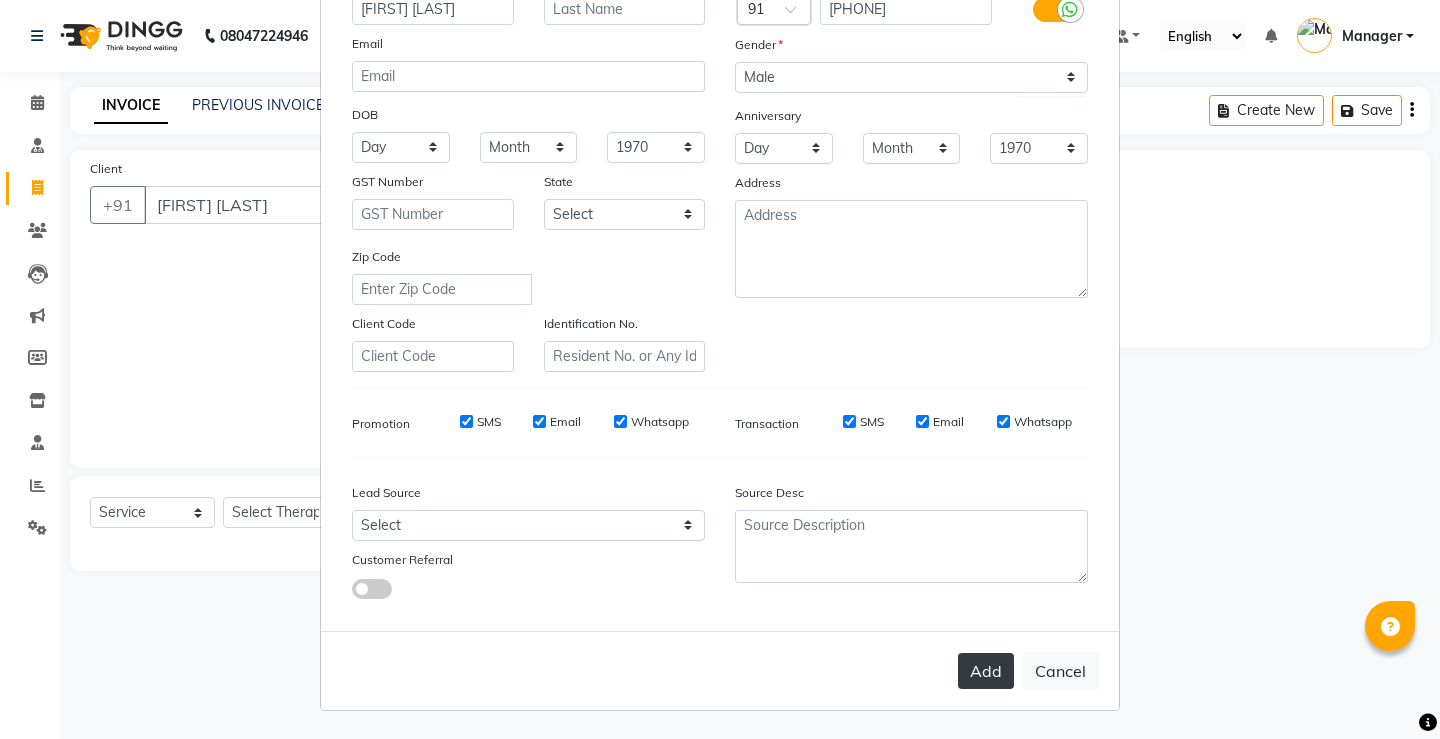click on "Add" at bounding box center (986, 671) 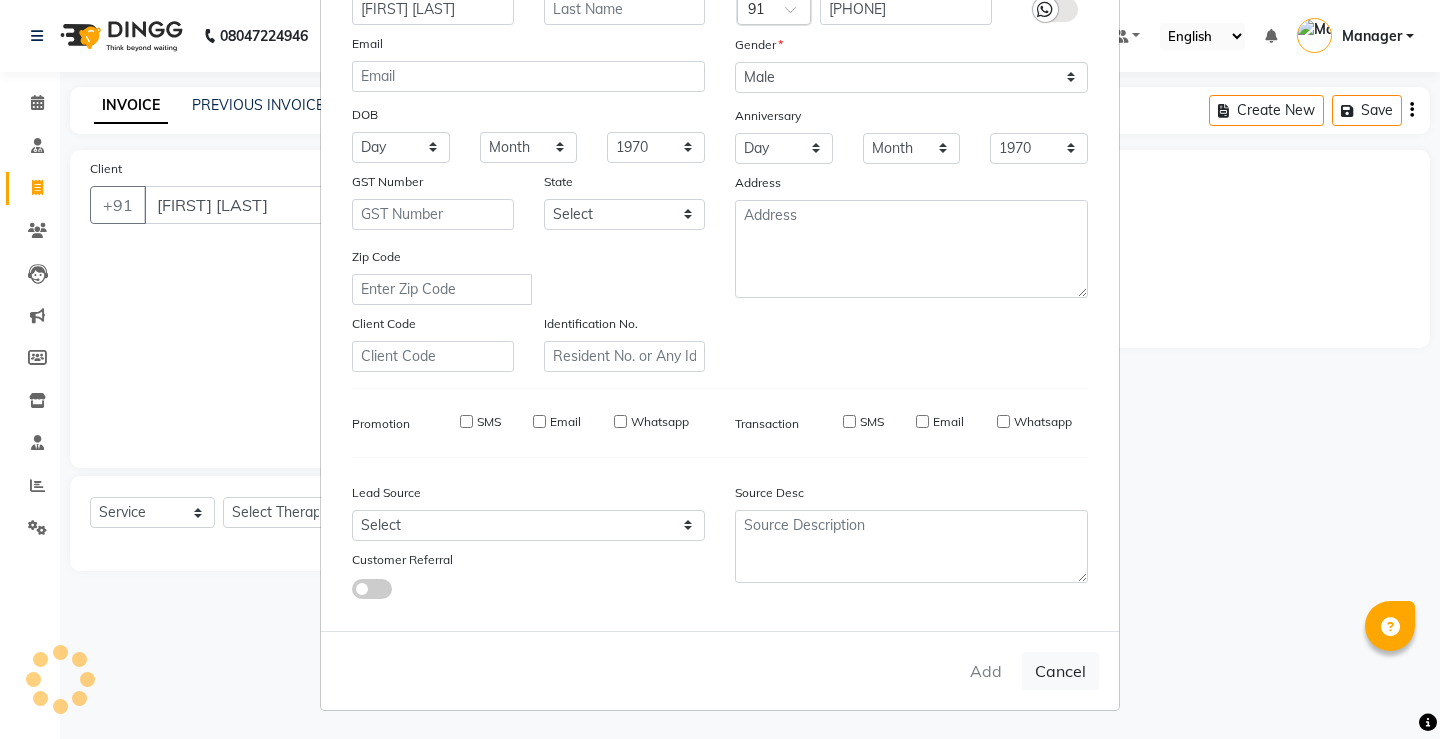 type on "[PHONE]" 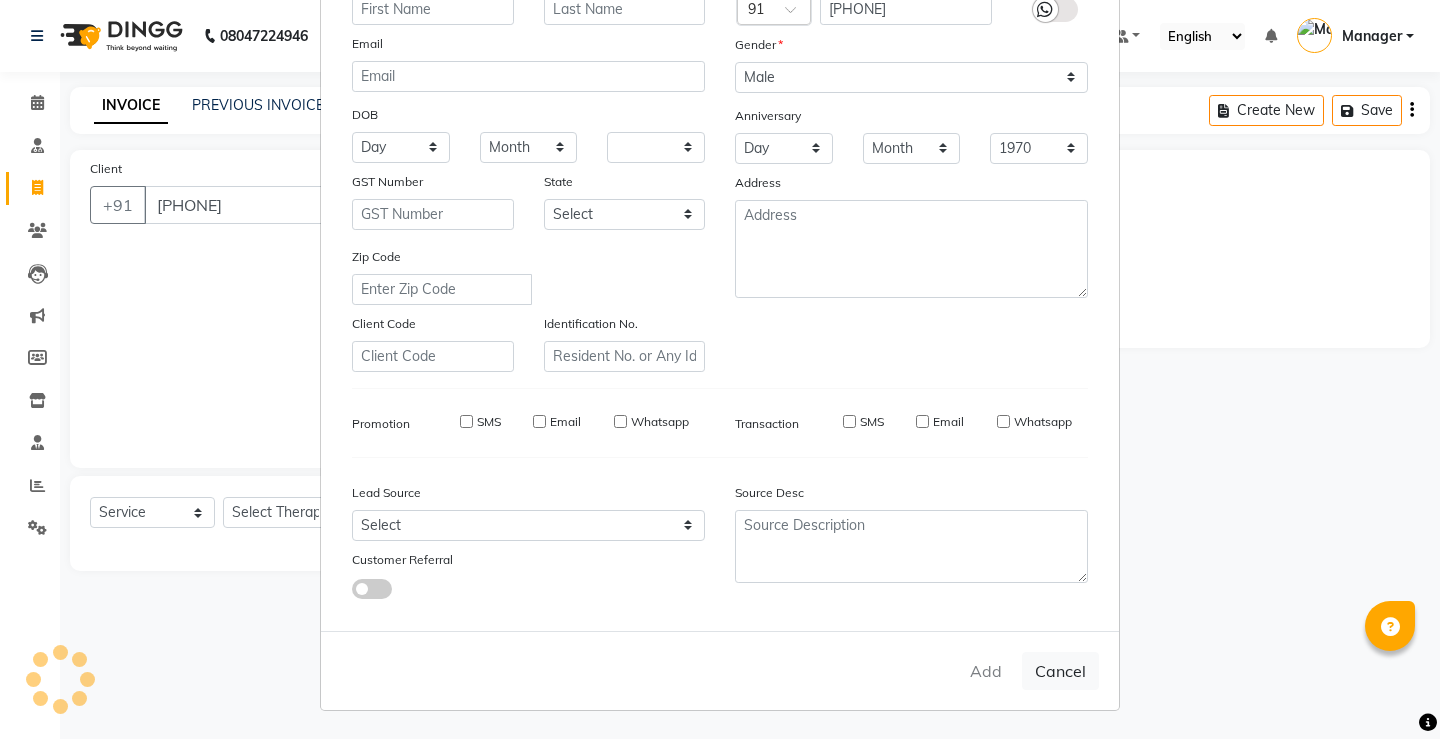 type 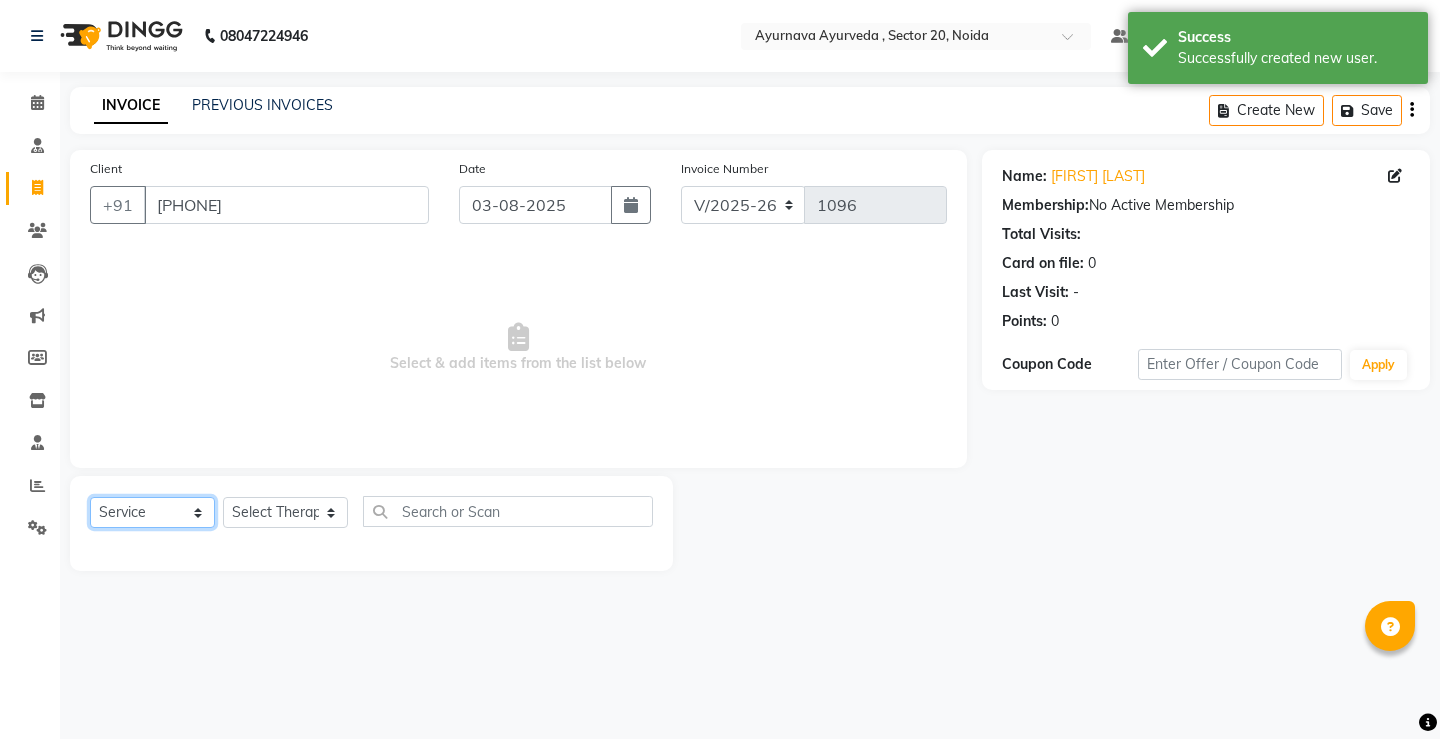 click on "Select  Service  Product  Membership  Package Voucher Prepaid Gift Card" 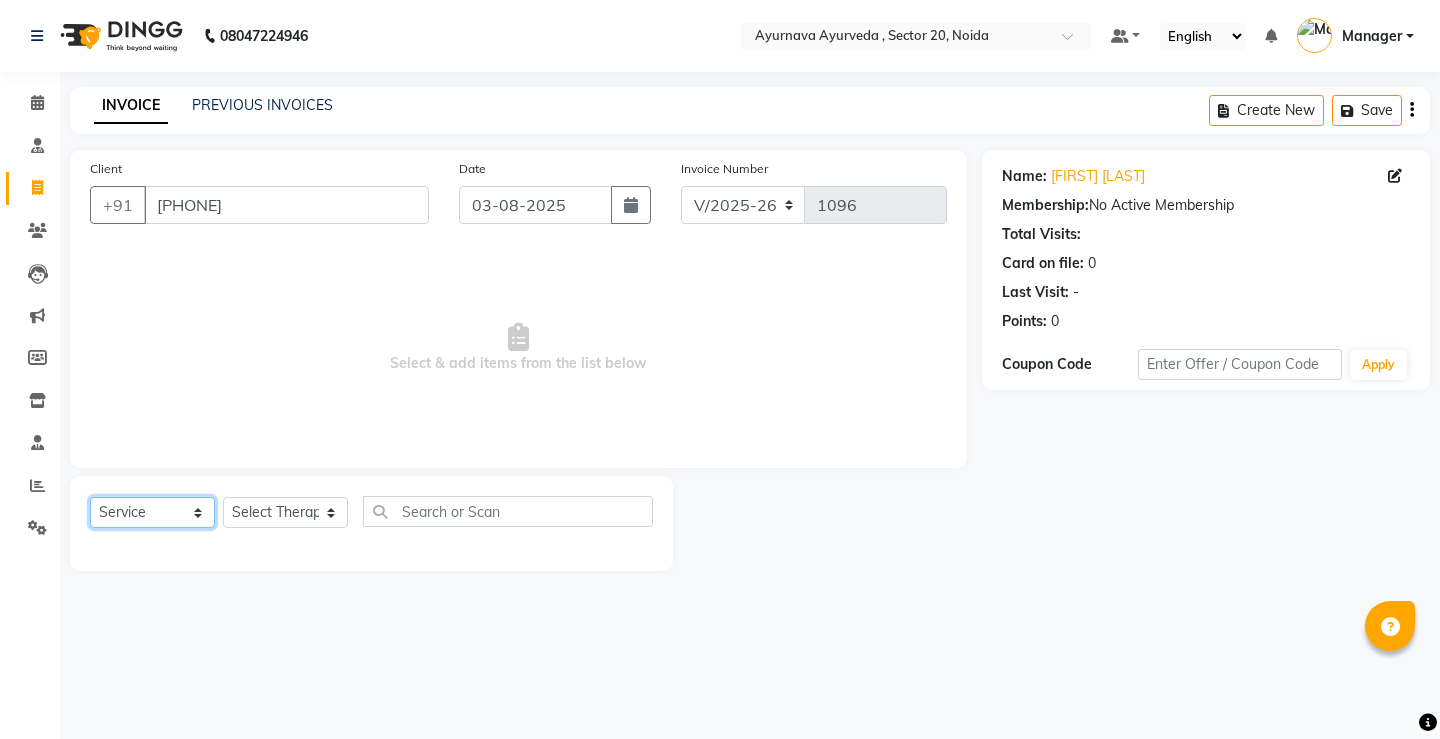 select on "package" 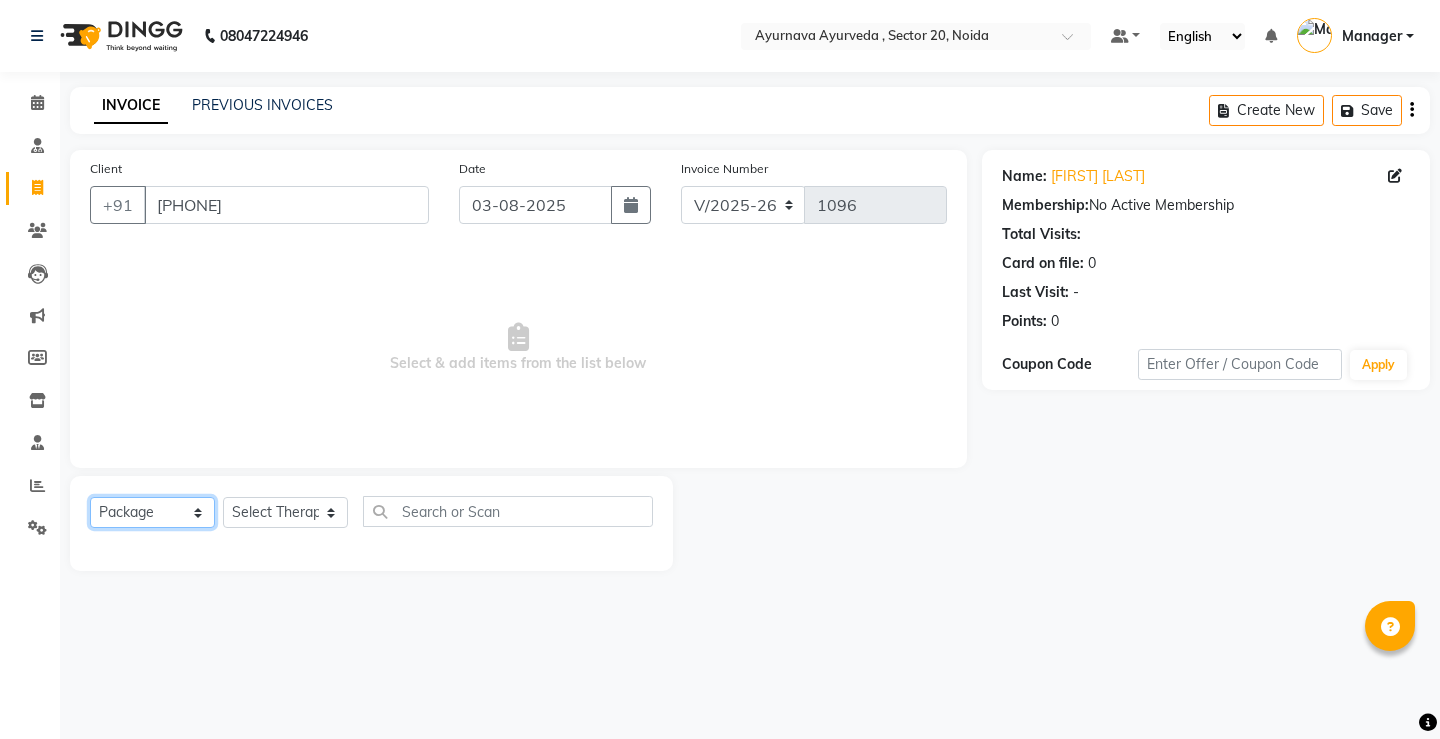 click on "Select  Service  Product  Membership  Package Voucher Prepaid Gift Card" 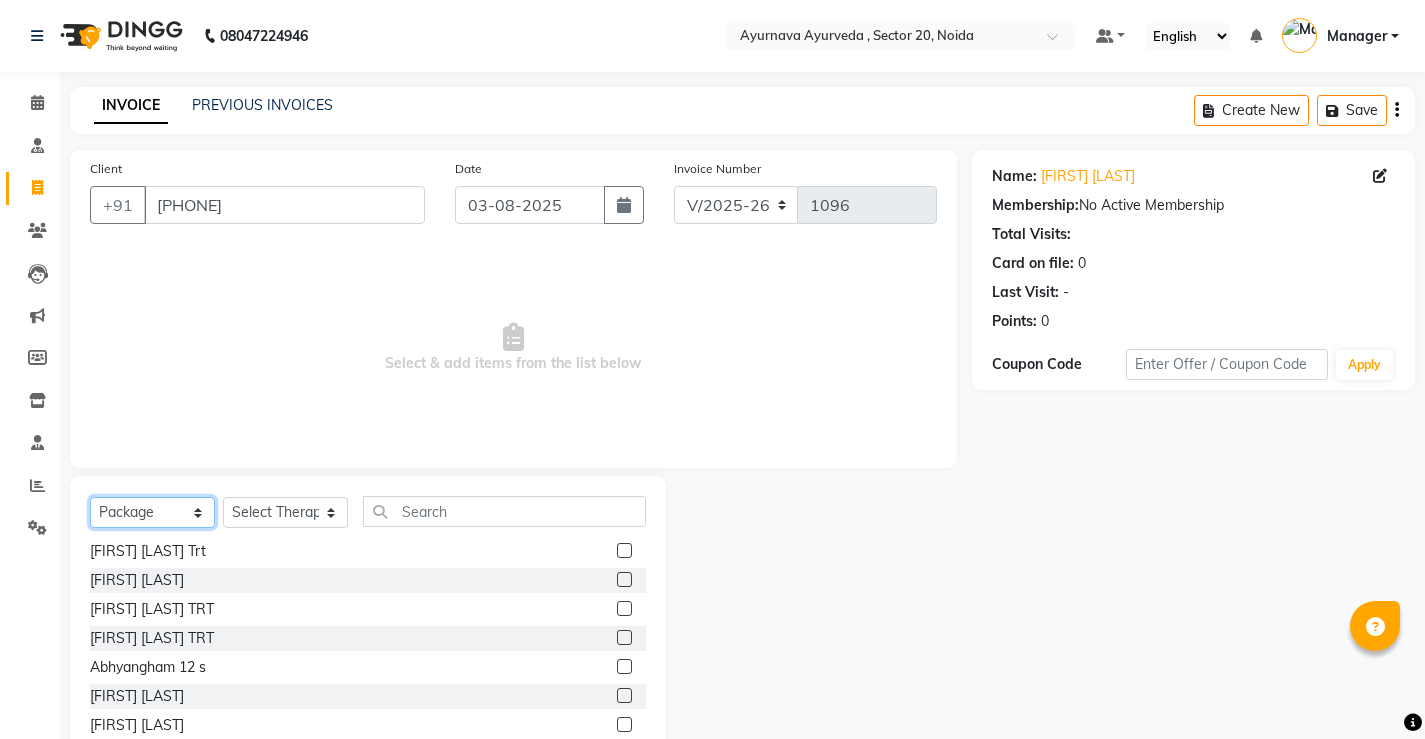scroll, scrollTop: 0, scrollLeft: 0, axis: both 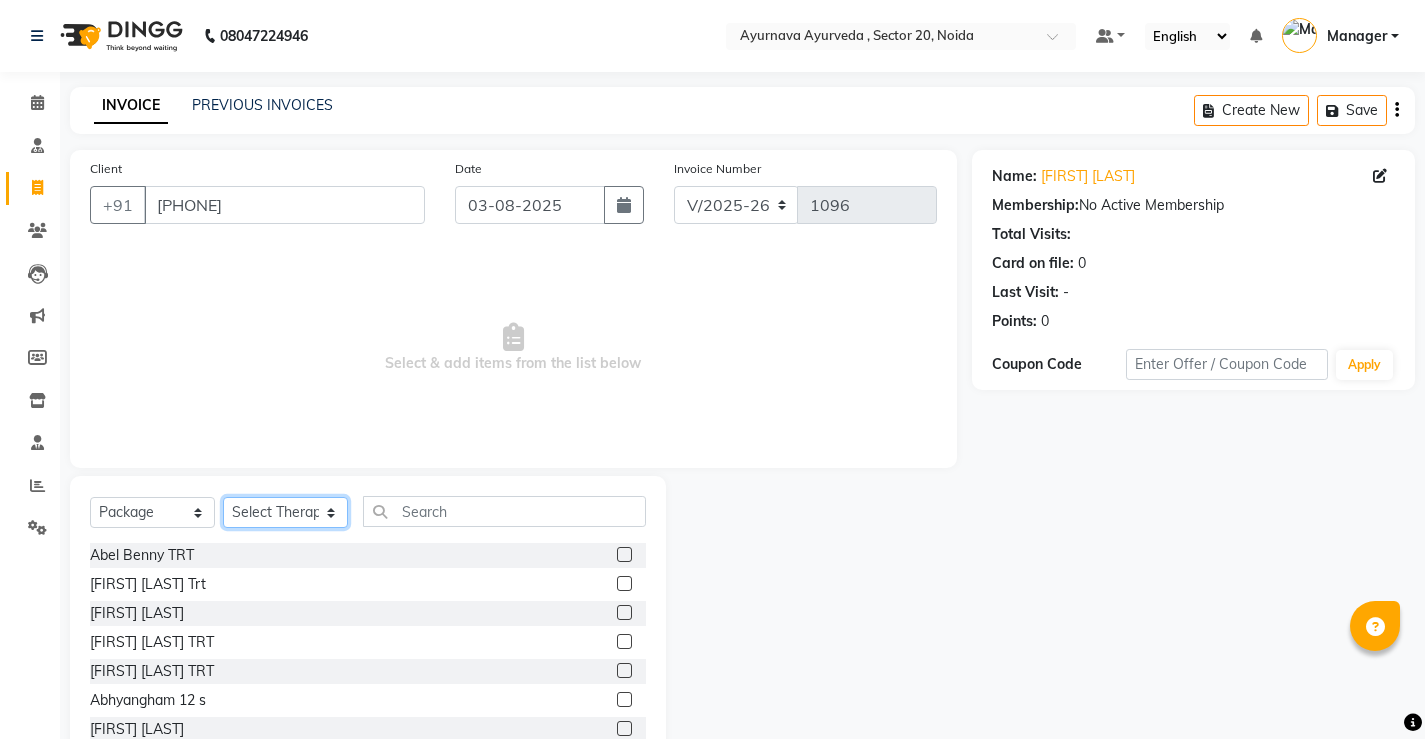 click on "Select Therapist Anjali ASHMITA Dileep Dr Arathy S Dr Reshma Dr. Sajna Inderpal Jeevan Jishnu Kavya Manager Manoj Mithun Nikhila Nithin Radhul Reghu Timsy Kaur Sodhi Varsha" 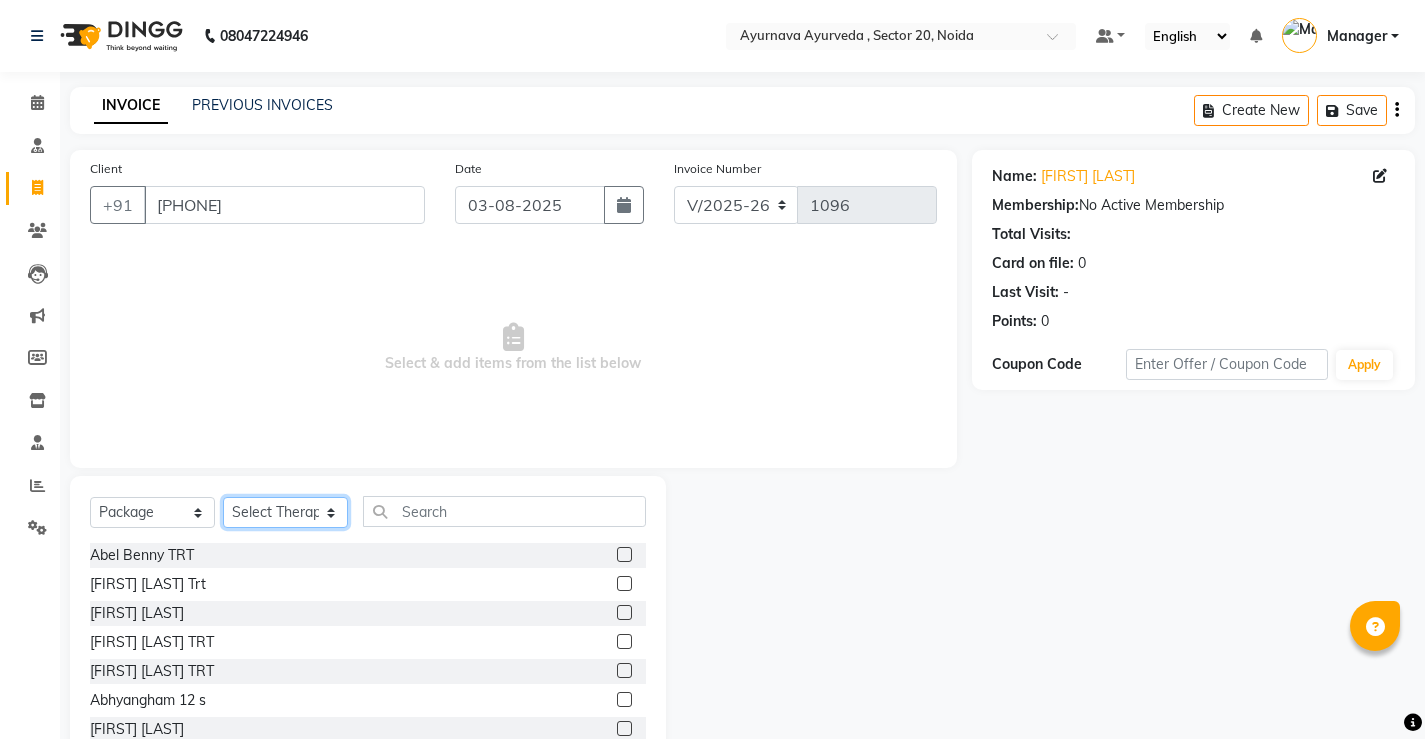 select on "62346" 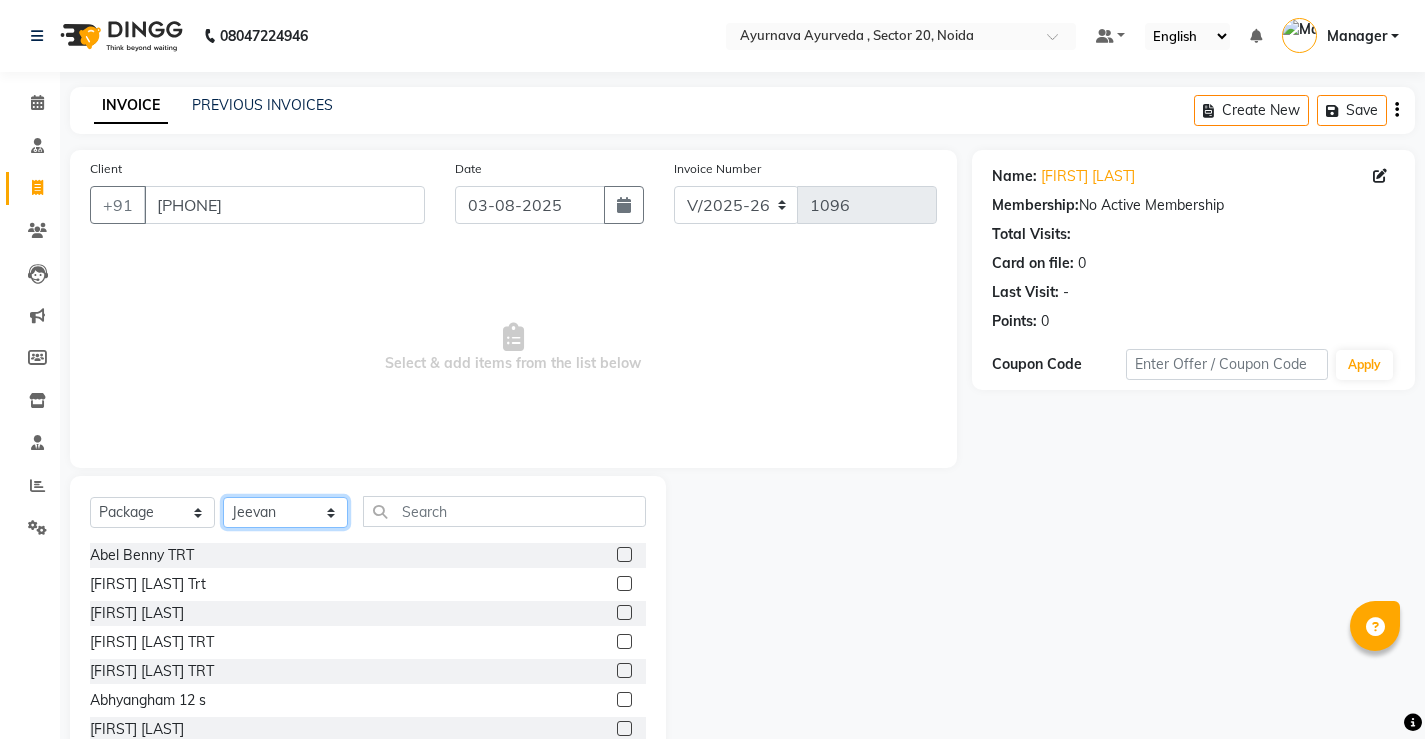 click on "Select Therapist Anjali ASHMITA Dileep Dr Arathy S Dr Reshma Dr. Sajna Inderpal Jeevan Jishnu Kavya Manager Manoj Mithun Nikhila Nithin Radhul Reghu Timsy Kaur Sodhi Varsha" 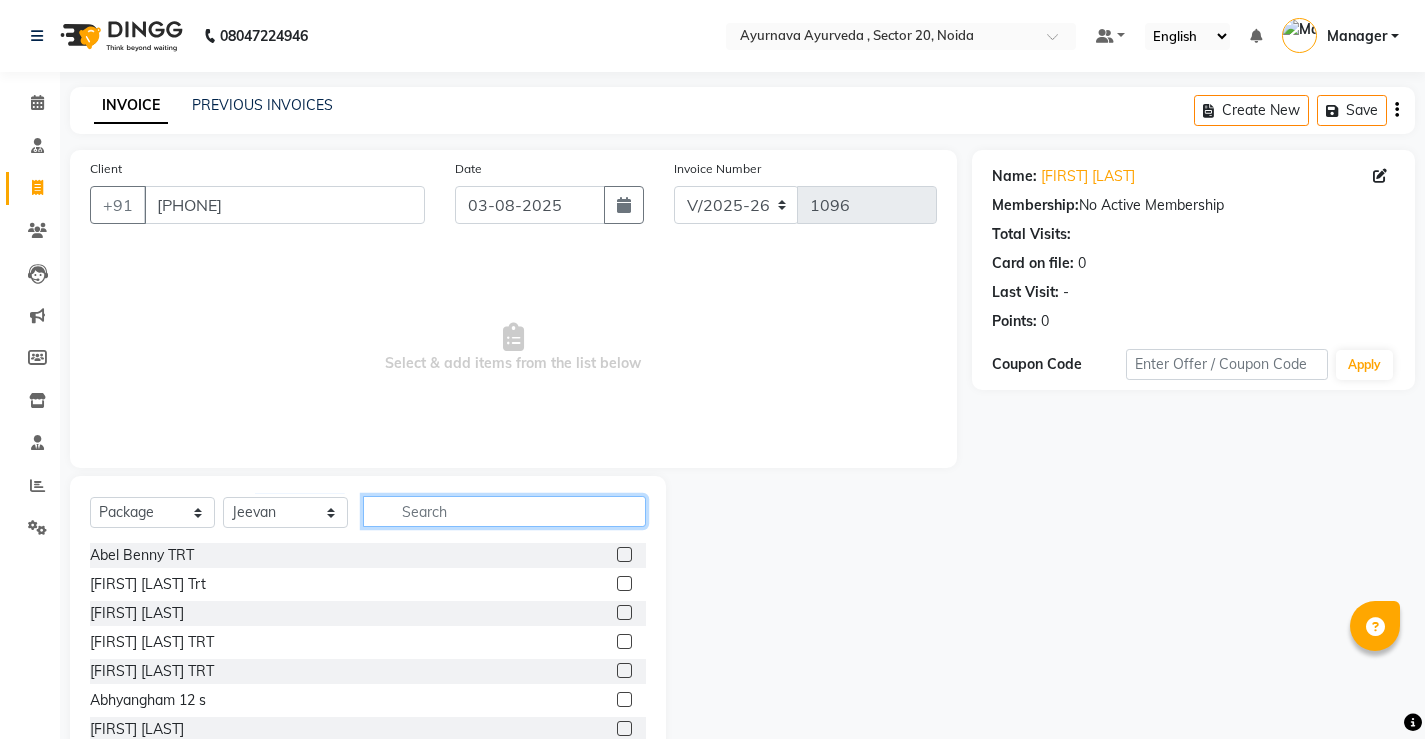 click 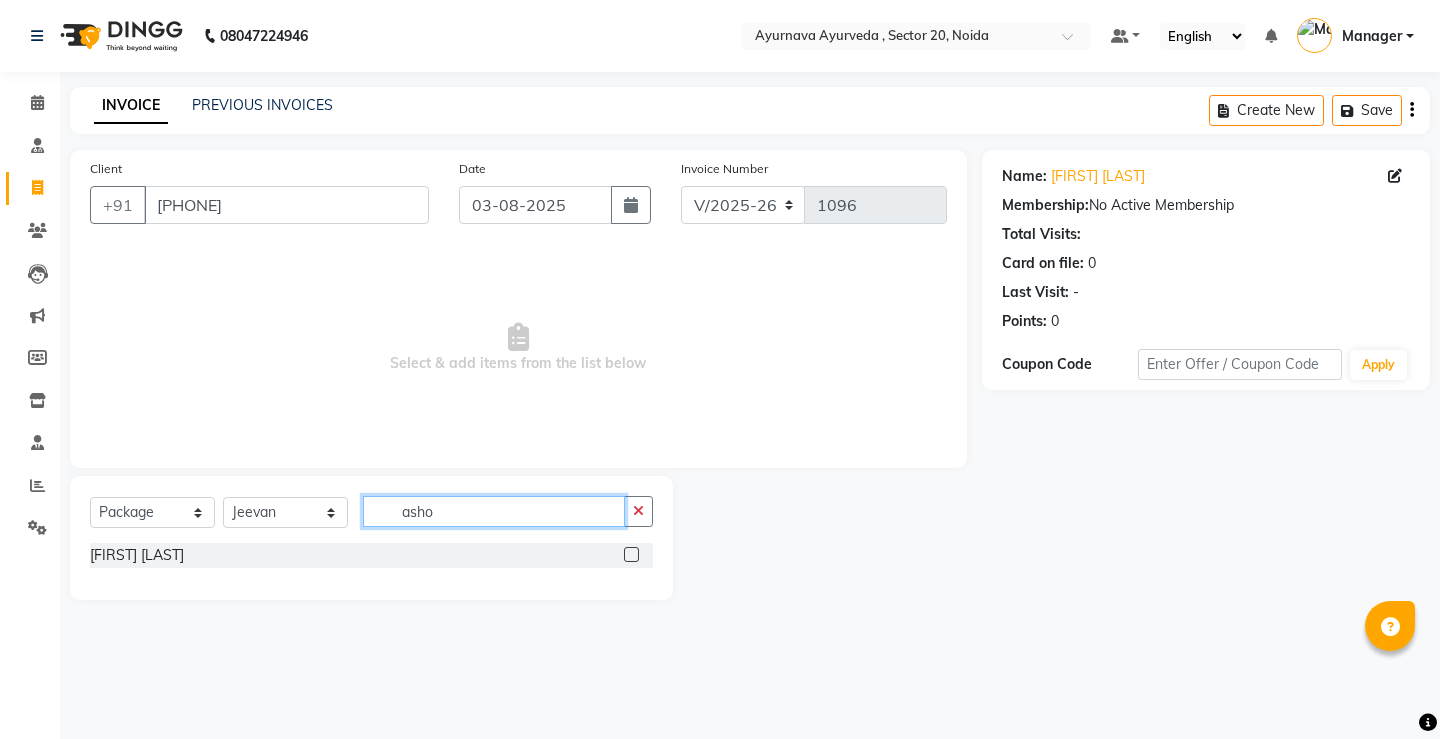 type on "asho" 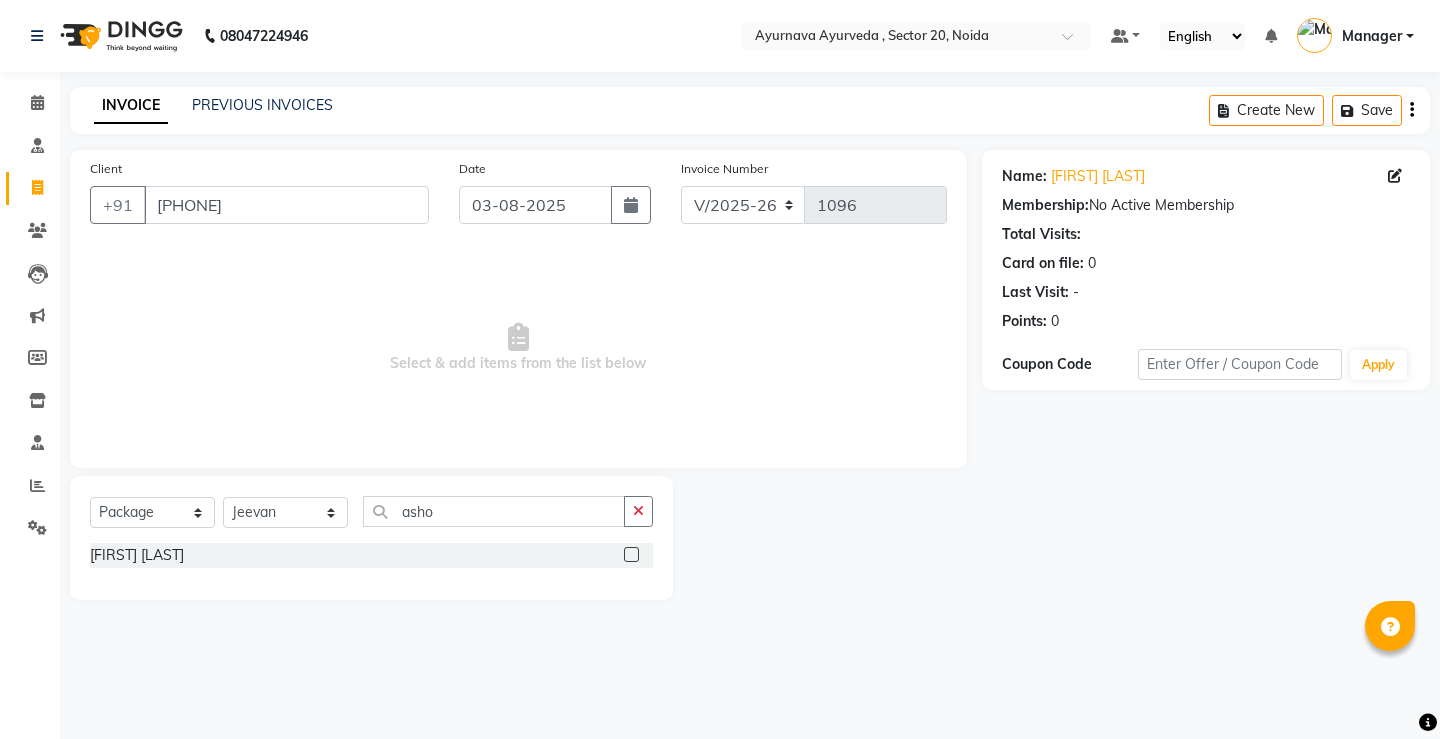 click on "[FIRST] [LAST]" 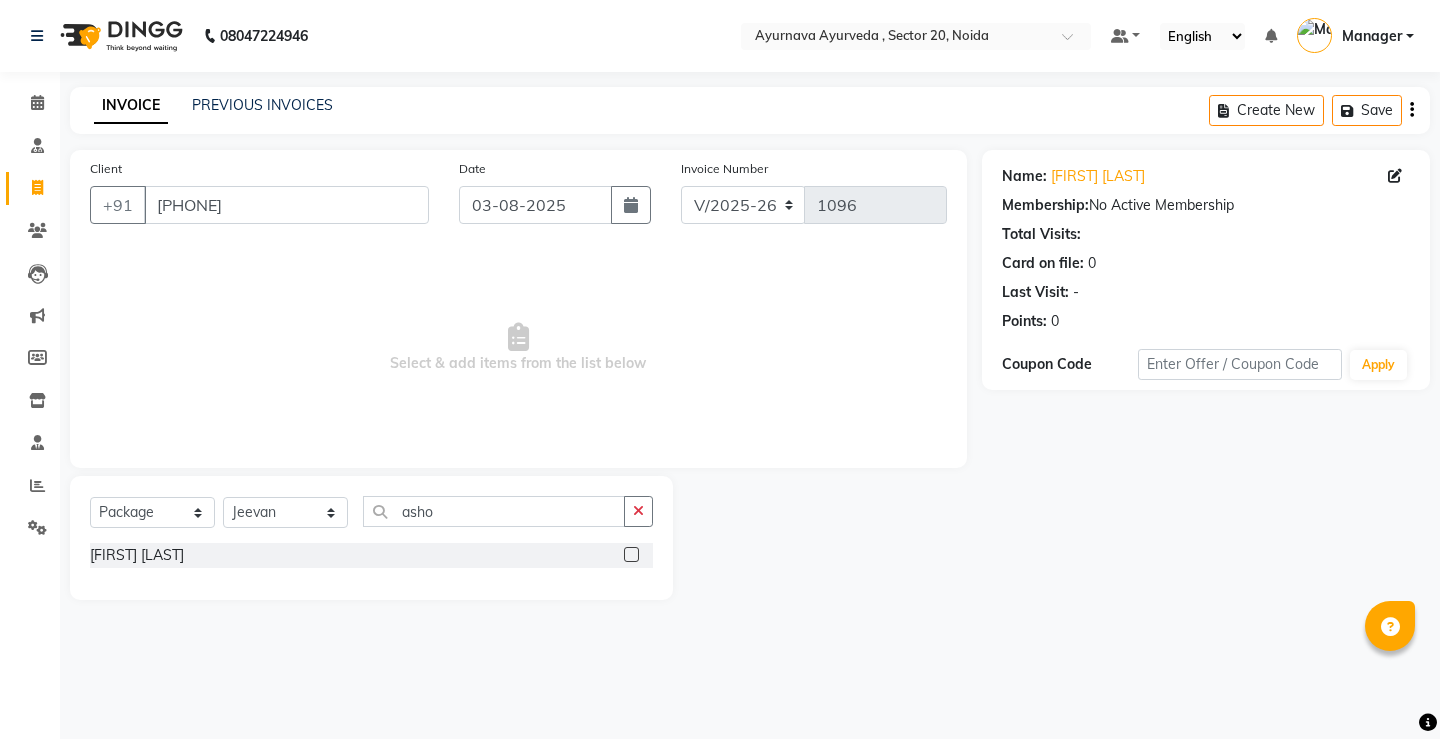 click 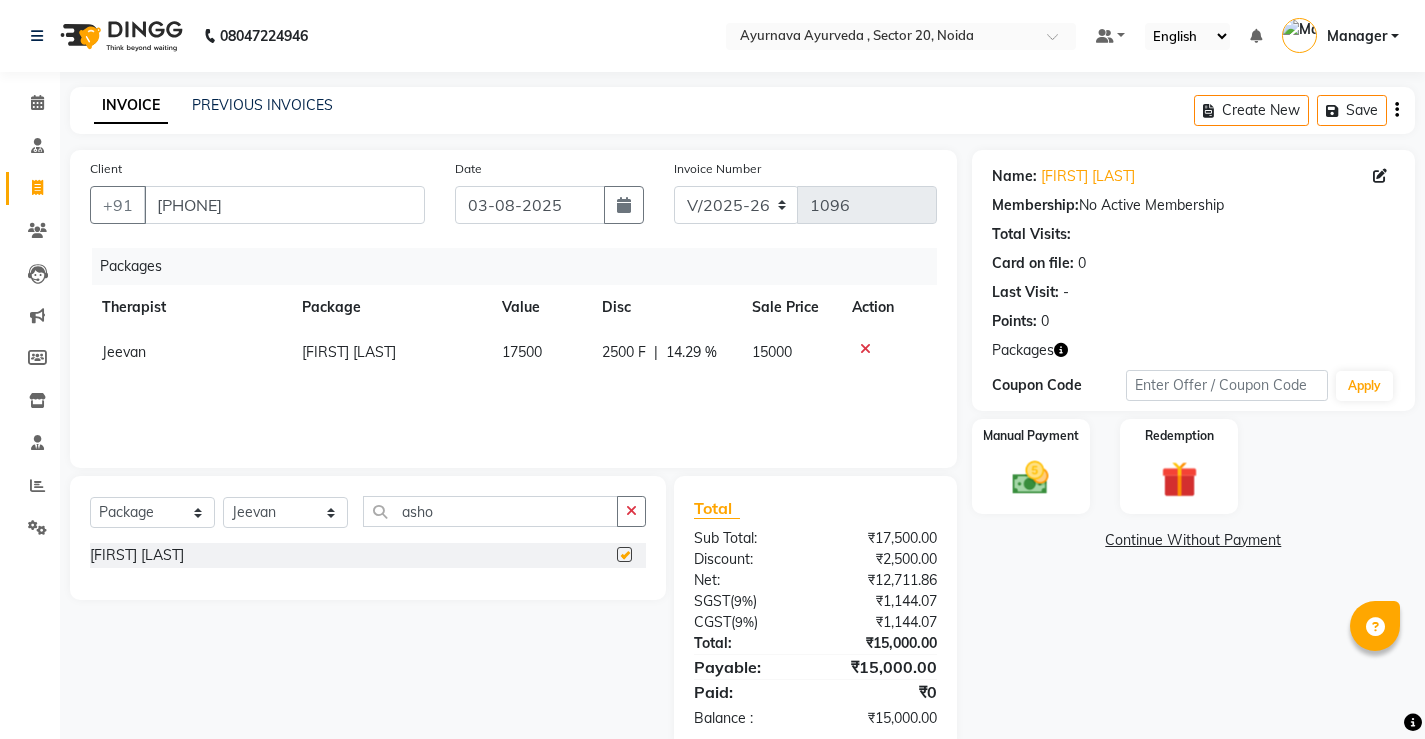 checkbox on "false" 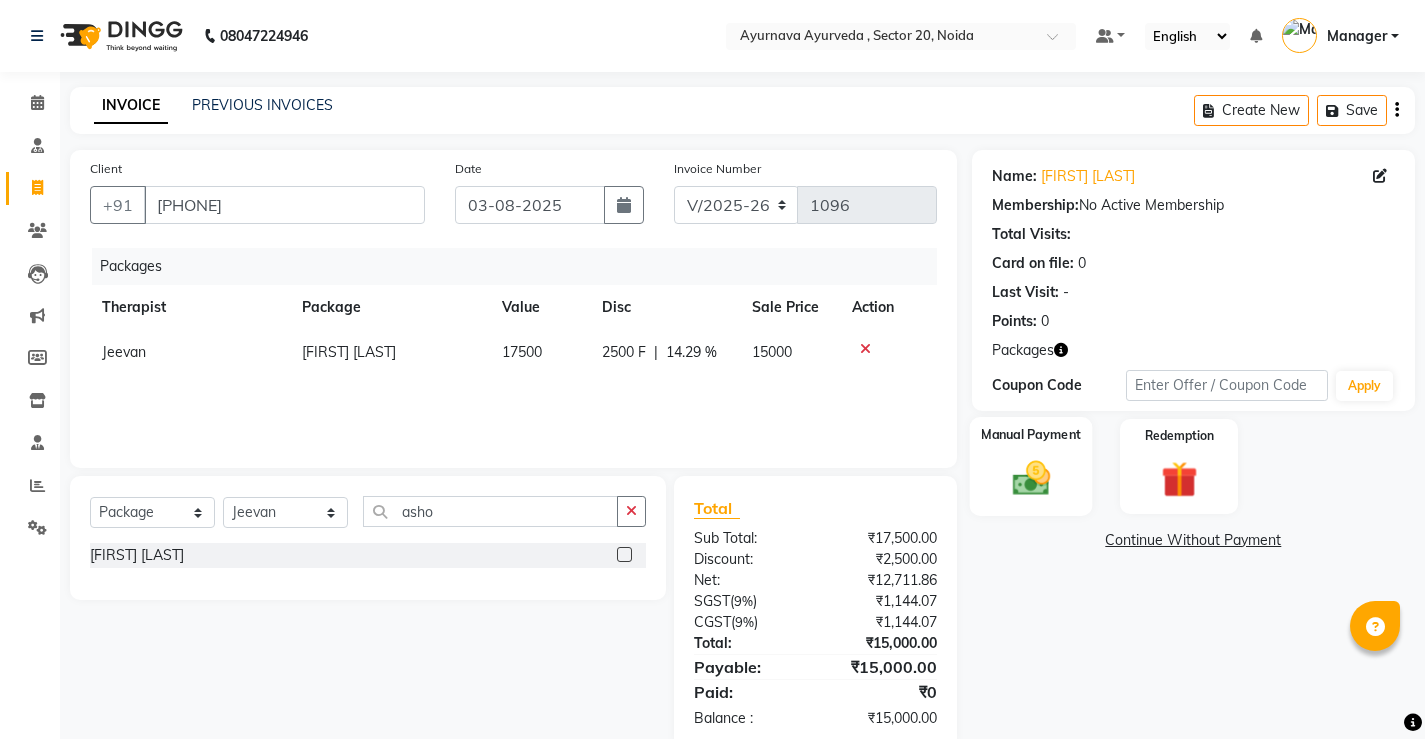 click 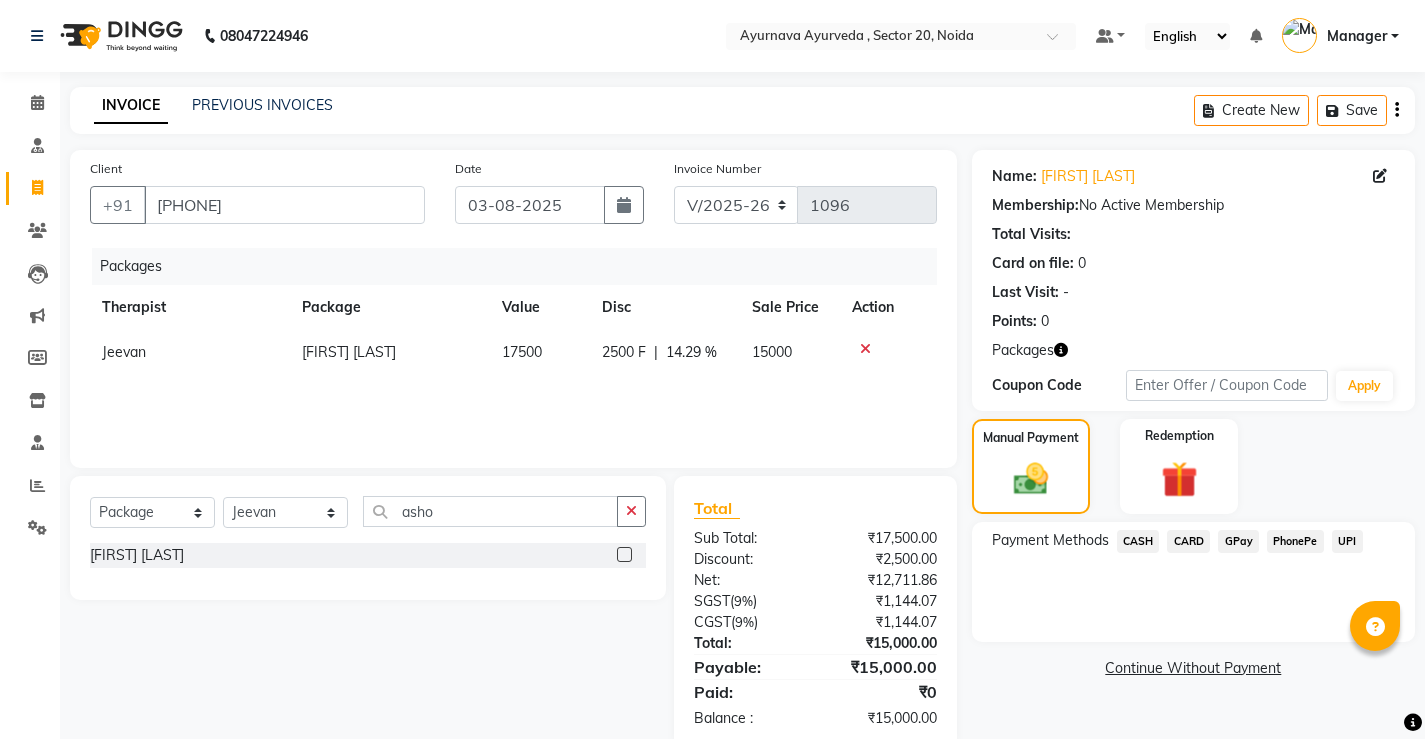 click on "CASH" 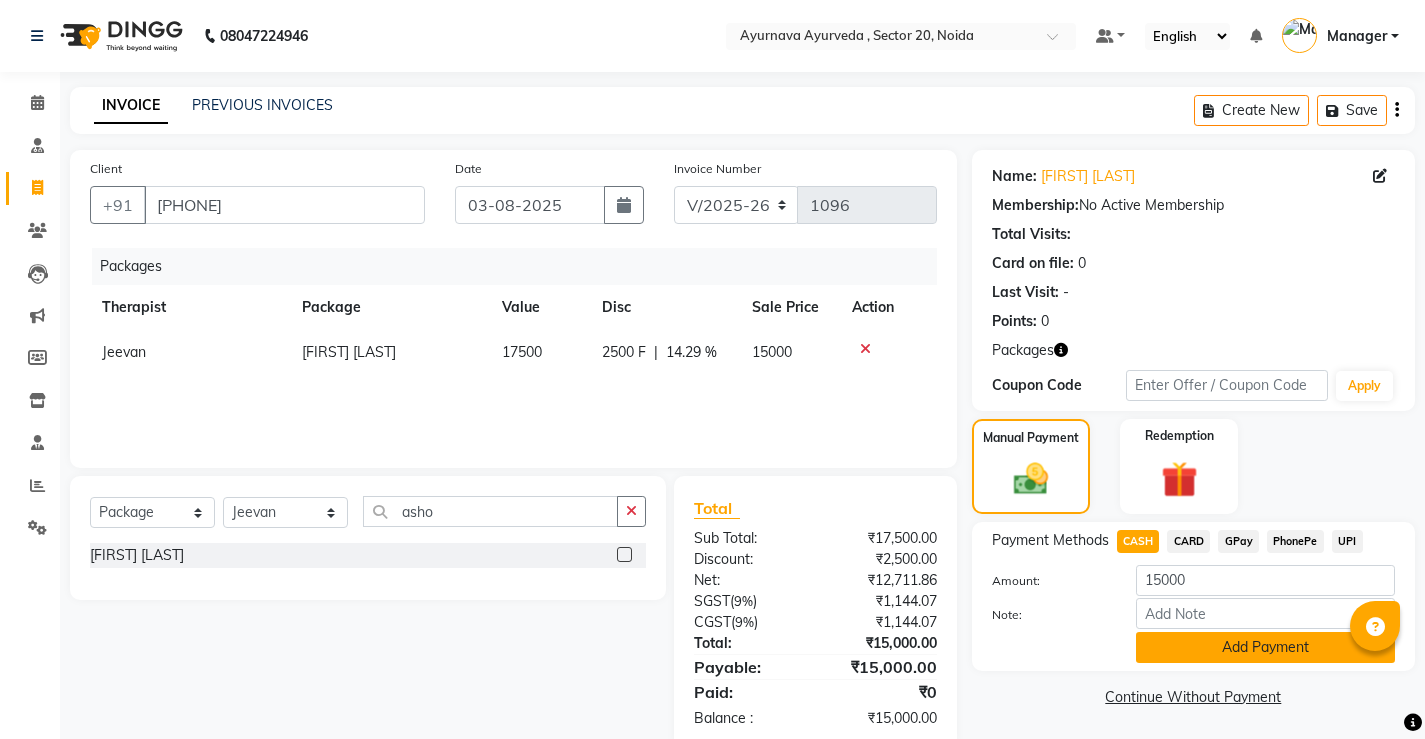 click on "Add Payment" 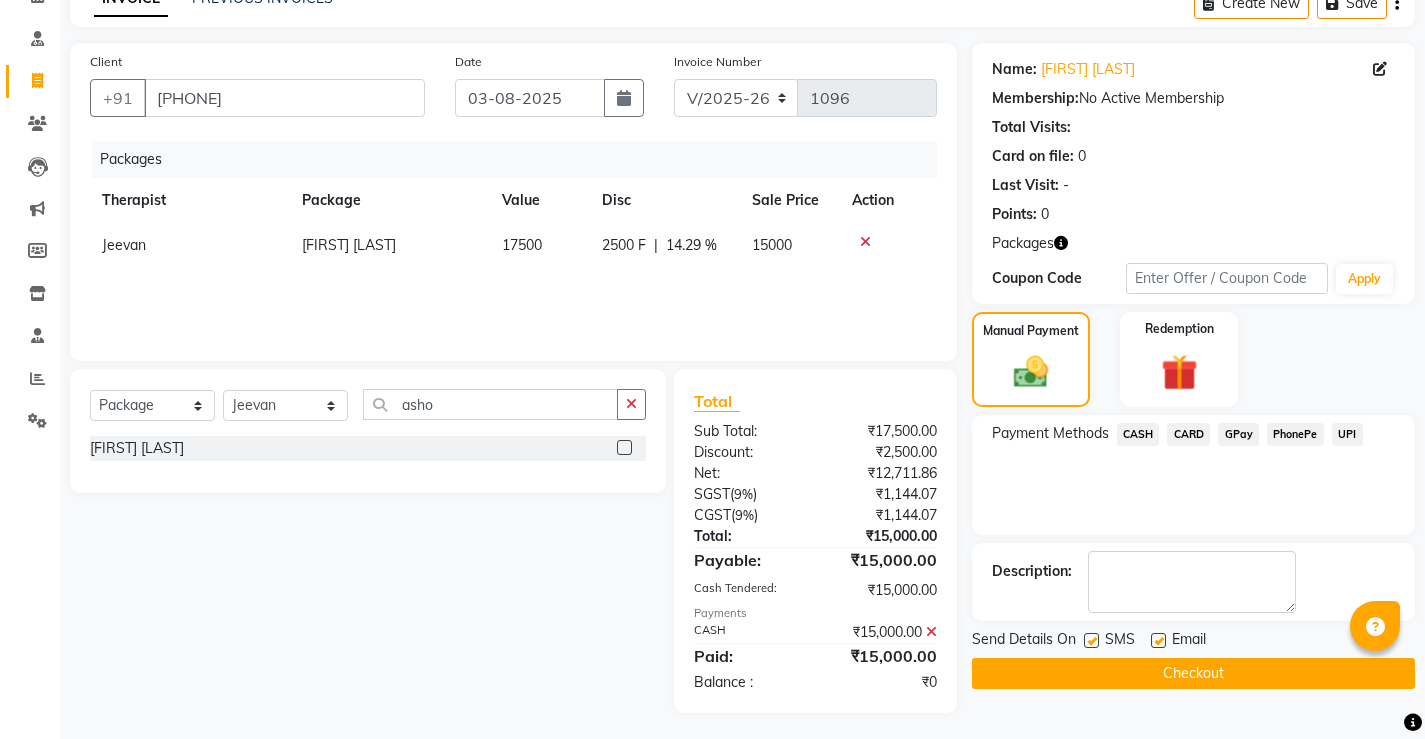 scroll, scrollTop: 111, scrollLeft: 0, axis: vertical 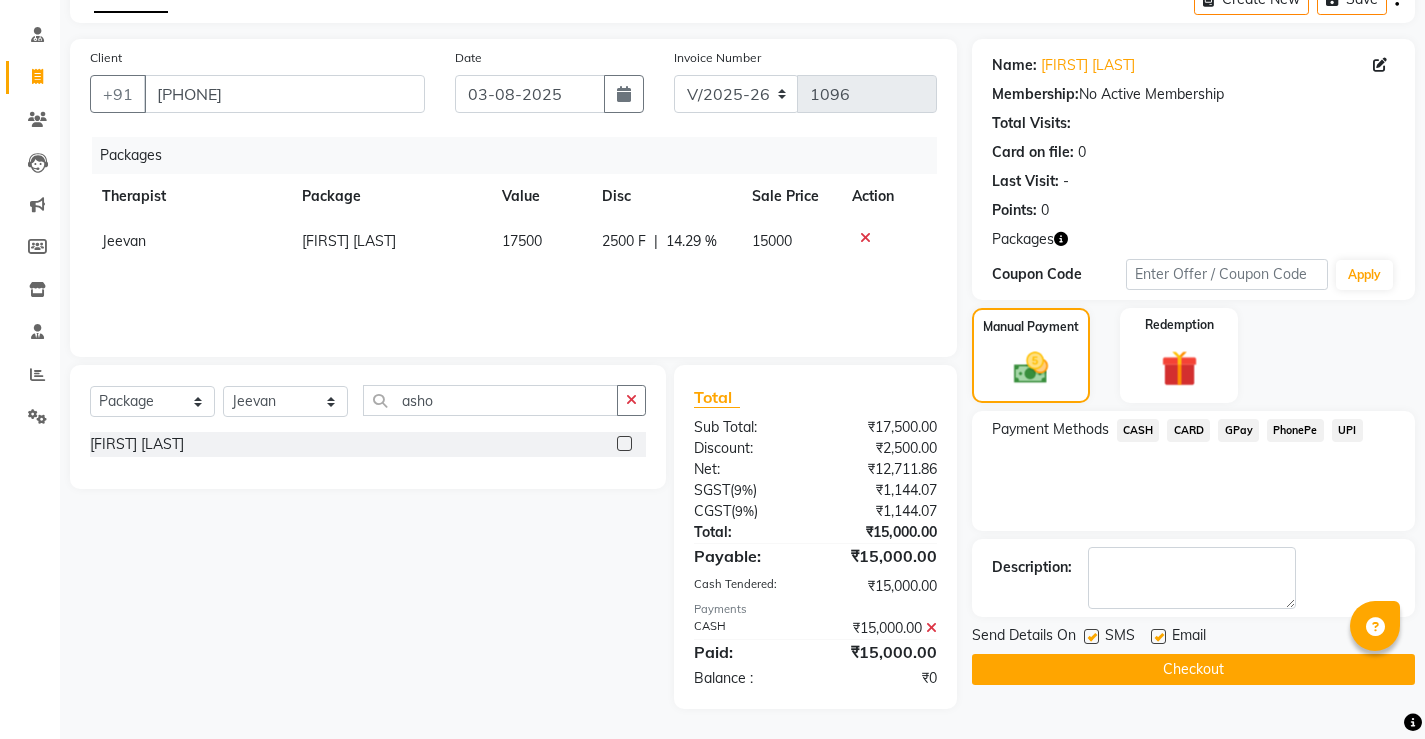 click 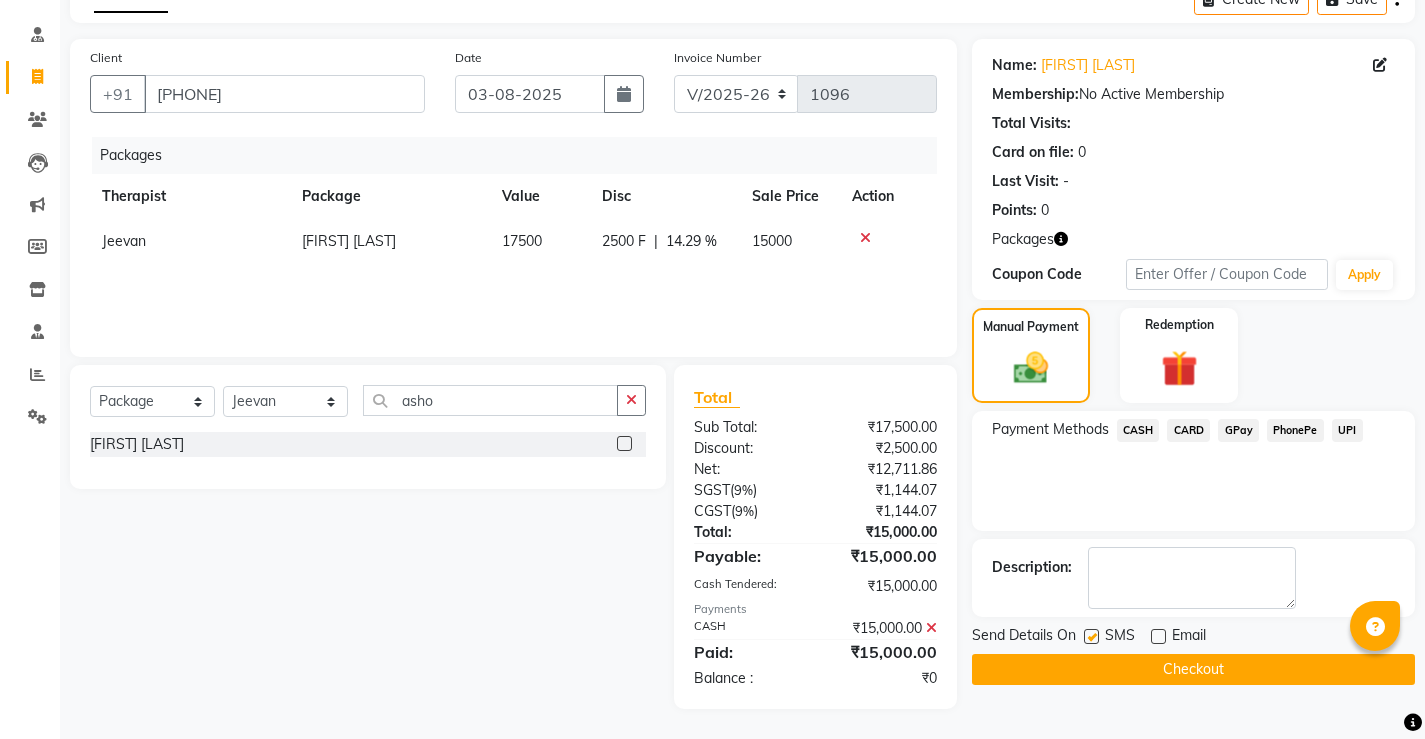 click on "Checkout" 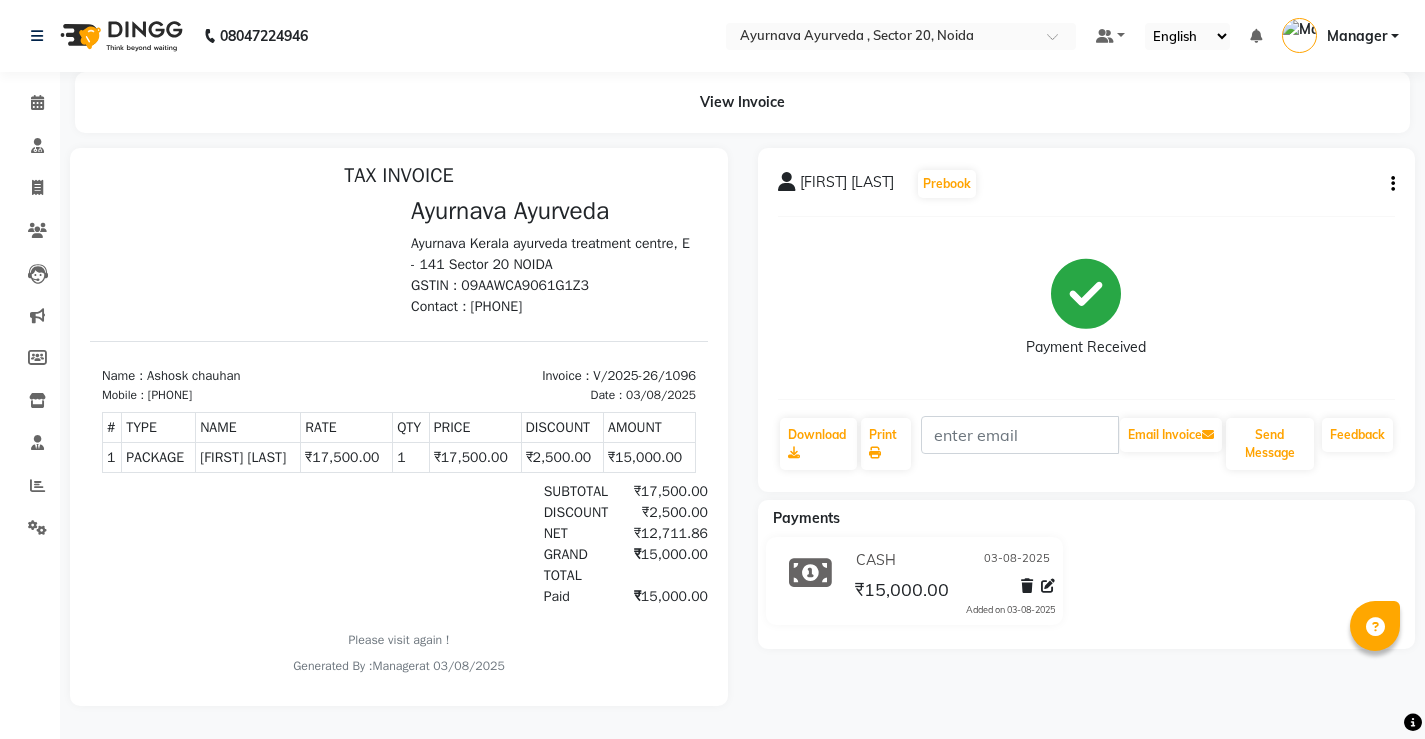 scroll, scrollTop: 16, scrollLeft: 0, axis: vertical 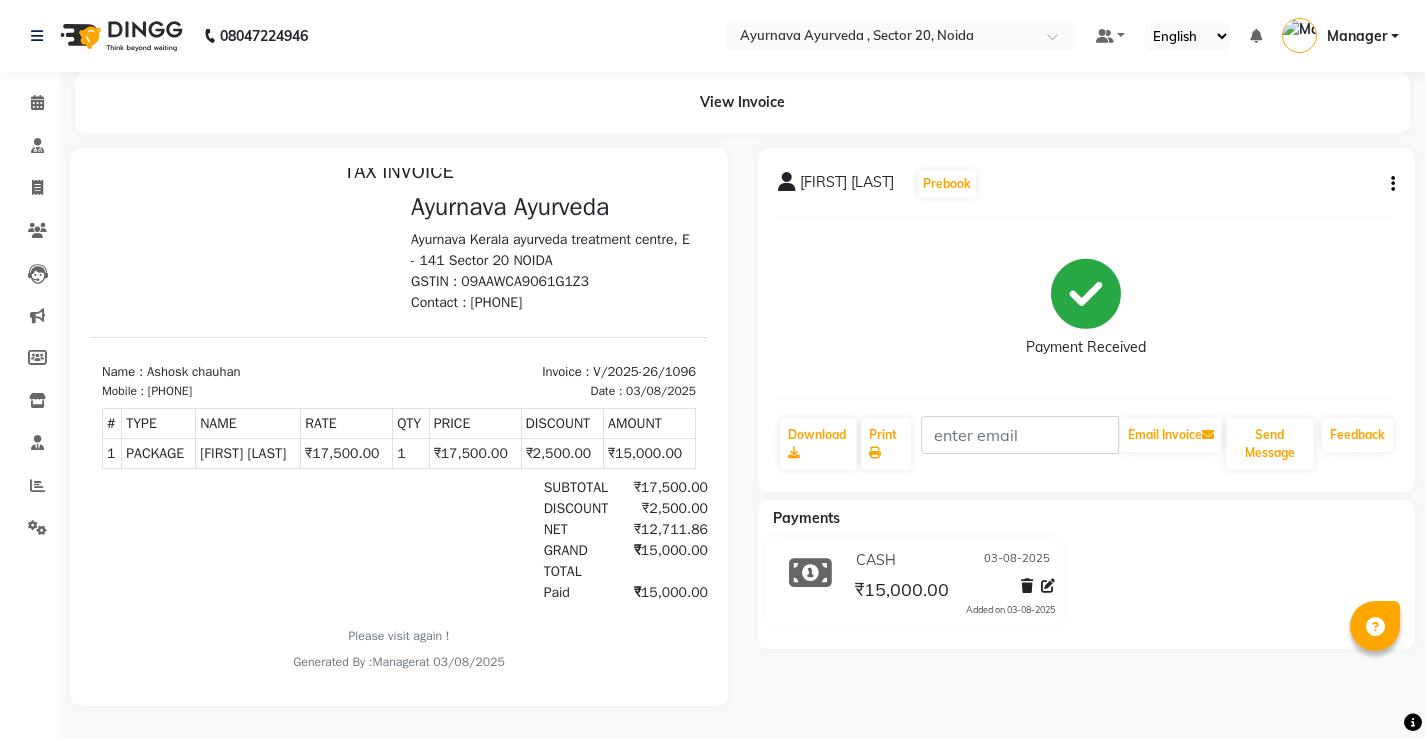 click 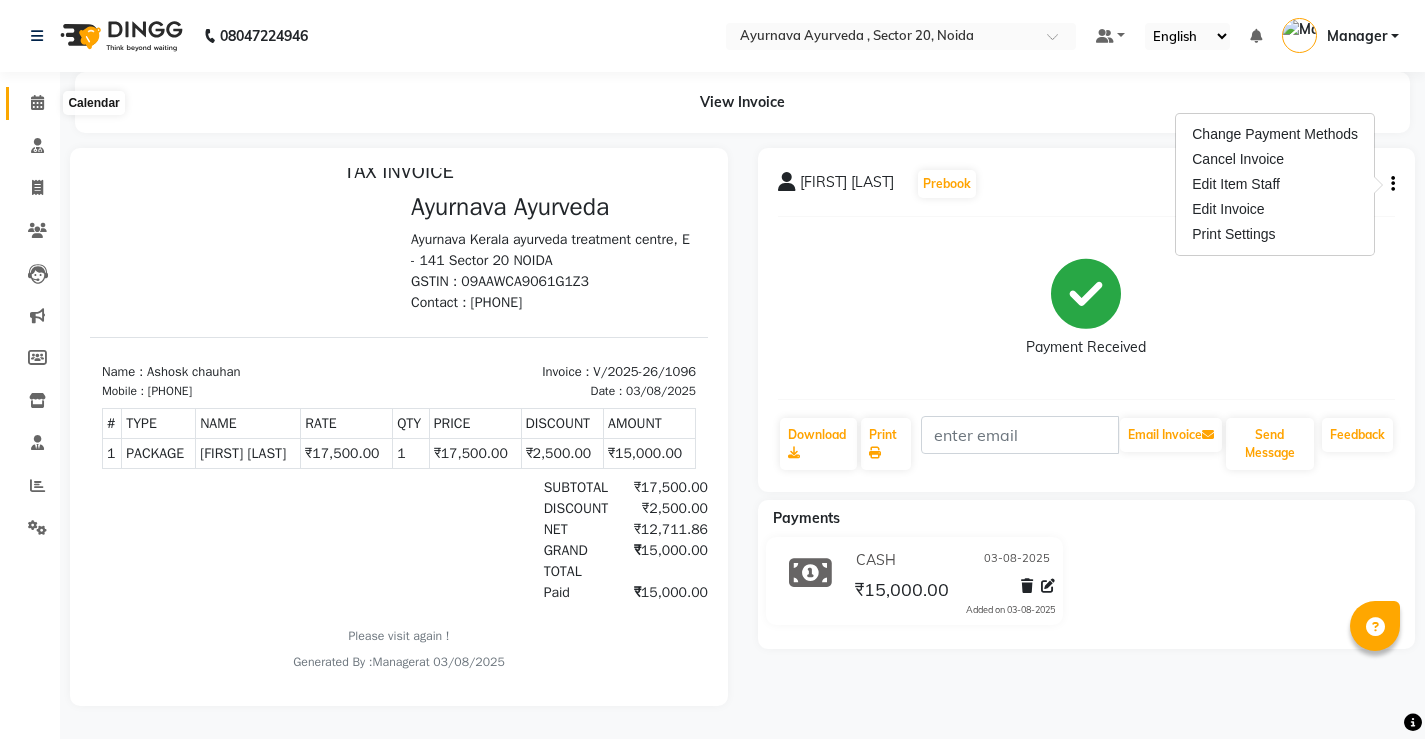 click 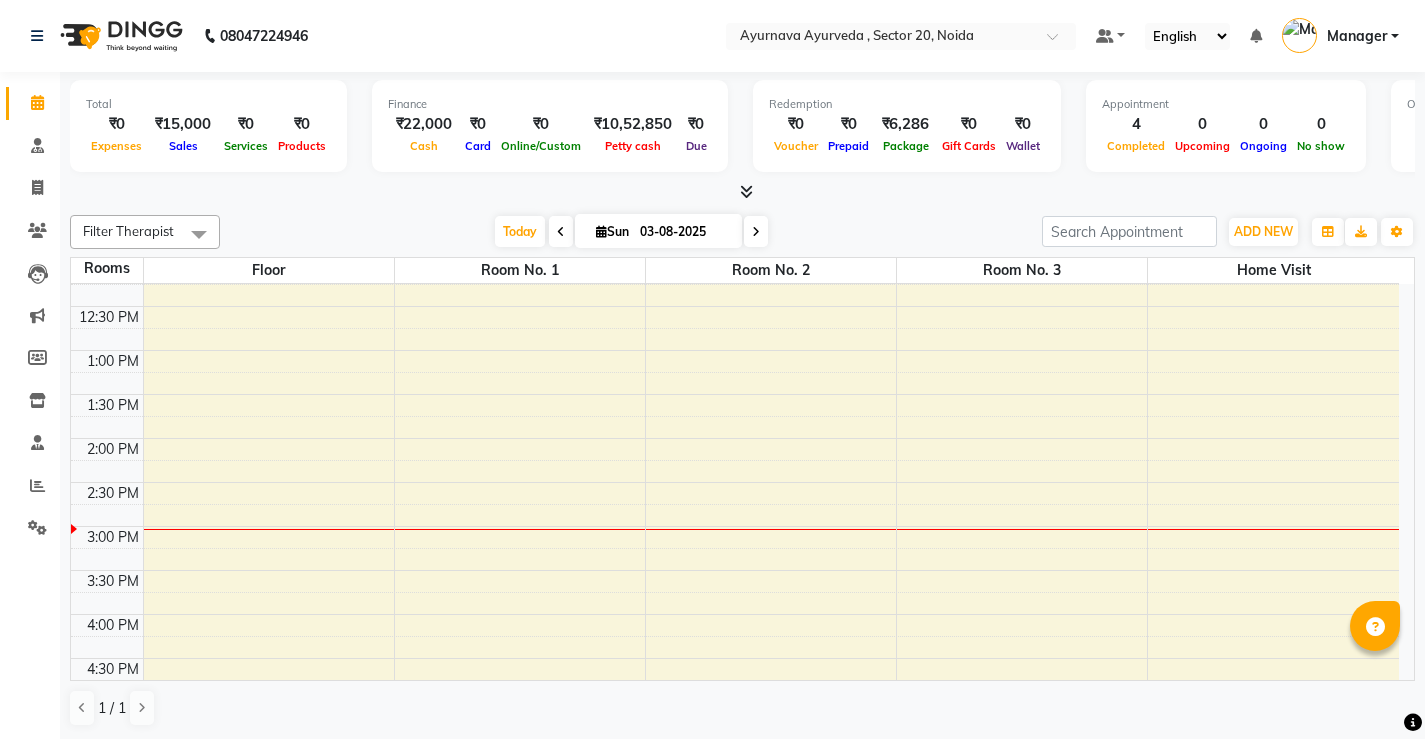 scroll, scrollTop: 600, scrollLeft: 0, axis: vertical 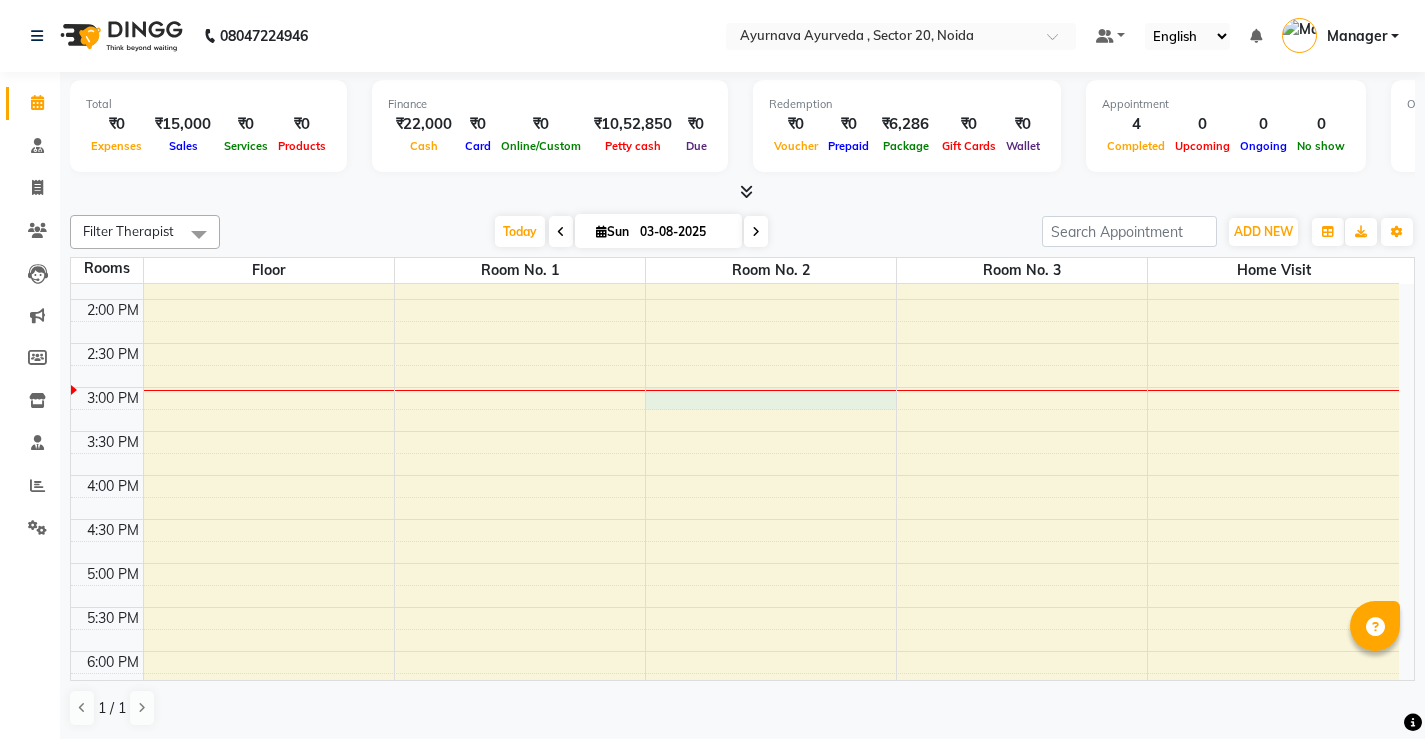 click on "7:00 AM 7:30 AM 8:00 AM 8:30 AM 9:00 AM 9:30 AM 10:00 AM 10:30 AM 11:00 AM 11:30 AM 12:00 PM 12:30 PM 1:00 PM 1:30 PM 2:00 PM 2:30 PM 3:00 PM 3:30 PM 4:00 PM 4:30 PM 5:00 PM 5:30 PM 6:00 PM 6:30 PM 7:00 PM 7:30 PM 8:00 PM 8:30 PM     Arvind kumar maurya, TK02, 09:30 AM-10:30 AM, Abhyangam+steam 60 Min     Arvind kumar maurya, TK02, 10:30 AM-11:10 AM, Nasyam     SAYAD MARSOOK, TK01, 08:30 AM-09:00 AM, Pichu(small)     SAYAD MARSOOK, TK01, 09:00 AM-09:45 AM, local abhyangam potli" at bounding box center (735, 299) 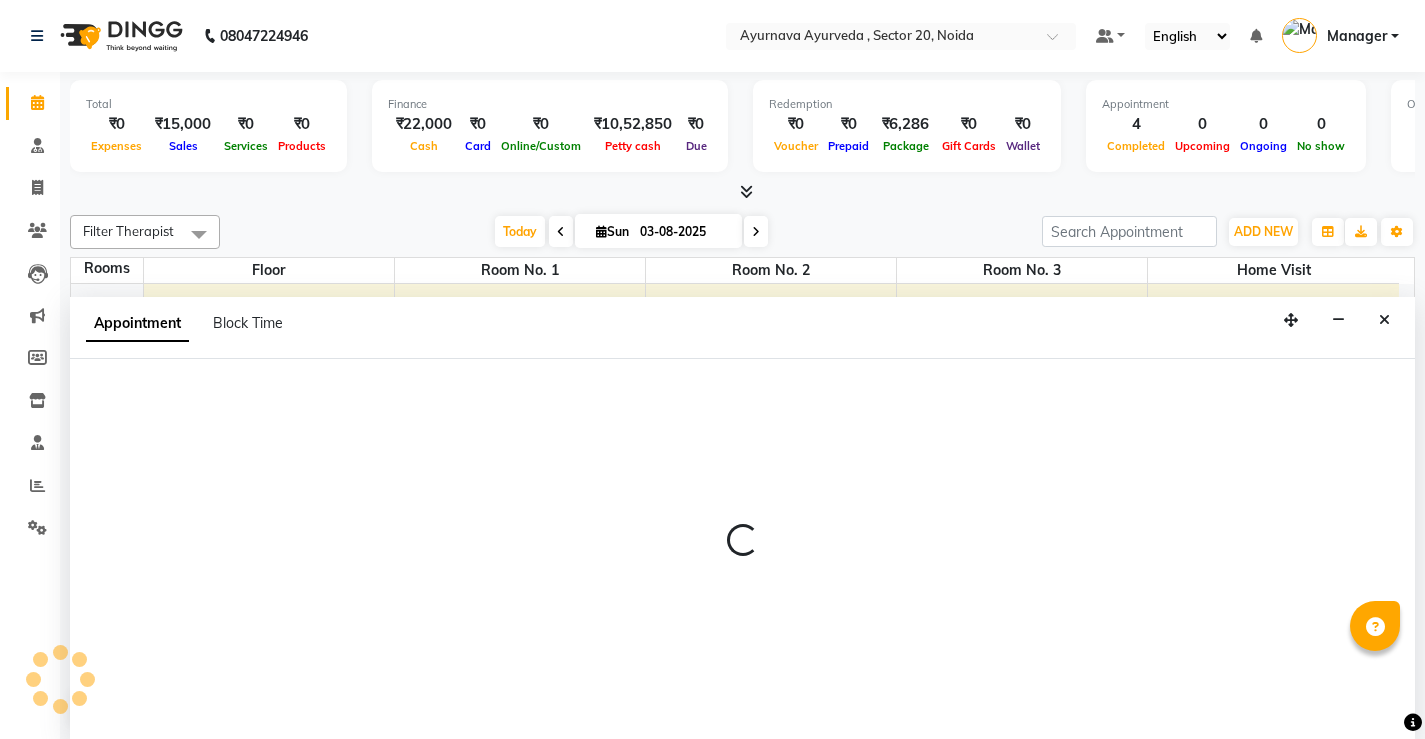 scroll, scrollTop: 1, scrollLeft: 0, axis: vertical 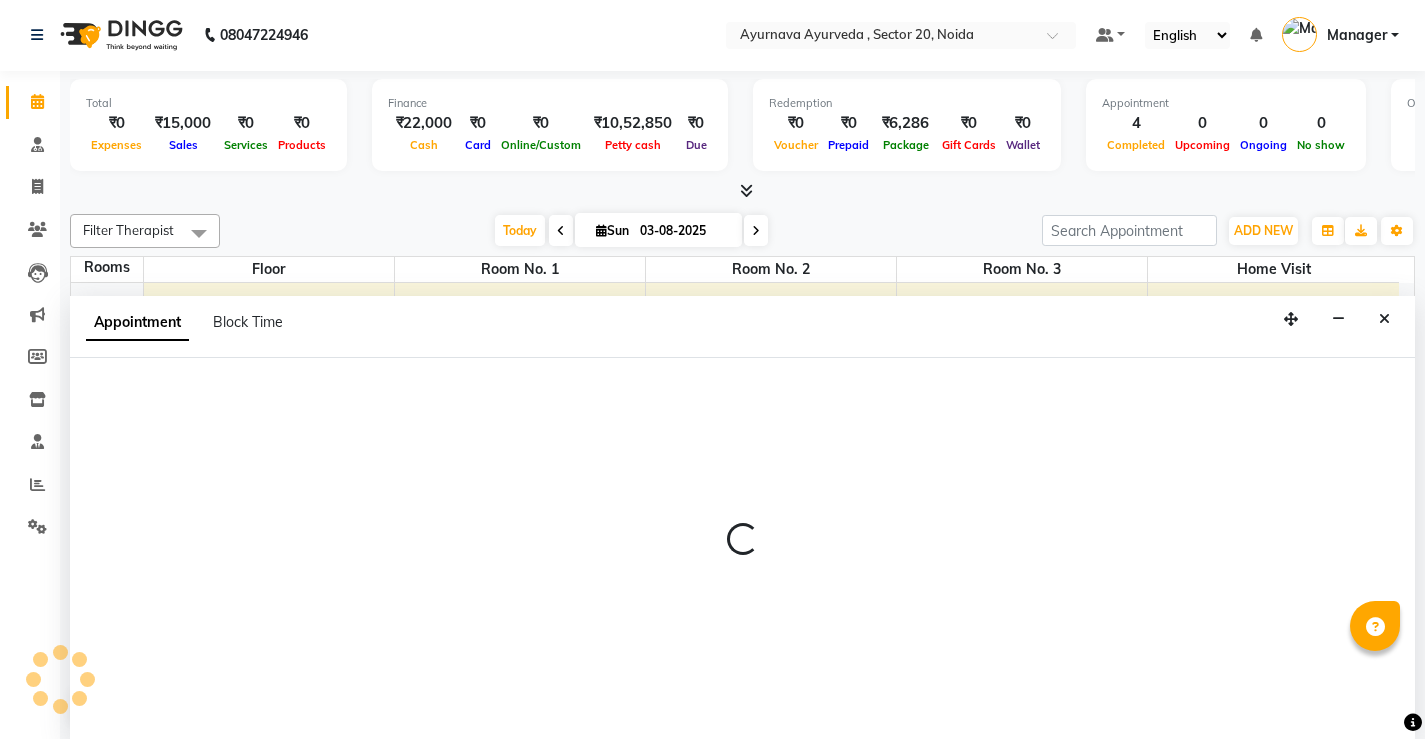 select on "tentative" 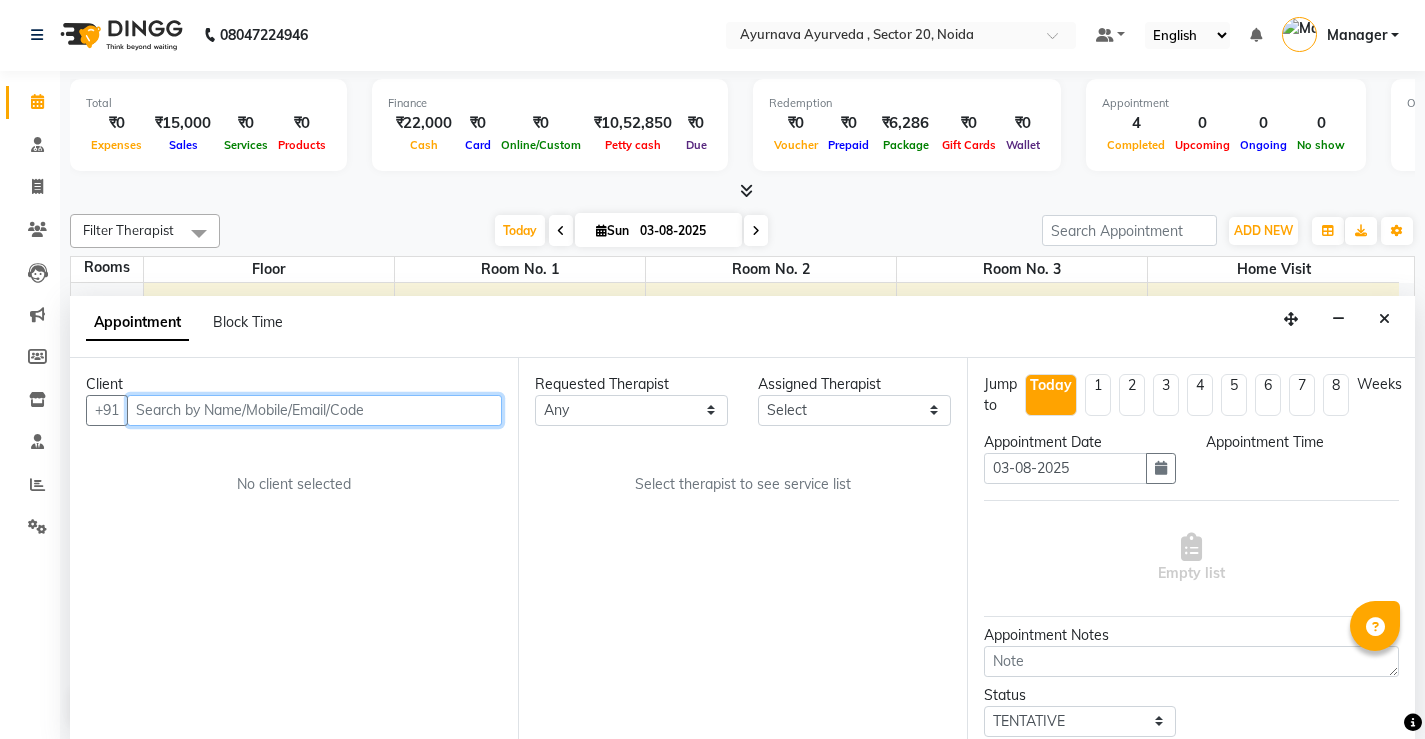 select on "900" 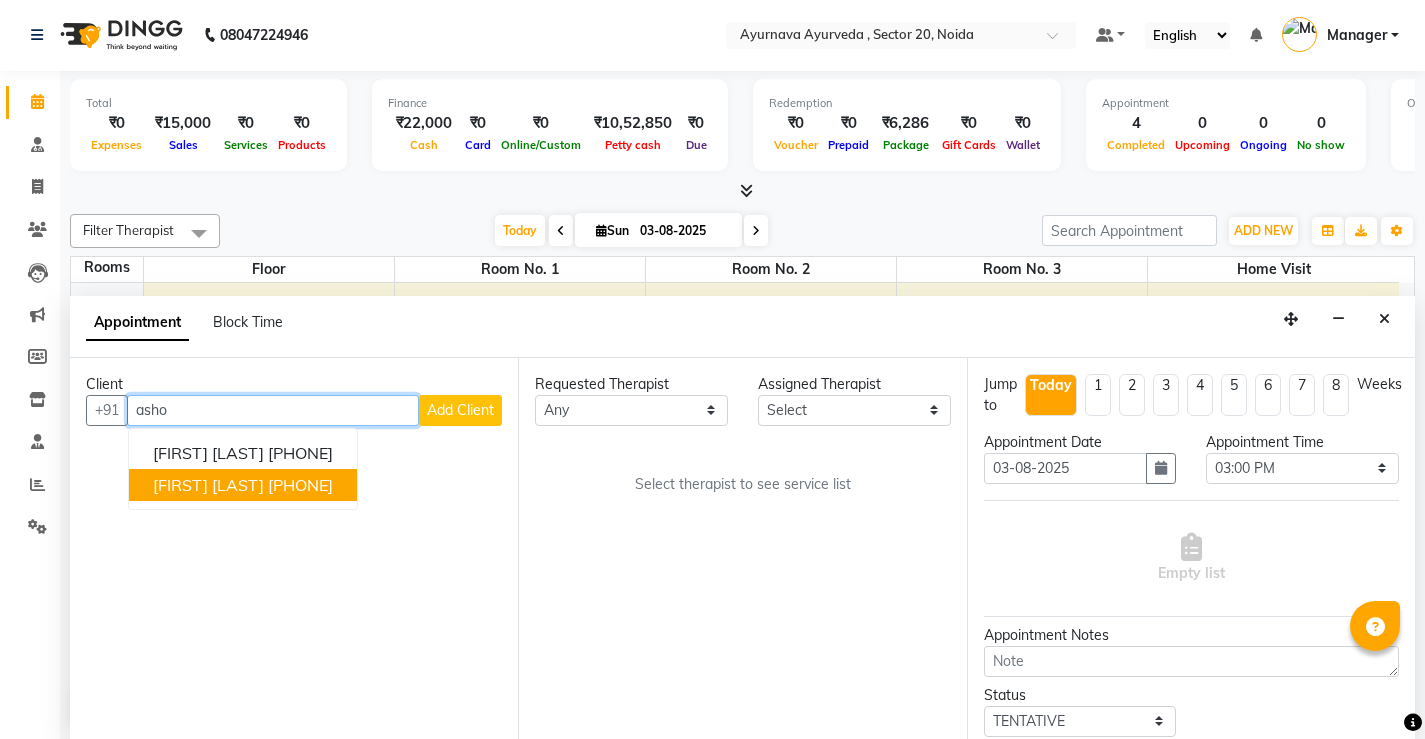 click on "[FIRST] [LAST]" at bounding box center [208, 485] 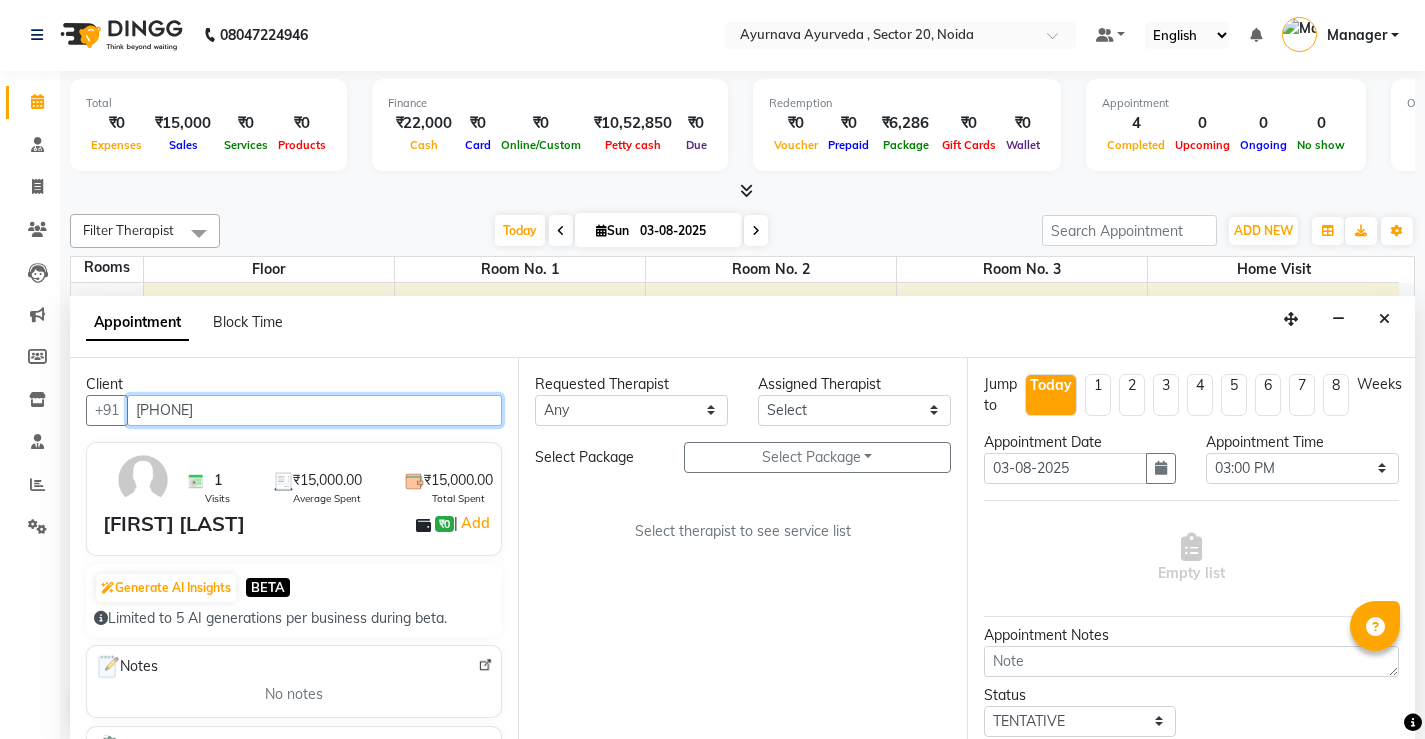 type on "[PHONE]" 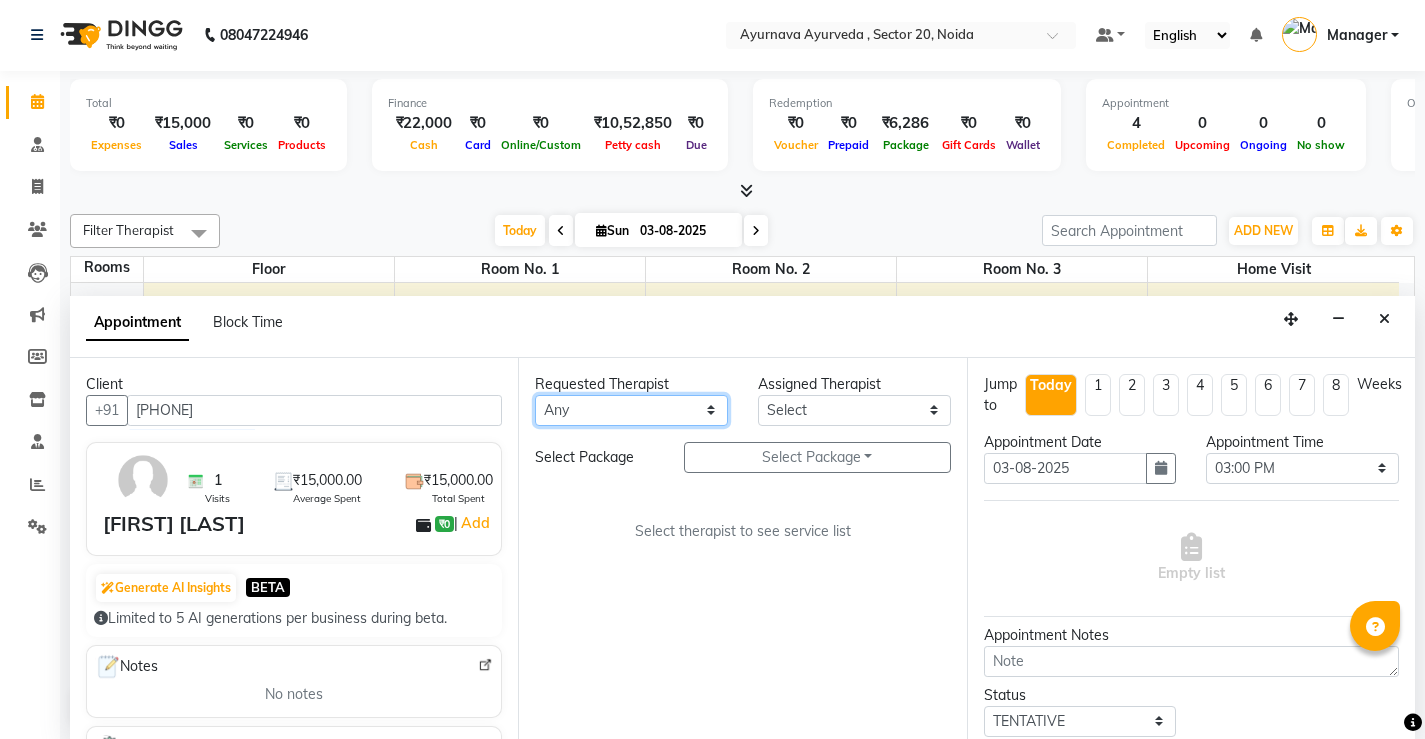 click on "Select [FIRST] [FIRST] [FIRST] [FIRST] [FIRST] [FIRST] [FIRST] [FIRST] [FIRST] [FIRST] [FIRST] [FIRST] [FIRST] [FIRST] [FIRST] [FIRST] [FIRST] [FIRST] [FIRST] [FIRST] [FIRST] [FIRST] [FIRST]" at bounding box center (631, 410) 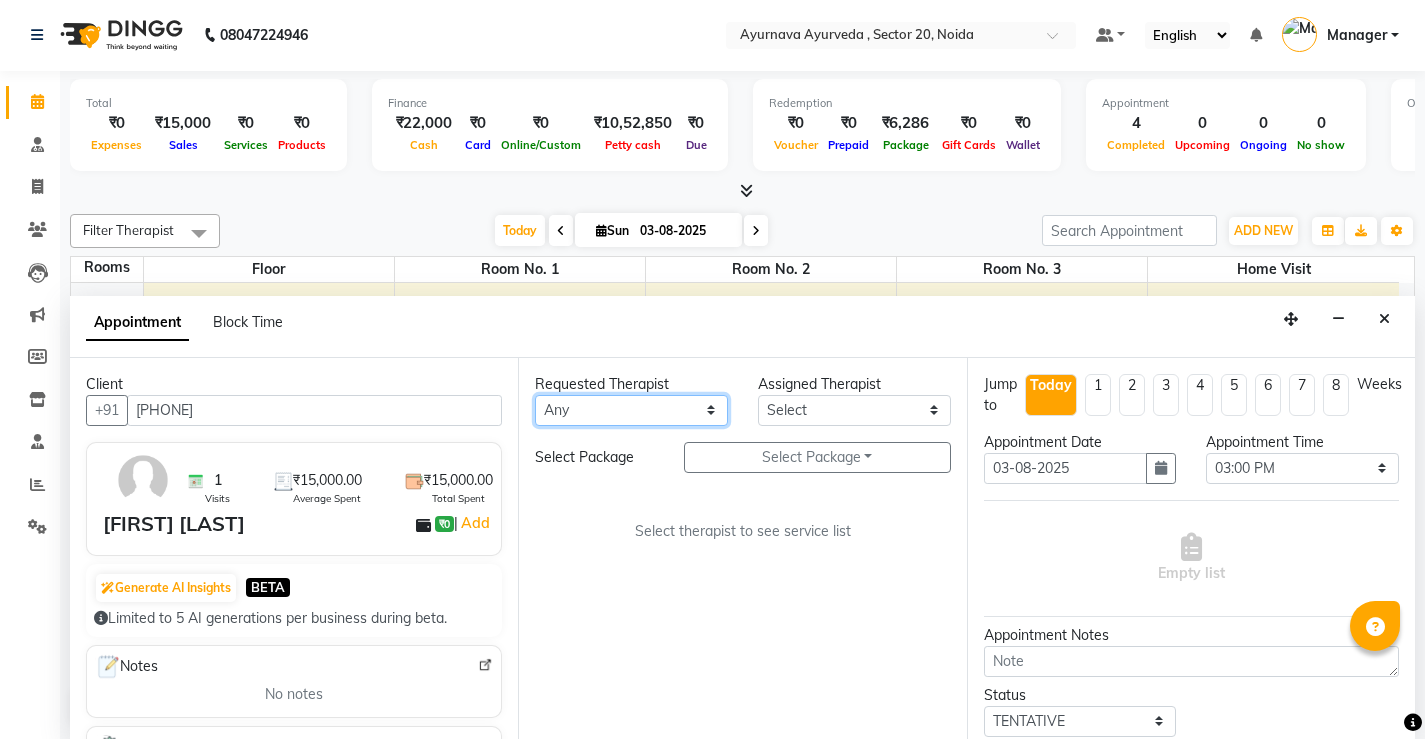 select on "62346" 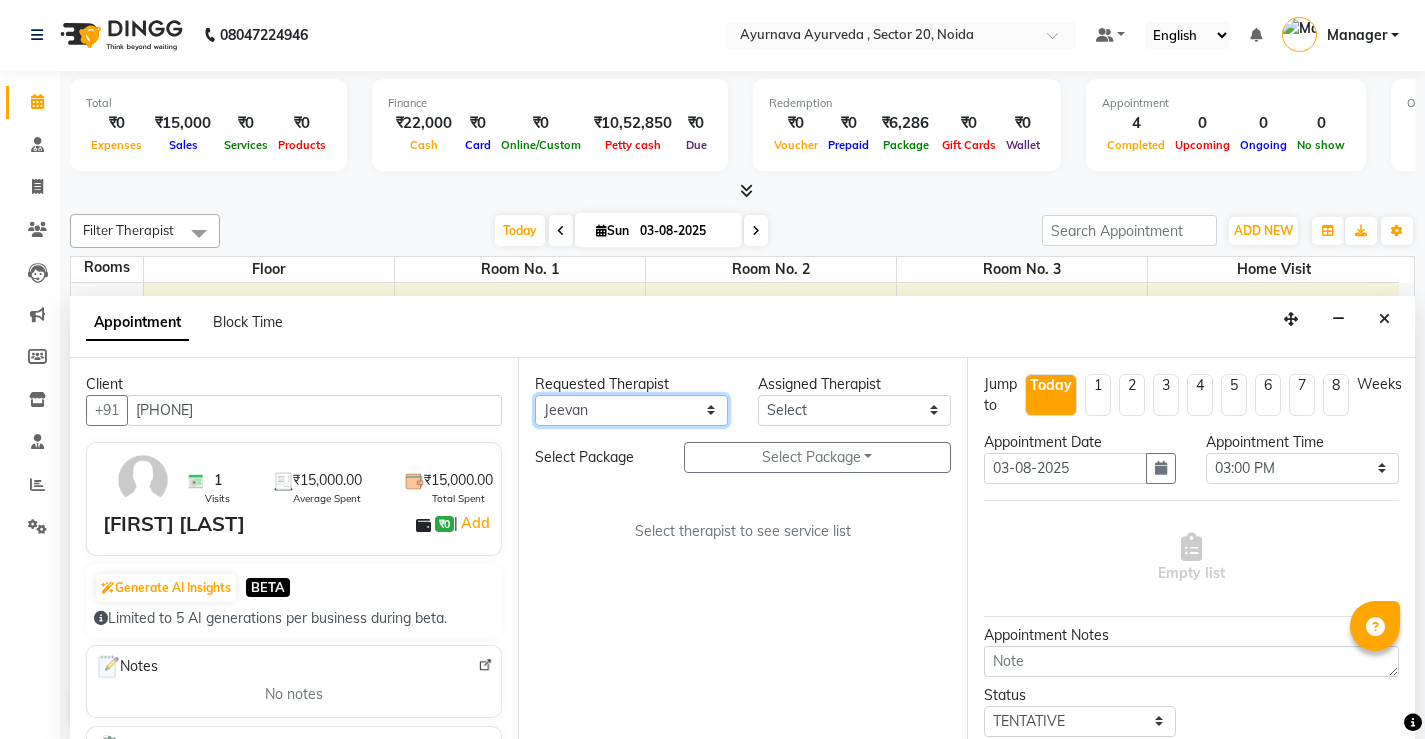 click on "Select [FIRST] [FIRST] [FIRST] [FIRST] [FIRST] [FIRST] [FIRST] [FIRST] [FIRST] [FIRST] [FIRST] [FIRST] [FIRST] [FIRST] [FIRST] [FIRST] [FIRST] [FIRST] [FIRST] [FIRST] [FIRST] [FIRST] [FIRST]" at bounding box center (631, 410) 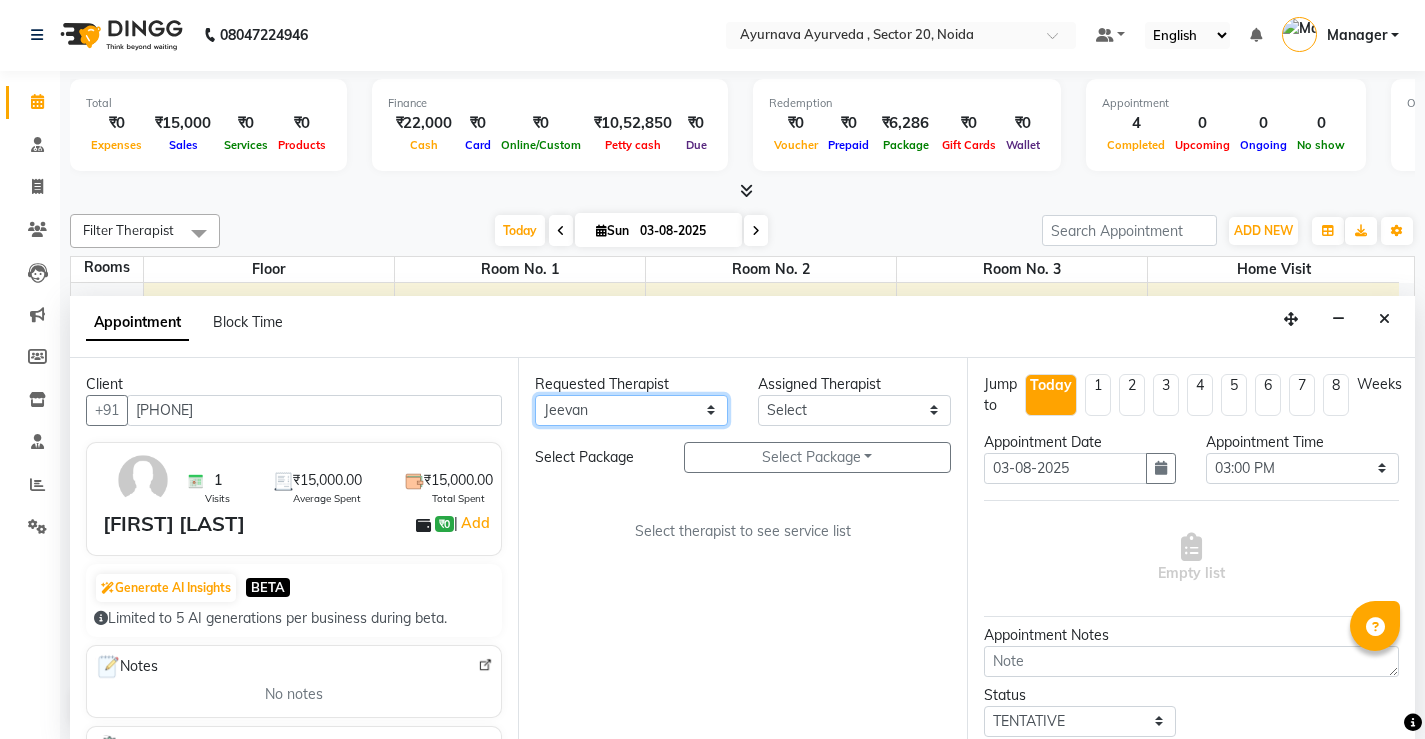 select on "62346" 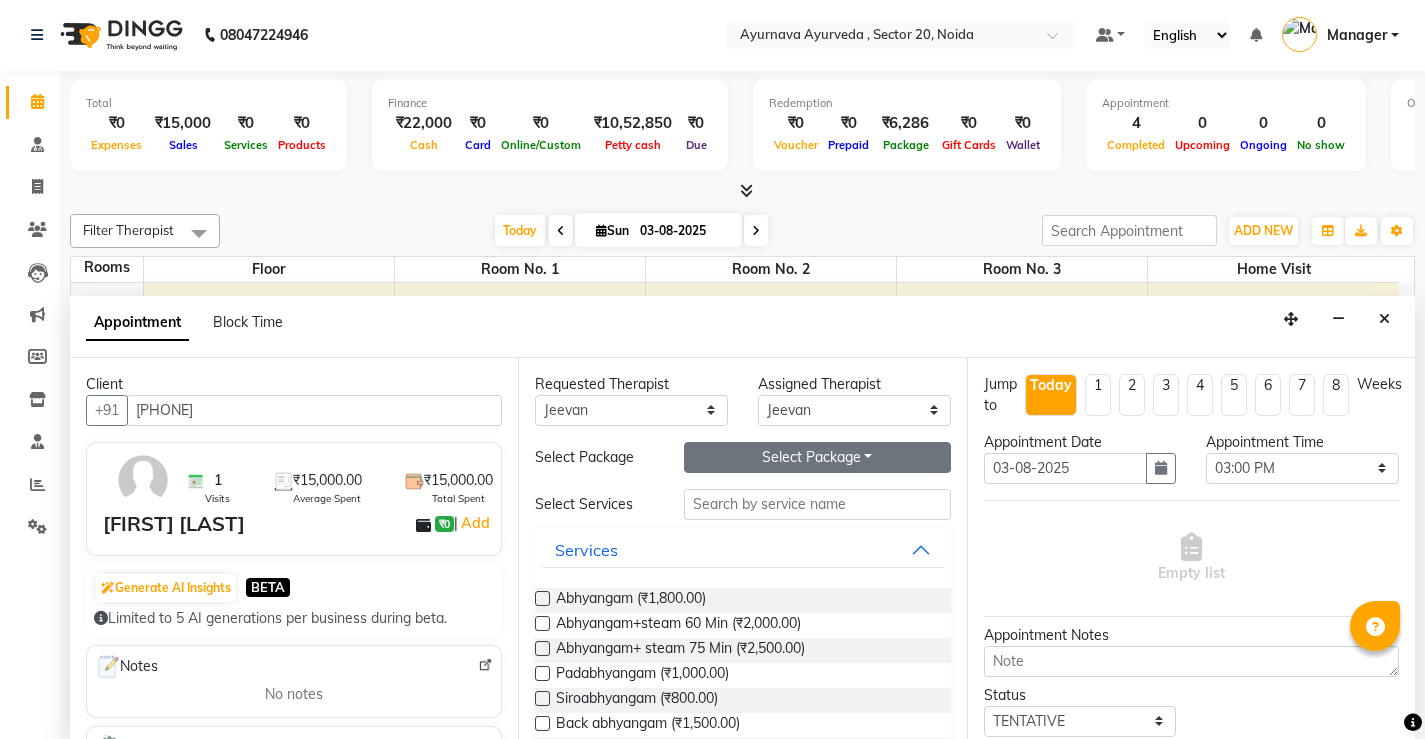 click on "Select Package  Toggle Dropdown" at bounding box center [817, 457] 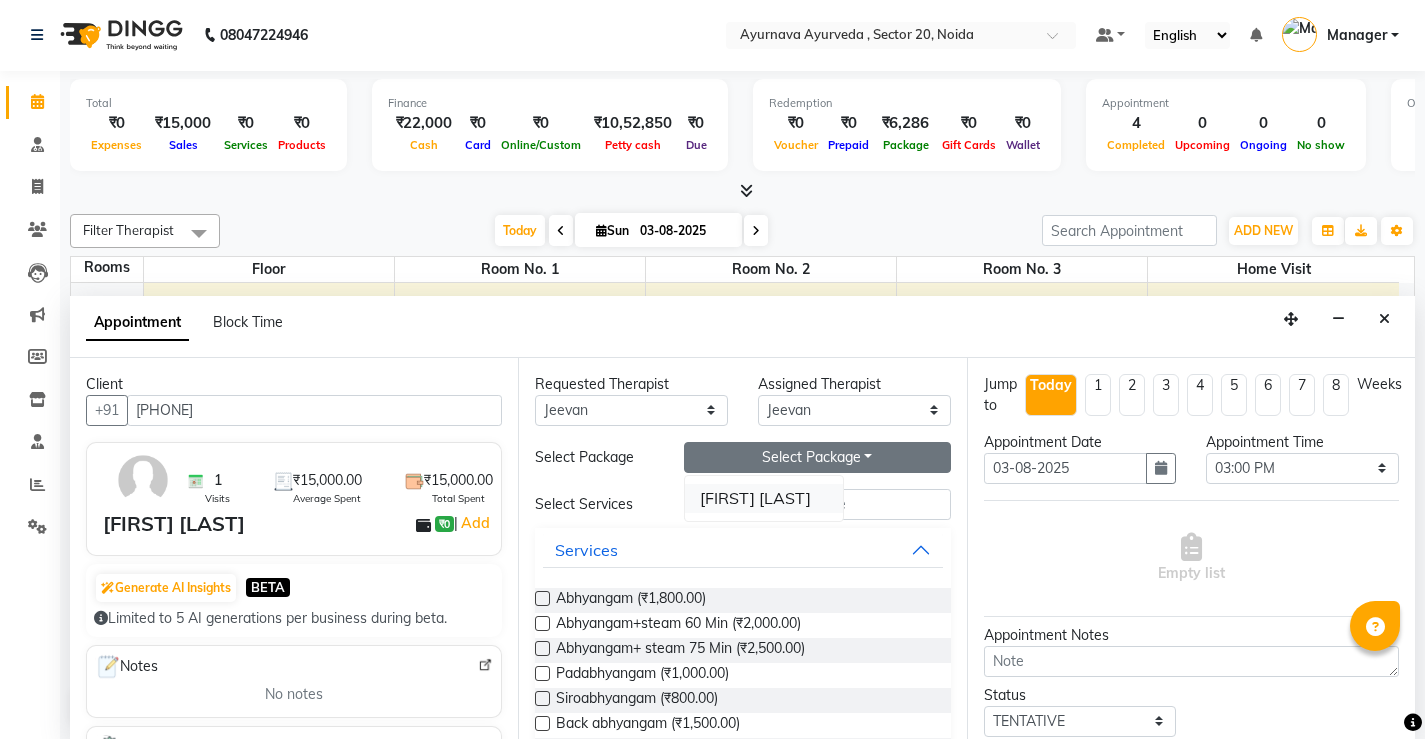 click on "[FIRST] [LAST]" at bounding box center (764, 498) 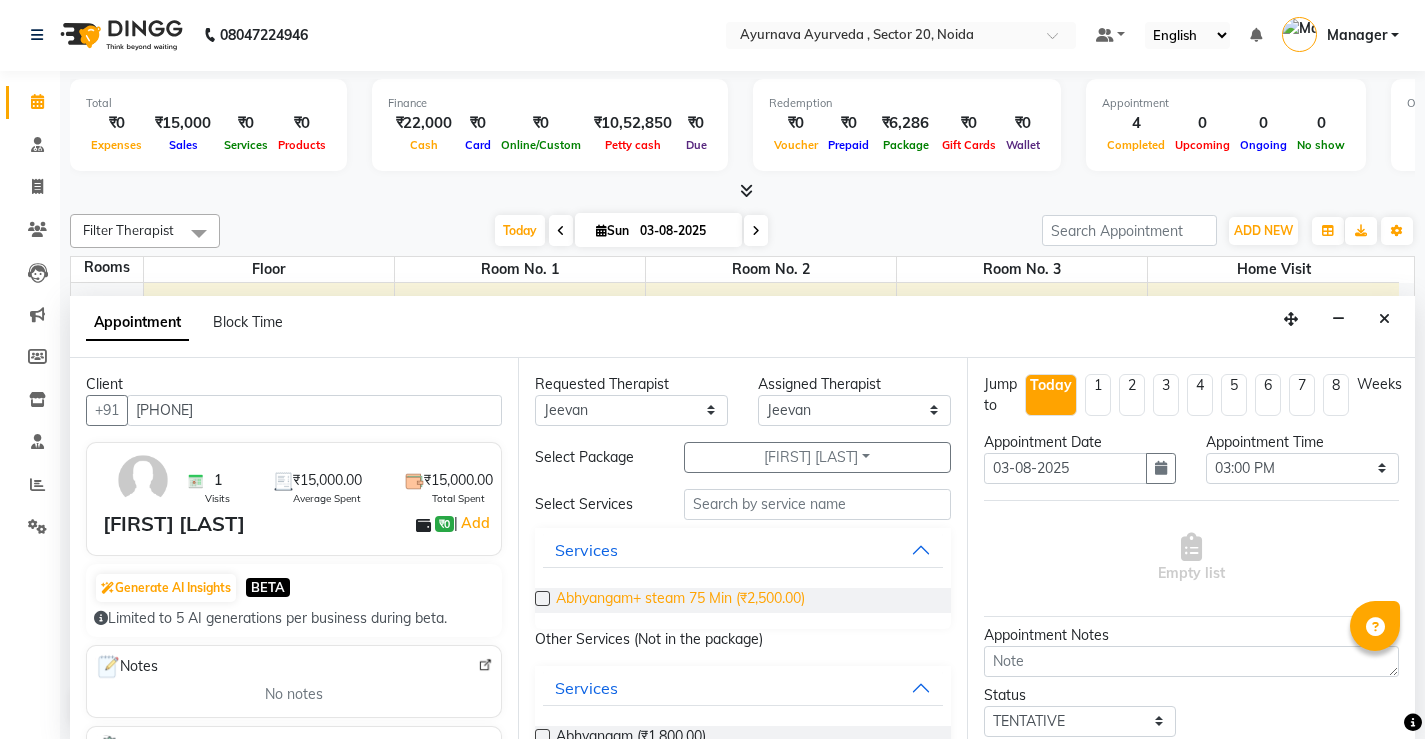 click on "Abhyangam+ steam 75 Min (₹2,500.00)" at bounding box center (680, 600) 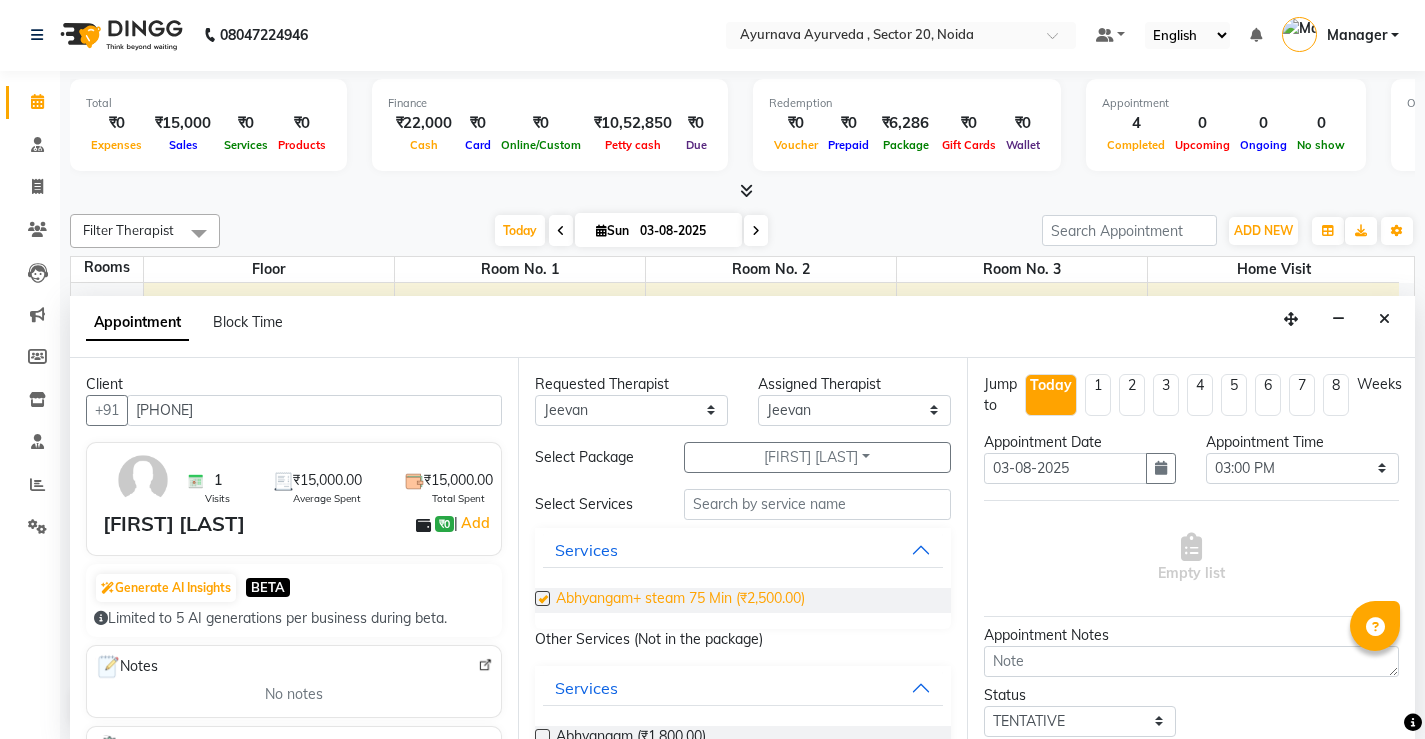 checkbox on "true" 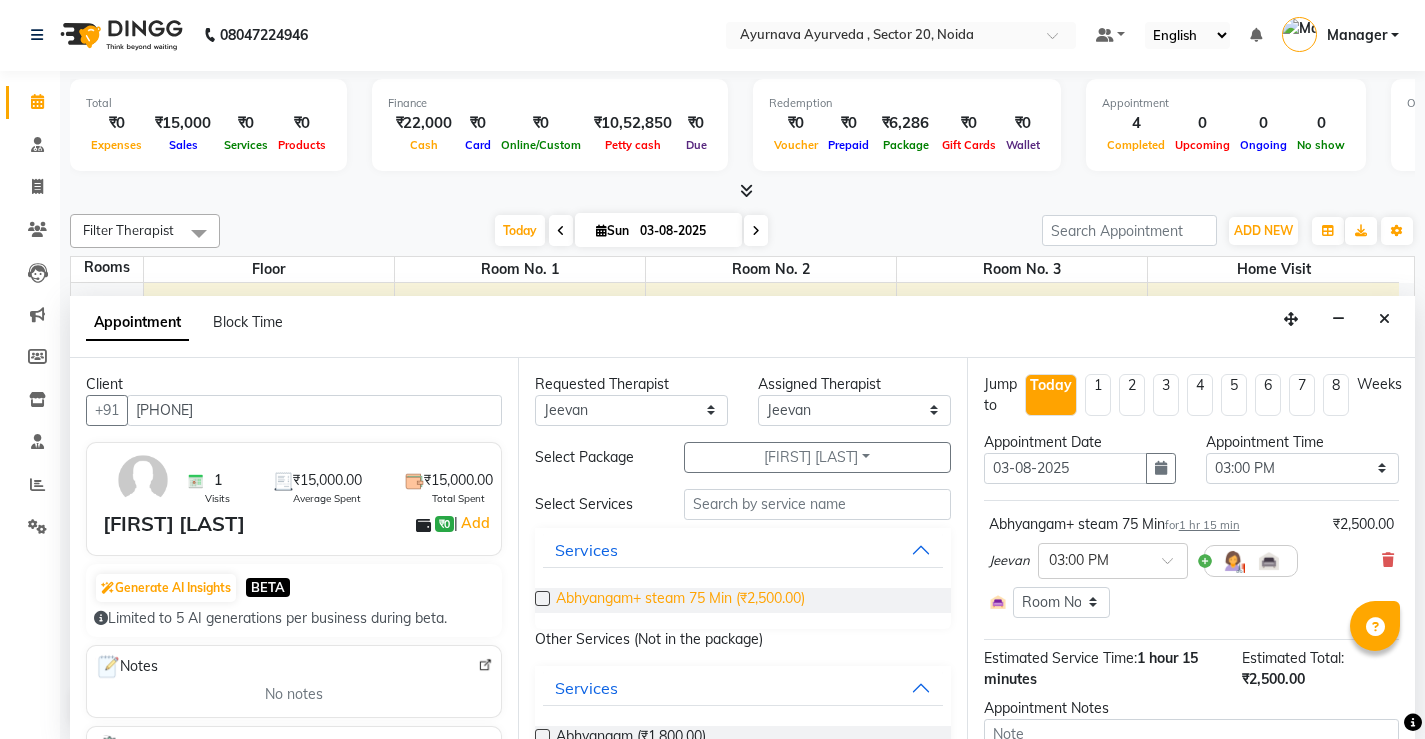 checkbox on "false" 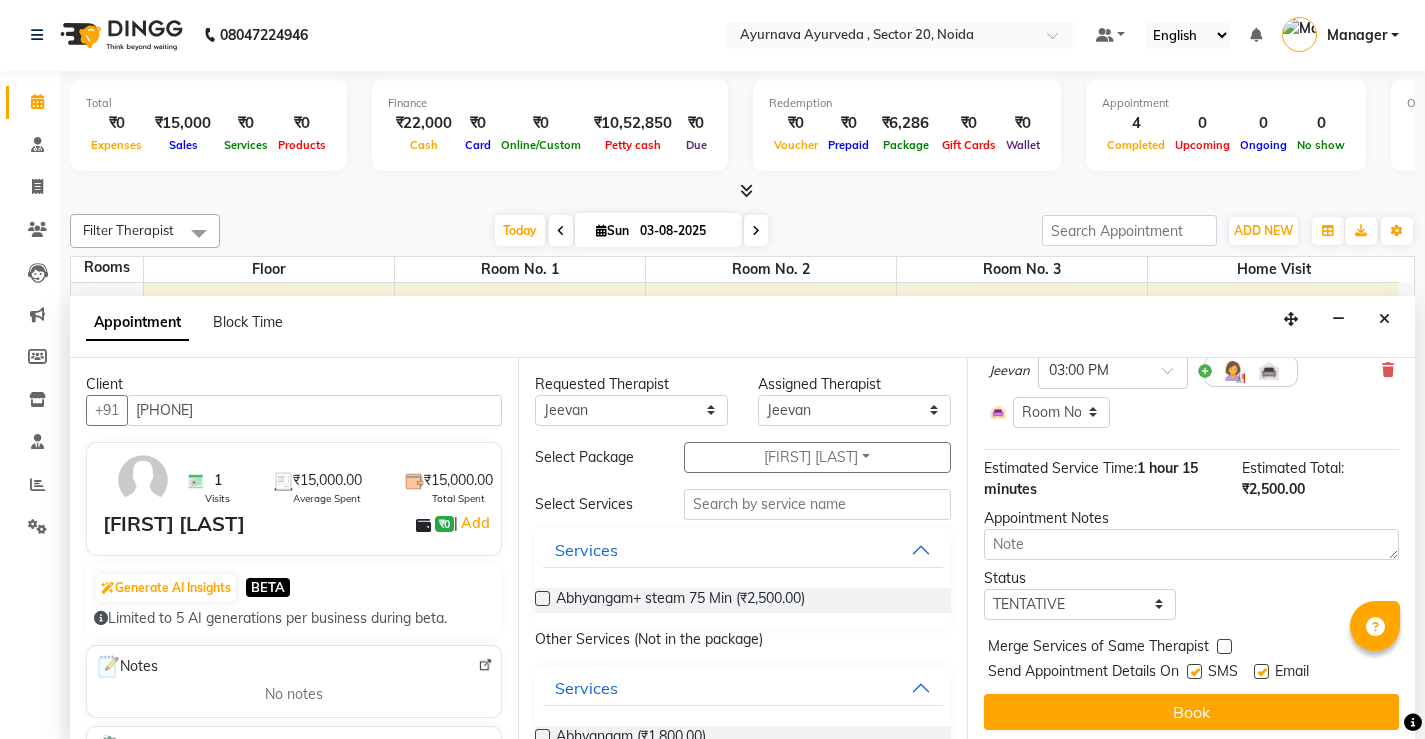 scroll, scrollTop: 197, scrollLeft: 0, axis: vertical 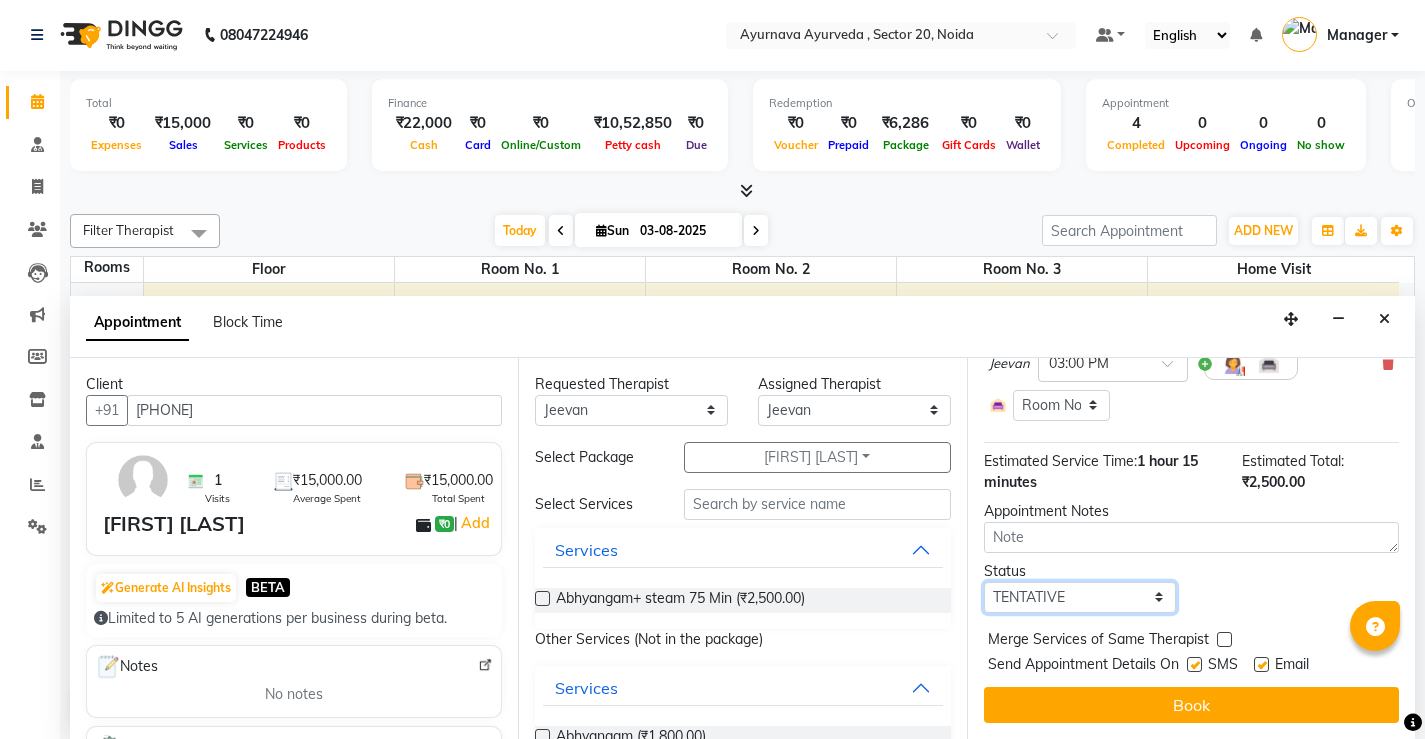 click on "Select TENTATIVE CONFIRM CHECK-IN UPCOMING" at bounding box center (1080, 597) 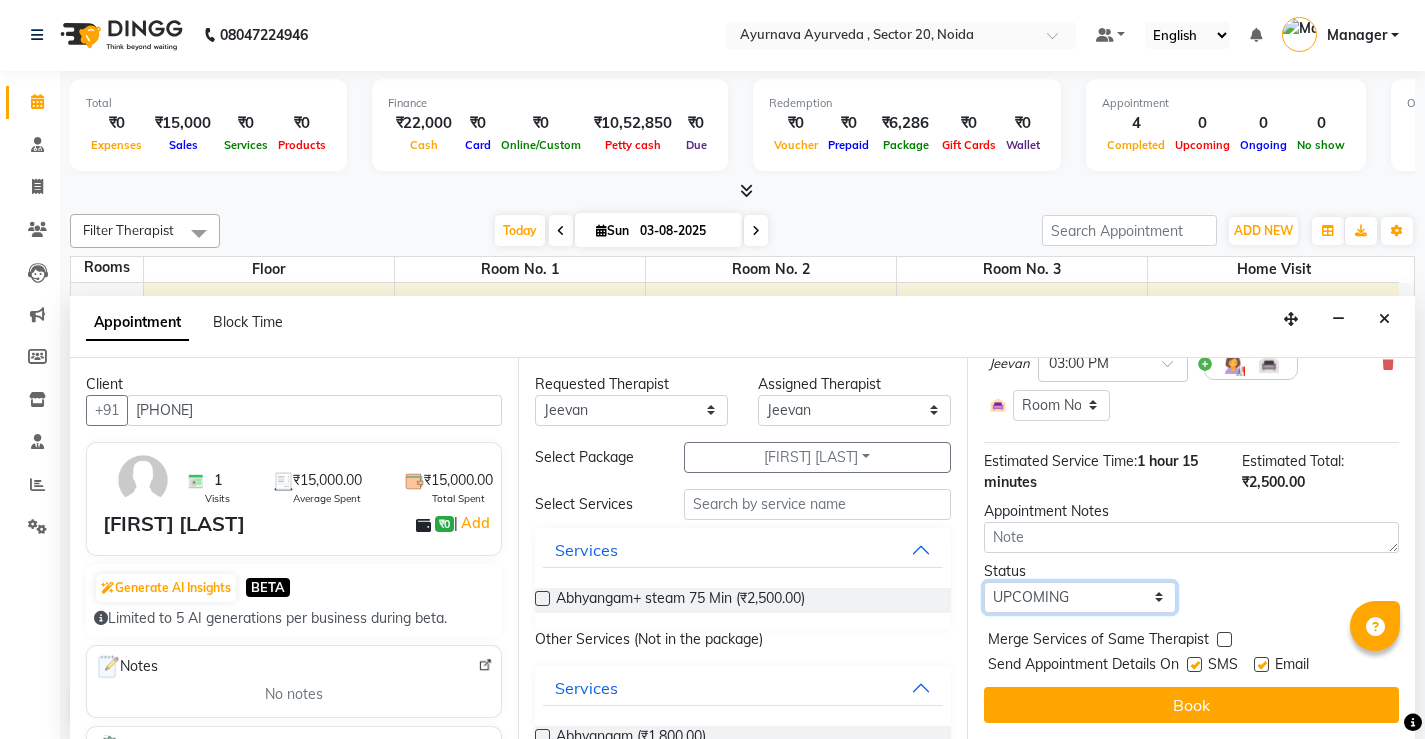 click on "Select TENTATIVE CONFIRM CHECK-IN UPCOMING" at bounding box center [1080, 597] 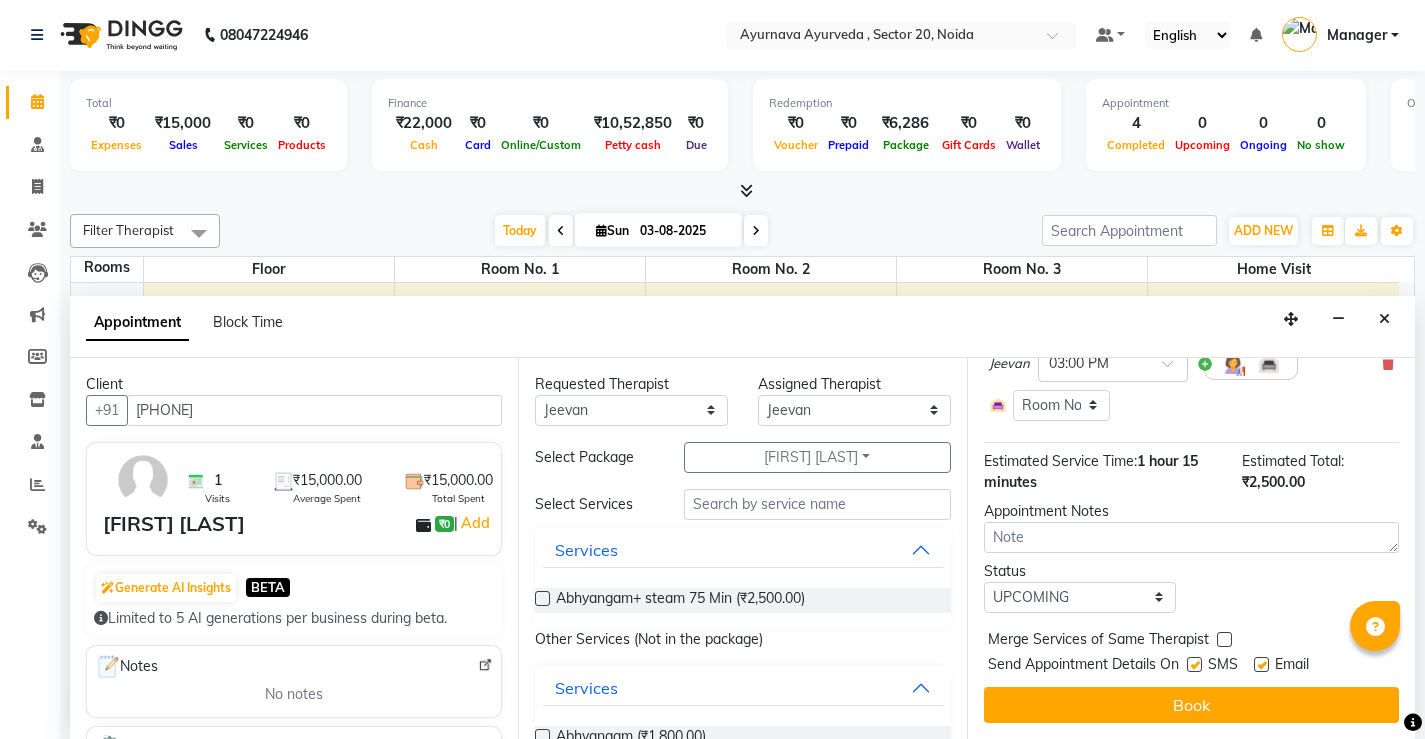click at bounding box center [1194, 664] 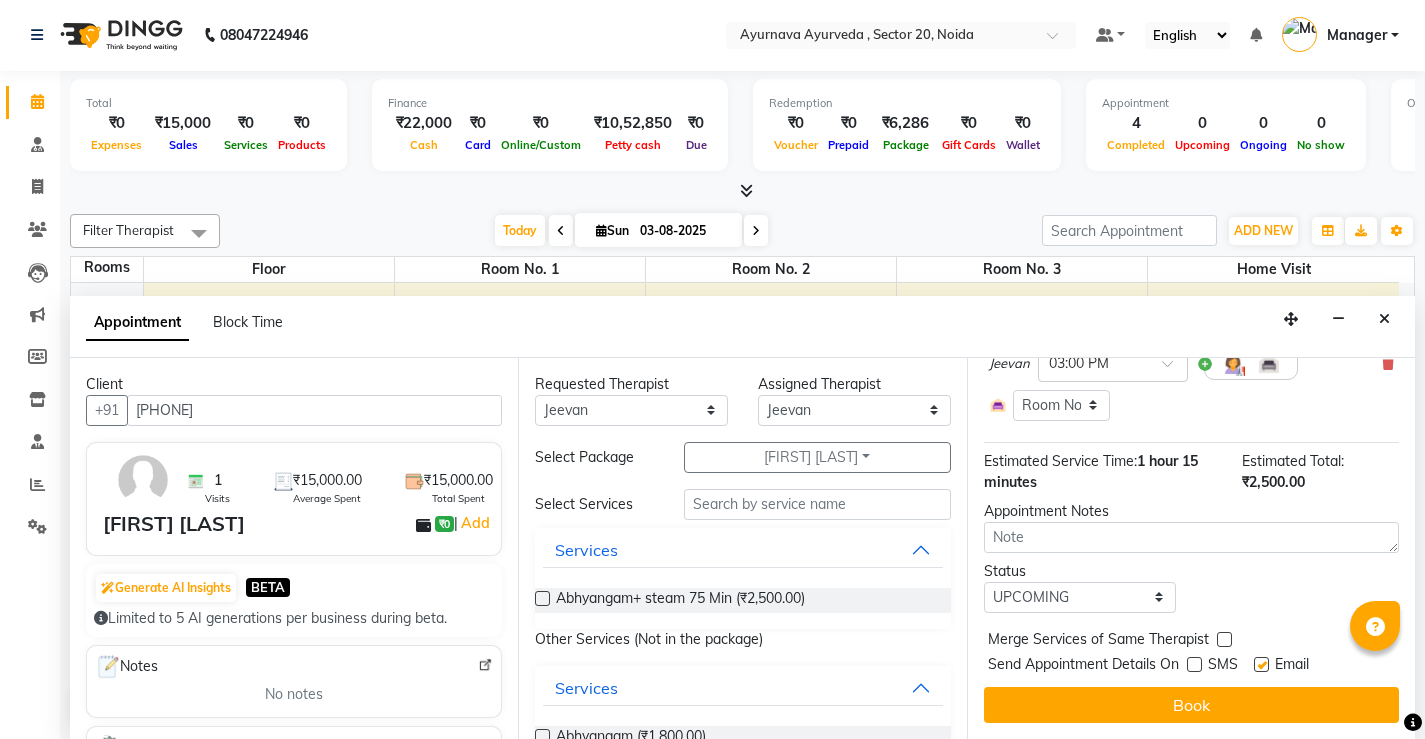 click at bounding box center [1261, 664] 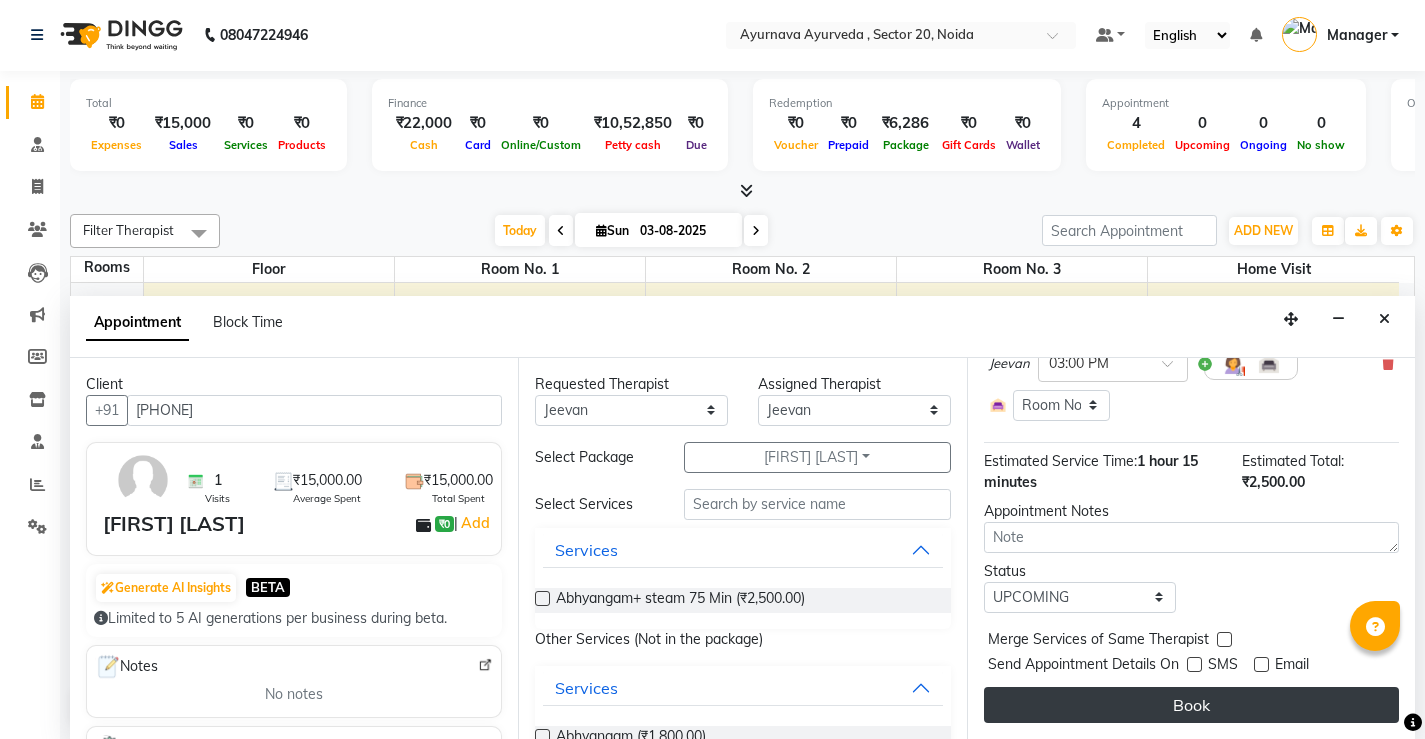 click on "Book" at bounding box center (1191, 705) 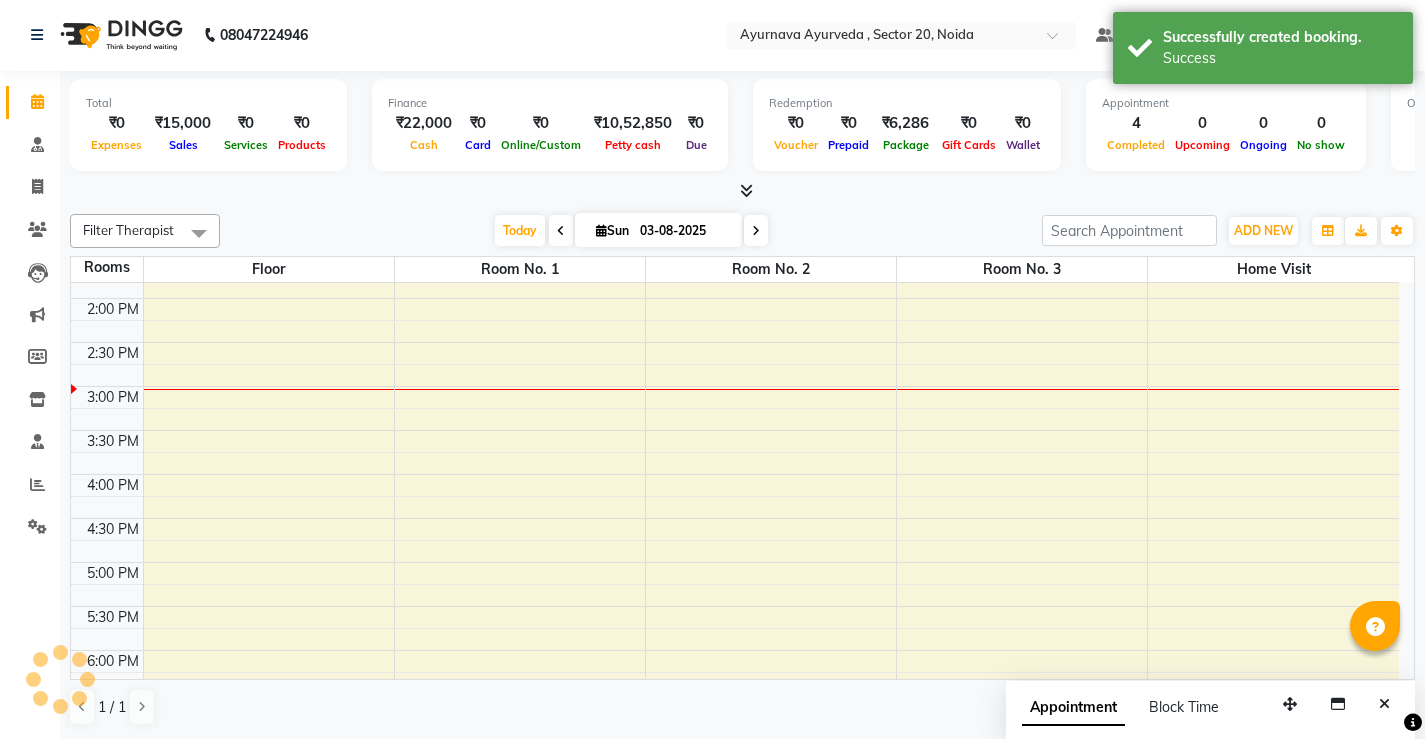 scroll, scrollTop: 0, scrollLeft: 0, axis: both 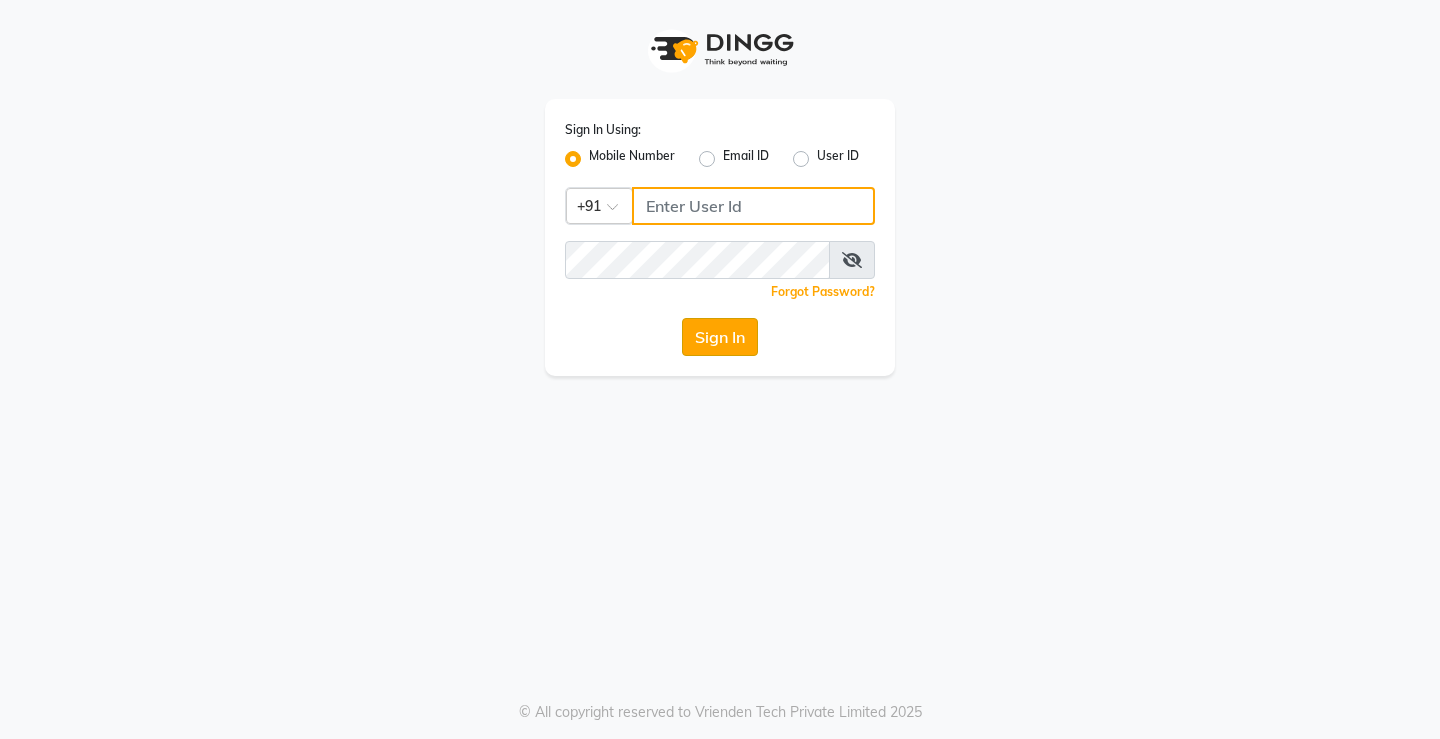 type on "[PHONE]" 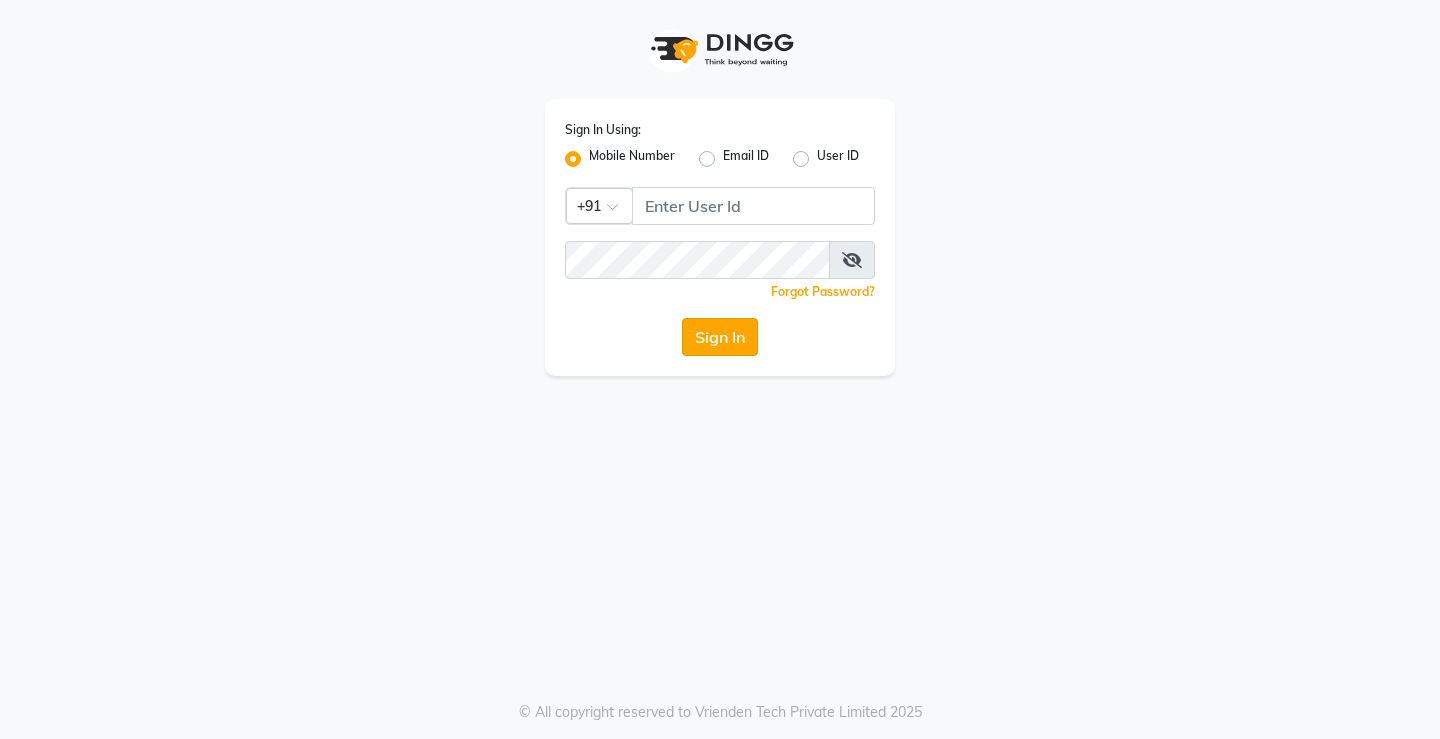 click on "Sign In" 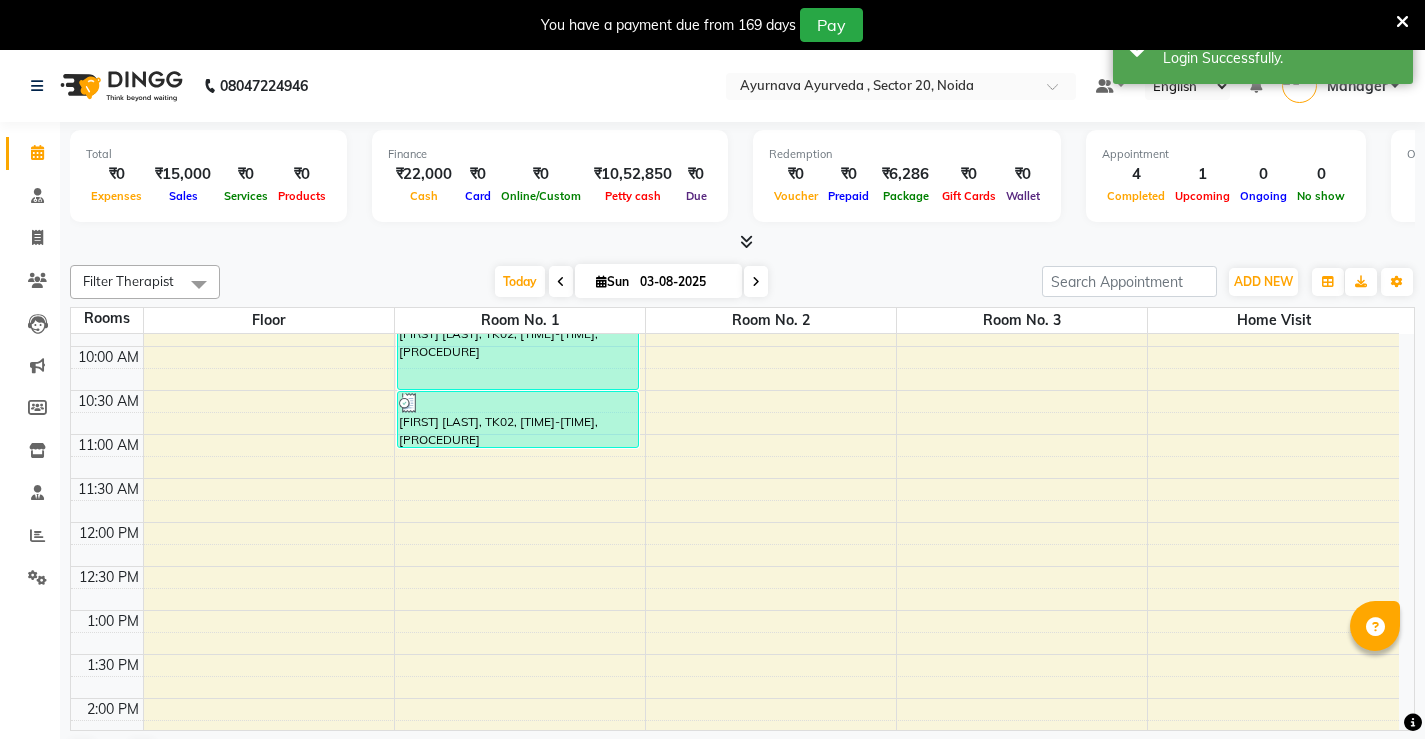 scroll, scrollTop: 300, scrollLeft: 0, axis: vertical 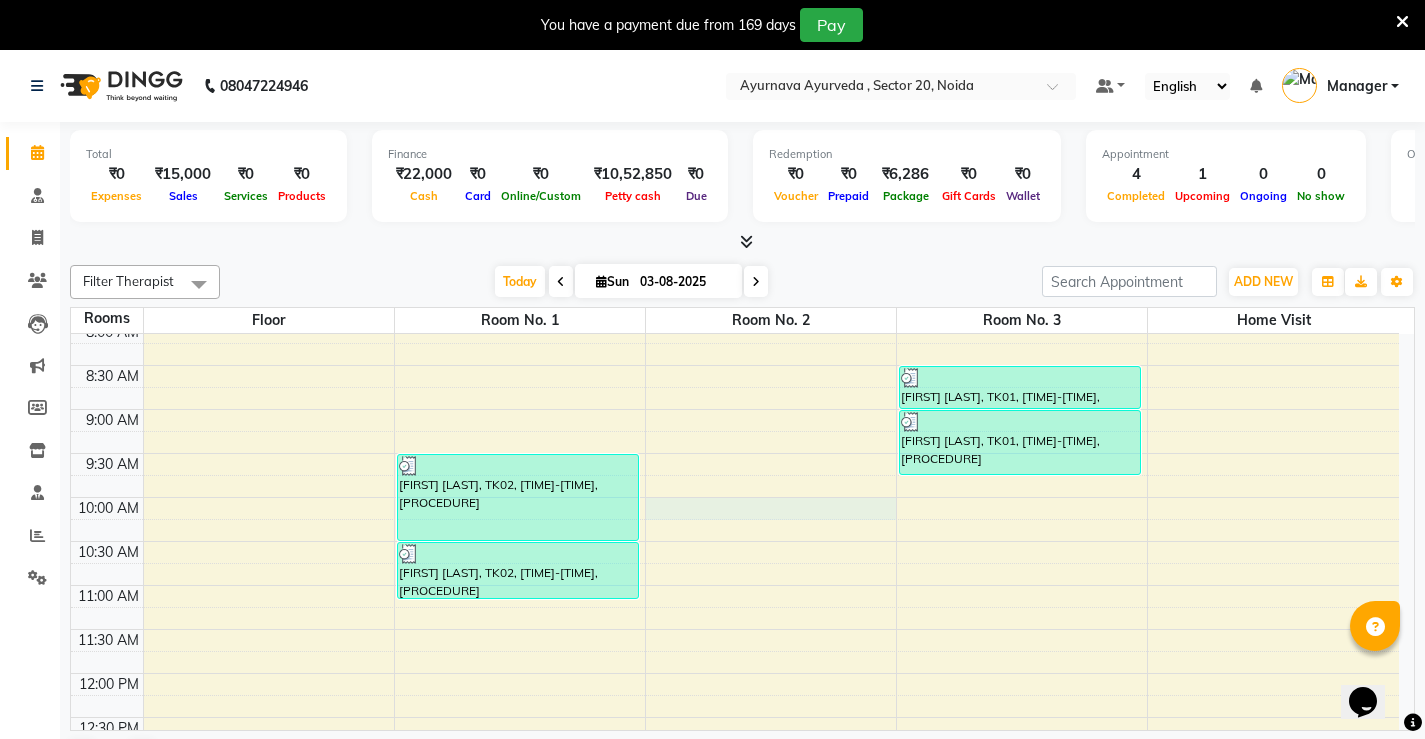 click on "[FIRST] [LAST], TK02, [TIME]-[TIME], [PROCEDURE]     [FIRST] [LAST], TK02, [TIME]-[TIME], [PROCEDURE]    [FIRST] [LAST], TK03, [TIME]-[TIME], [PROCEDURE]     [FIRST] [LAST], TK01, [TIME]-[TIME], [PROCEDURE]     [FIRST] [LAST], TK01, [TIME]-[TIME], [PROCEDURE]" at bounding box center [735, 849] 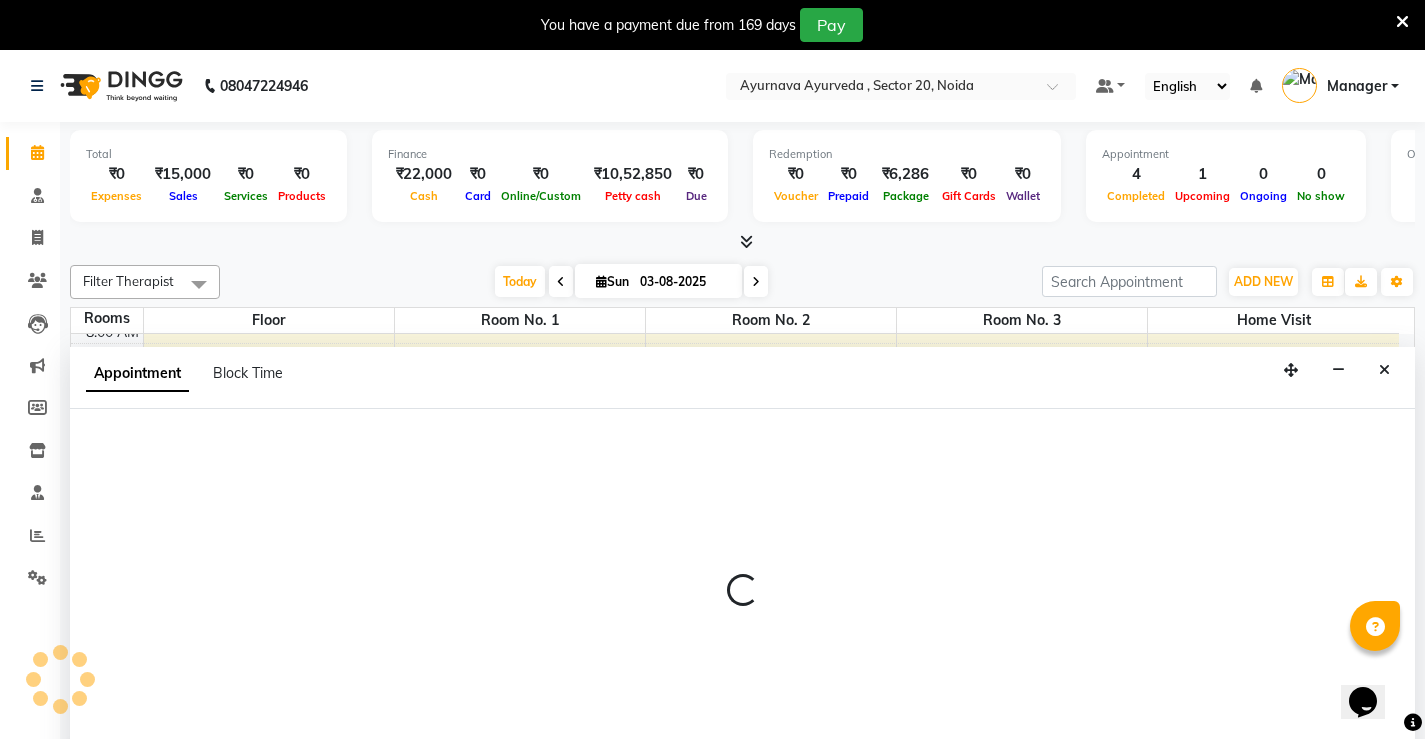 scroll, scrollTop: 51, scrollLeft: 0, axis: vertical 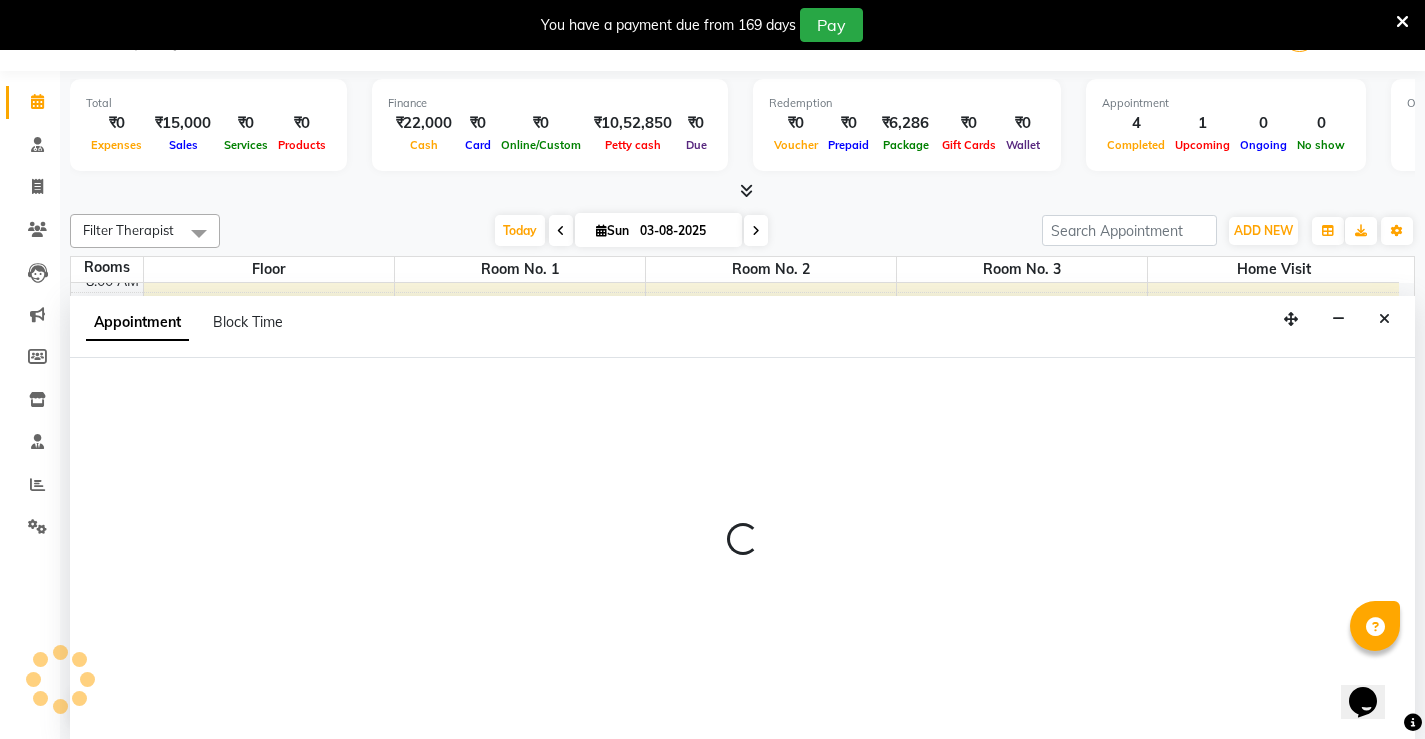 select on "600" 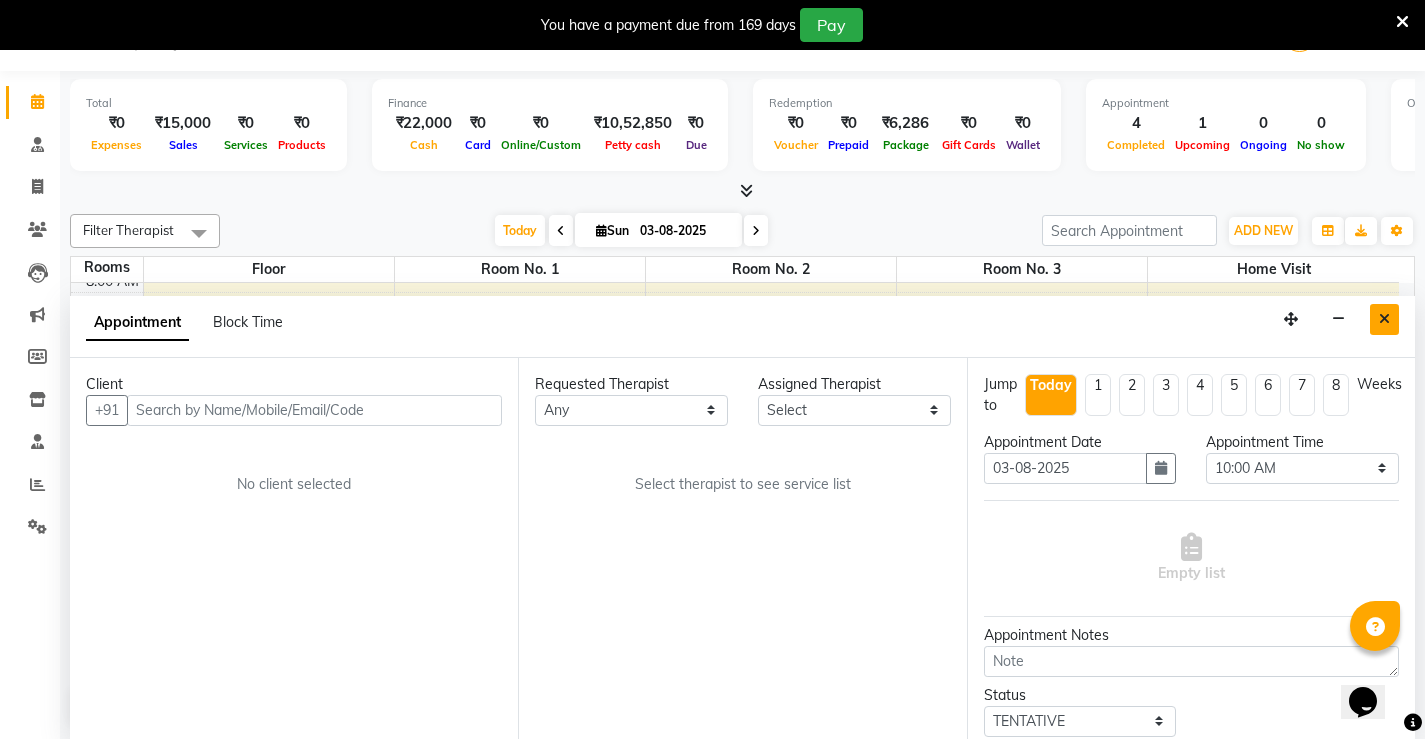click at bounding box center [1384, 319] 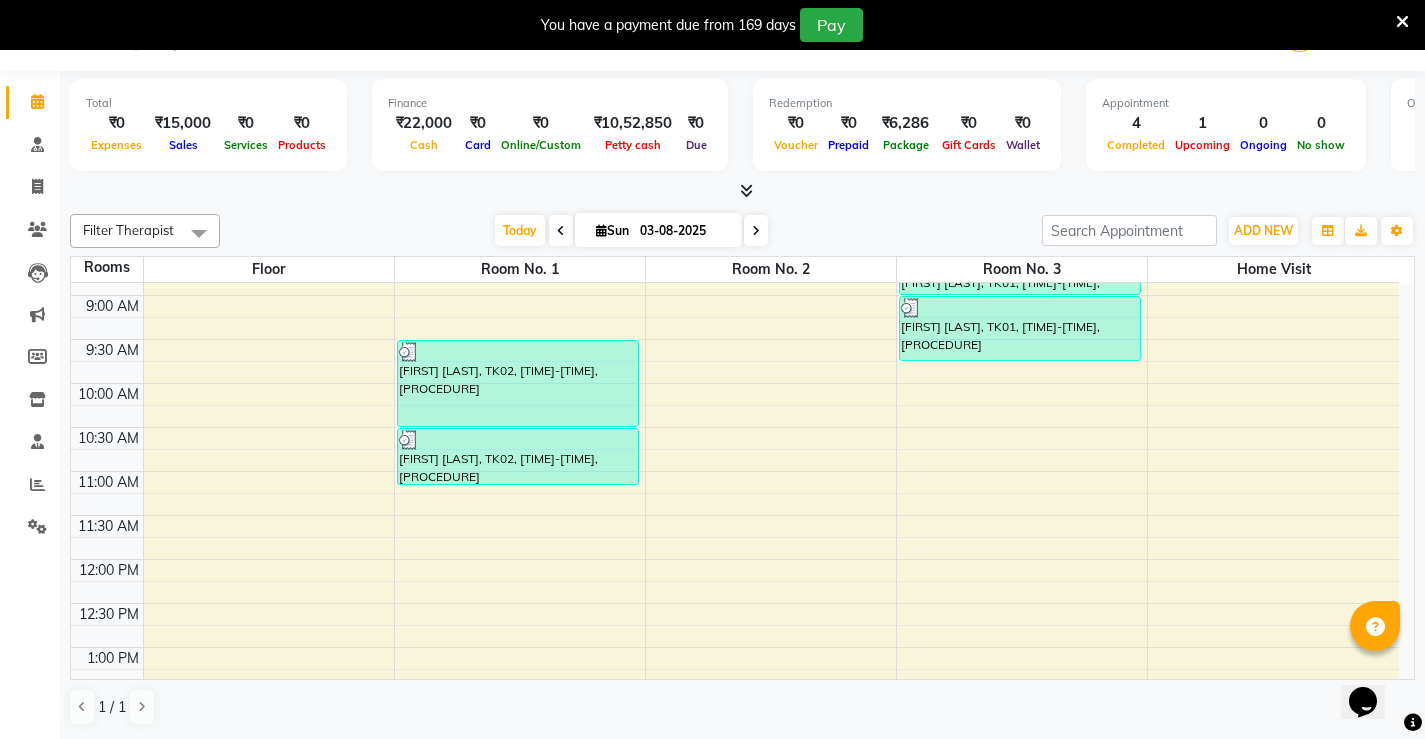 scroll, scrollTop: 400, scrollLeft: 0, axis: vertical 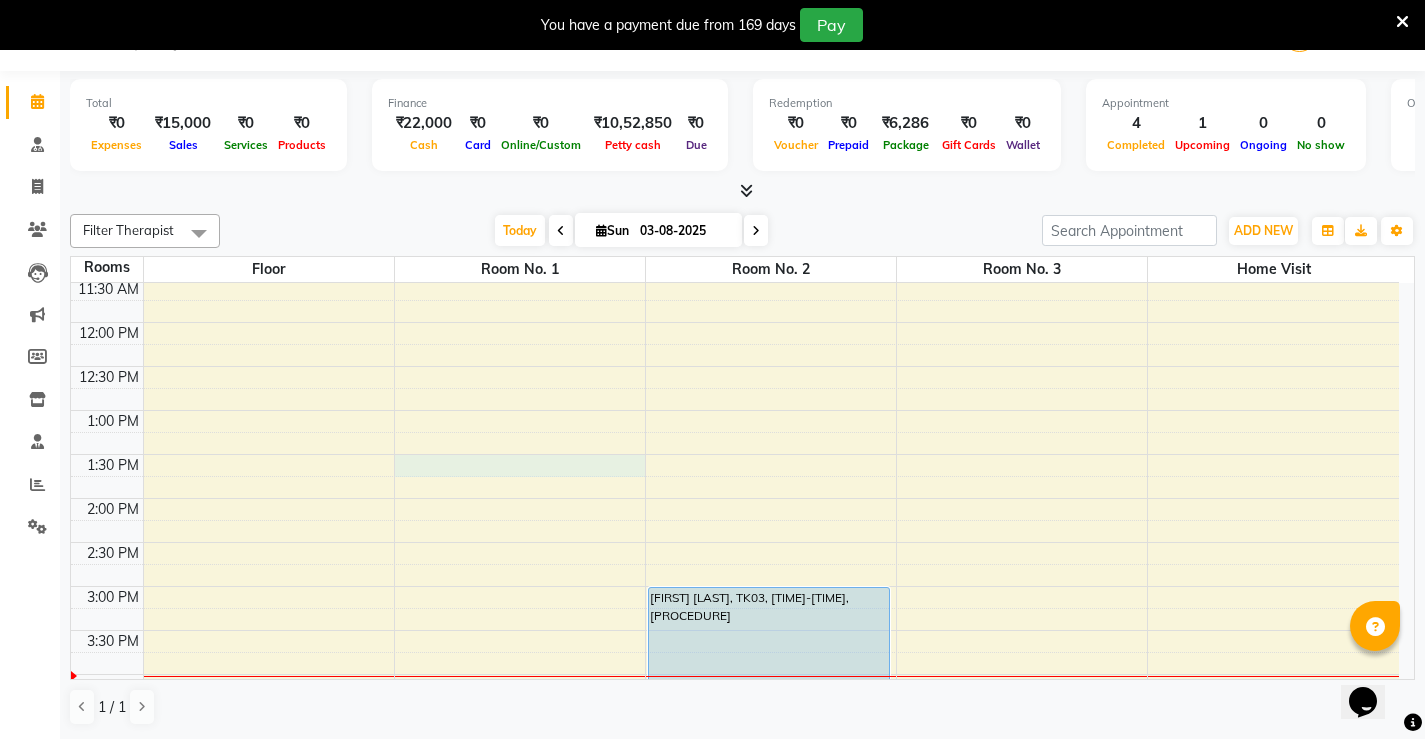 click on "[FIRST] [LAST], TK02, [TIME]-[TIME], [PROCEDURE]     [FIRST] [LAST], TK02, [TIME]-[TIME], [PROCEDURE]    [FIRST] [LAST], TK03, [TIME]-[TIME], [PROCEDURE]     [FIRST] [LAST], TK01, [TIME]-[TIME], [PROCEDURE]     [FIRST] [LAST], TK01, [TIME]-[TIME], [PROCEDURE]" at bounding box center (735, 498) 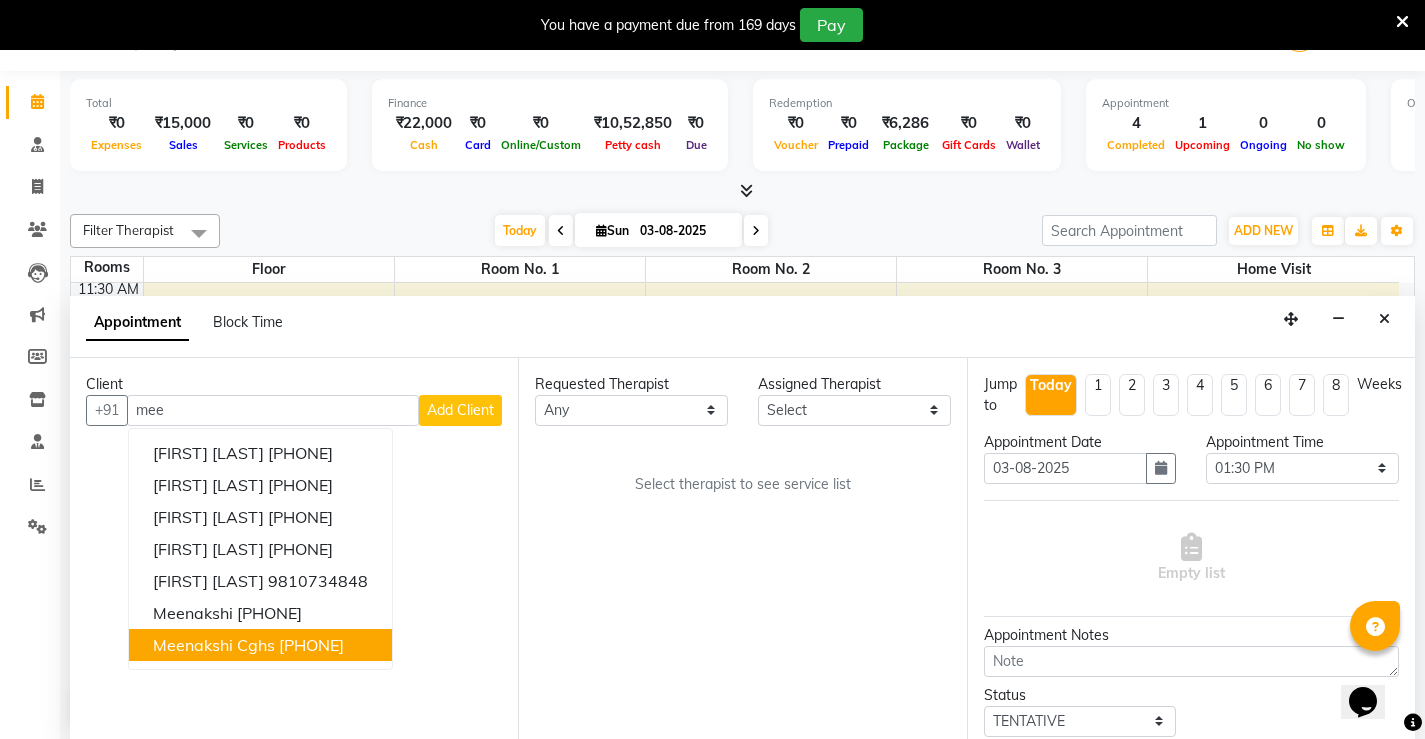 click on "[PHONE]" at bounding box center [311, 645] 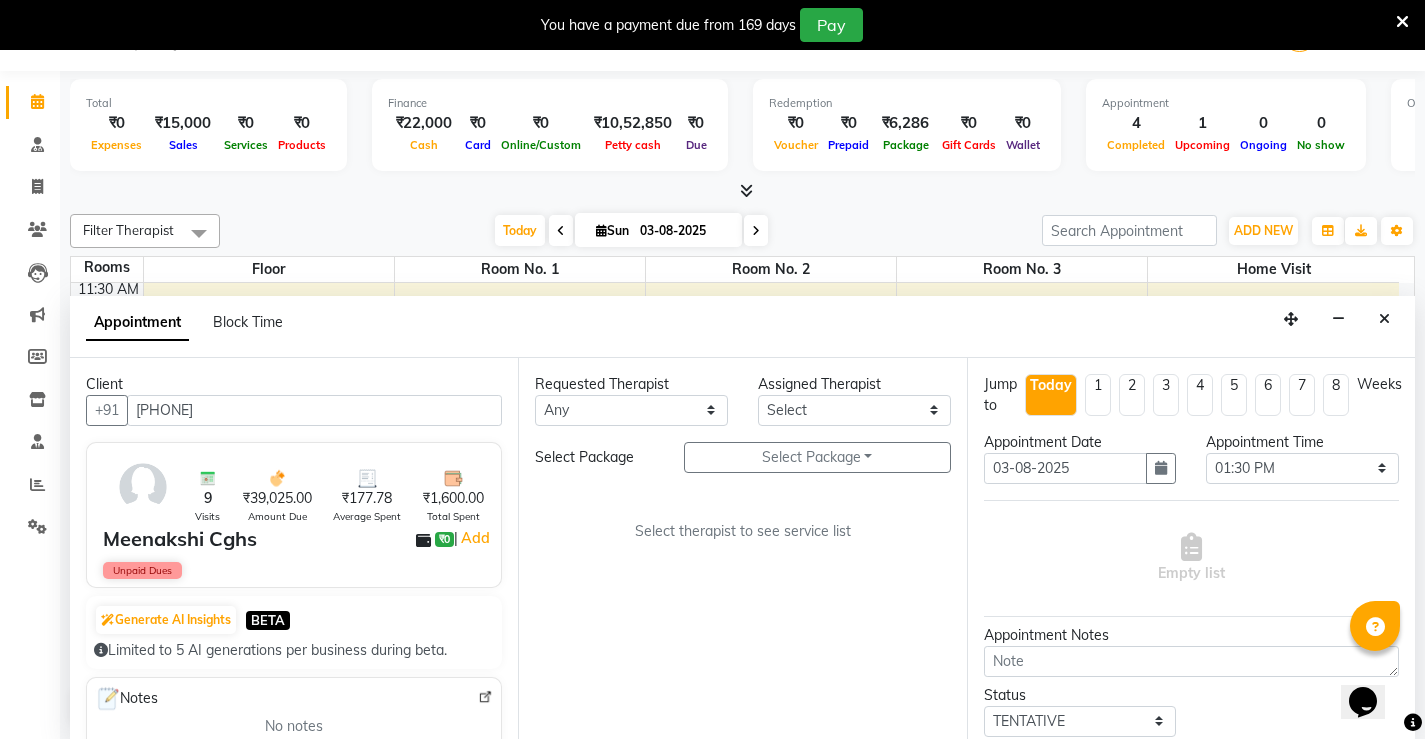 type on "[PHONE]" 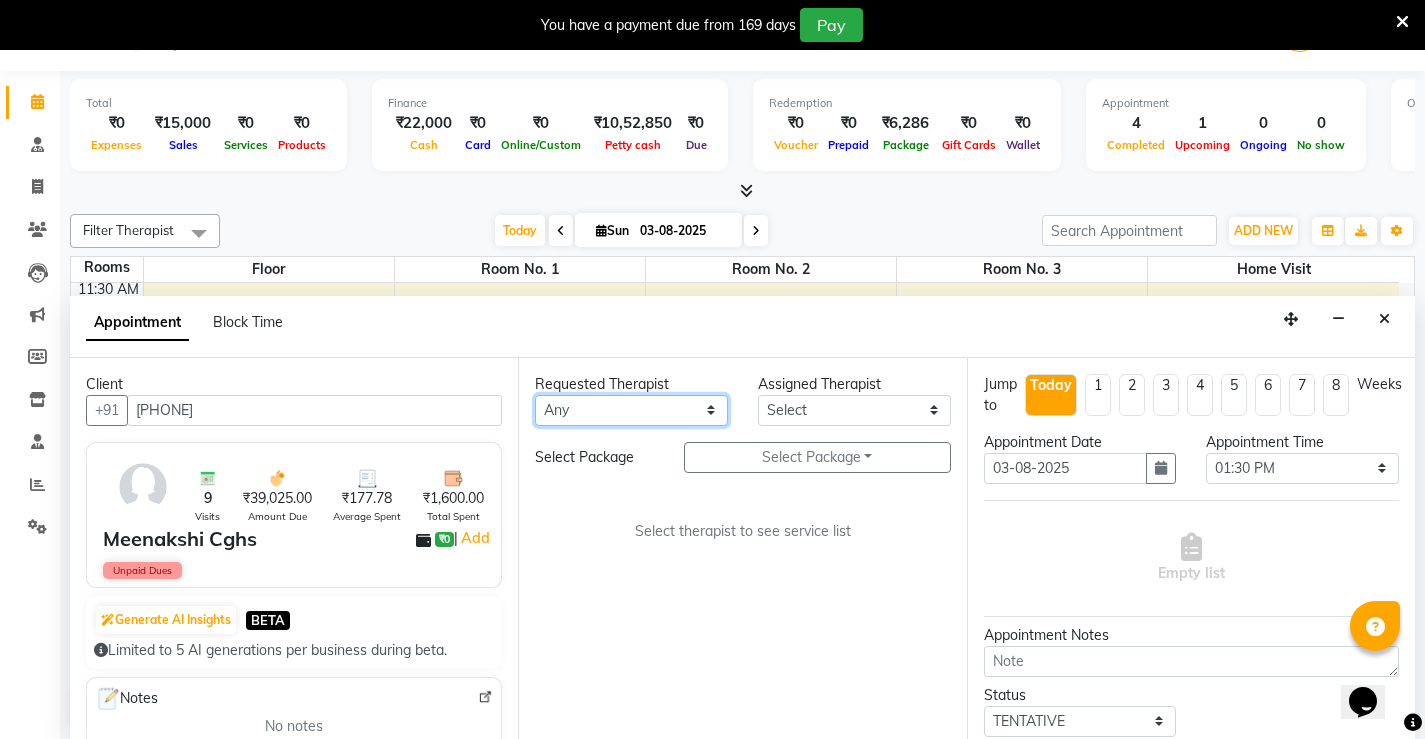 click on "Select [FIRST] [FIRST] [FIRST] [FIRST] [FIRST] [FIRST] [FIRST] [FIRST] [FIRST] [FIRST] [FIRST] [FIRST] [FIRST] [FIRST] [FIRST] [FIRST] [FIRST] [FIRST] [FIRST] [FIRST] [FIRST] [FIRST] [FIRST]" at bounding box center (631, 410) 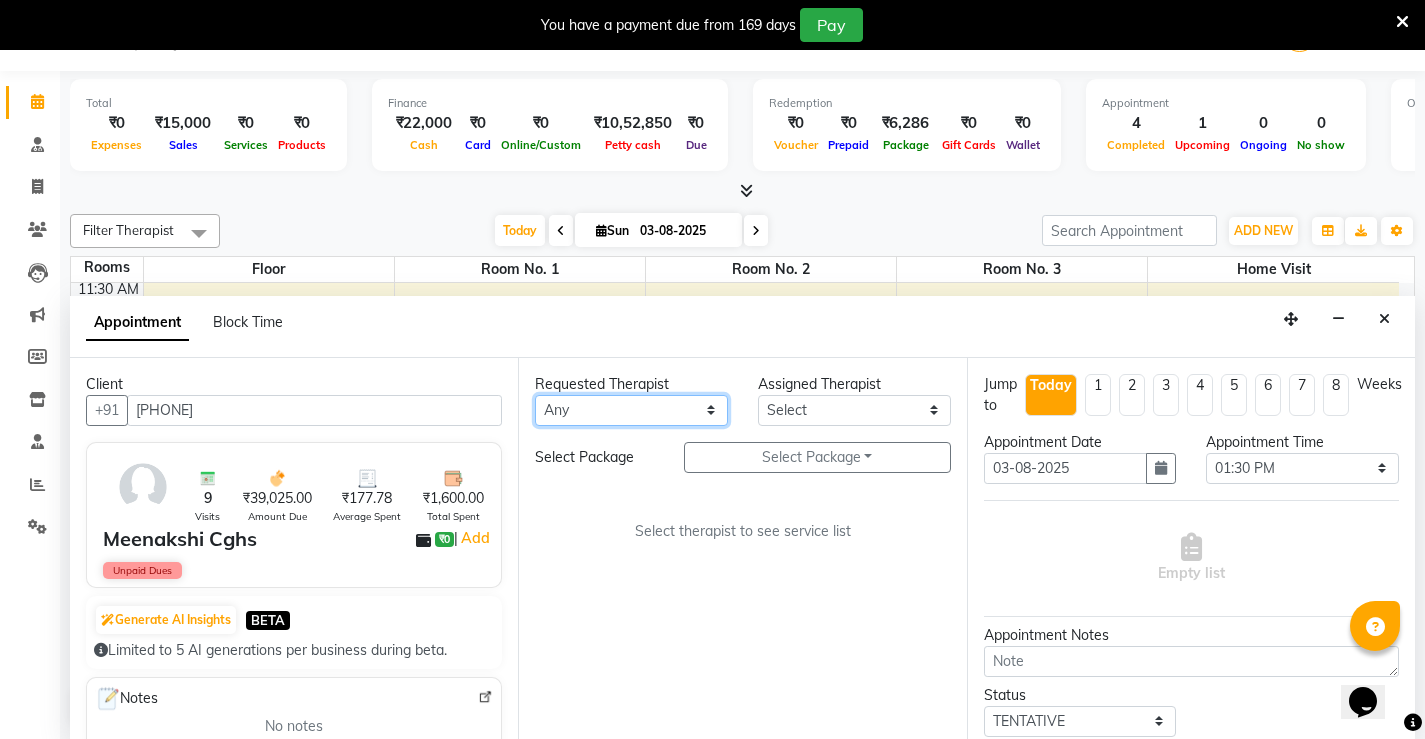 select on "68703" 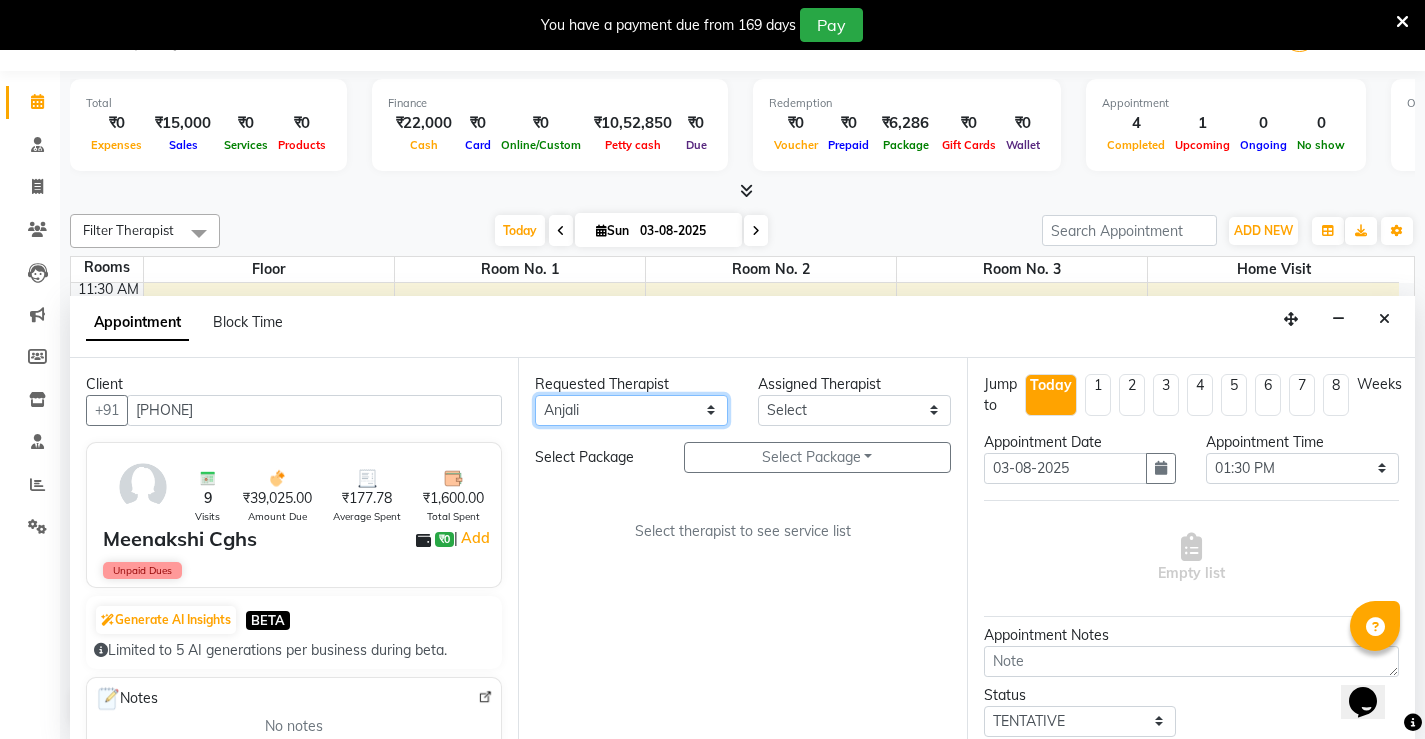 click on "Select [FIRST] [FIRST] [FIRST] [FIRST] [FIRST] [FIRST] [FIRST] [FIRST] [FIRST] [FIRST] [FIRST] [FIRST] [FIRST] [FIRST] [FIRST] [FIRST] [FIRST] [FIRST] [FIRST] [FIRST] [FIRST] [FIRST] [FIRST]" at bounding box center (631, 410) 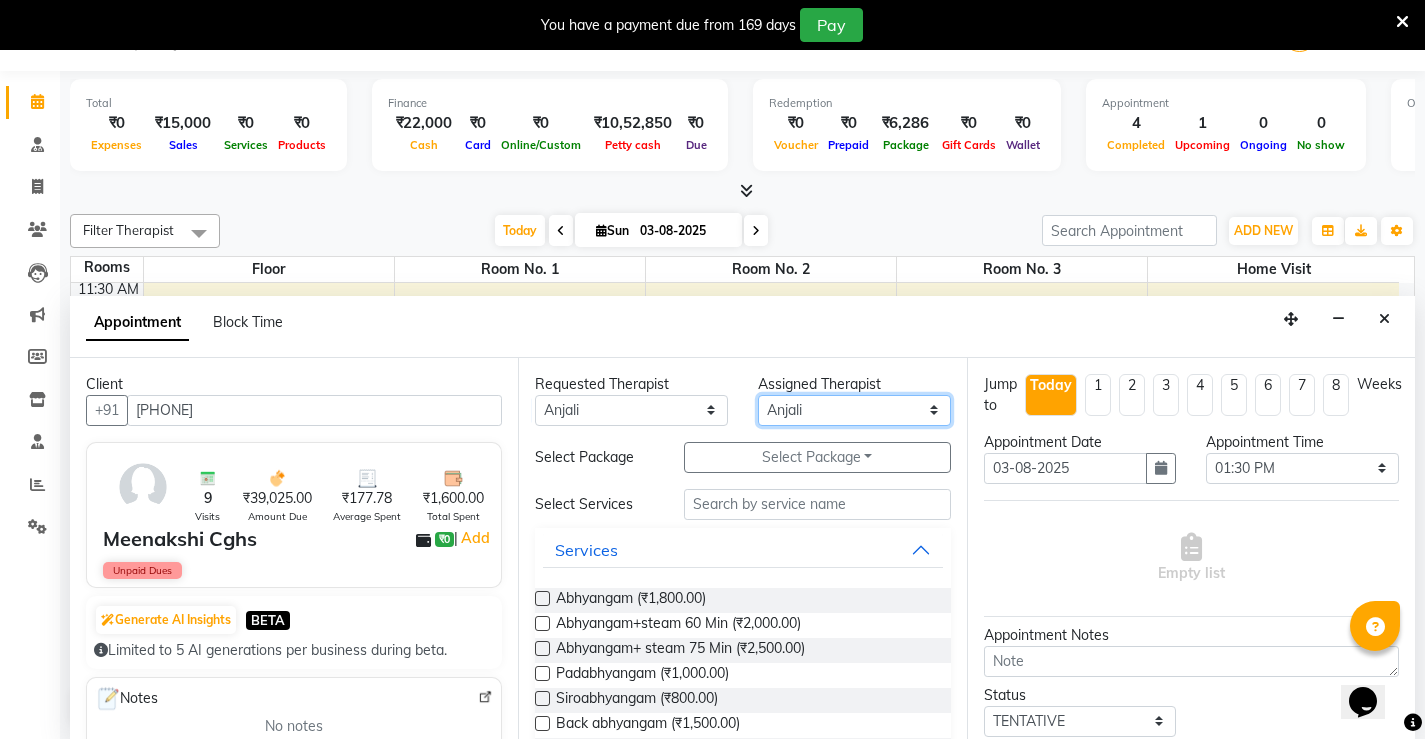 click on "Select [FIRST] [FIRST] [FIRST] [FIRST] [FIRST] [FIRST] [FIRST] [FIRST] [FIRST] [FIRST] [FIRST] [FIRST] [FIRST] [FIRST] [FIRST] [FIRST] [FIRST] [FIRST] [FIRST] [FIRST] [FIRST] [FIRST] [FIRST] Assigned Therapist Select [FIRST] [FIRST] [FIRST] [FIRST] [FIRST] [FIRST] [FIRST] [FIRST] [FIRST] [FIRST] [FIRST] [FIRST] [FIRST] [FIRST] [FIRST] [FIRST] [FIRST] [FIRST] [FIRST] [FIRST] [FIRST] [FIRST] [FIRST] Select Package Select Package  Toggle Dropdown [FIRST] [LAST] TRT Select therapist to see service list" at bounding box center (854, 410) 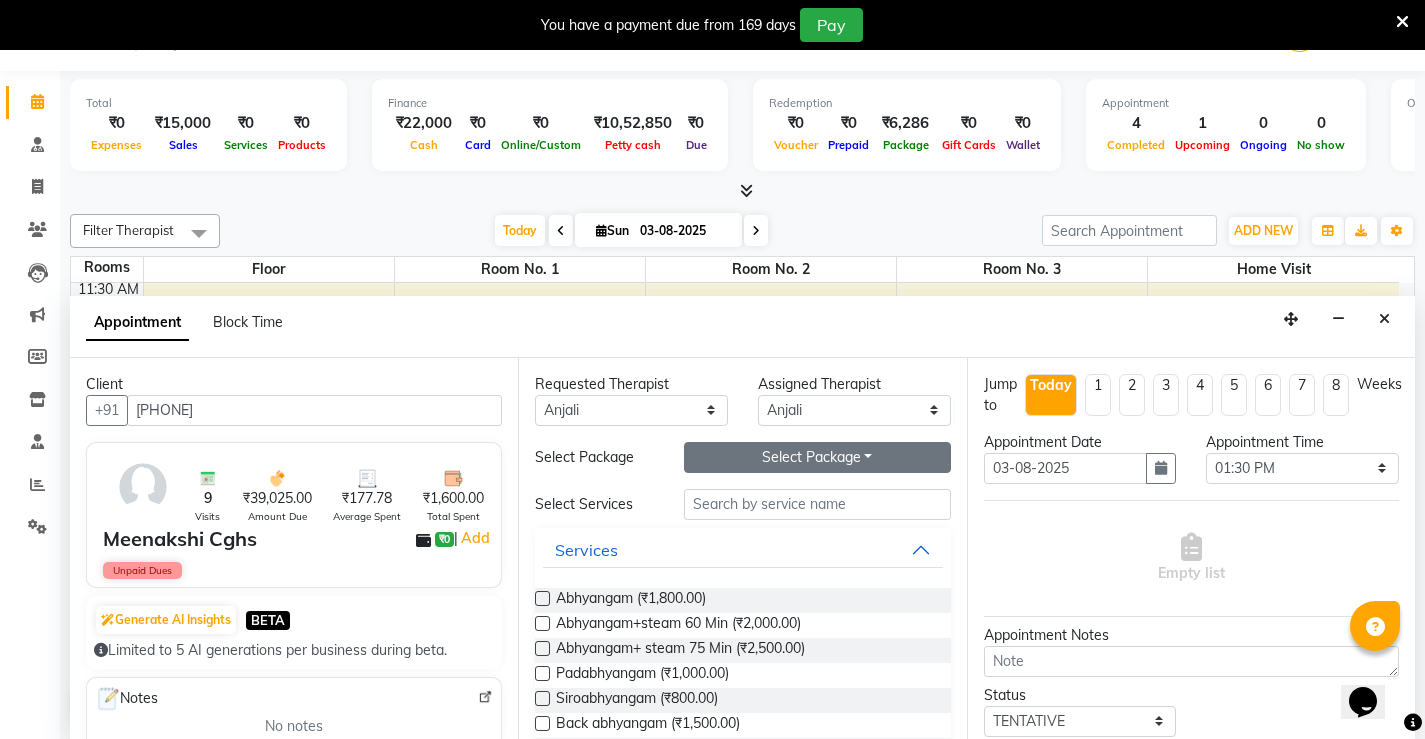 click on "Select Package  Toggle Dropdown" at bounding box center [817, 457] 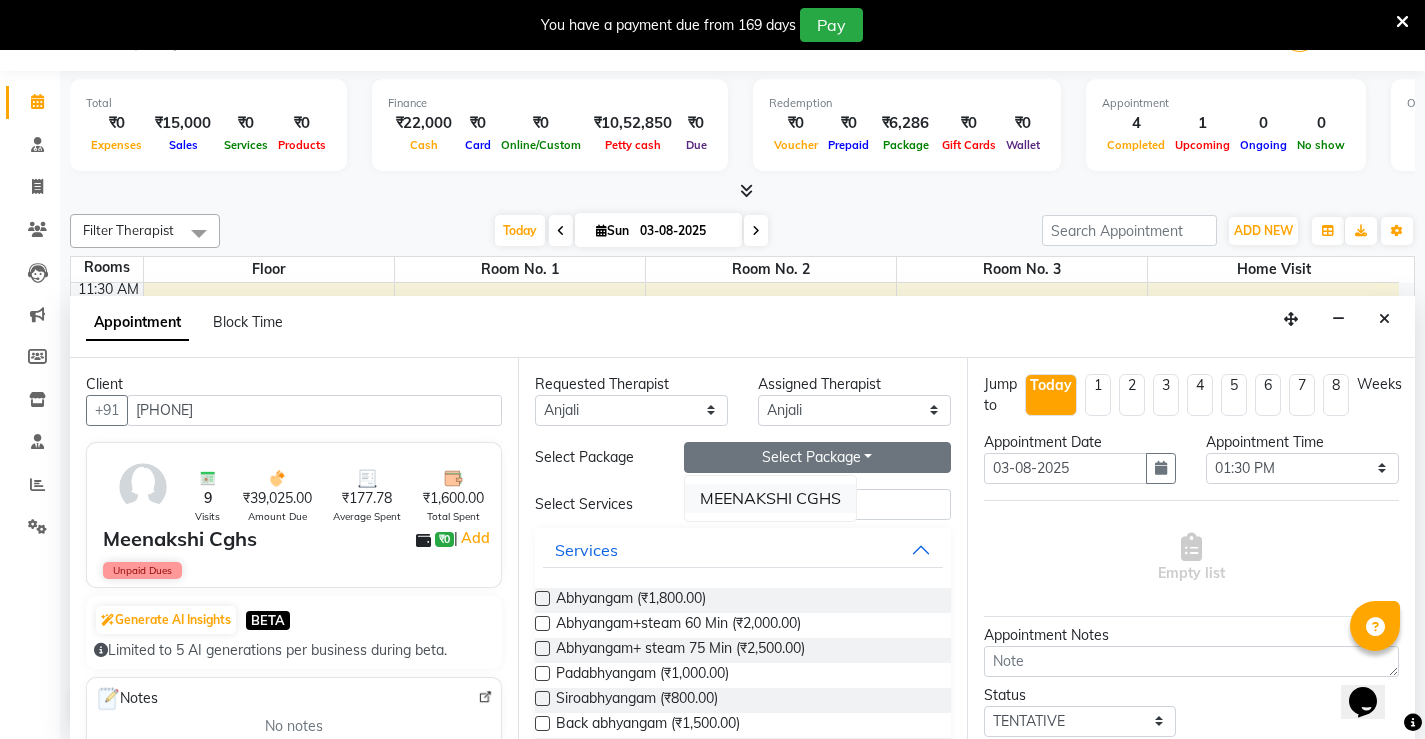 click on "MEENAKSHI CGHS" at bounding box center [770, 498] 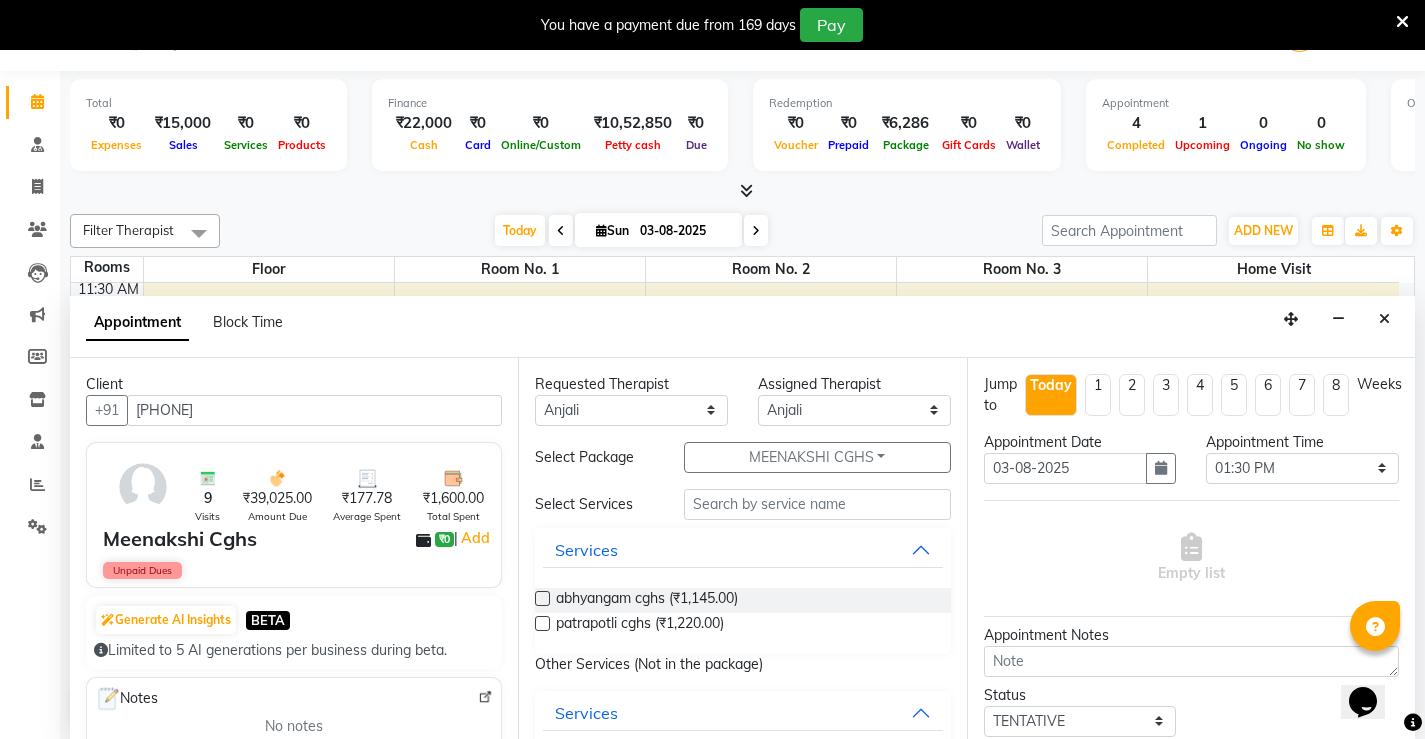 scroll, scrollTop: 100, scrollLeft: 0, axis: vertical 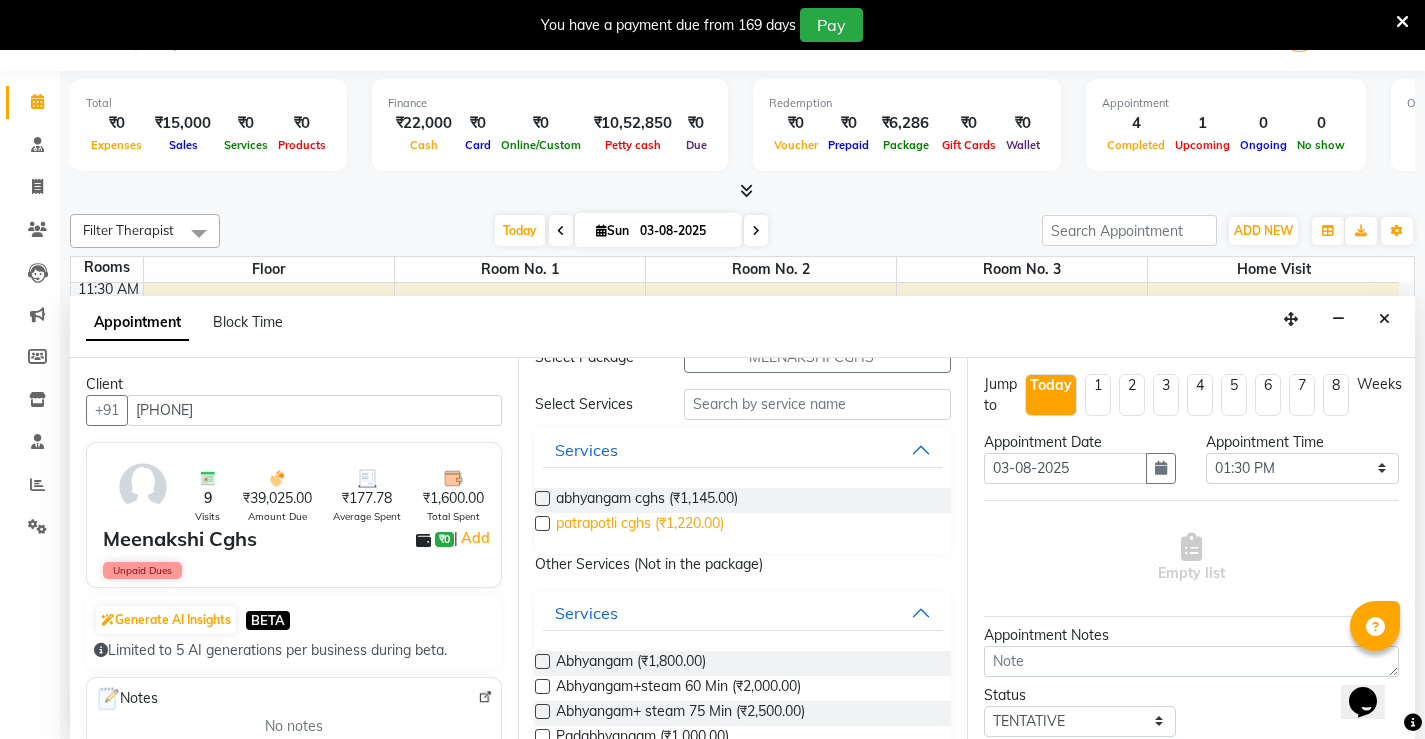 click on "patrapotli cghs (₹1,220.00)" at bounding box center [640, 525] 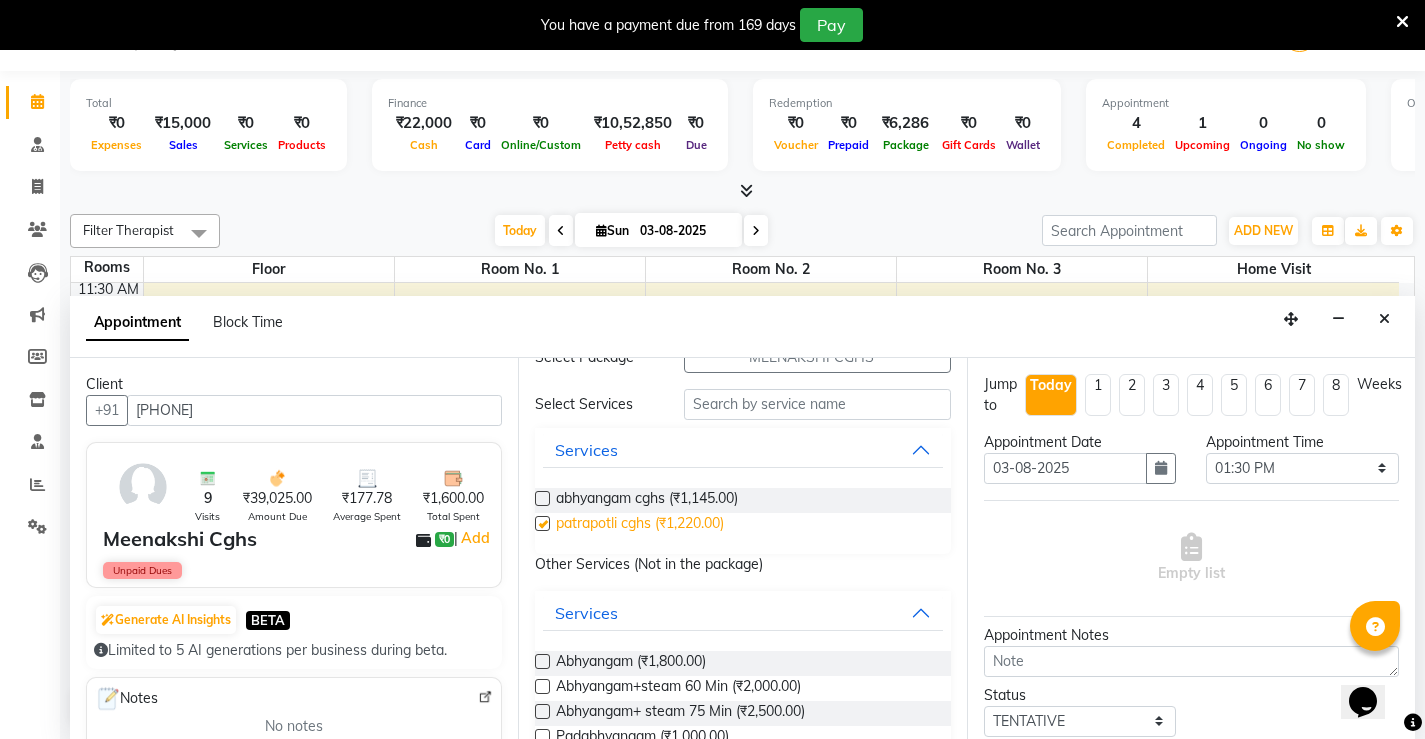 checkbox on "false" 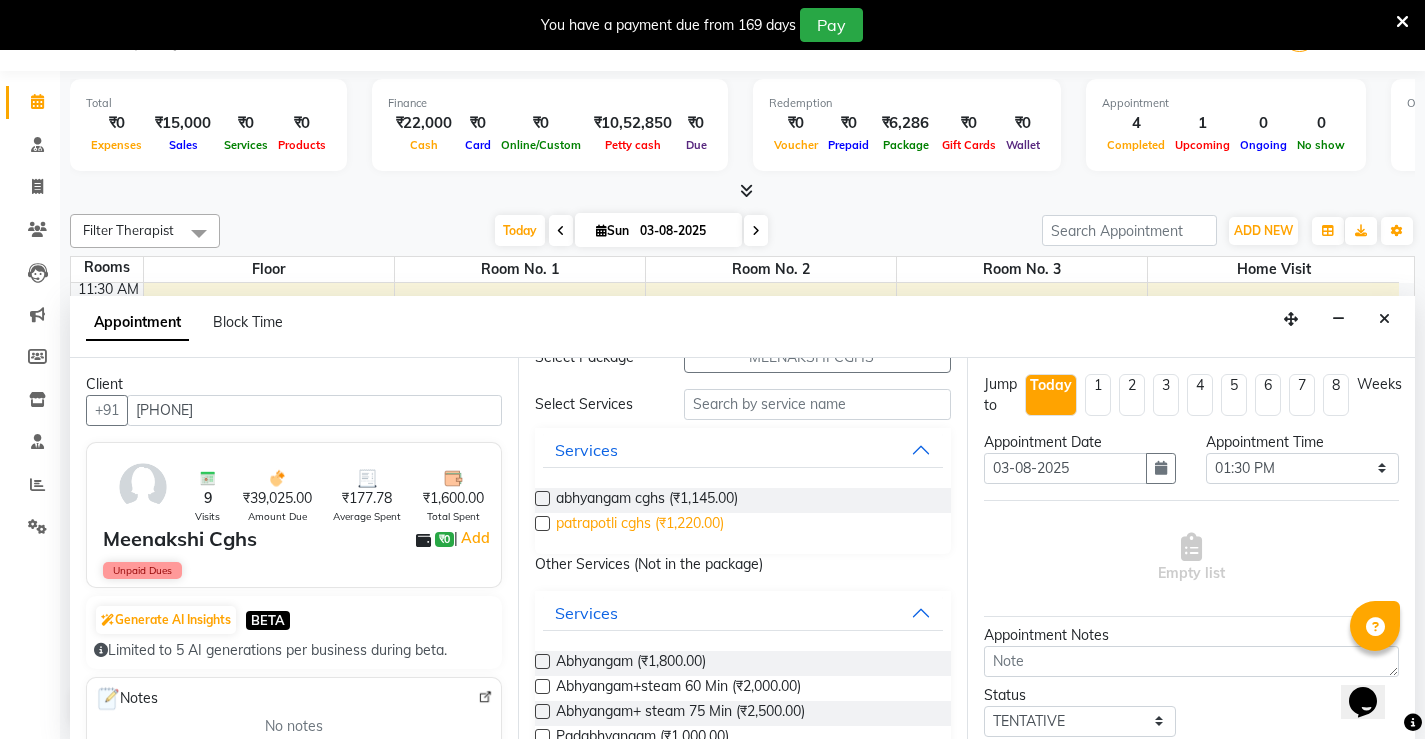 select on "2651" 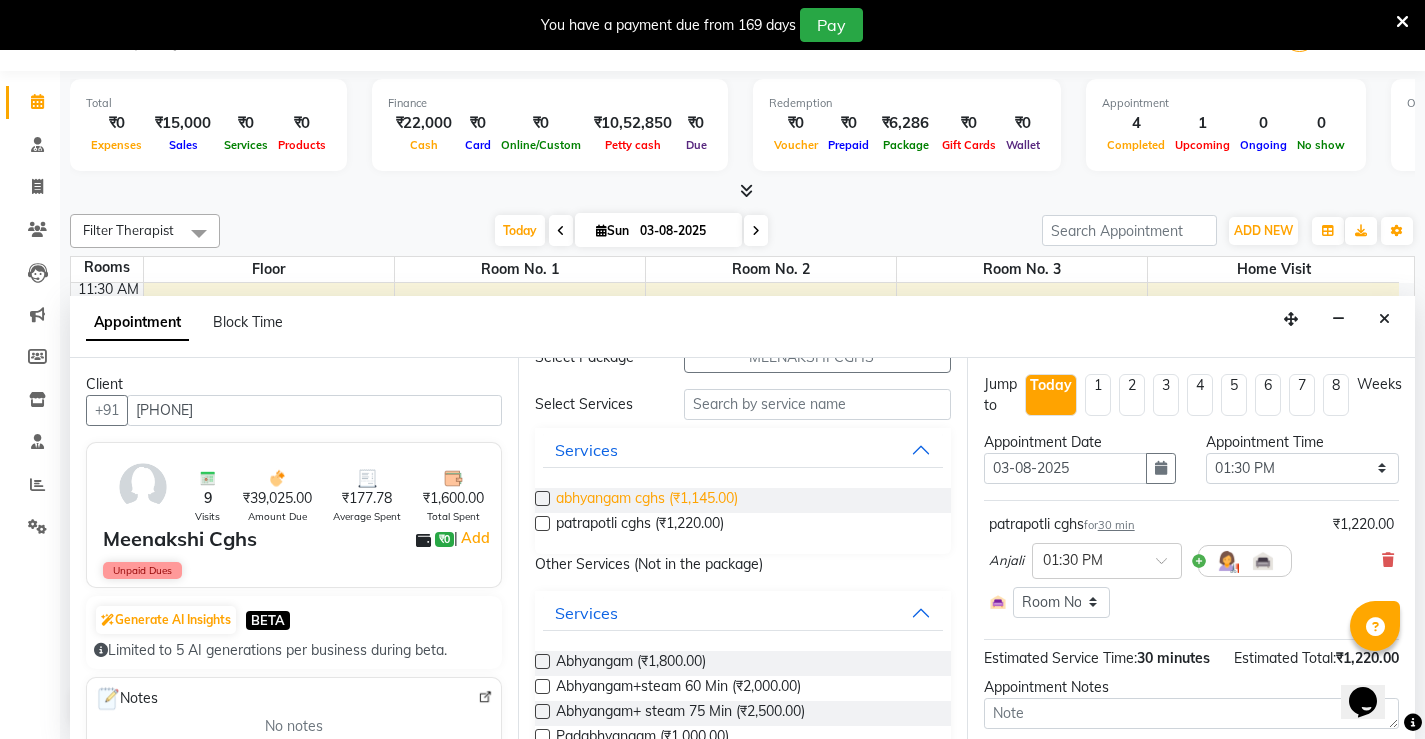 click on "abhyangam cghs (₹1,145.00)" at bounding box center [647, 500] 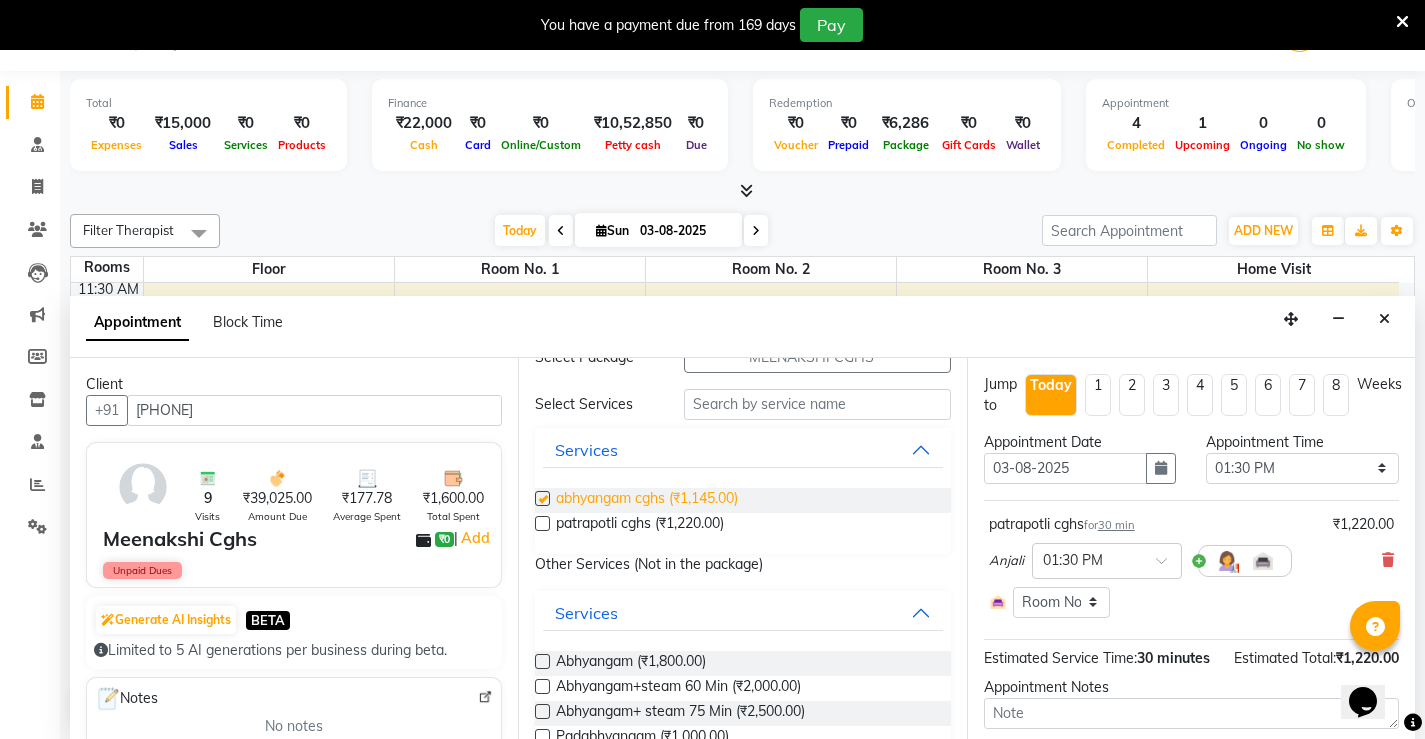 checkbox on "false" 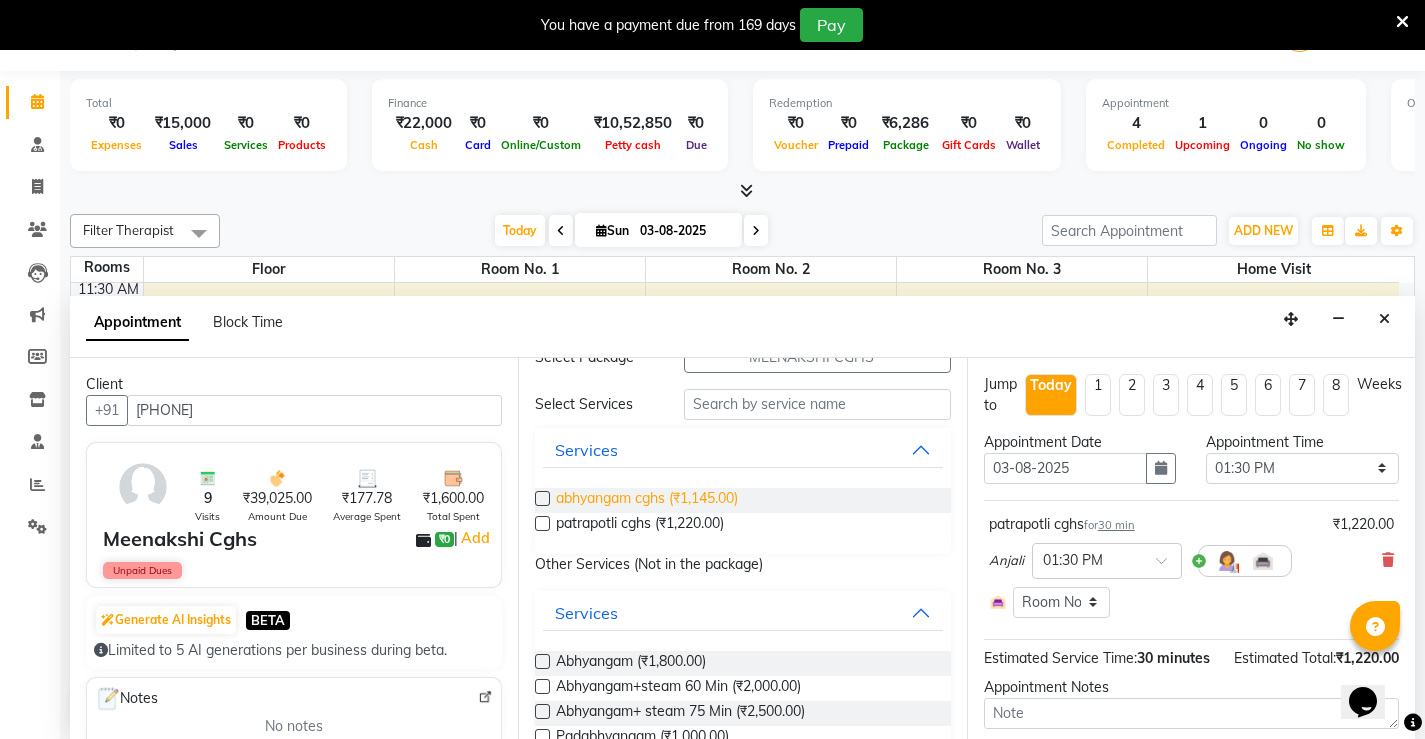 select on "2651" 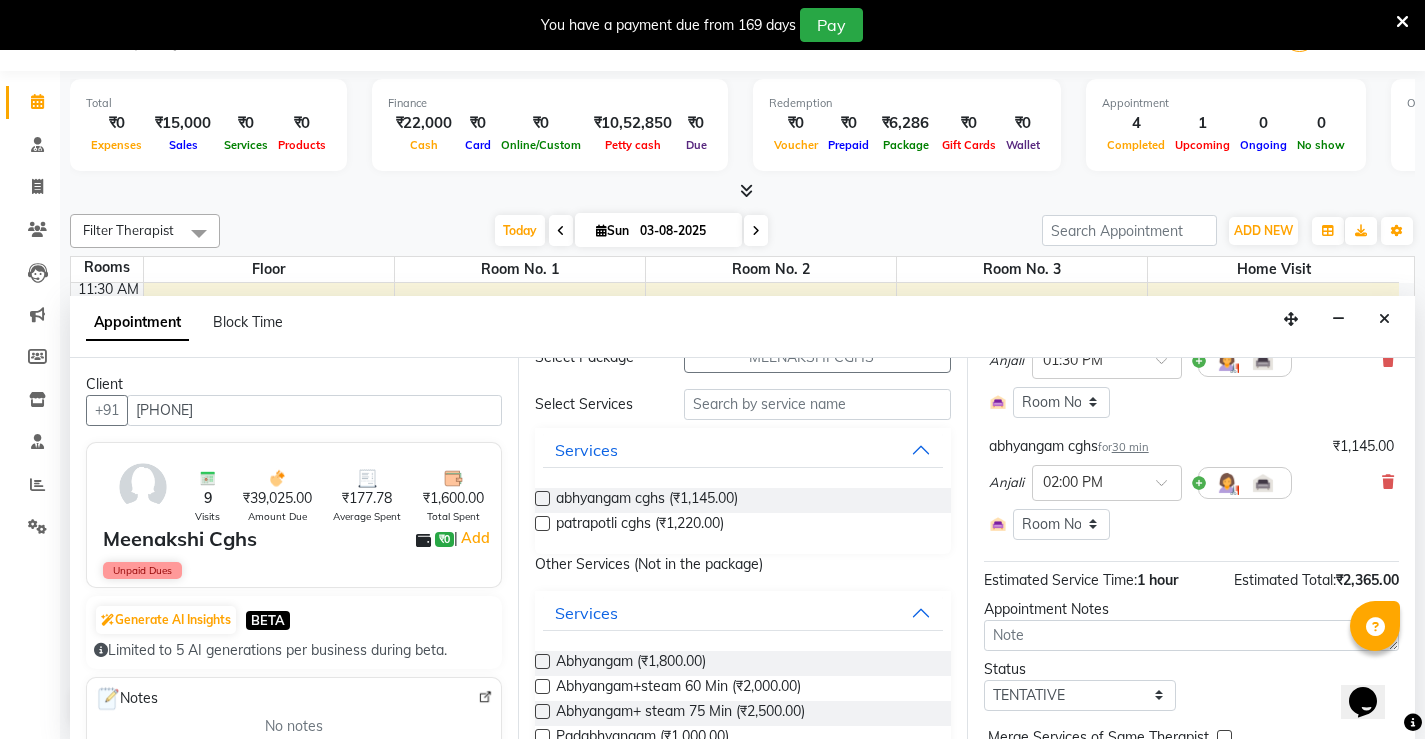 scroll, scrollTop: 298, scrollLeft: 0, axis: vertical 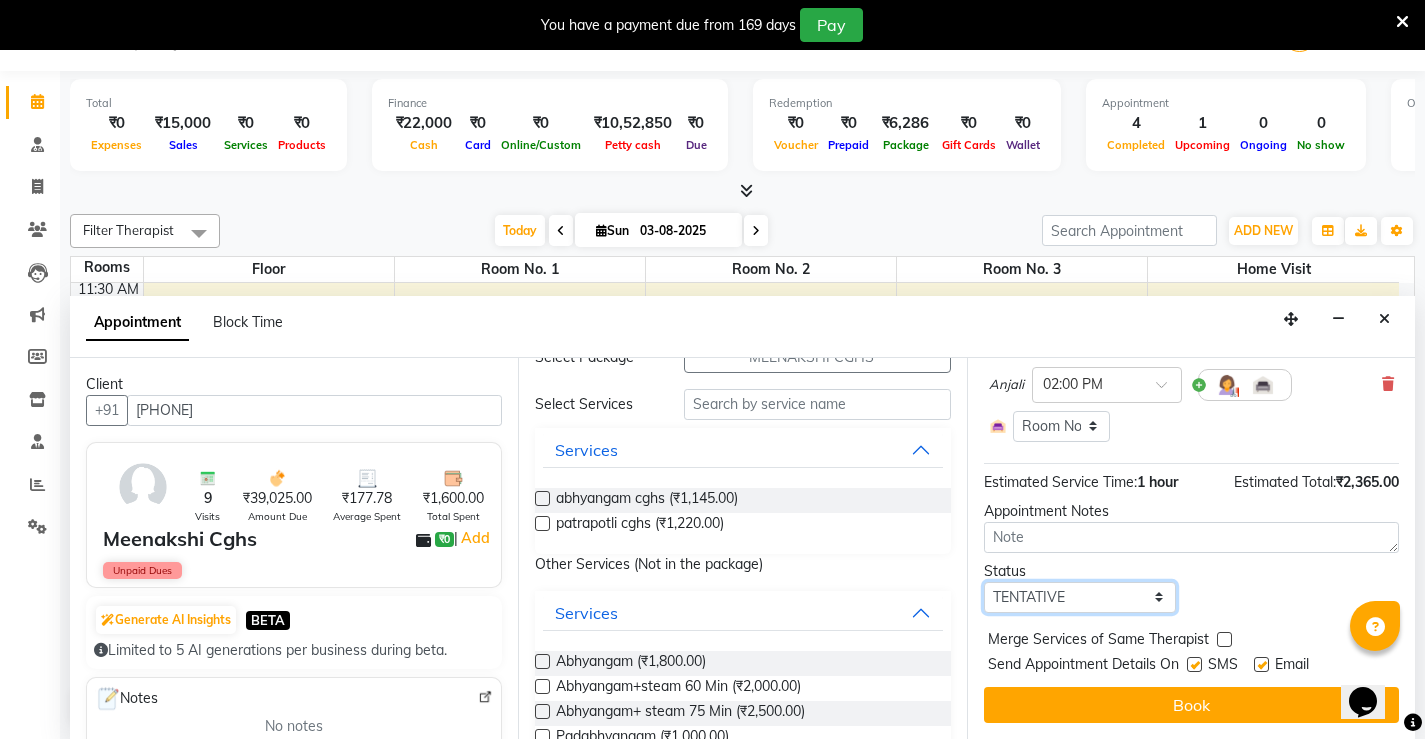 click on "Select TENTATIVE CONFIRM CHECK-IN UPCOMING" at bounding box center (1080, 597) 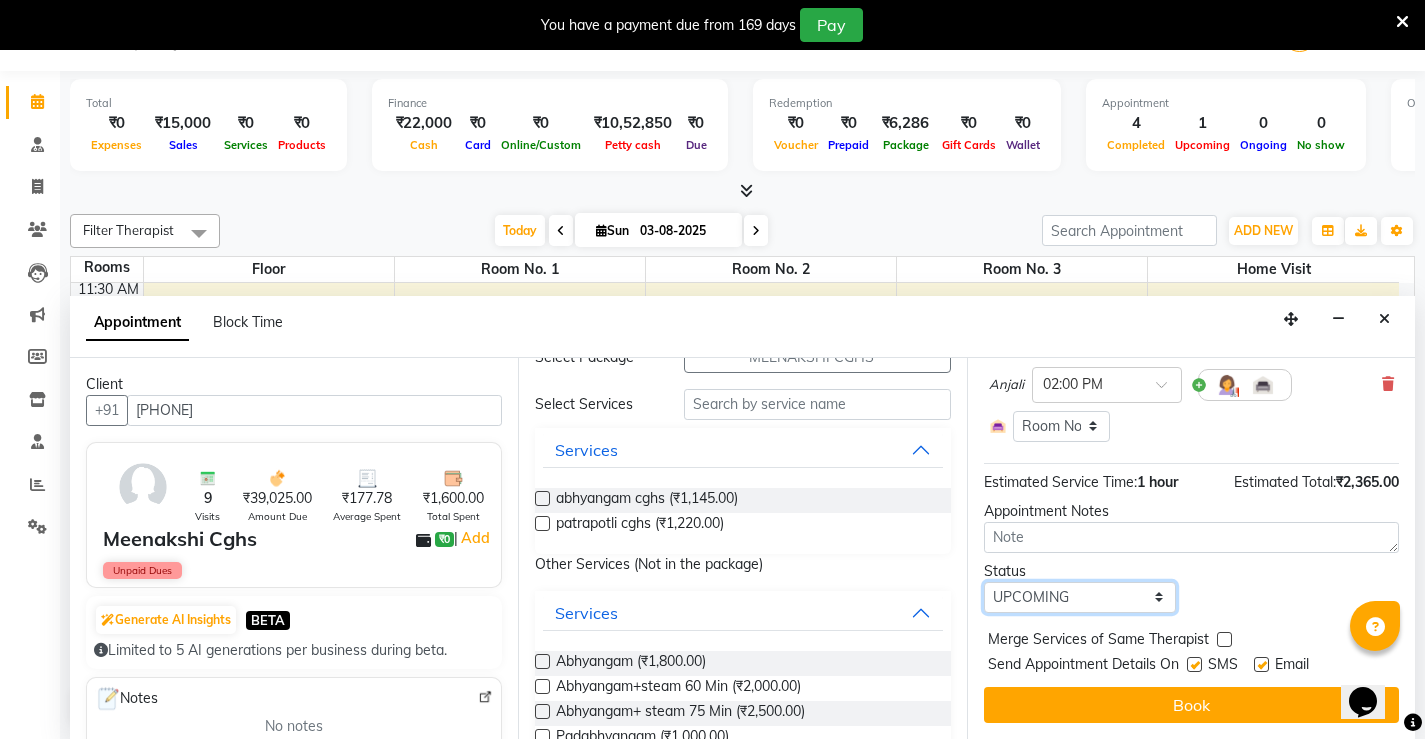 click on "Select TENTATIVE CONFIRM CHECK-IN UPCOMING" at bounding box center [1080, 597] 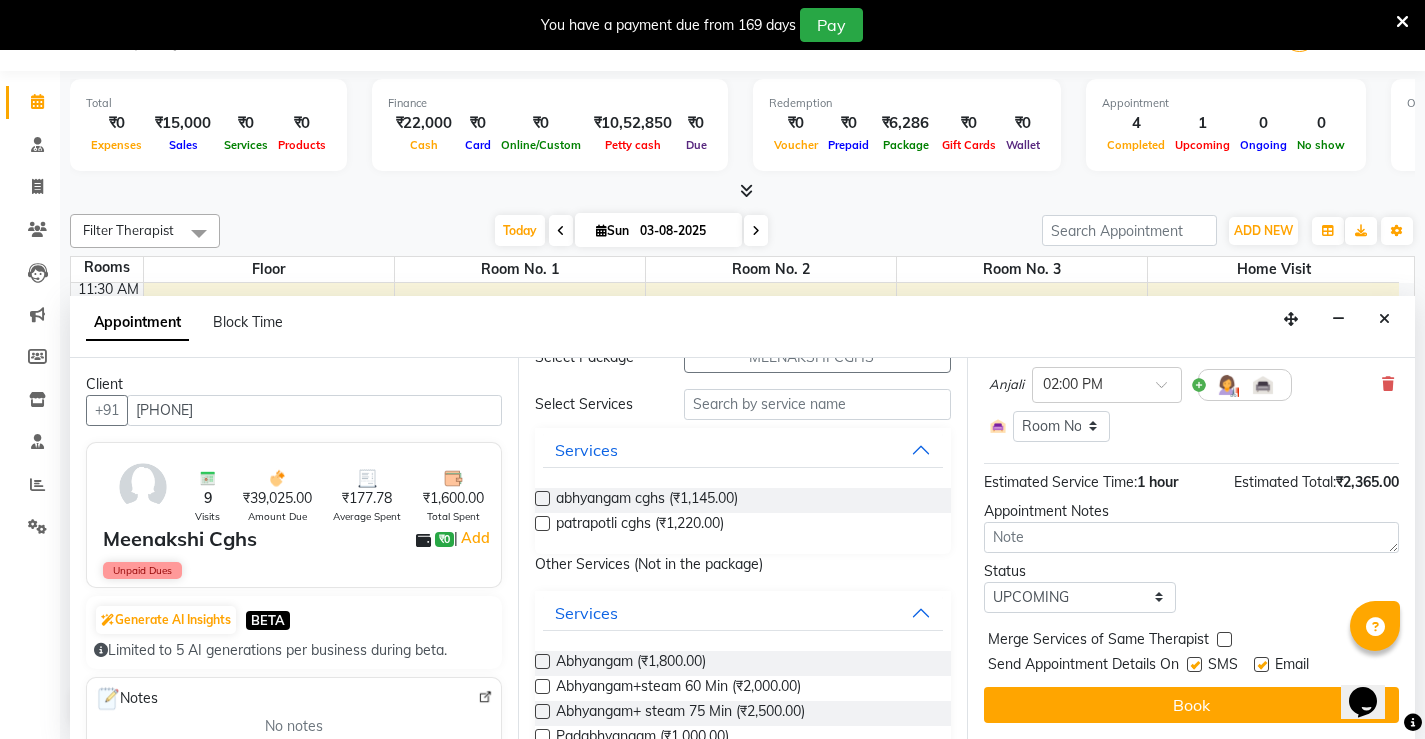 click at bounding box center (1194, 664) 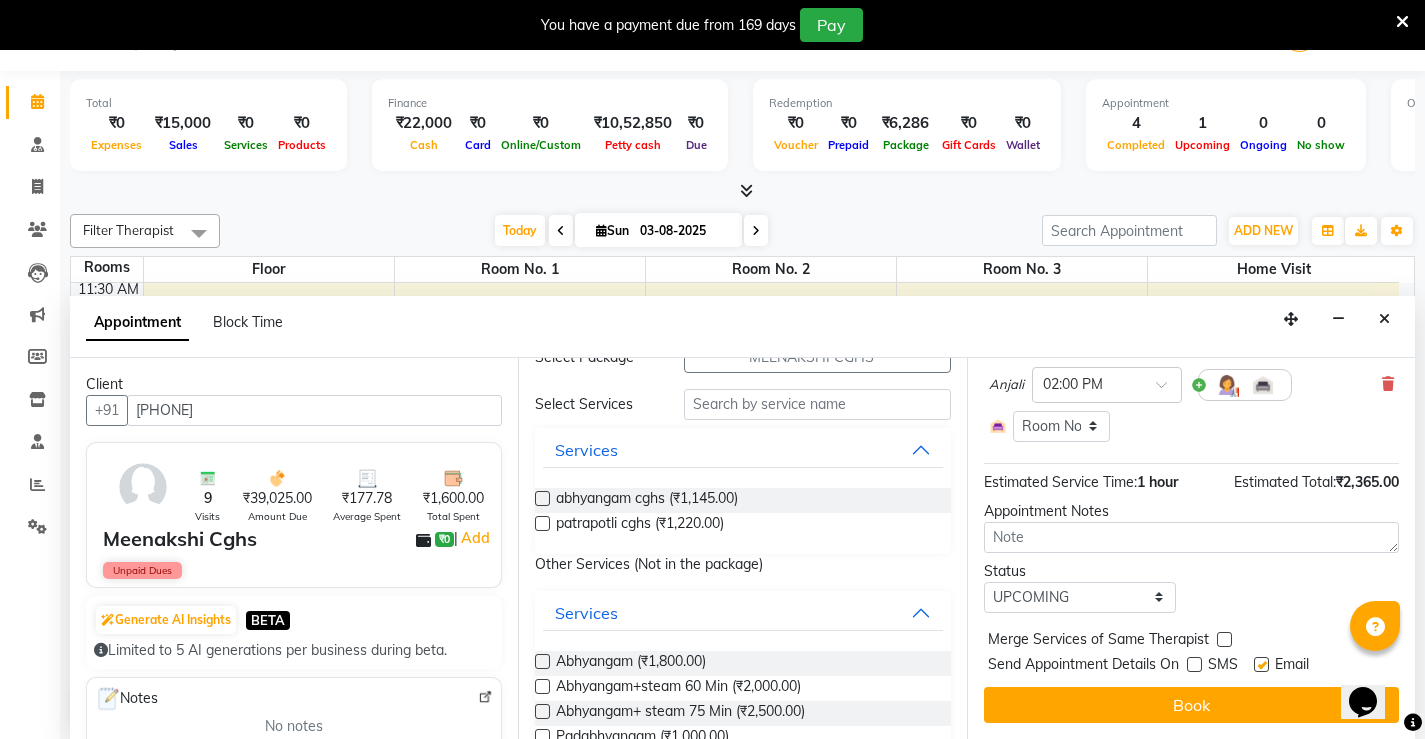 click at bounding box center (1261, 664) 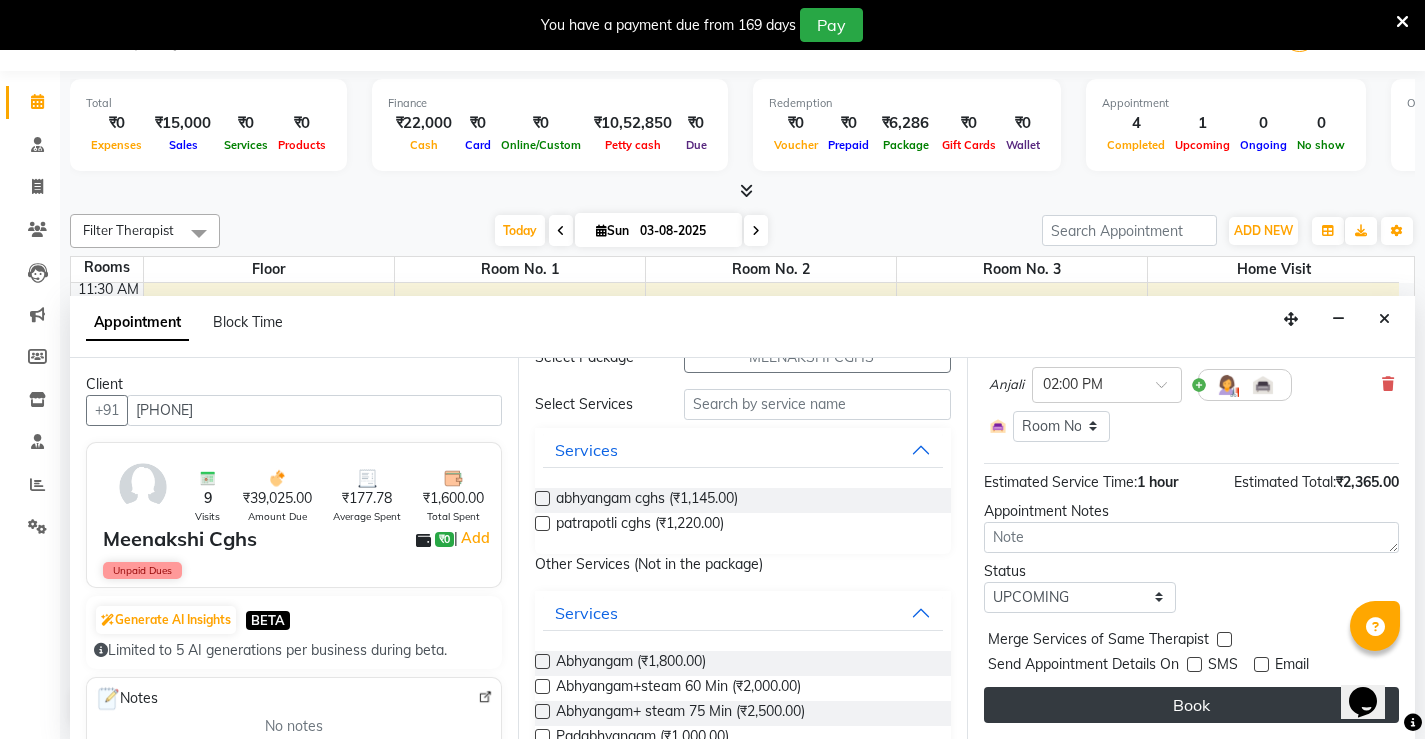 click on "Book" at bounding box center (1191, 705) 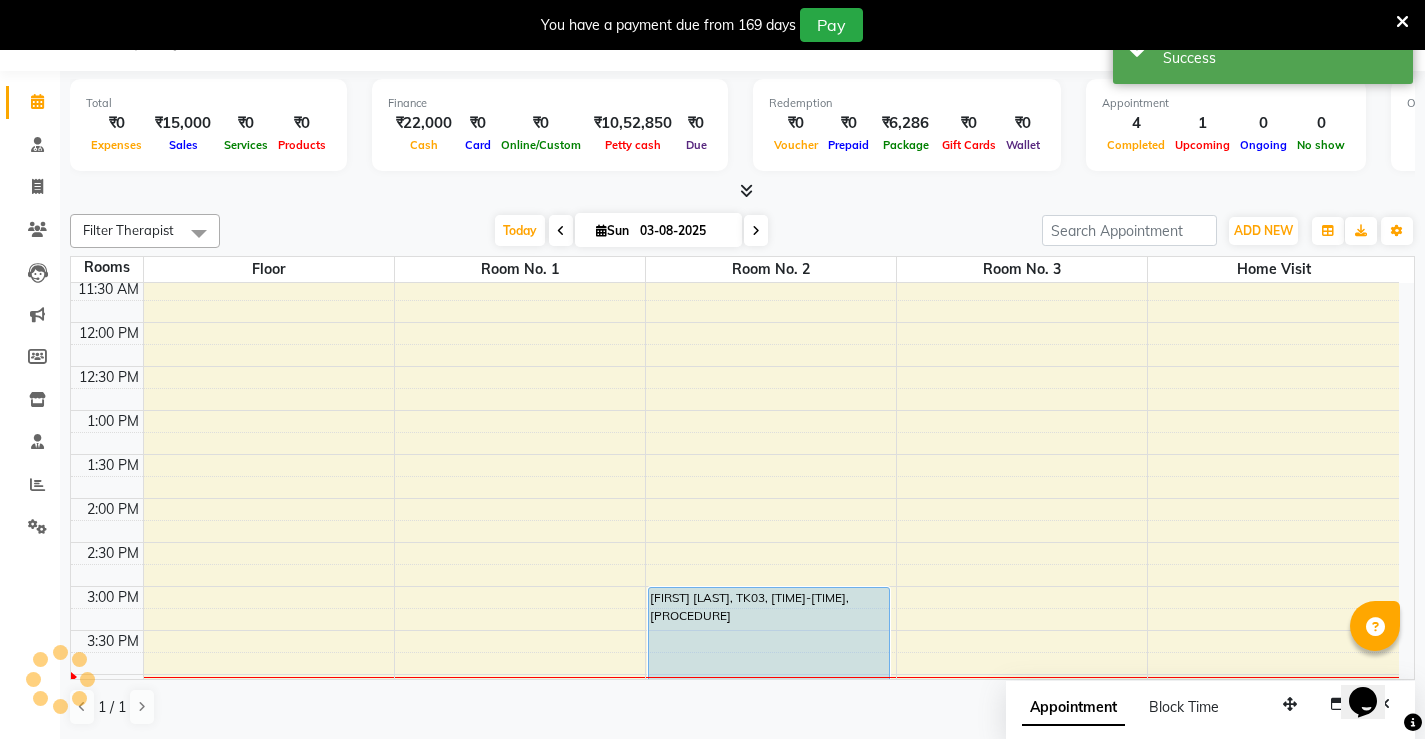 scroll, scrollTop: 0, scrollLeft: 0, axis: both 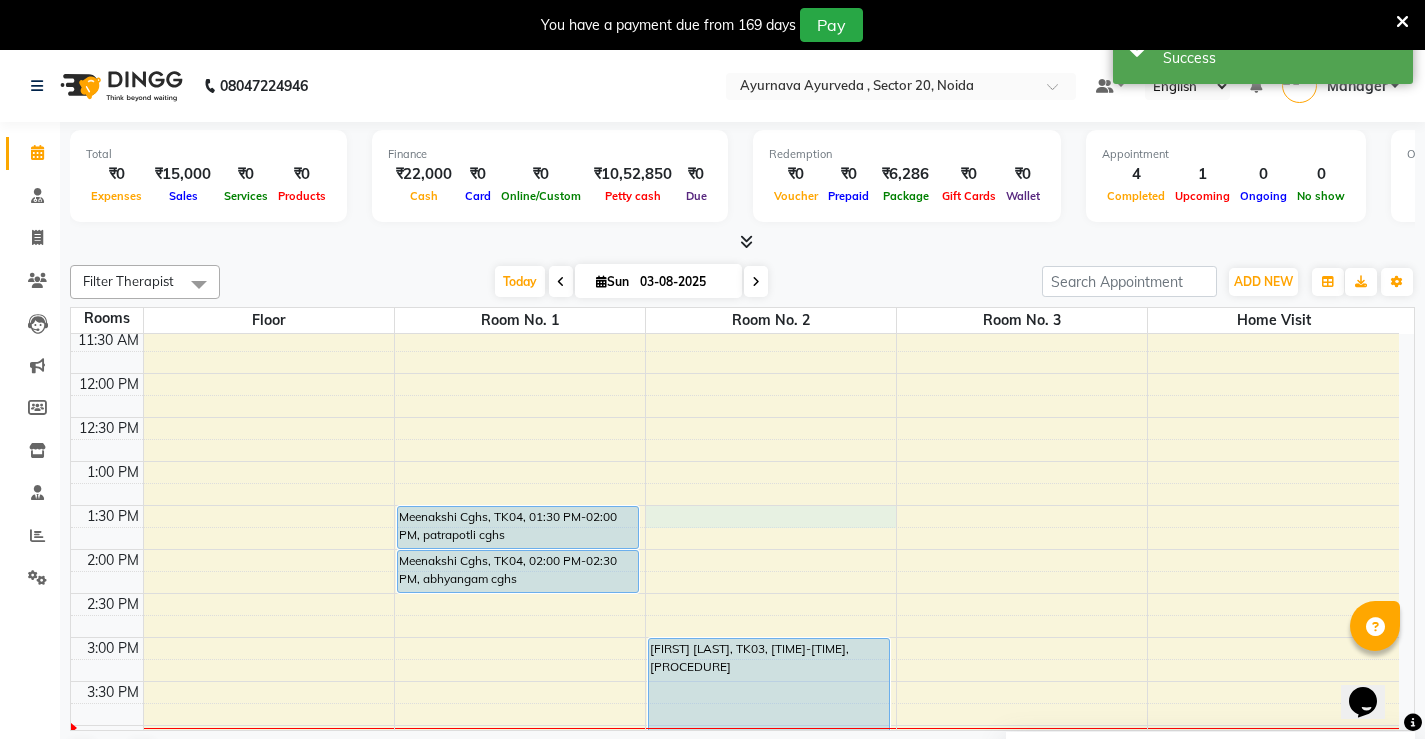 click on "[FIRST] [LAST], TK02, [TIME]-[TIME], [PROCEDURE]     [FIRST] [LAST], TK02, [TIME]-[TIME], [PROCEDURE]    [FIRST] [LAST], TK04, [TIME]-[TIME], [PROCEDURE]    [FIRST] [LAST], TK04, [TIME]-[TIME], [PROCEDURE]    [FIRST] [LAST], TK03, [TIME]-[TIME], [PROCEDURE]     [FIRST] [LAST], TK01, [TIME]-[TIME], [PROCEDURE]     [FIRST] [LAST], TK01, [TIME]-[TIME], [PROCEDURE]" at bounding box center (735, 549) 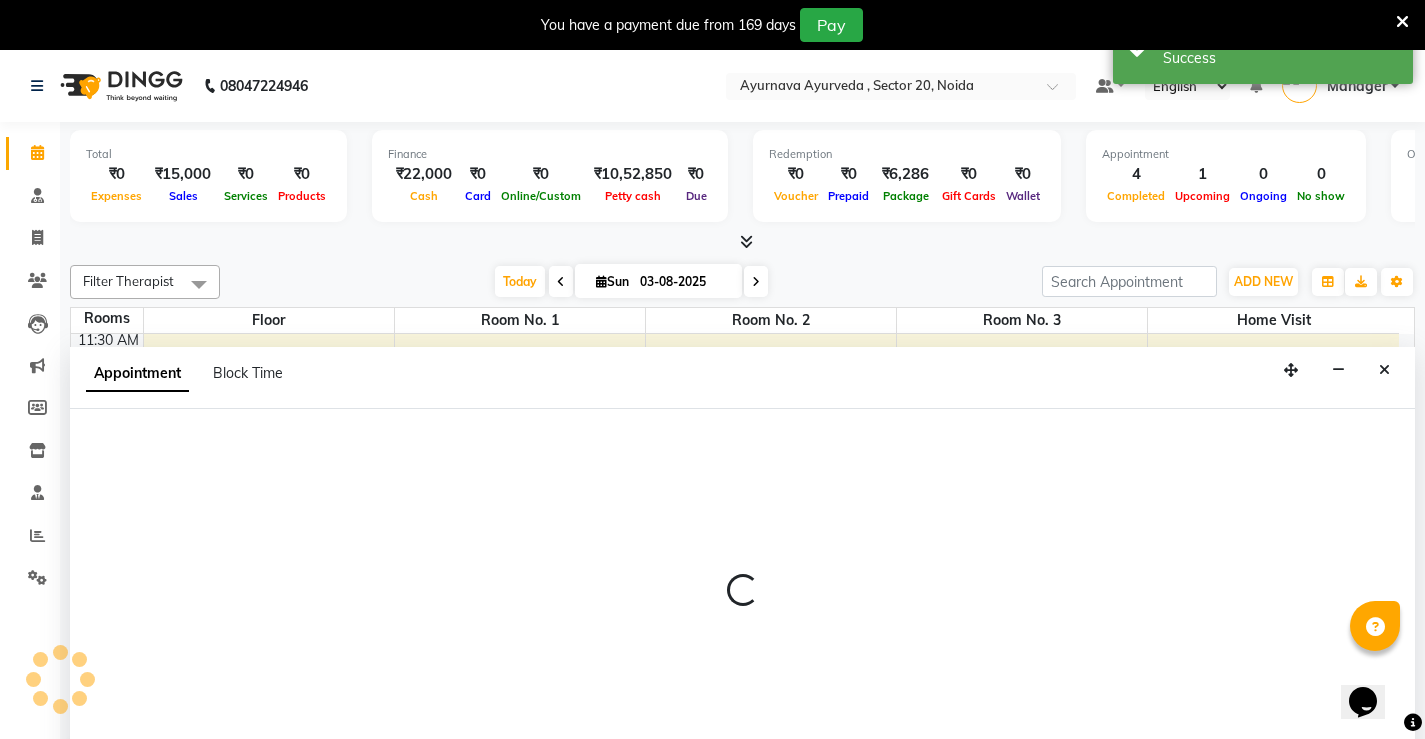 scroll, scrollTop: 51, scrollLeft: 0, axis: vertical 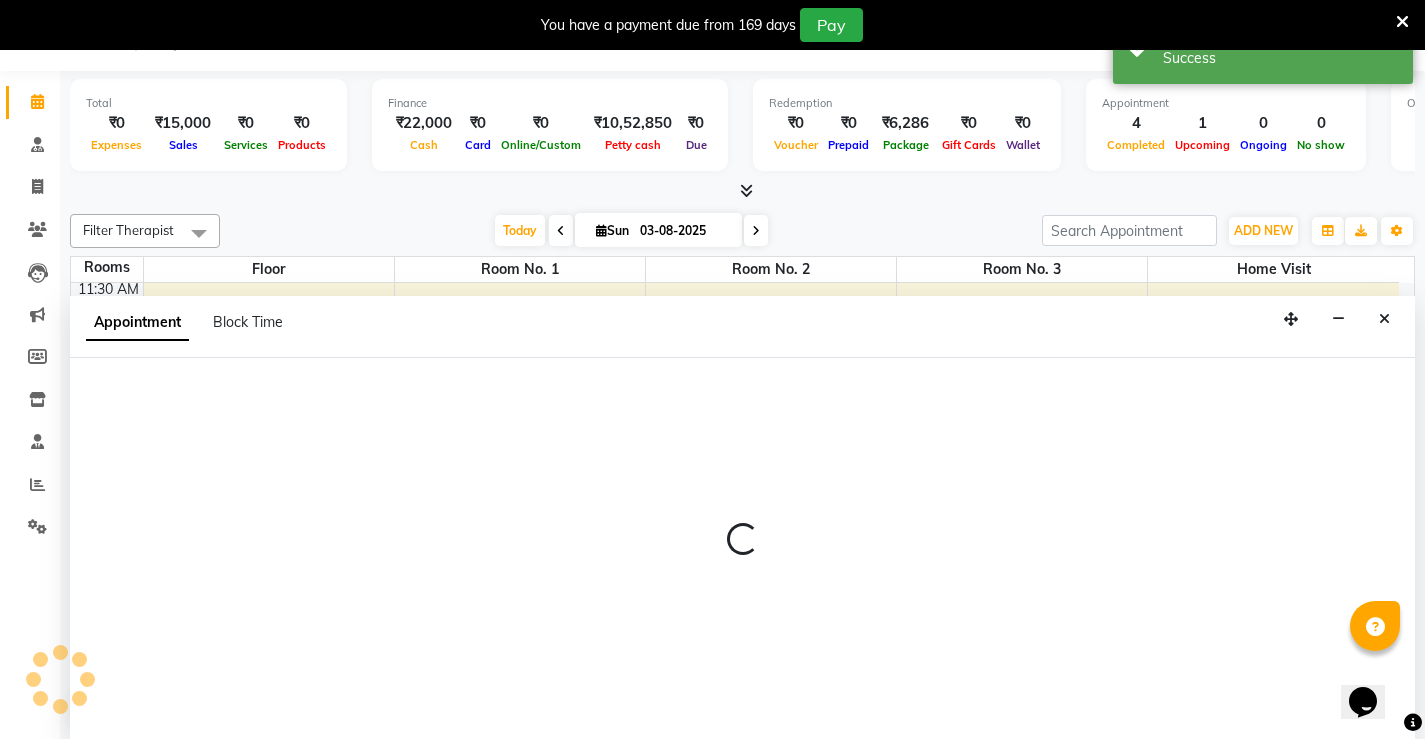 select on "tentative" 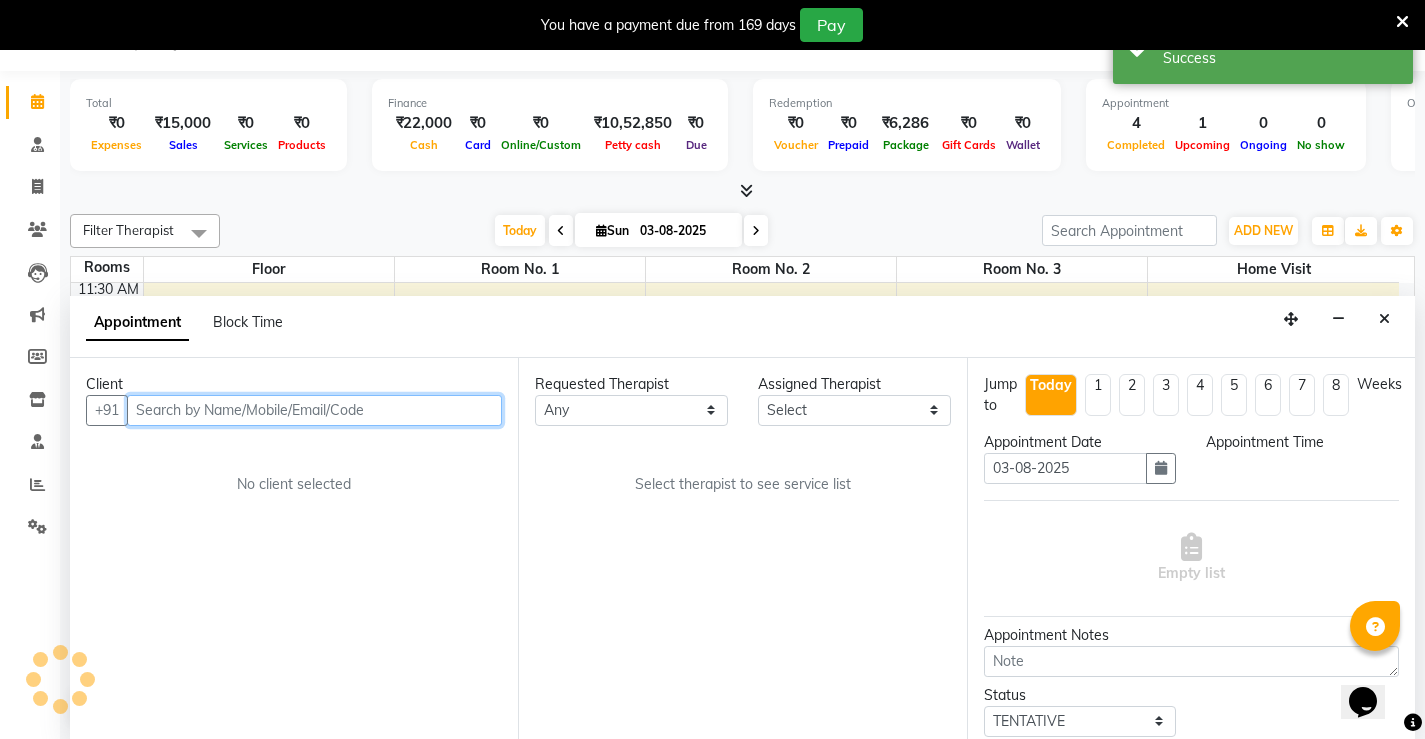 select on "810" 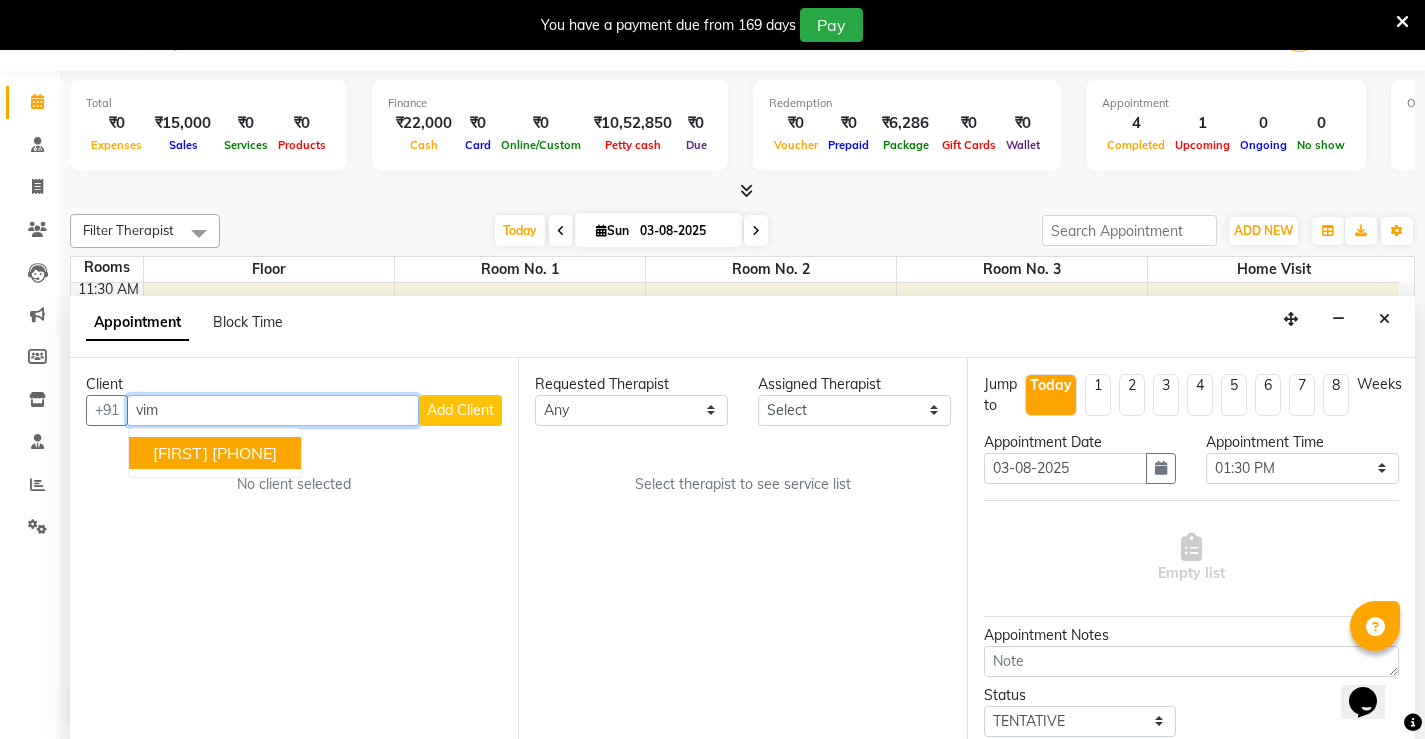 click on "[FIRST]  [PHONE]" at bounding box center [215, 453] 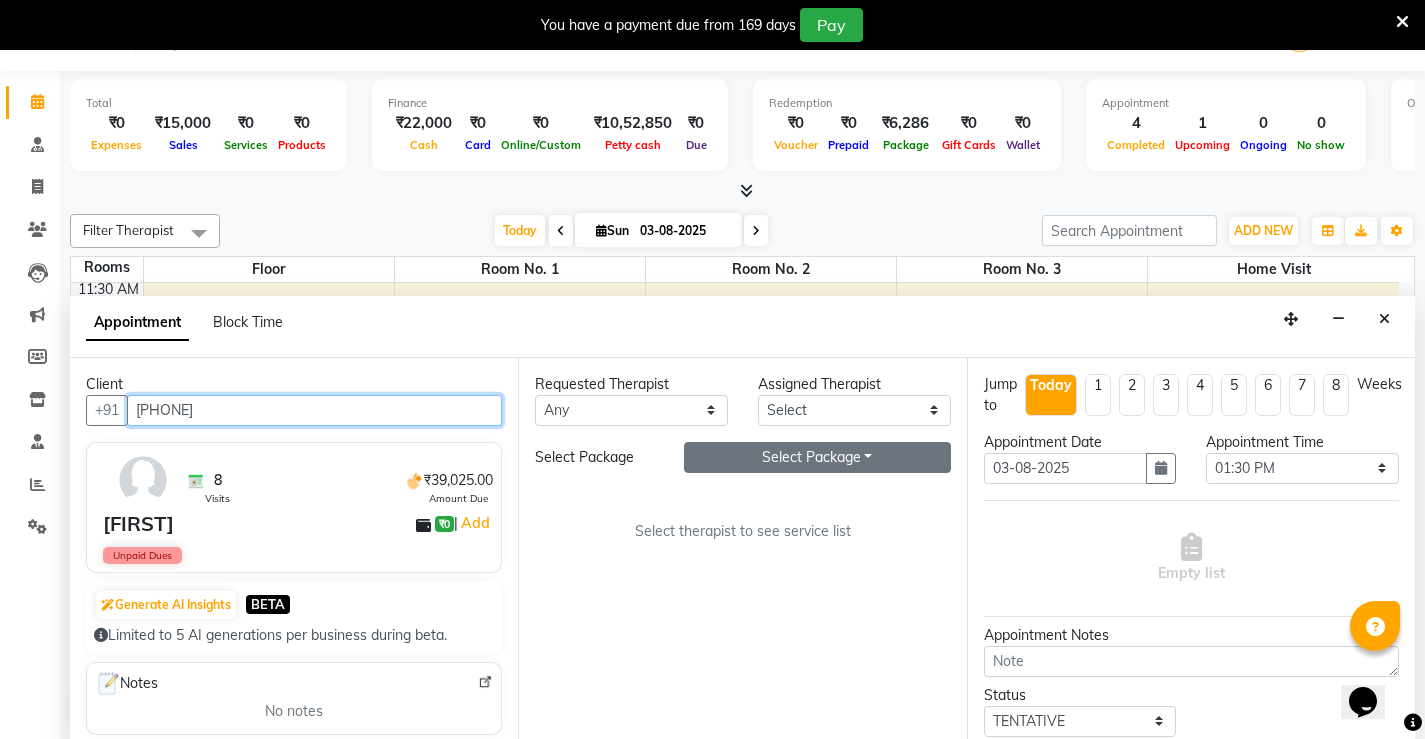 type on "[PHONE]" 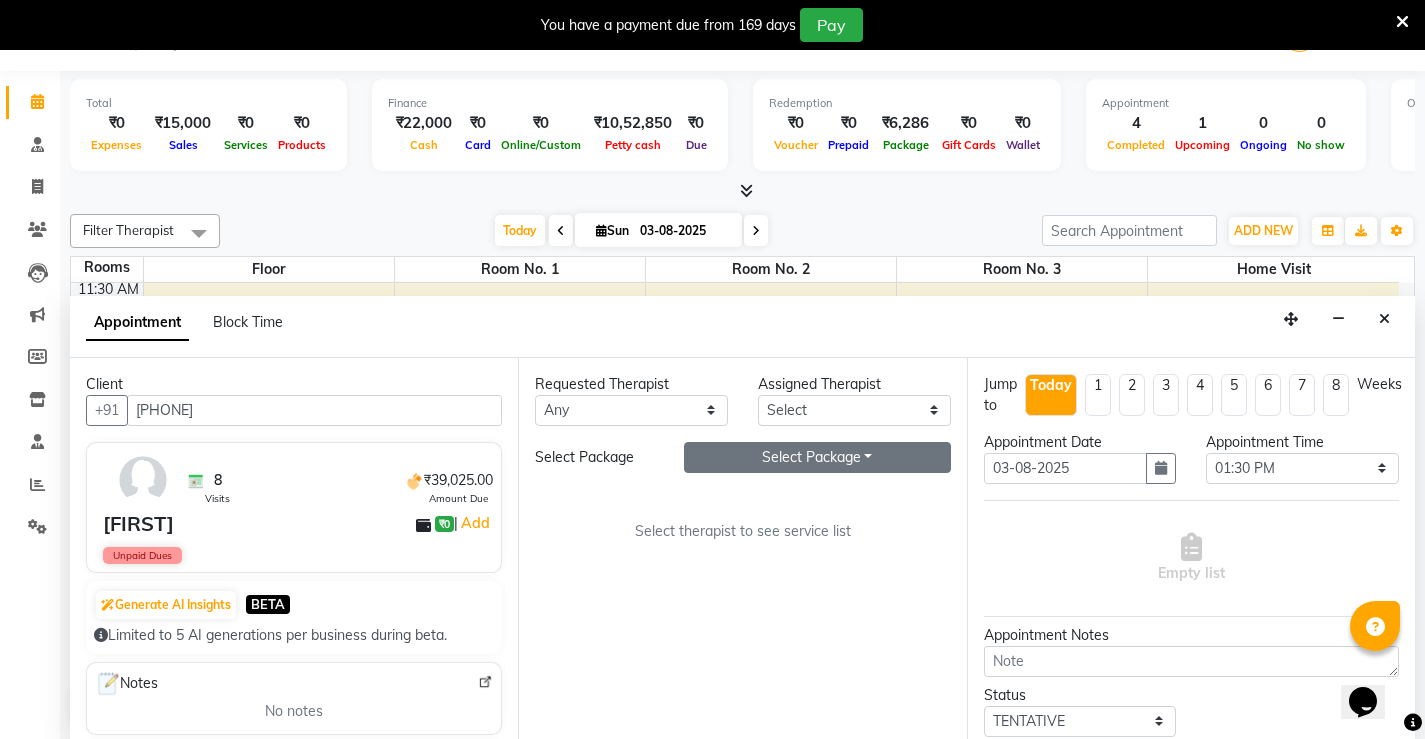 click on "Select Package  Toggle Dropdown" at bounding box center [817, 457] 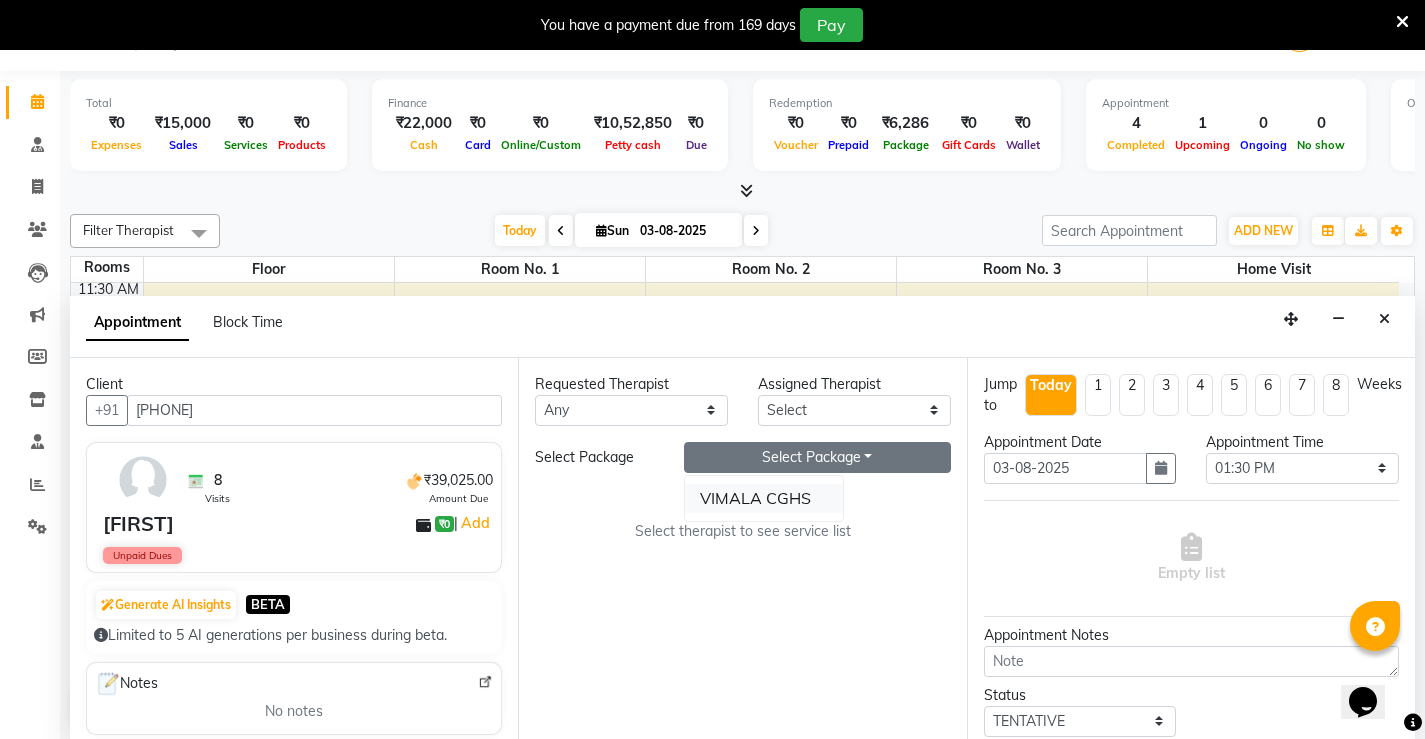 click on "VIMALA CGHS" at bounding box center [764, 498] 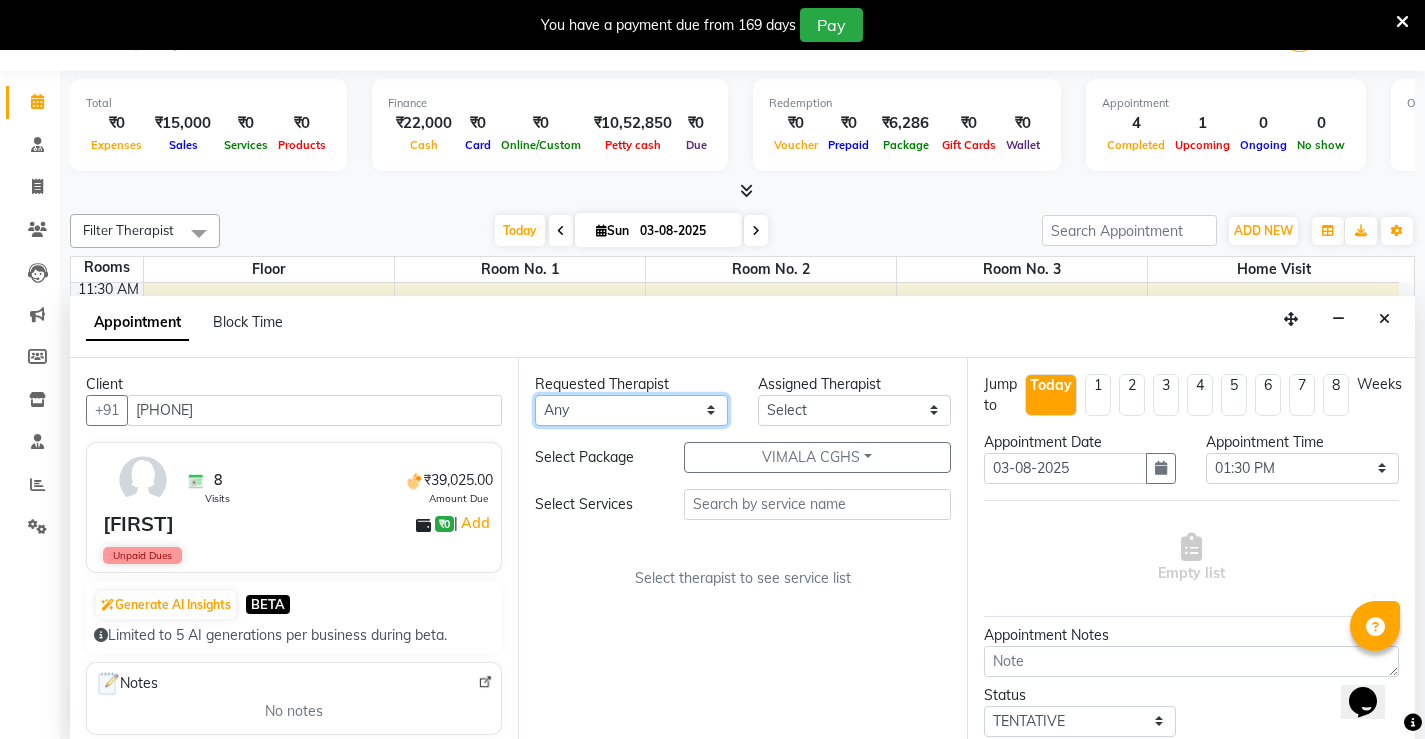 click on "Select [FIRST] [FIRST] [FIRST] [FIRST] [FIRST] [FIRST] [FIRST] [FIRST] [FIRST] [FIRST] [FIRST] [FIRST] [FIRST] [FIRST] [FIRST] [FIRST] [FIRST] [FIRST] [FIRST] [FIRST] [FIRST] [FIRST] [FIRST]" at bounding box center [631, 410] 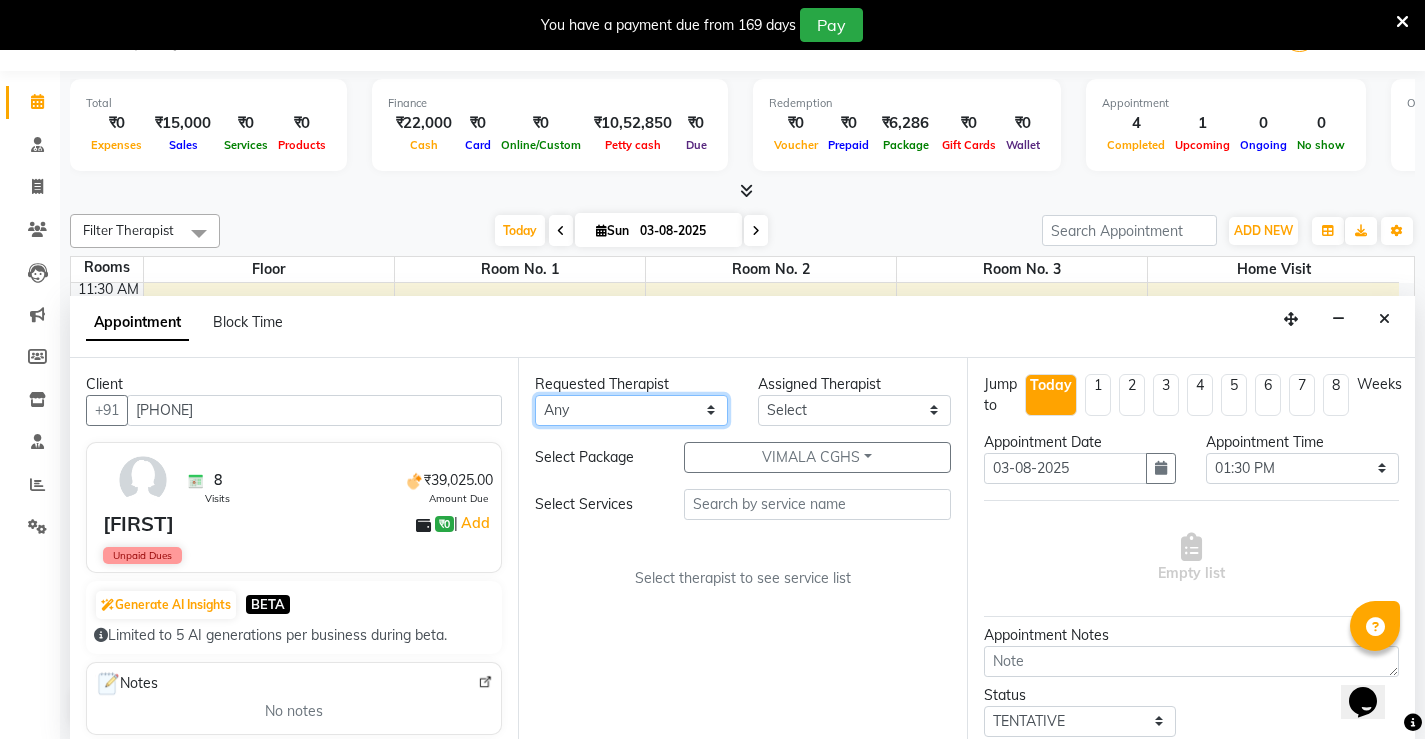 select on "83763" 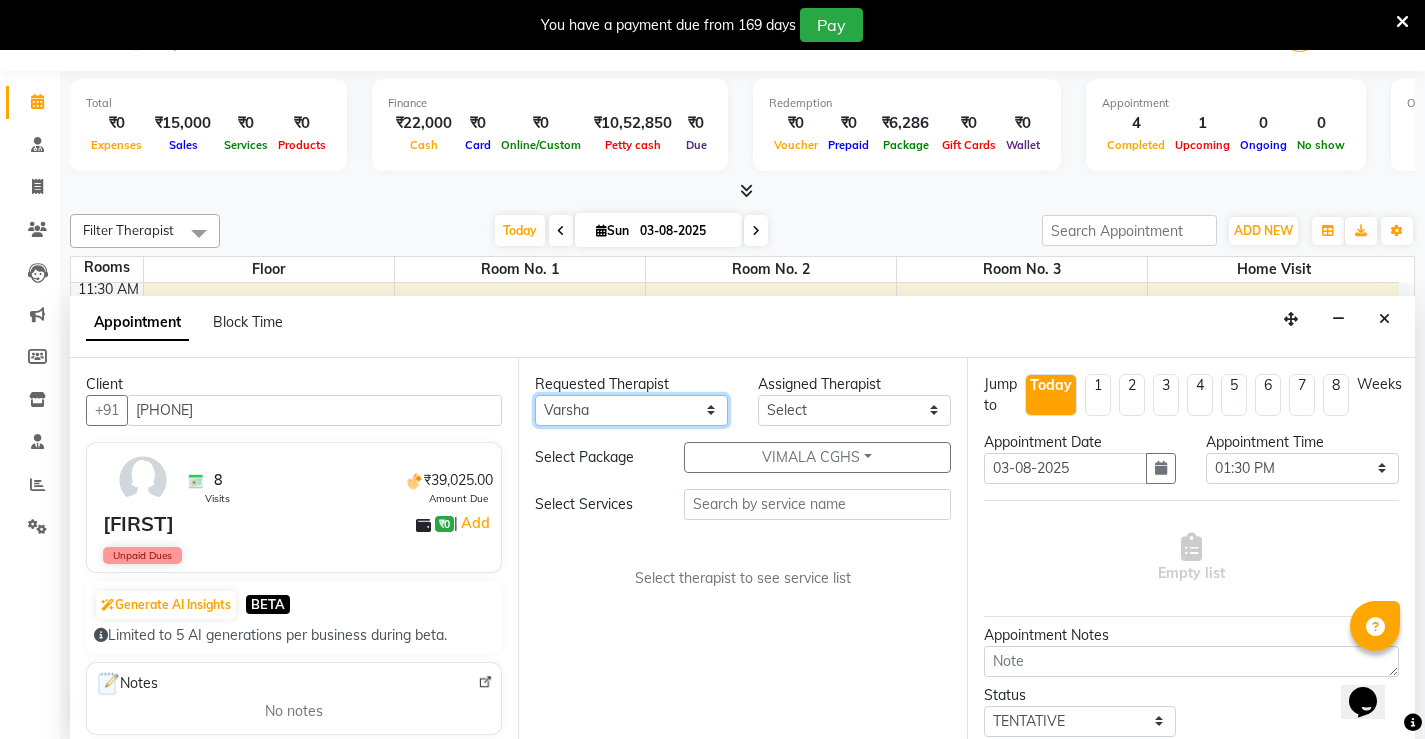 click on "Select [FIRST] [FIRST] [FIRST] [FIRST] [FIRST] [FIRST] [FIRST] [FIRST] [FIRST] [FIRST] [FIRST] [FIRST] [FIRST] [FIRST] [FIRST] [FIRST] [FIRST] [FIRST] [FIRST] [FIRST] [FIRST] [FIRST] [FIRST]" at bounding box center (631, 410) 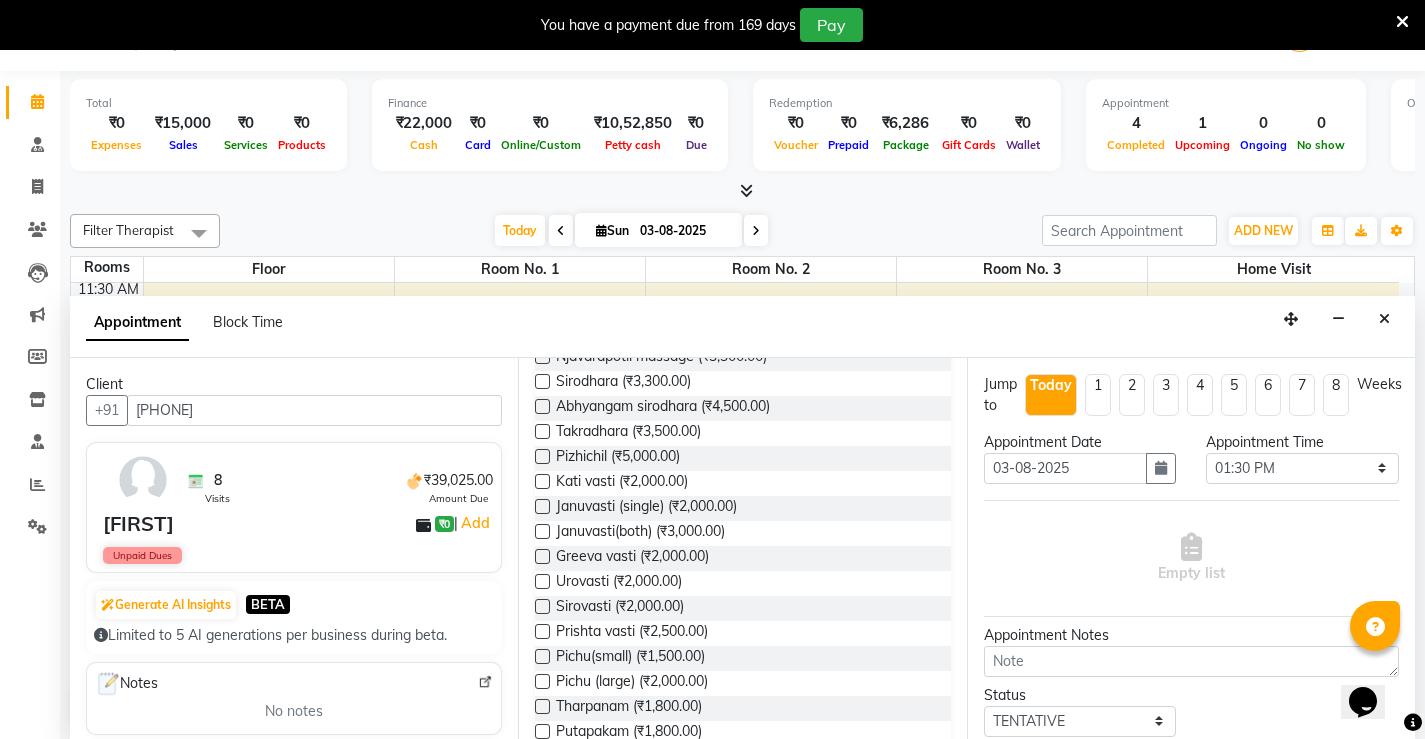 scroll, scrollTop: 500, scrollLeft: 0, axis: vertical 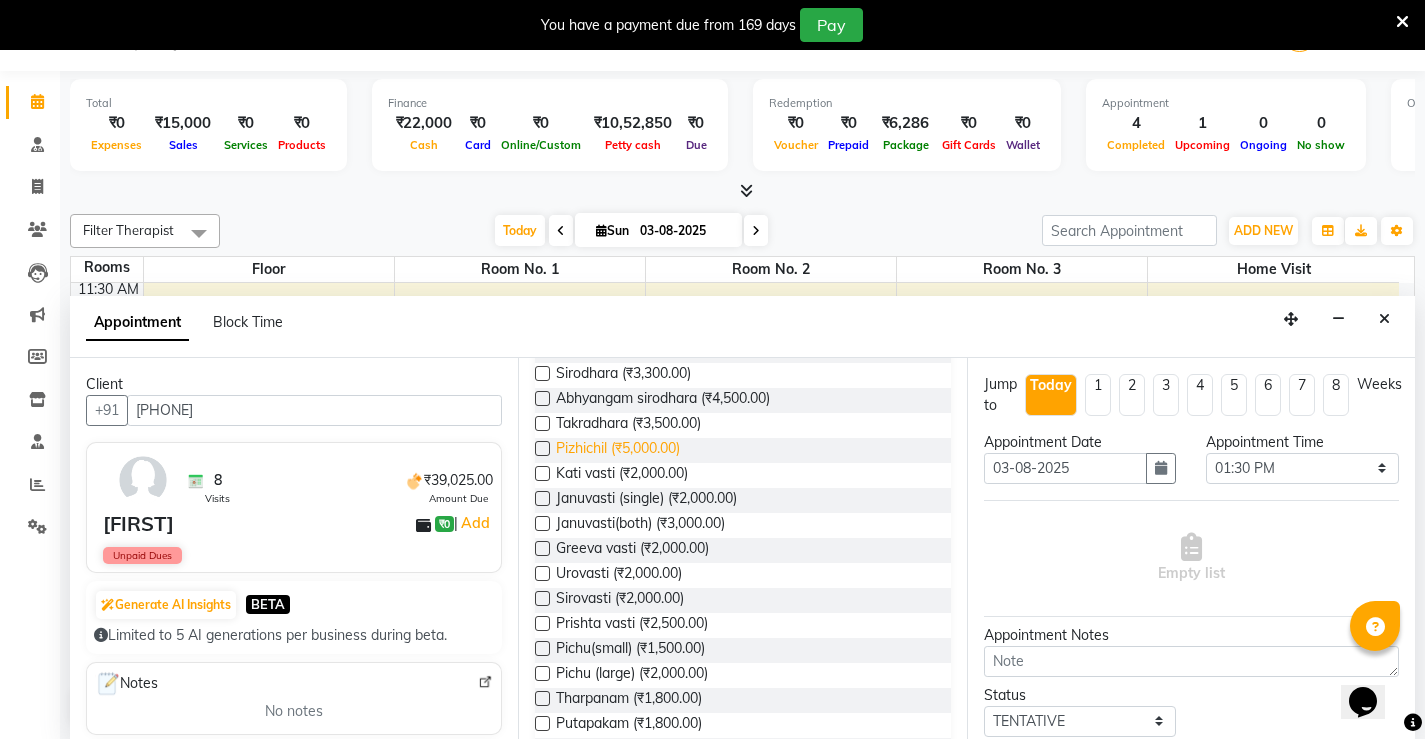 click on "Pizhichil (₹5,000.00)" at bounding box center (618, 450) 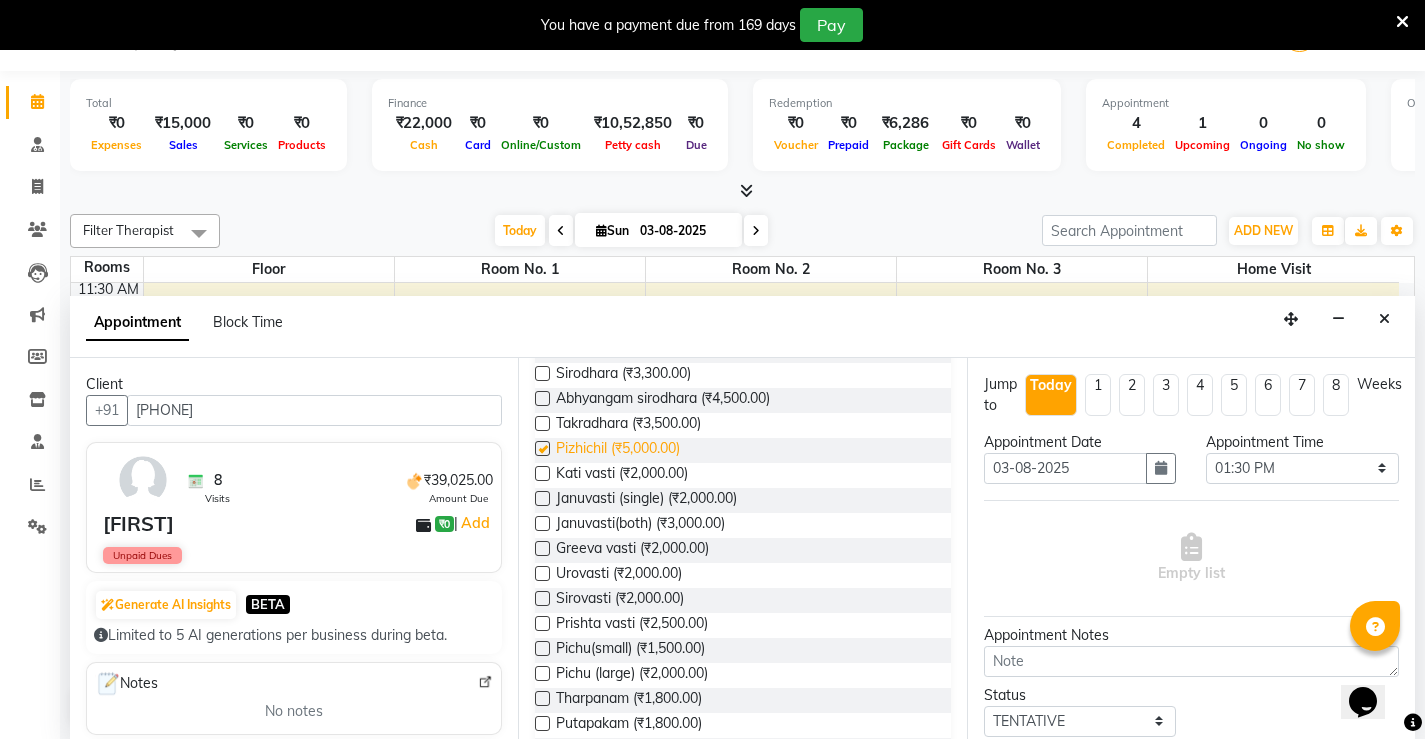 checkbox on "true" 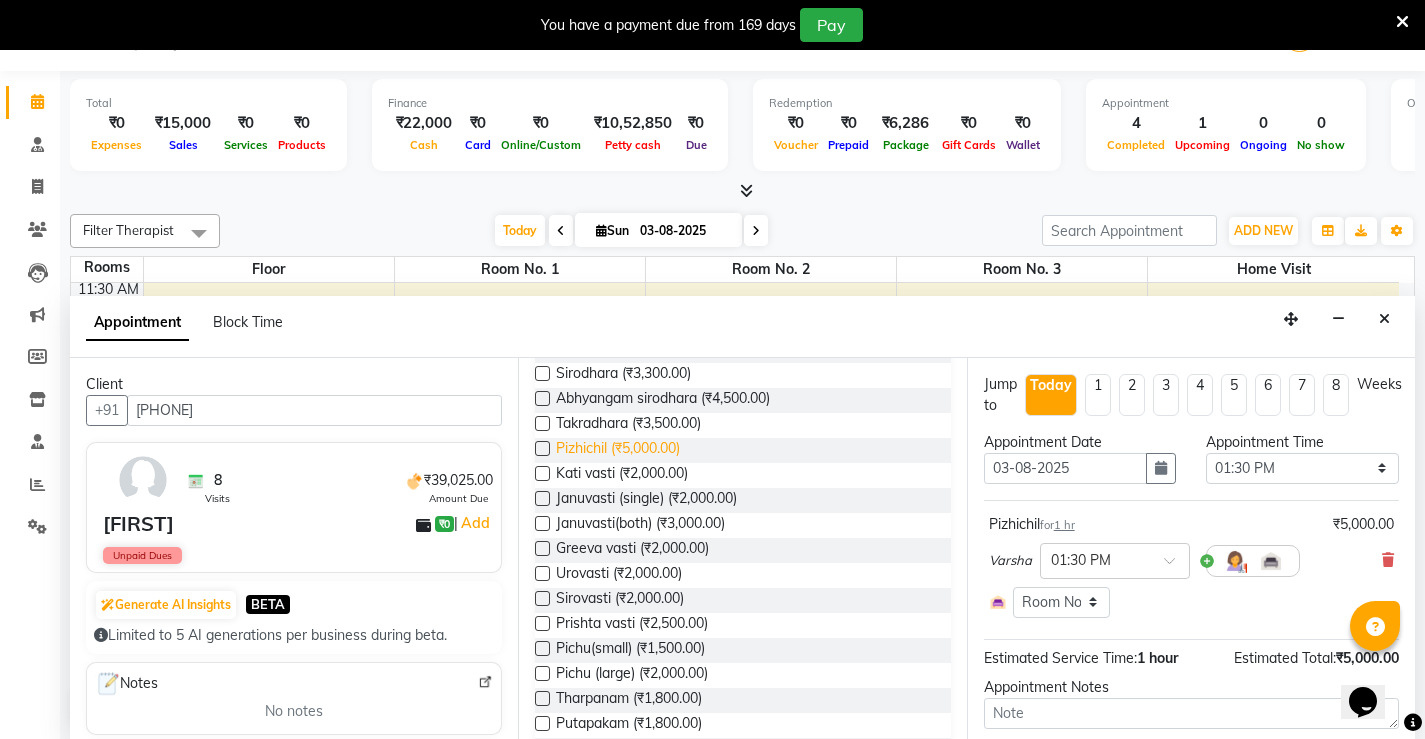checkbox on "false" 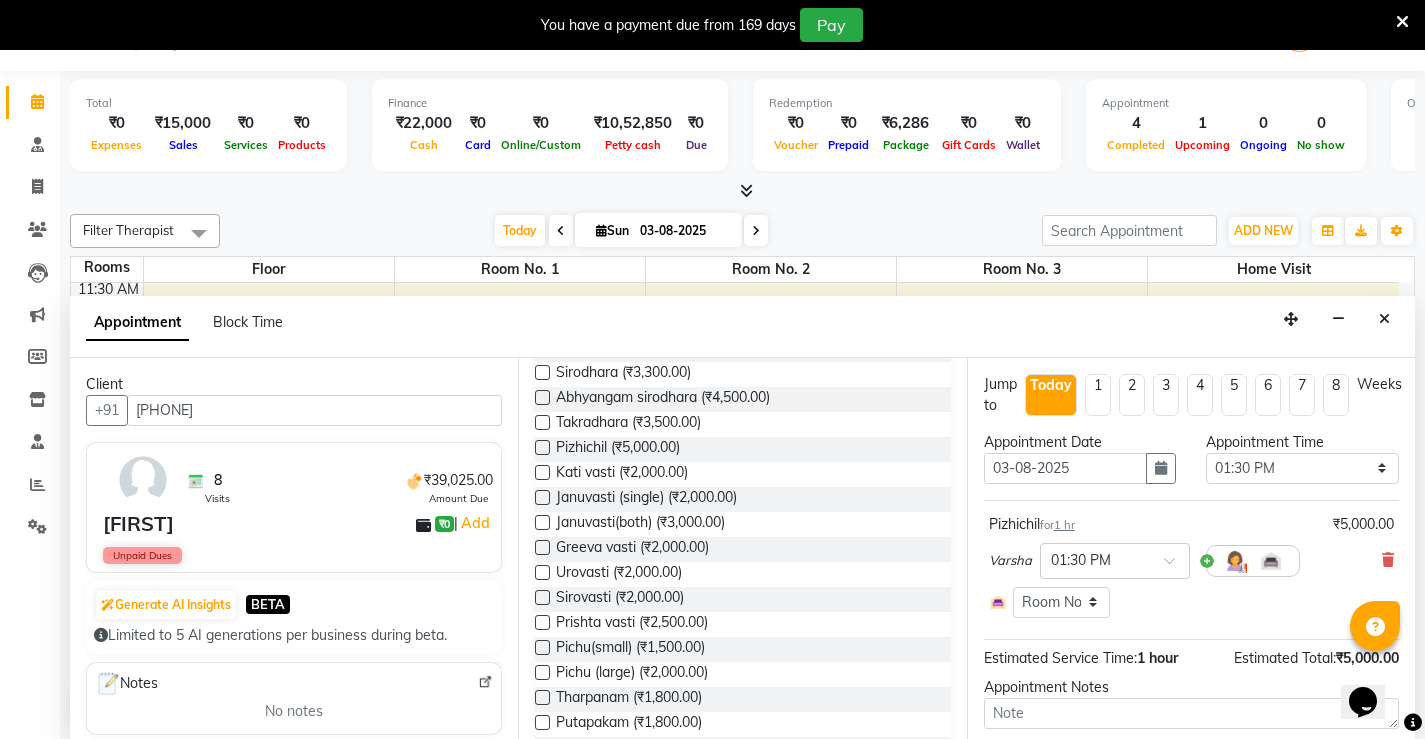 scroll, scrollTop: 500, scrollLeft: 0, axis: vertical 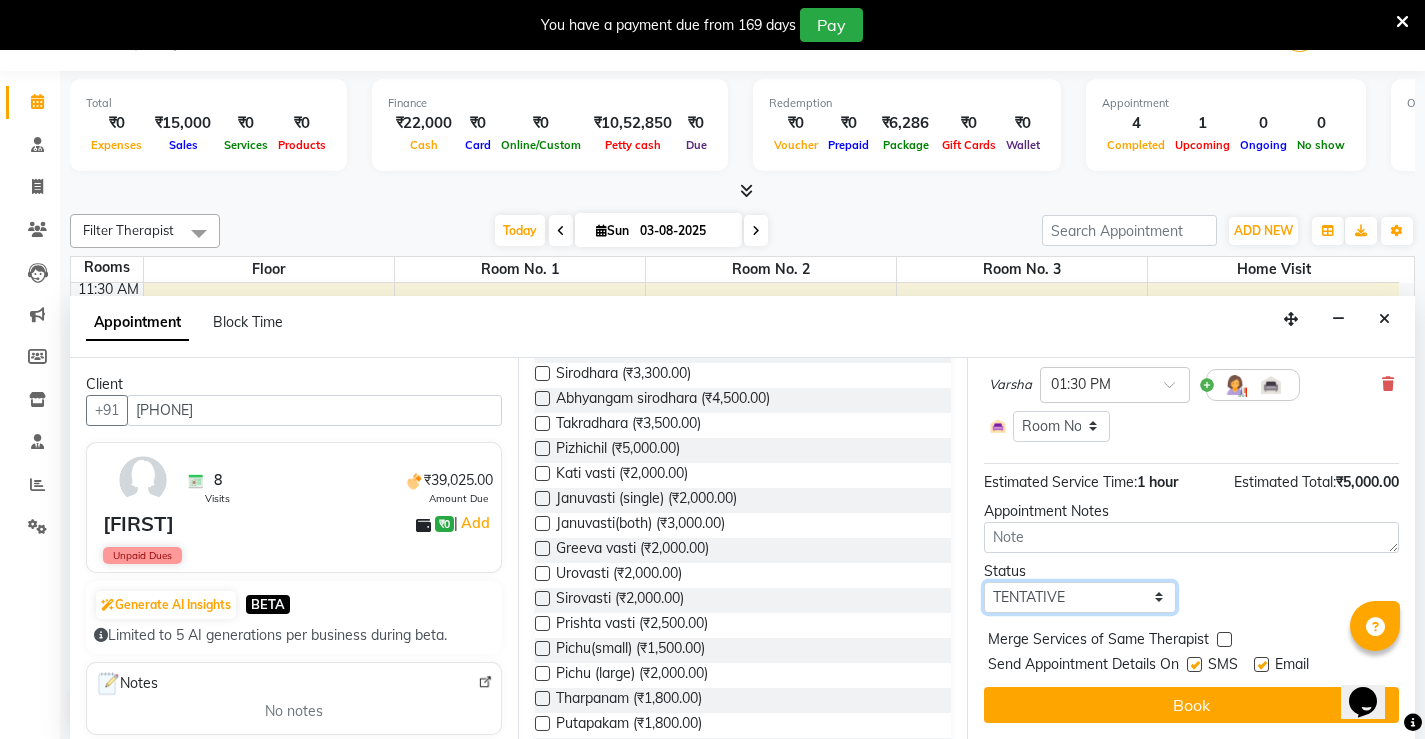 click on "Select TENTATIVE CONFIRM CHECK-IN UPCOMING" at bounding box center [1080, 597] 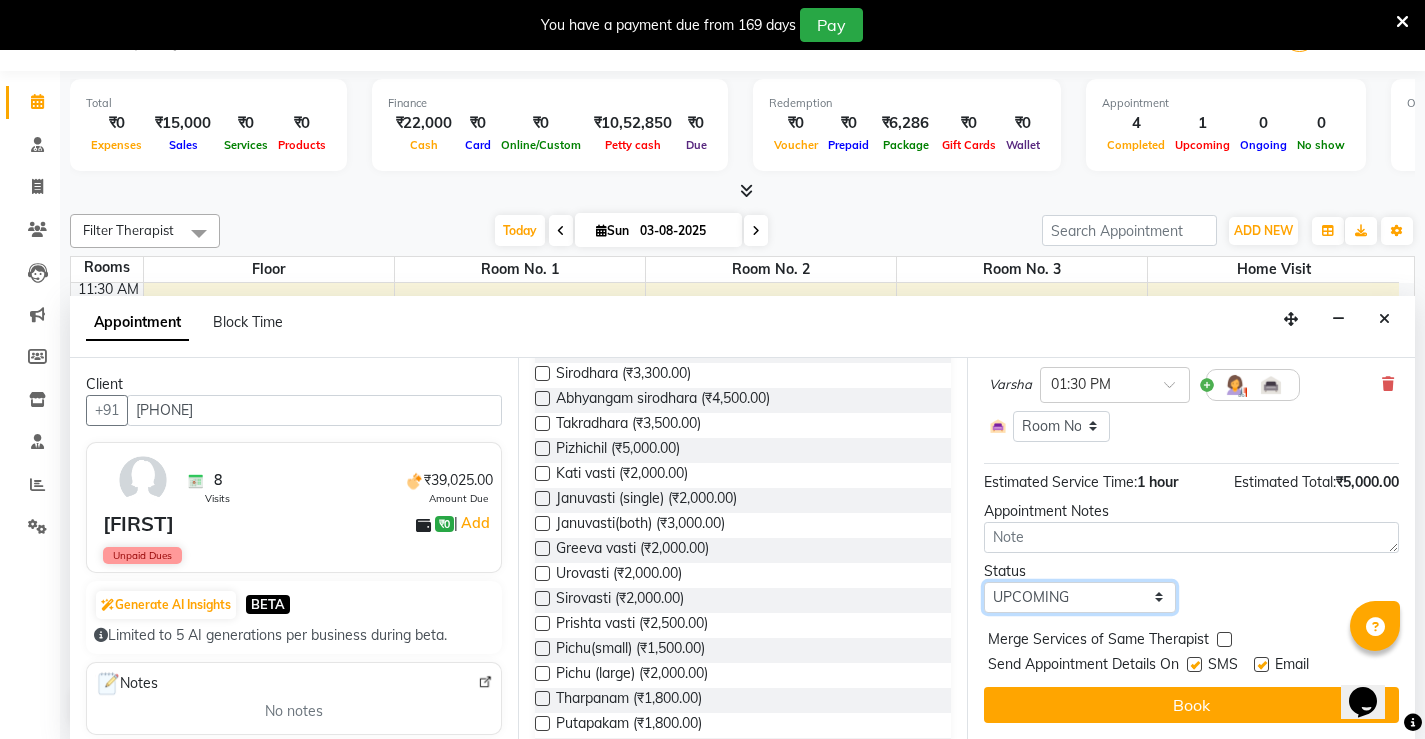 click on "Select TENTATIVE CONFIRM CHECK-IN UPCOMING" at bounding box center [1080, 597] 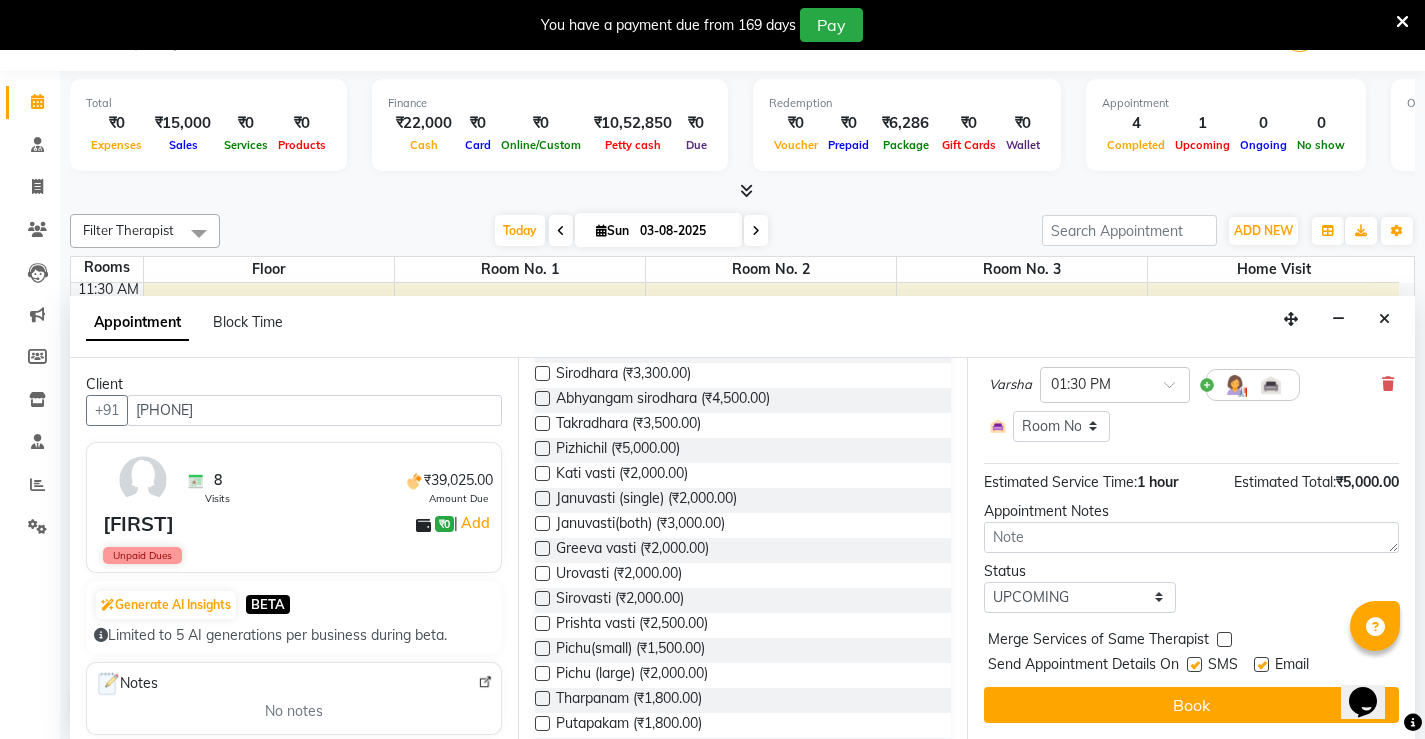 click at bounding box center (1194, 664) 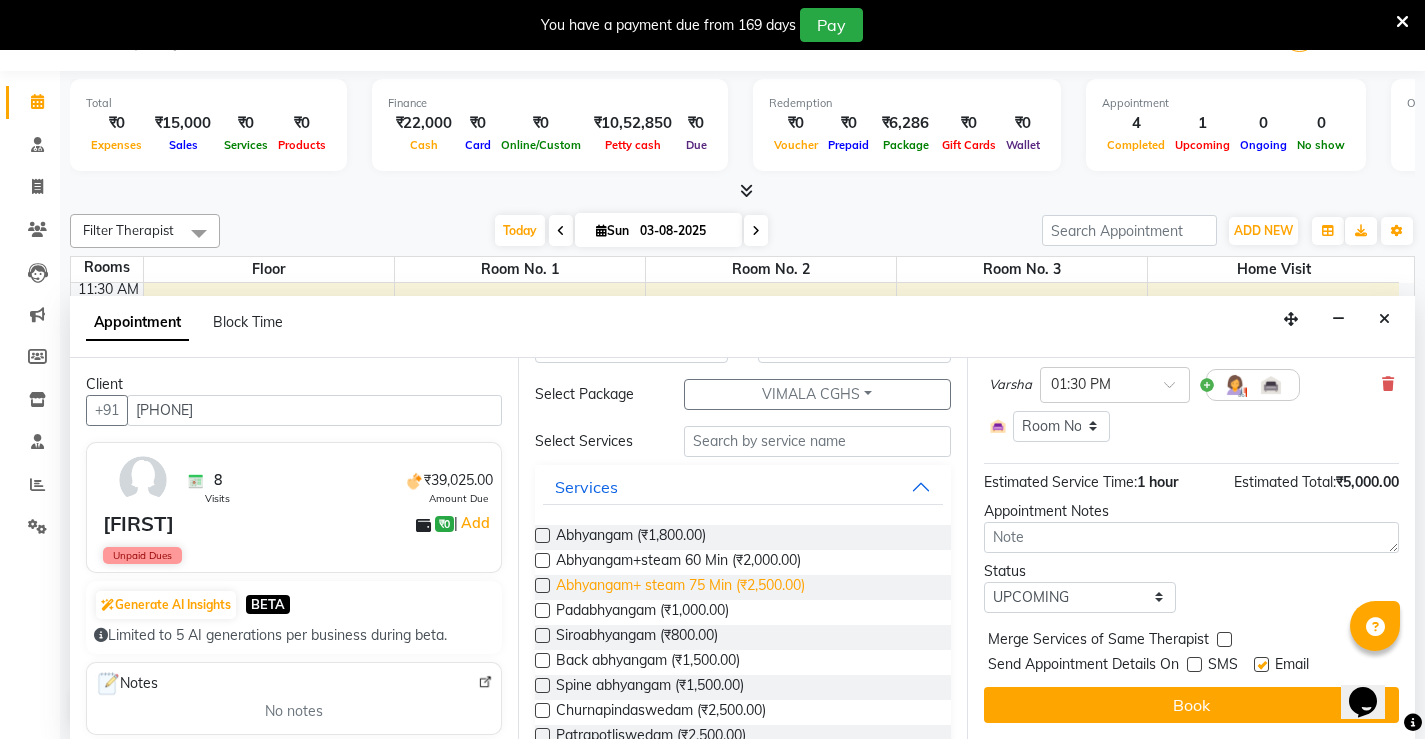 scroll, scrollTop: 0, scrollLeft: 0, axis: both 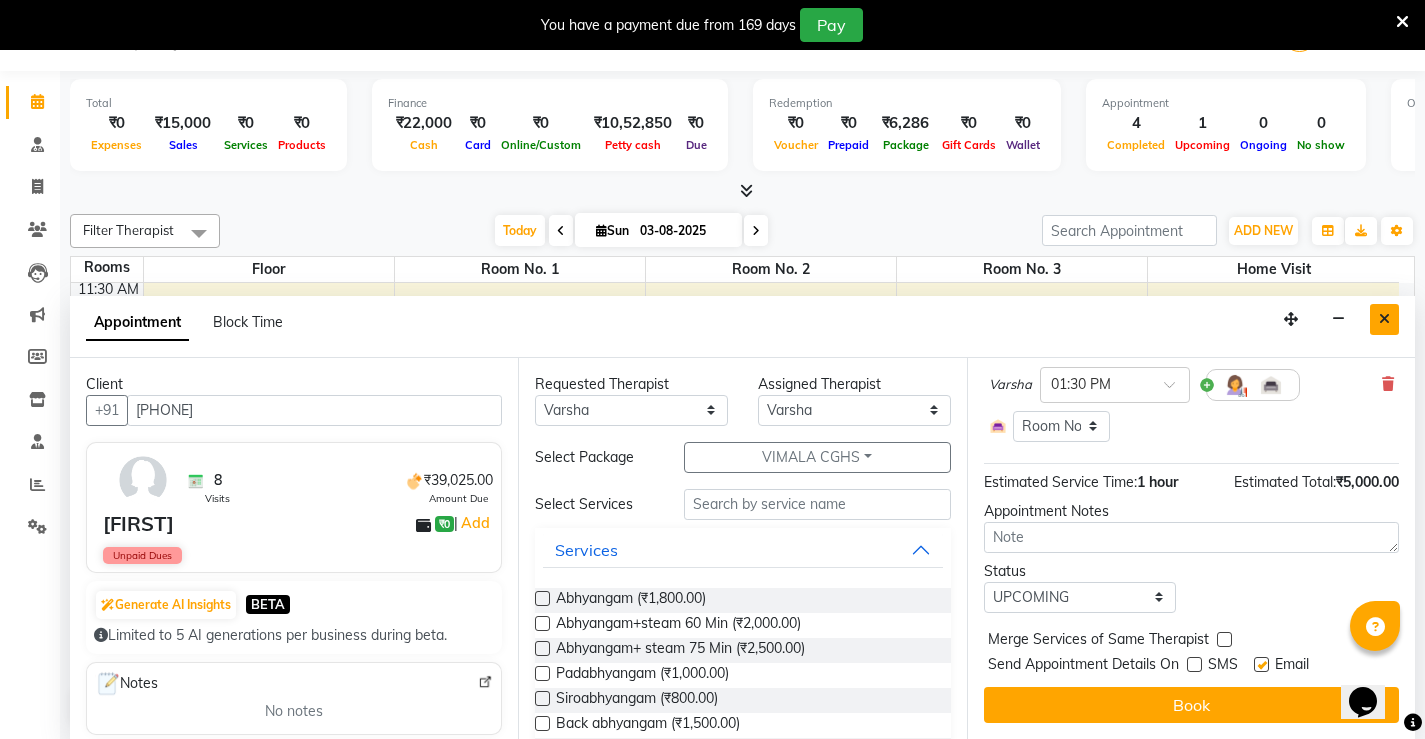 click at bounding box center [1384, 319] 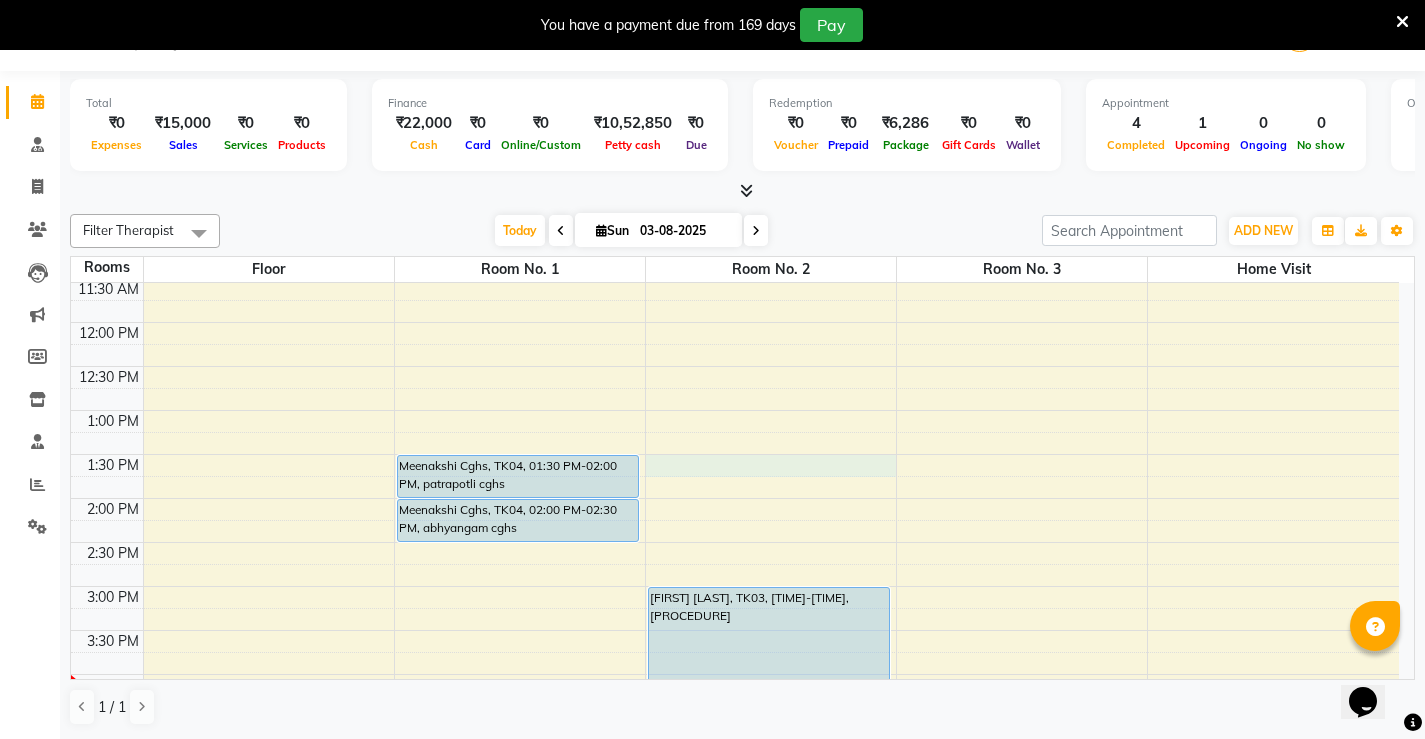 click on "[FIRST] [LAST], TK02, [TIME]-[TIME], [PROCEDURE]     [FIRST] [LAST], TK02, [TIME]-[TIME], [PROCEDURE]    [FIRST] [LAST], TK04, [TIME]-[TIME], [PROCEDURE]    [FIRST] [LAST], TK04, [TIME]-[TIME], [PROCEDURE]    [FIRST] [LAST], TK03, [TIME]-[TIME], [PROCEDURE]     [FIRST] [LAST], TK01, [TIME]-[TIME], [PROCEDURE]     [FIRST] [LAST], TK01, [TIME]-[TIME], [PROCEDURE]" at bounding box center (735, 498) 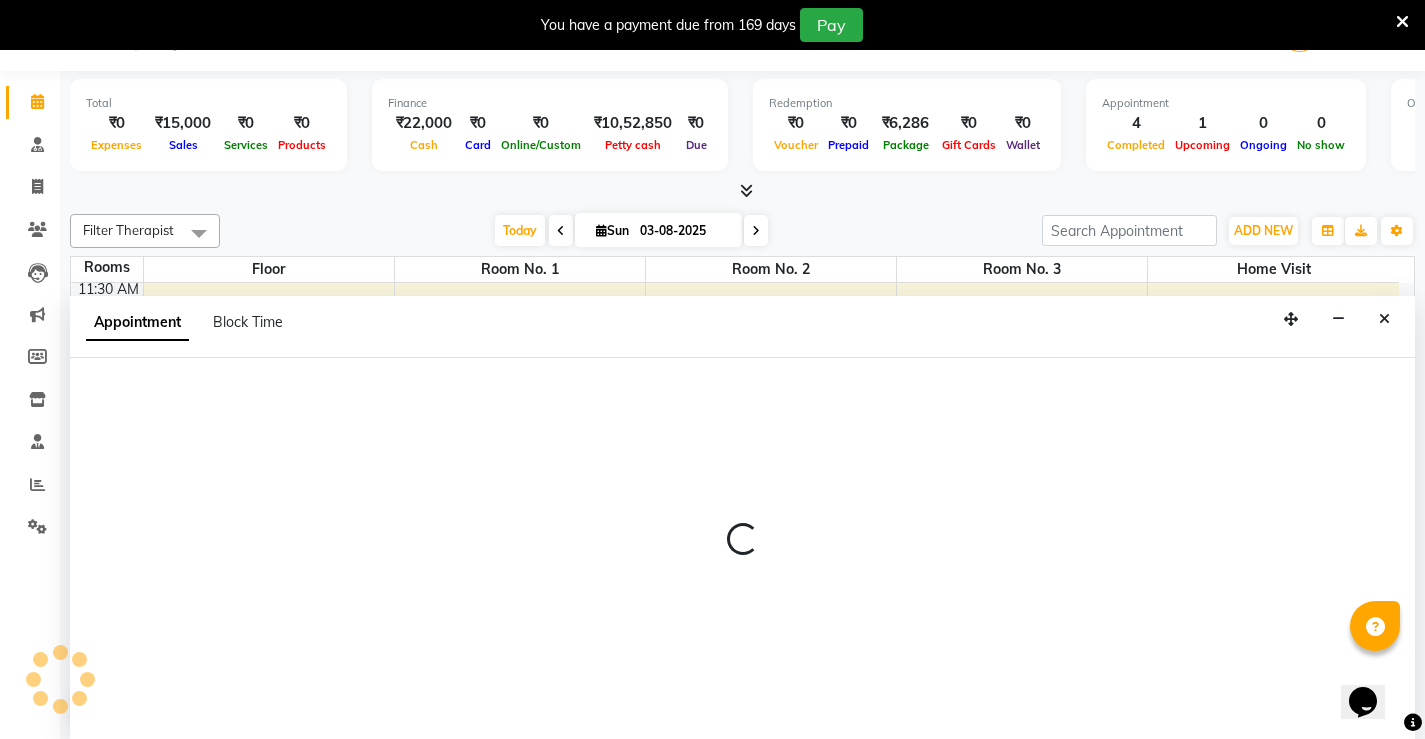 select on "810" 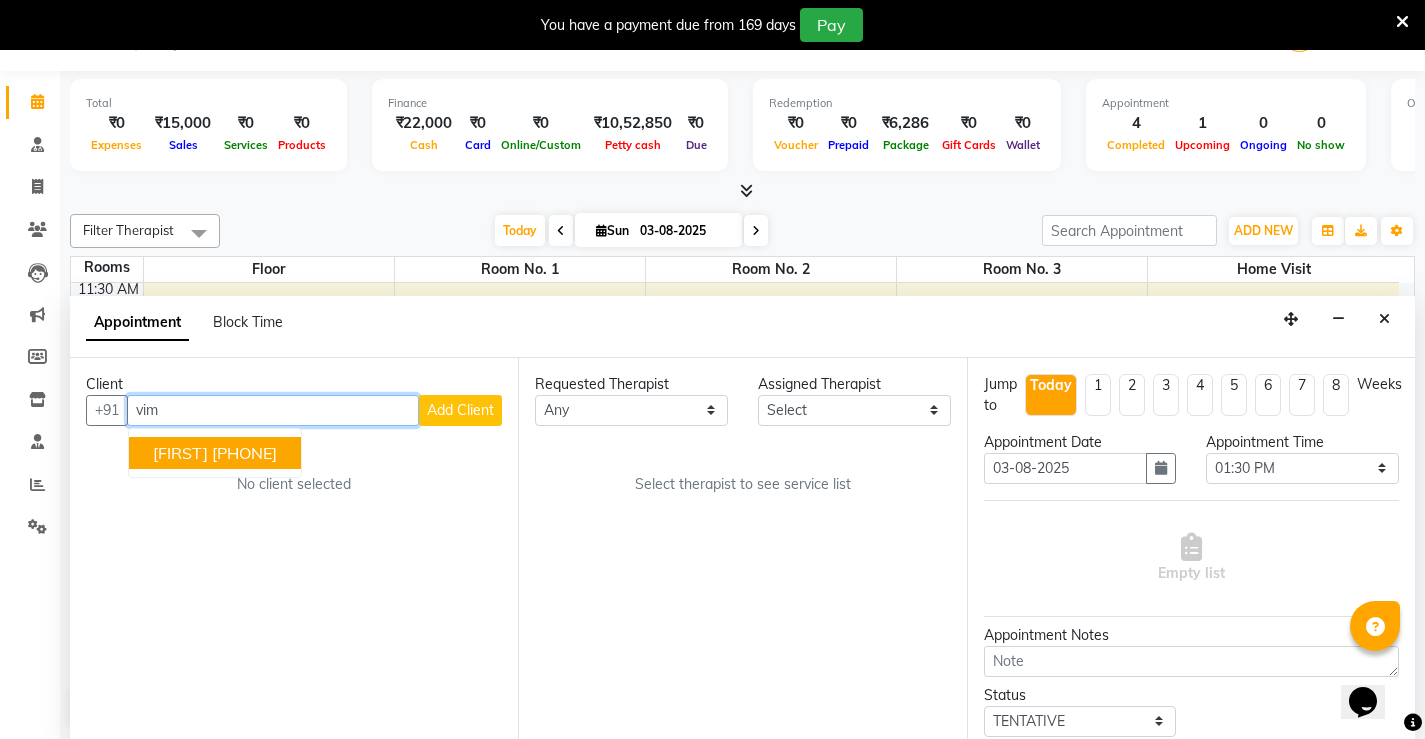 click on "[PHONE]" at bounding box center (244, 453) 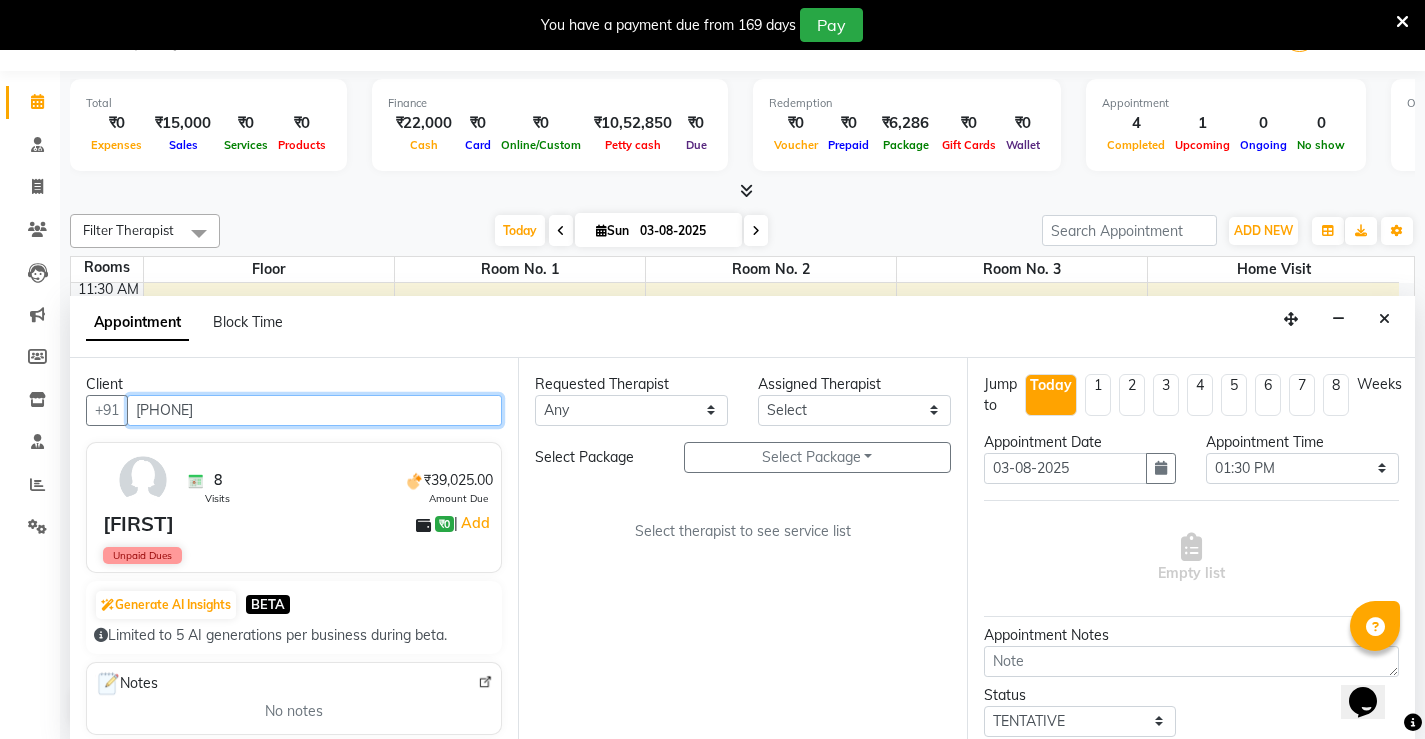 type on "[PHONE]" 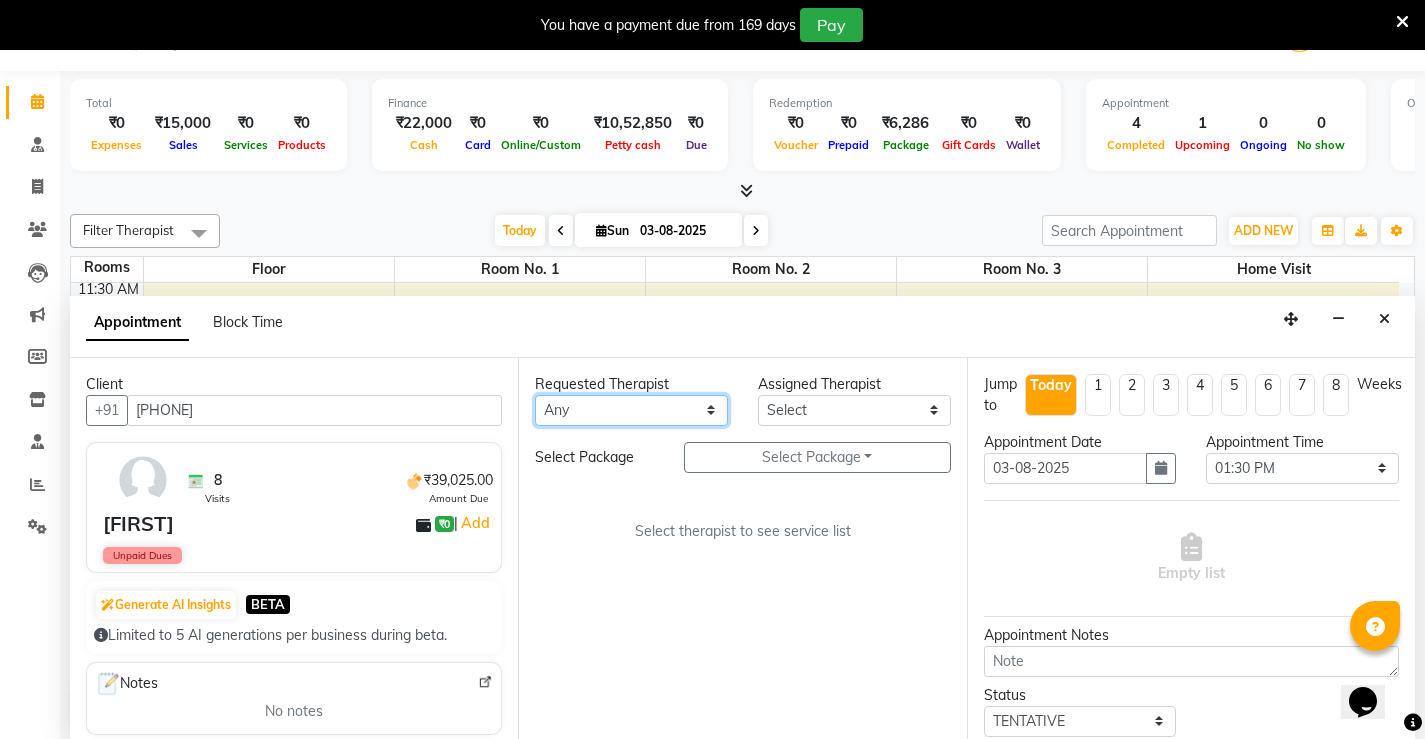click on "Select [FIRST] [FIRST] [FIRST] [FIRST] [FIRST] [FIRST] [FIRST] [FIRST] [FIRST] [FIRST] [FIRST] [FIRST] [FIRST] [FIRST] [FIRST] [FIRST] [FIRST] [FIRST] [FIRST] [FIRST] [FIRST] [FIRST] [FIRST]" at bounding box center (631, 410) 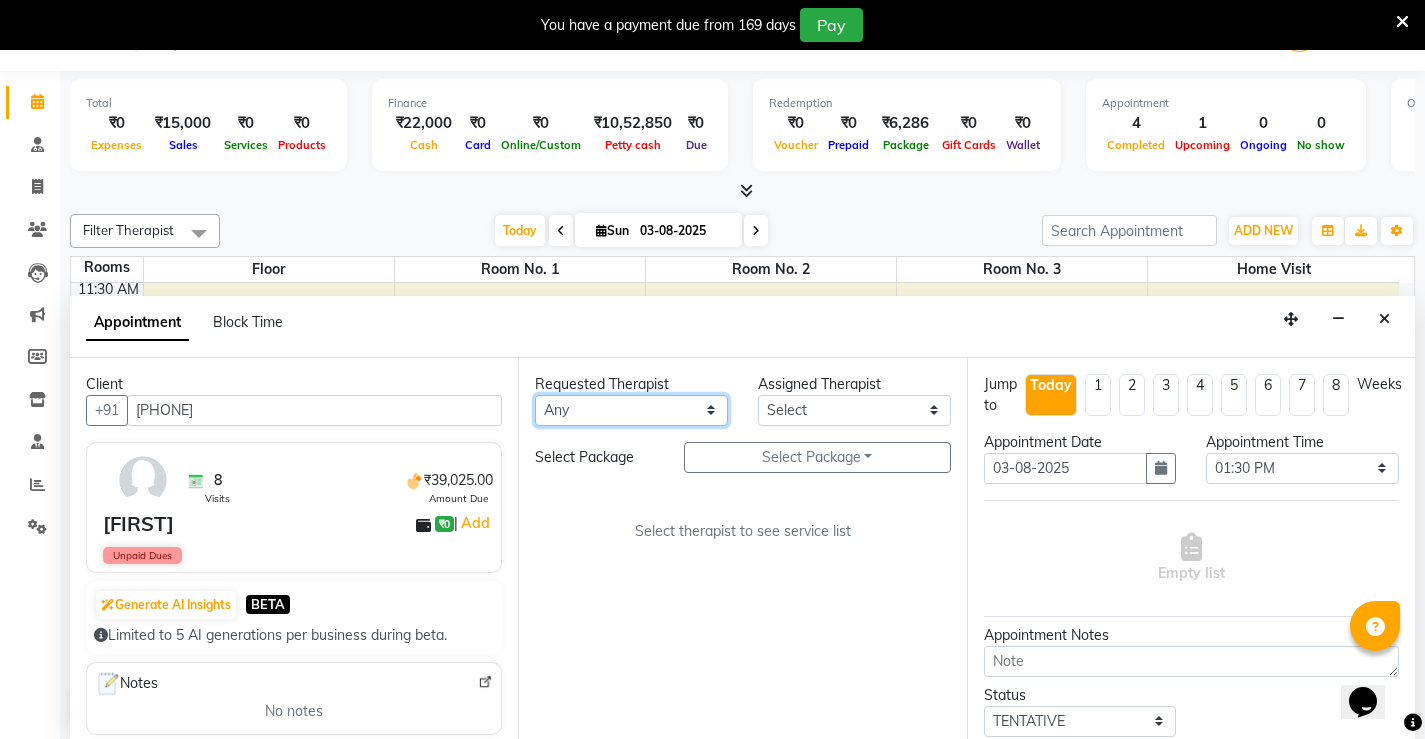 select on "83763" 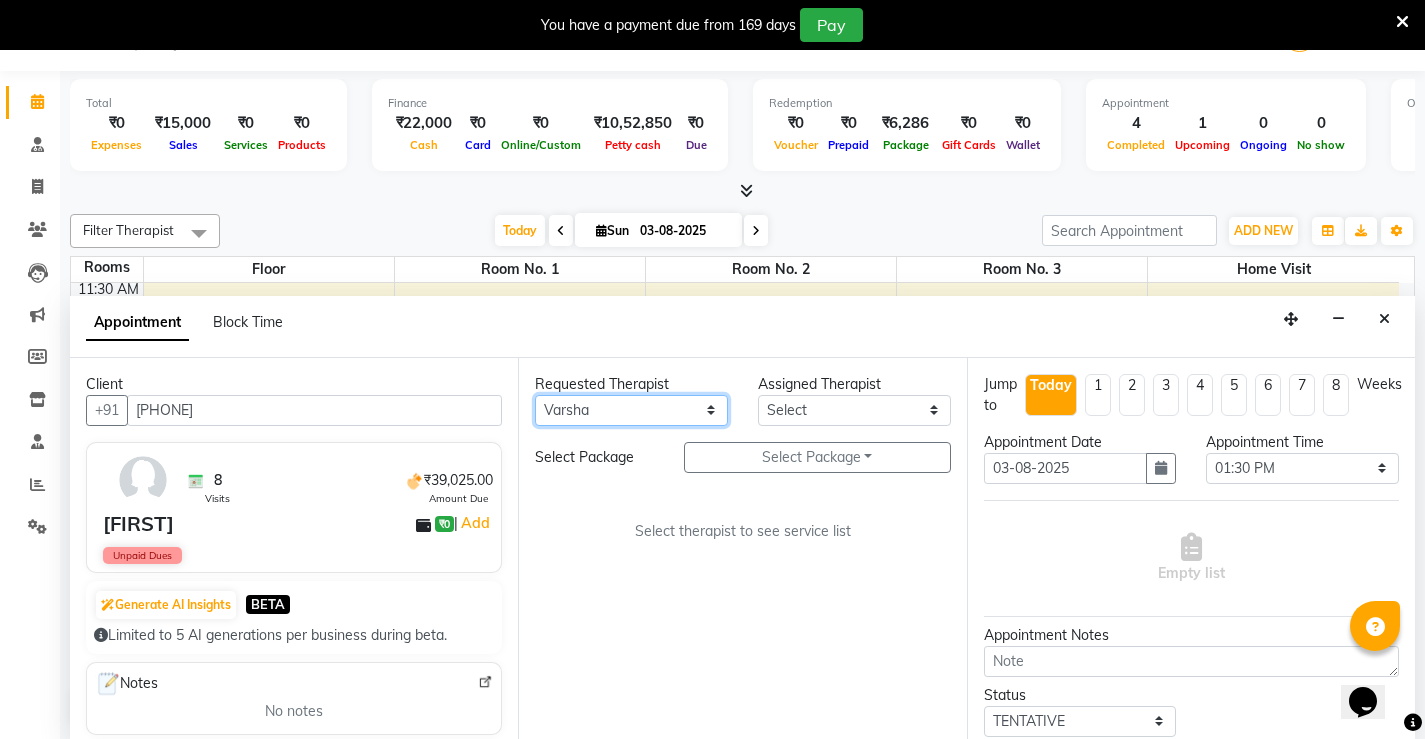 click on "Select [FIRST] [FIRST] [FIRST] [FIRST] [FIRST] [FIRST] [FIRST] [FIRST] [FIRST] [FIRST] [FIRST] [FIRST] [FIRST] [FIRST] [FIRST] [FIRST] [FIRST] [FIRST] [FIRST] [FIRST] [FIRST] [FIRST] [FIRST]" at bounding box center (631, 410) 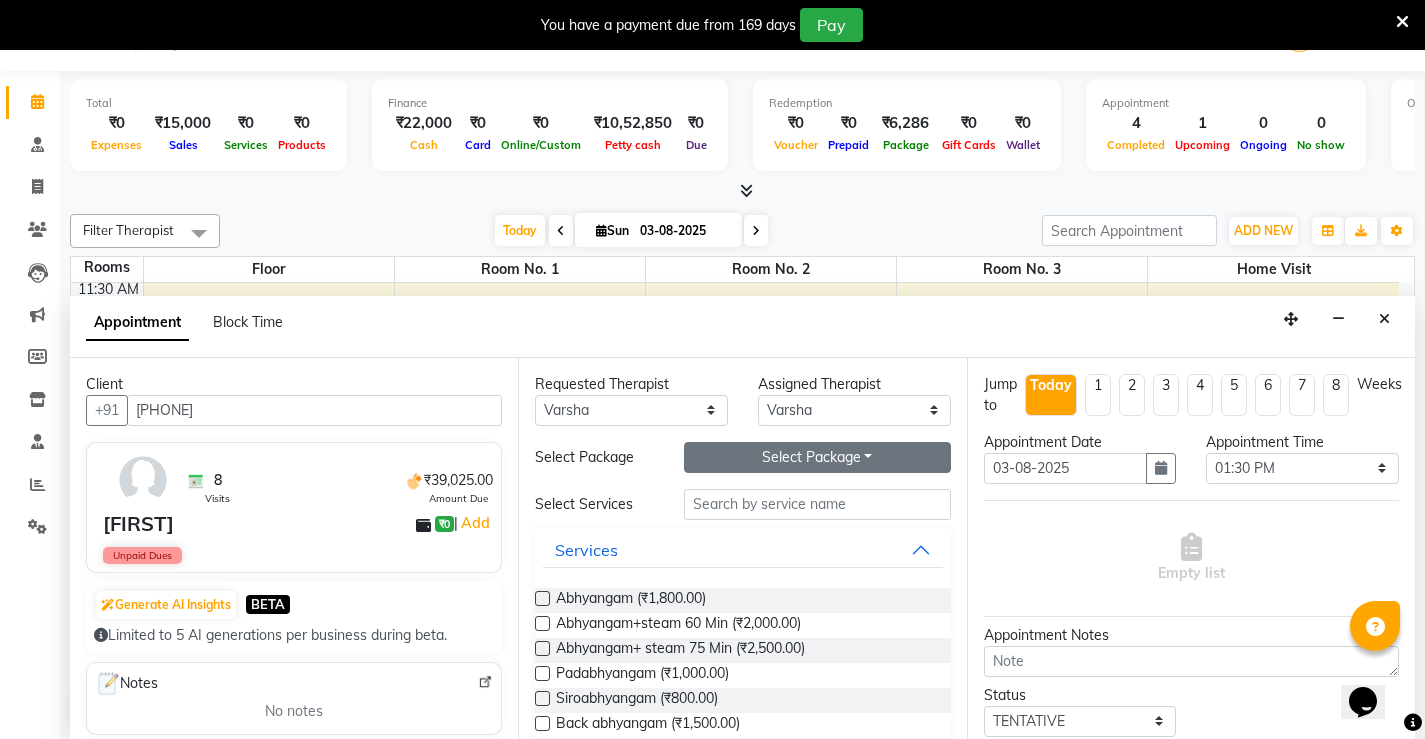 click on "Select Package  Toggle Dropdown" at bounding box center (817, 457) 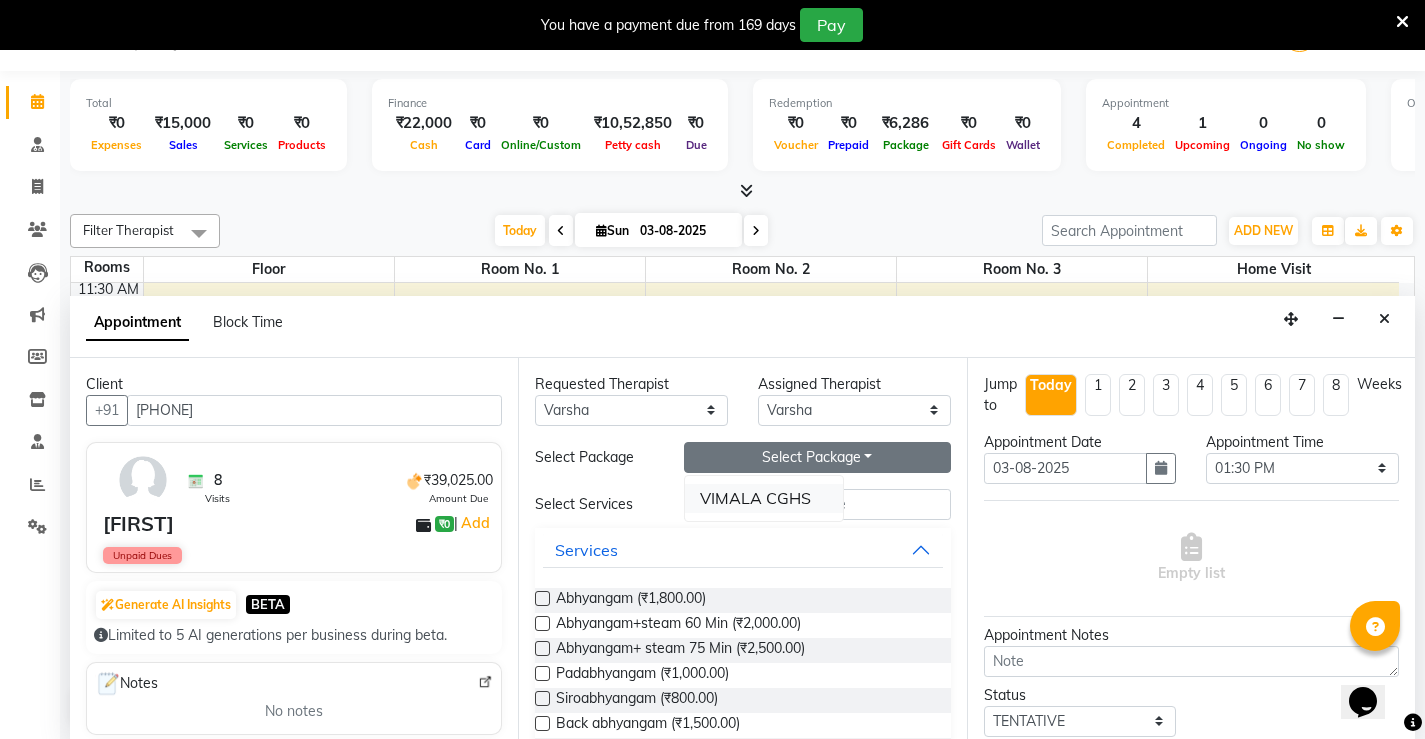 click on "VIMALA CGHS" at bounding box center [764, 498] 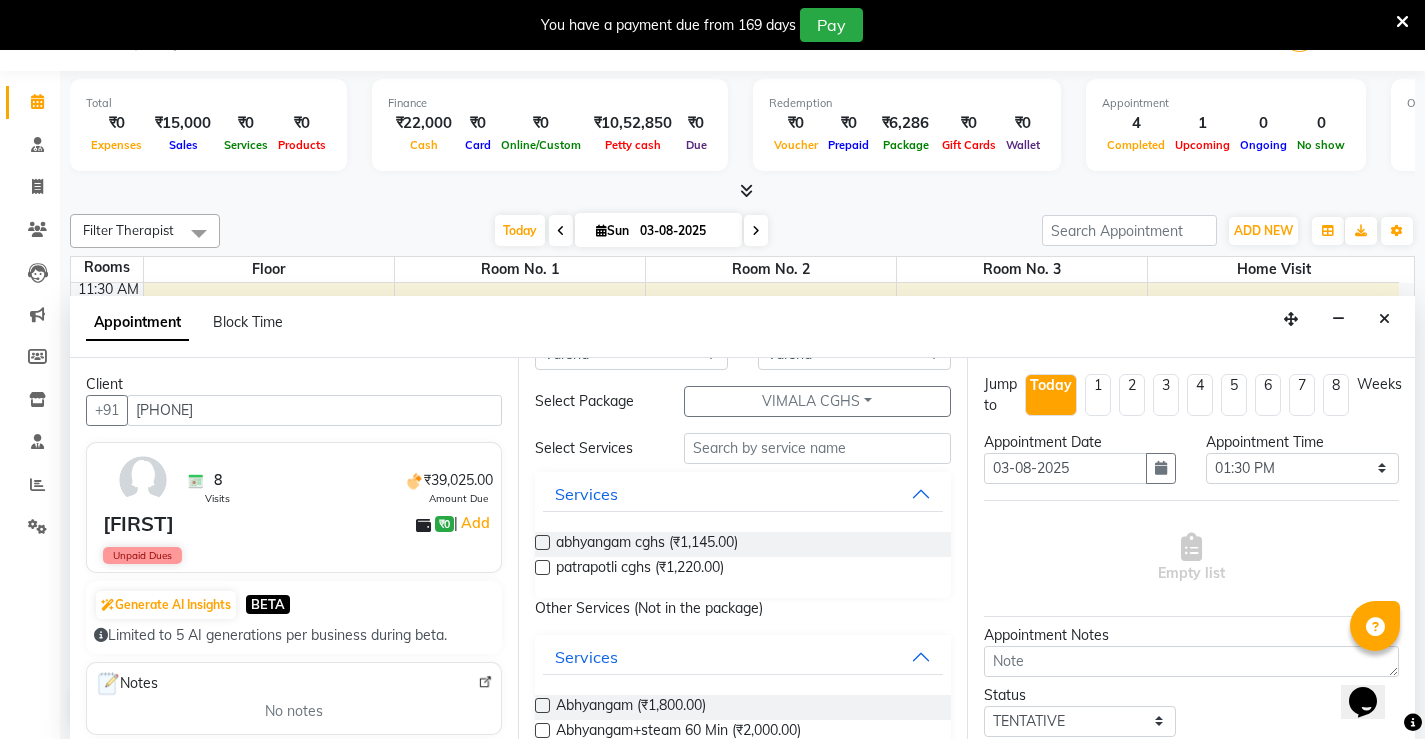 scroll, scrollTop: 100, scrollLeft: 0, axis: vertical 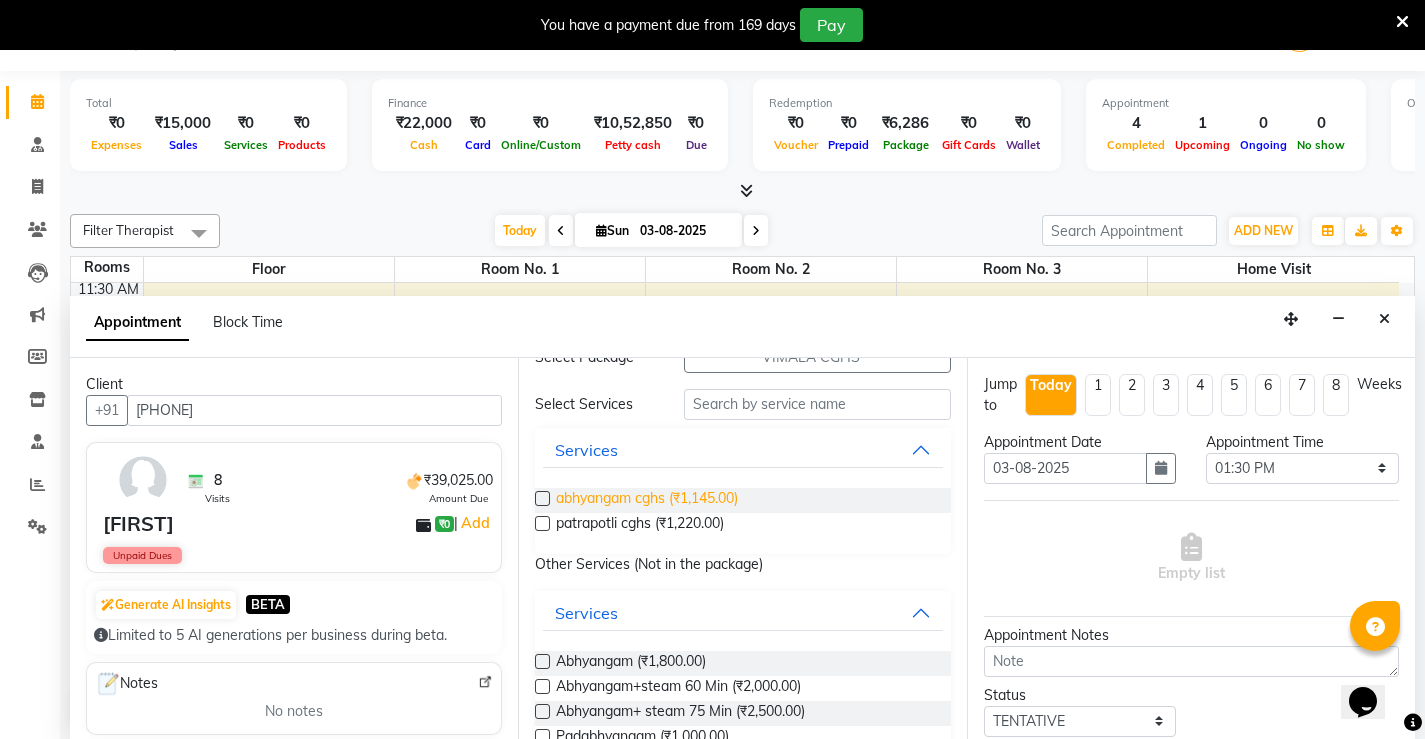 click on "abhyangam cghs (₹1,145.00)" at bounding box center [647, 500] 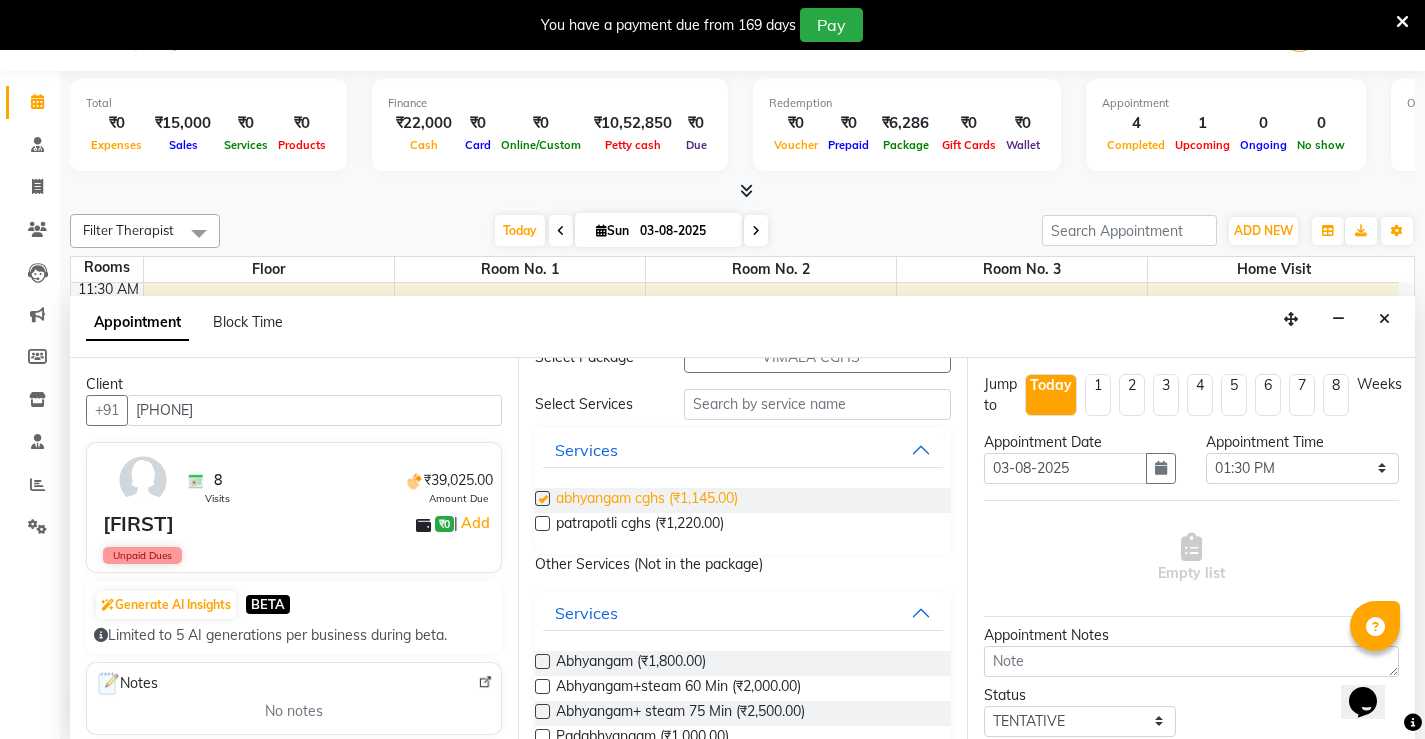 checkbox on "true" 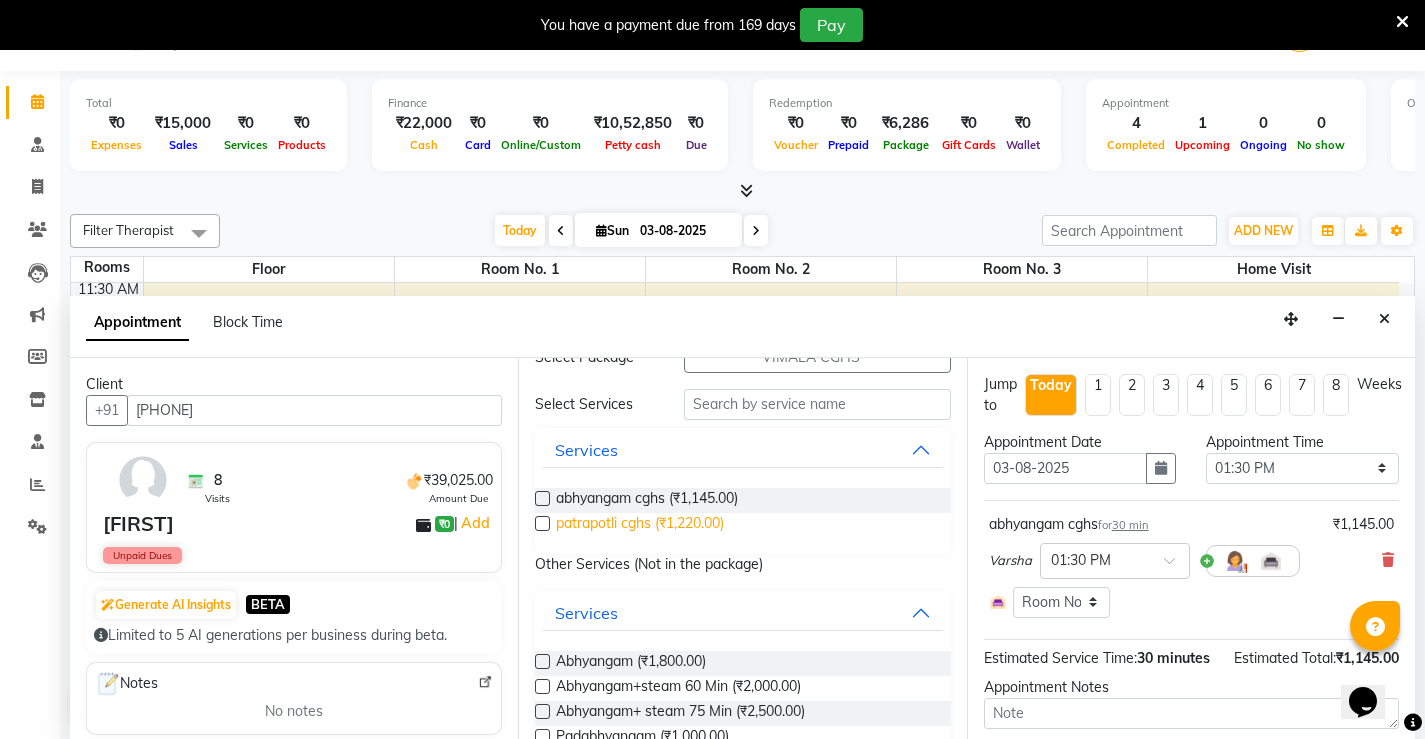 checkbox on "false" 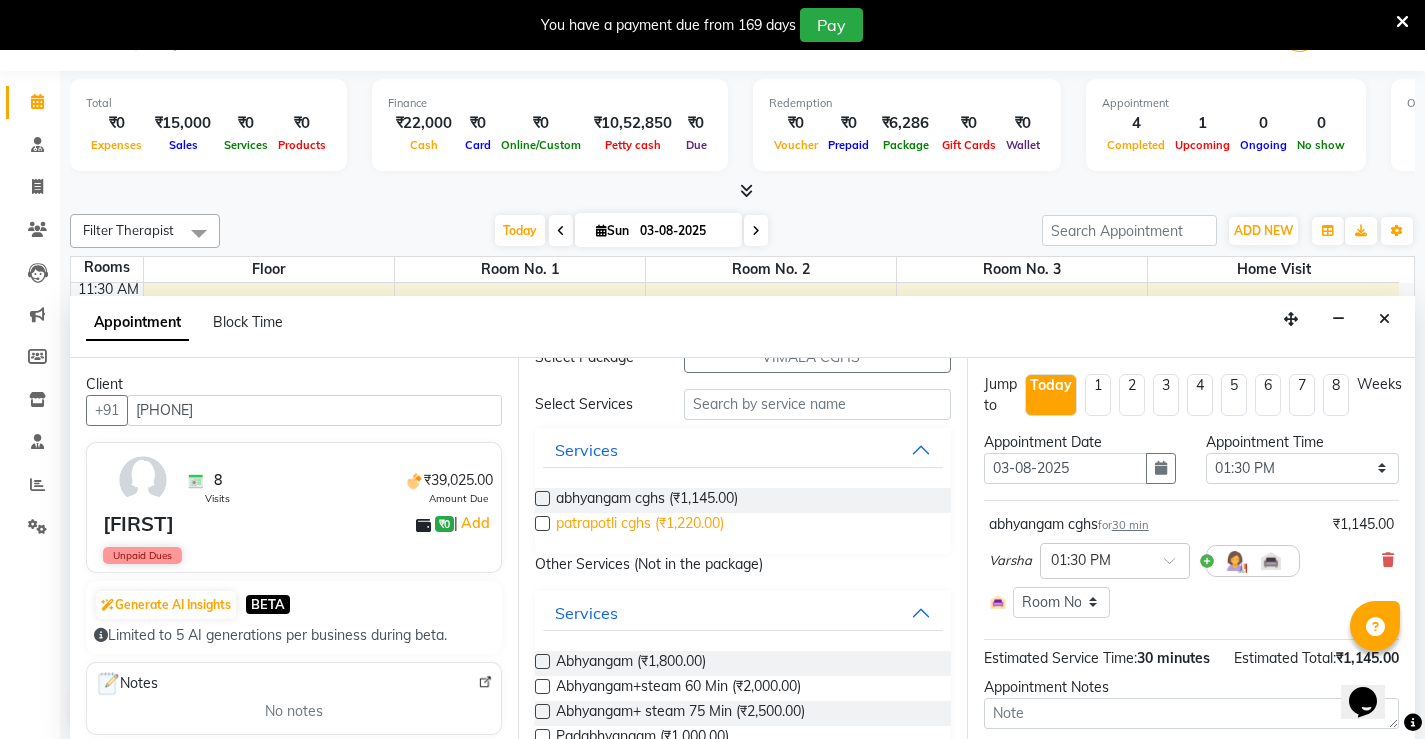 click on "patrapotli cghs (₹1,220.00)" at bounding box center (640, 525) 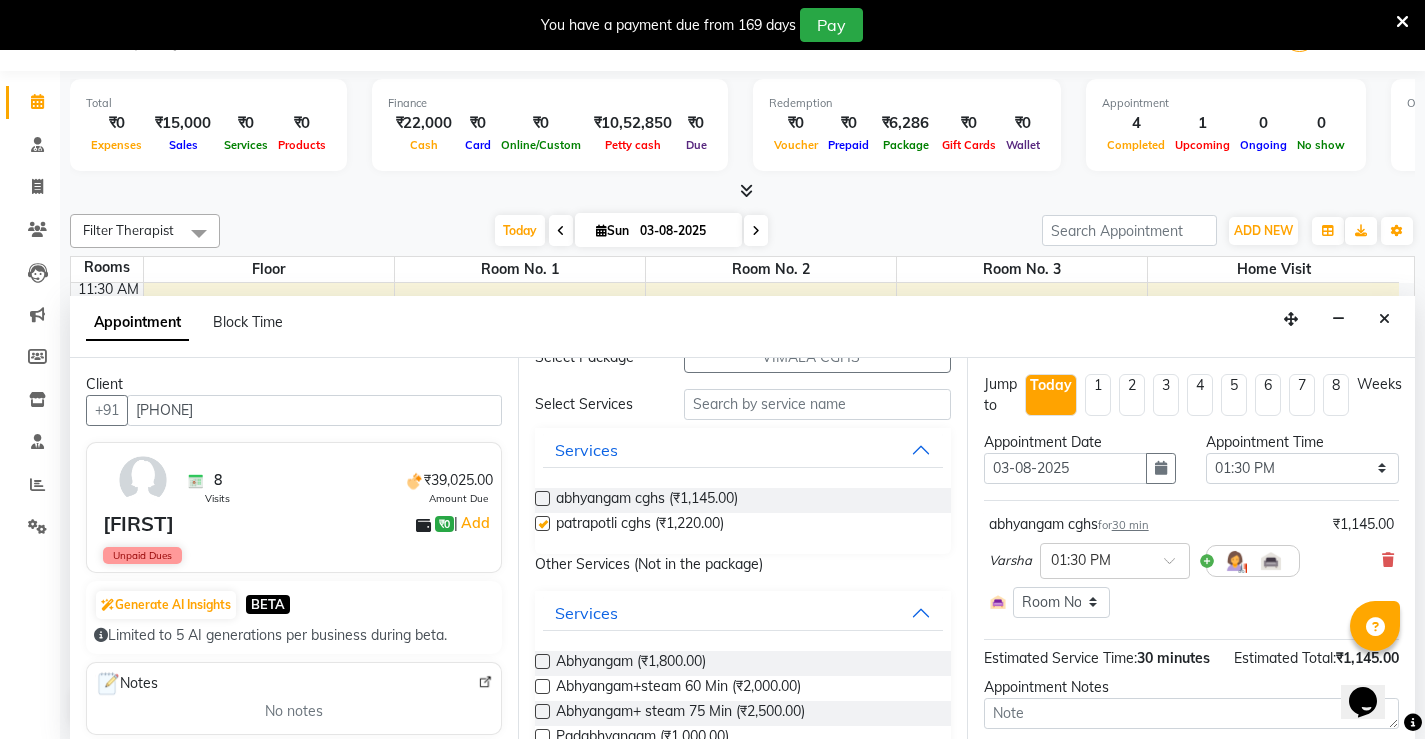 checkbox on "false" 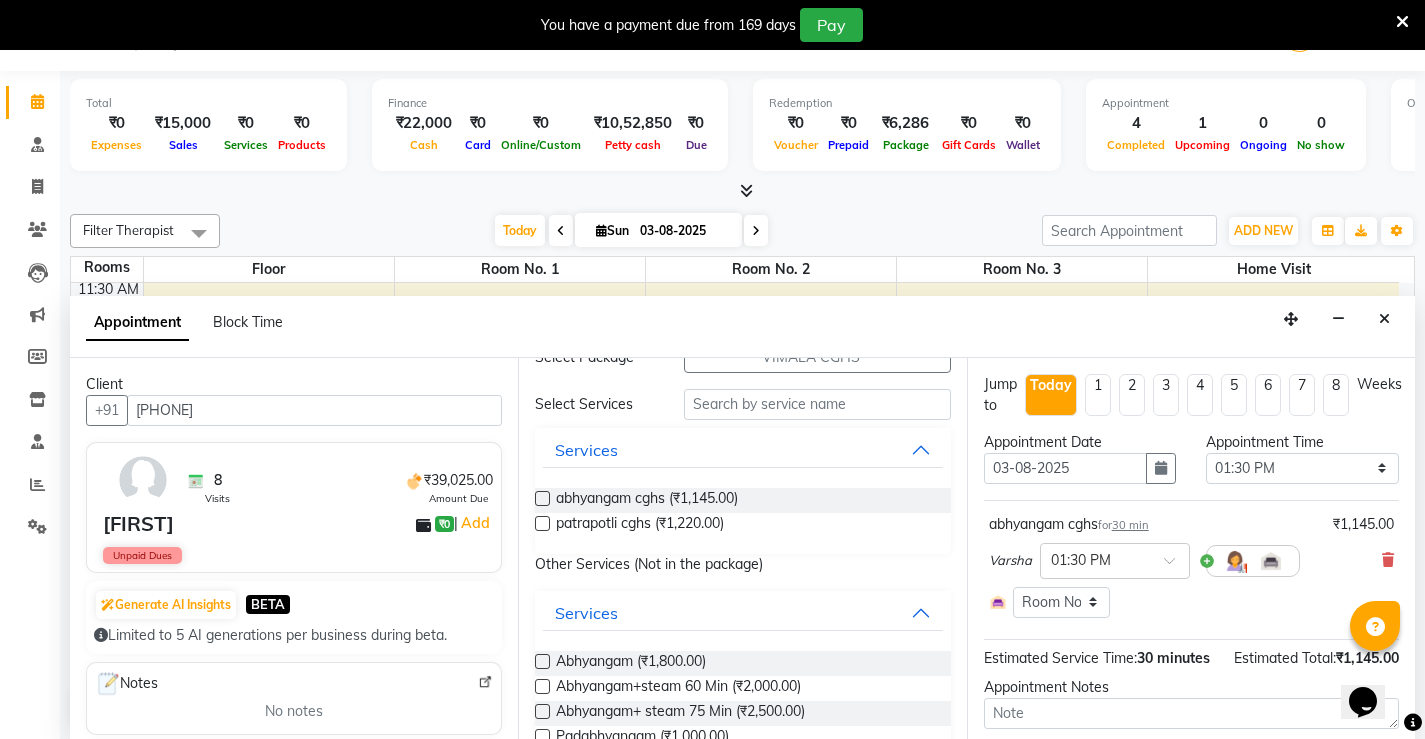 select on "2652" 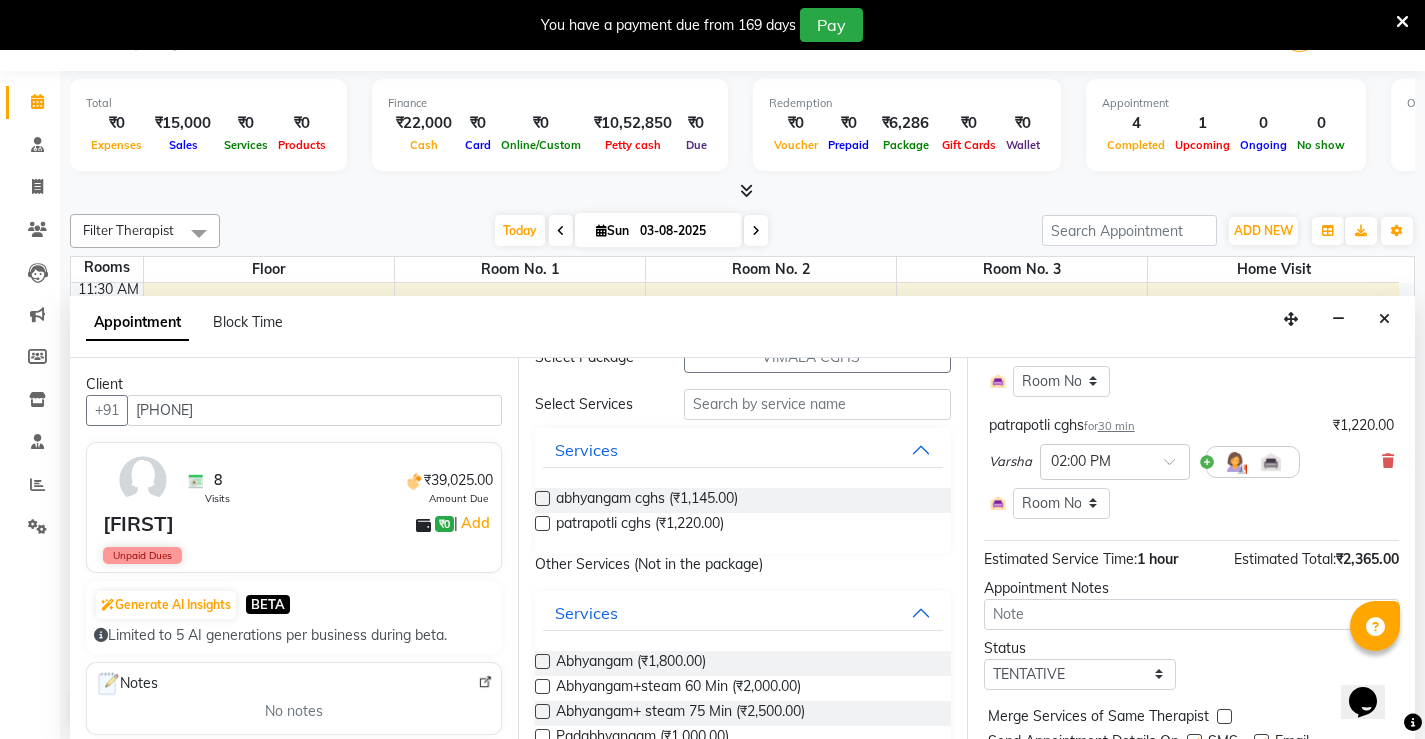scroll, scrollTop: 298, scrollLeft: 0, axis: vertical 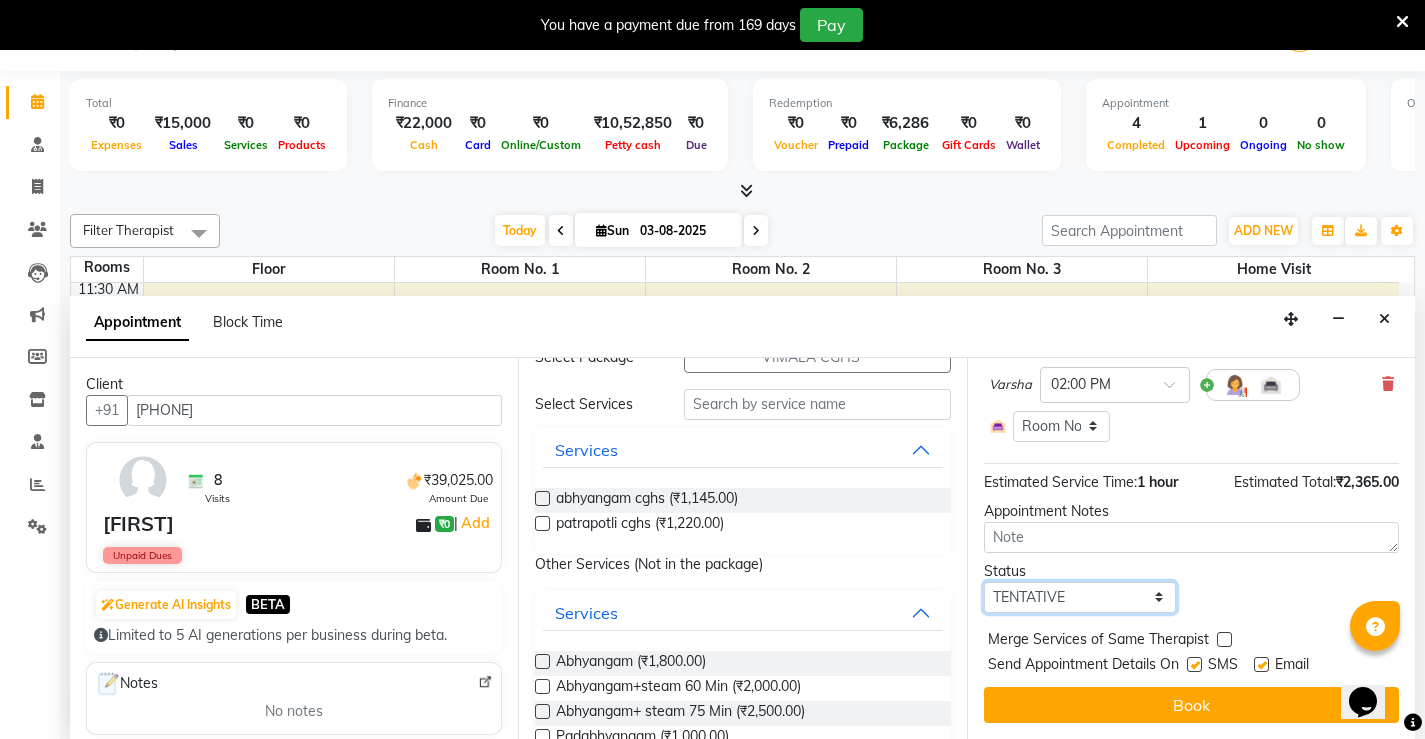 click on "Select TENTATIVE CONFIRM CHECK-IN UPCOMING" at bounding box center (1080, 597) 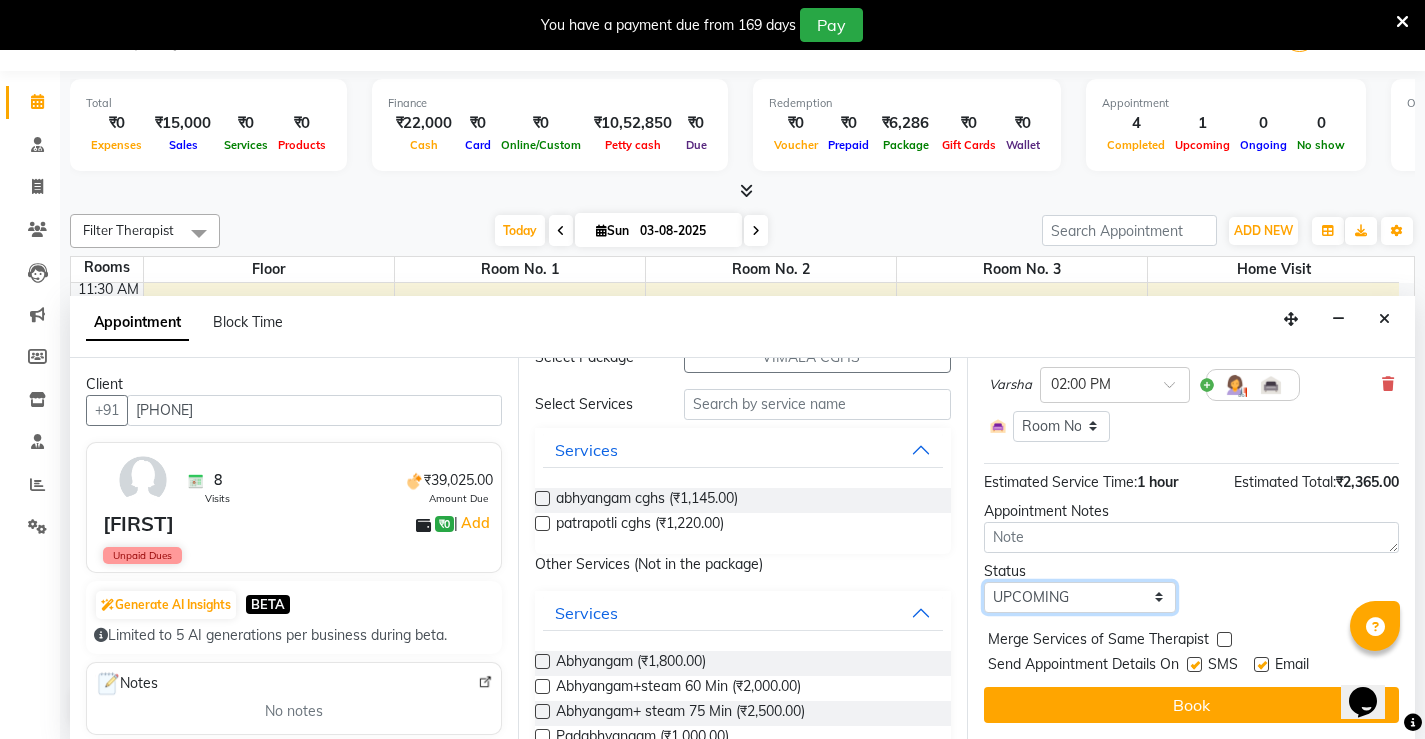 click on "Select TENTATIVE CONFIRM CHECK-IN UPCOMING" at bounding box center [1080, 597] 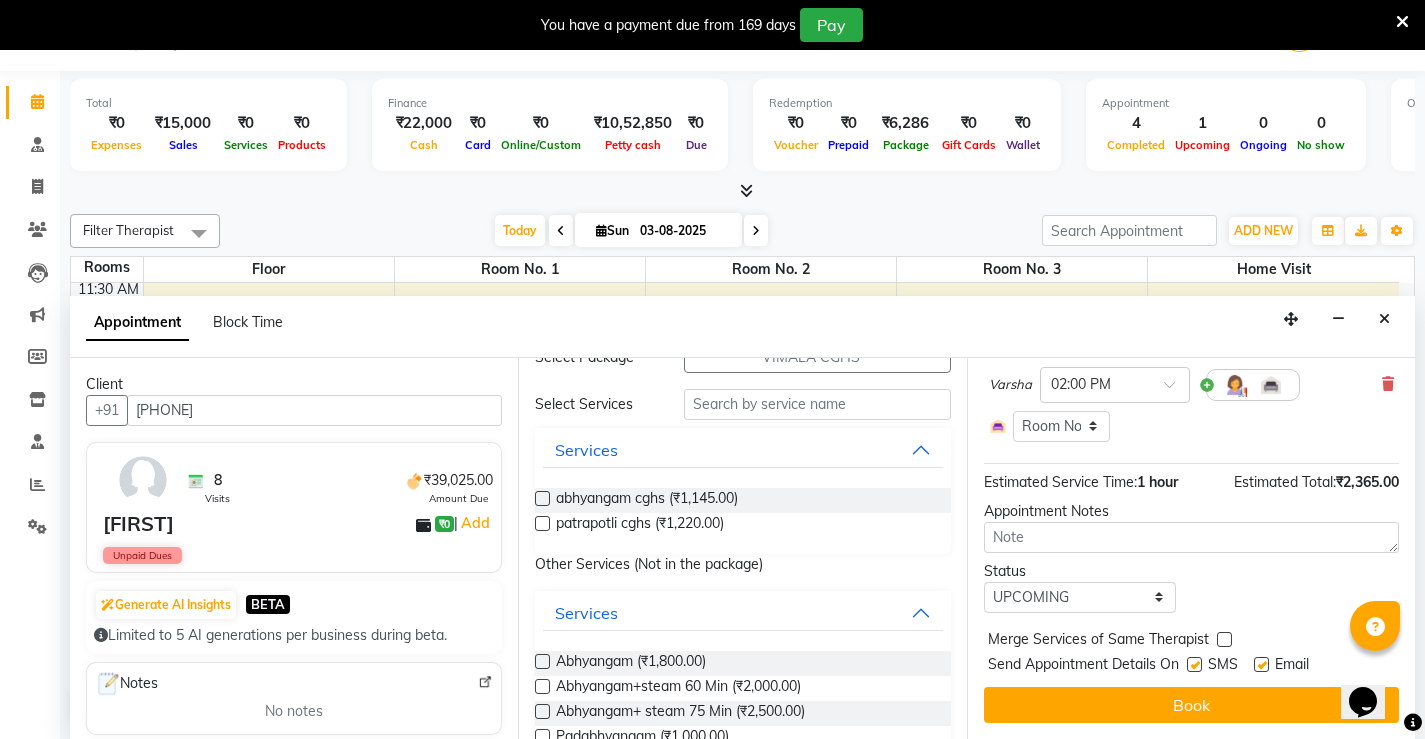 click at bounding box center [1194, 664] 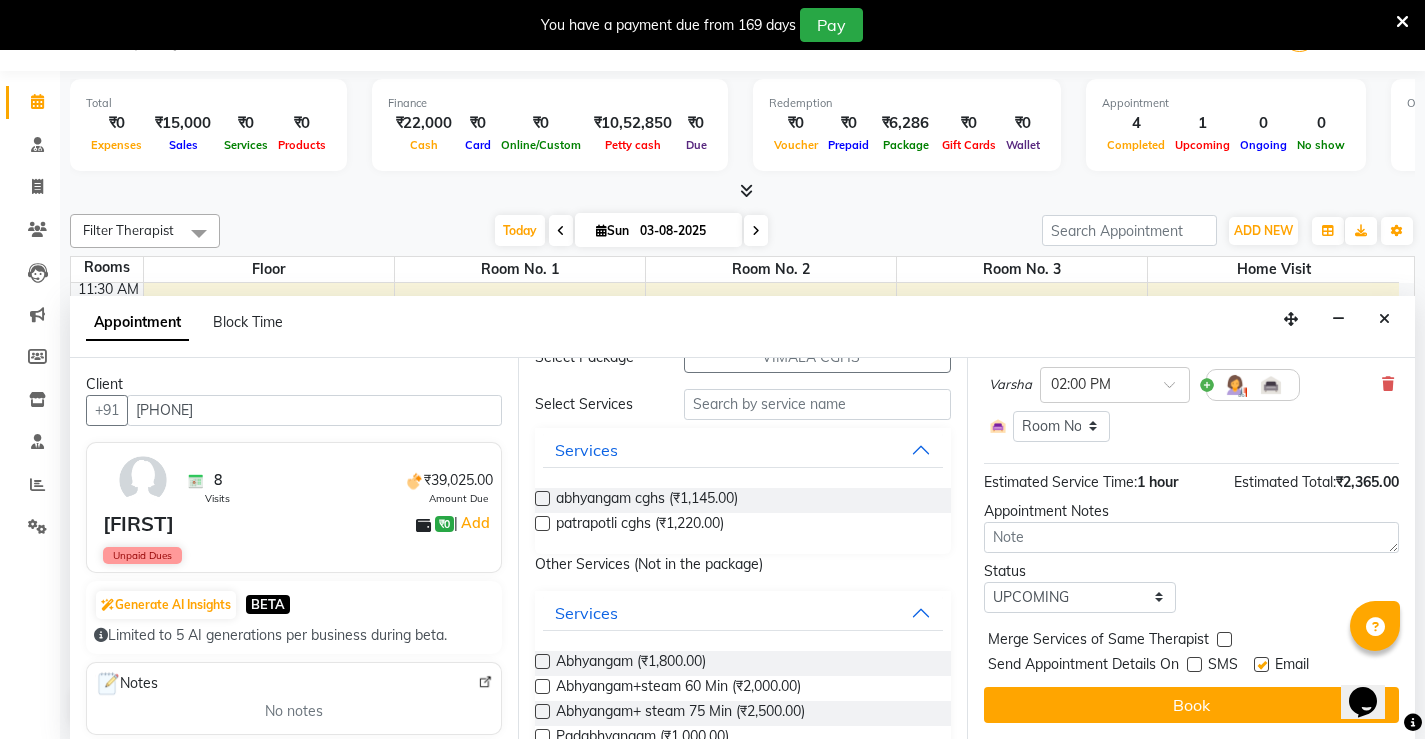 click at bounding box center [1261, 664] 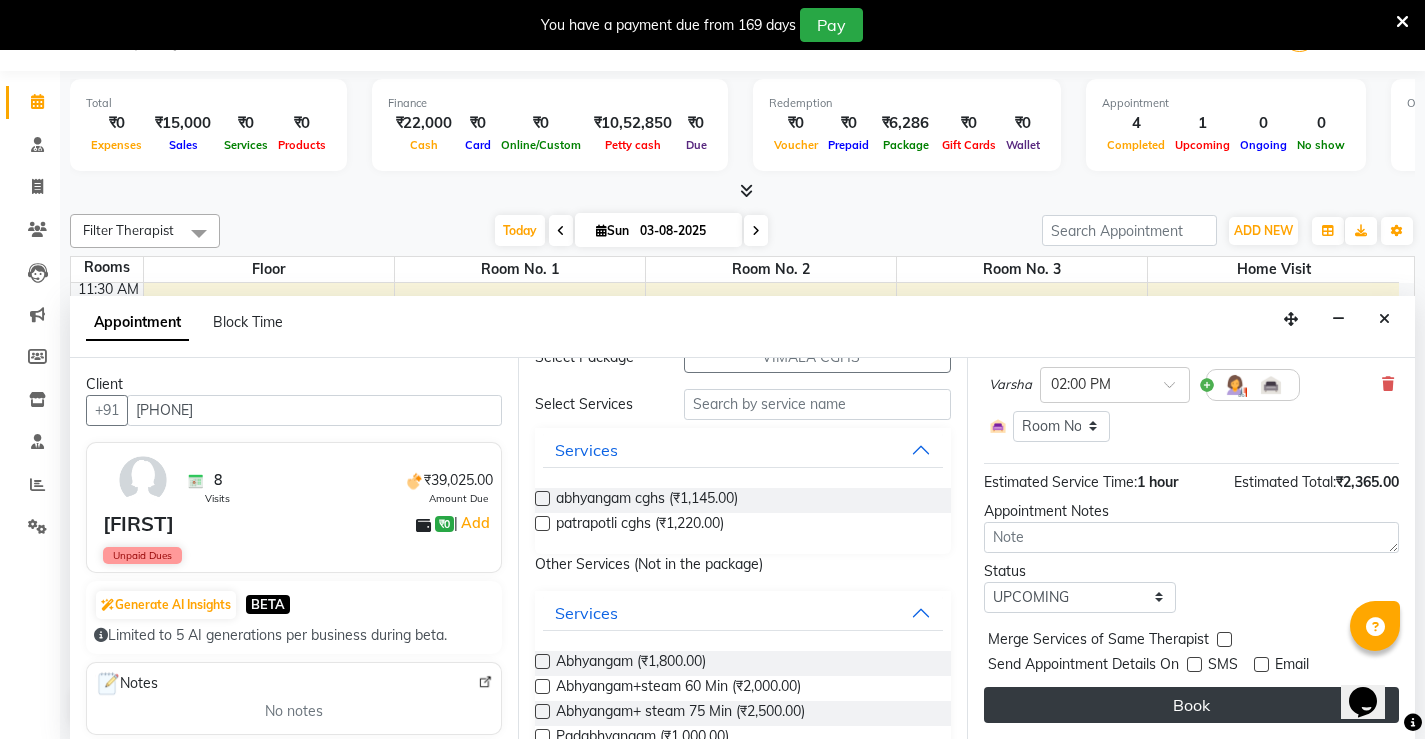 click on "Book" at bounding box center (1191, 705) 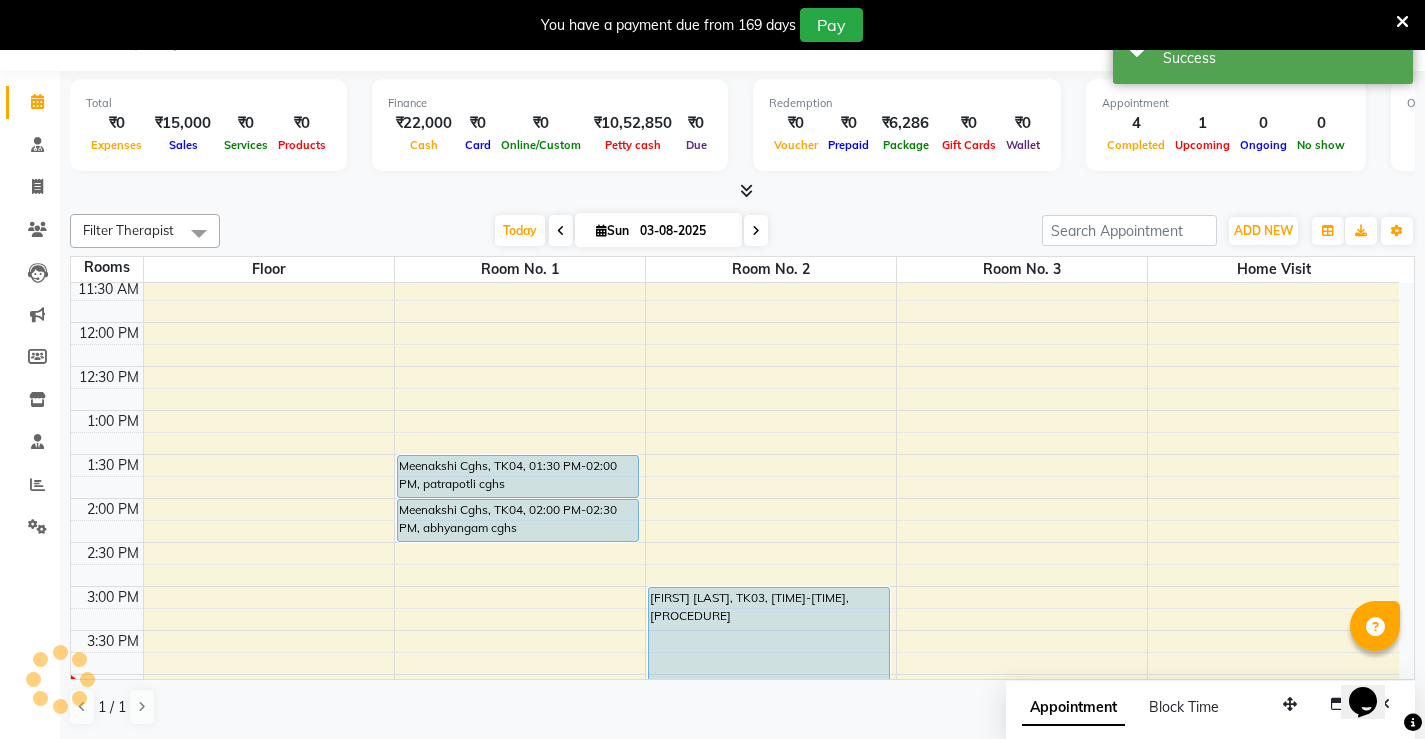 scroll, scrollTop: 0, scrollLeft: 0, axis: both 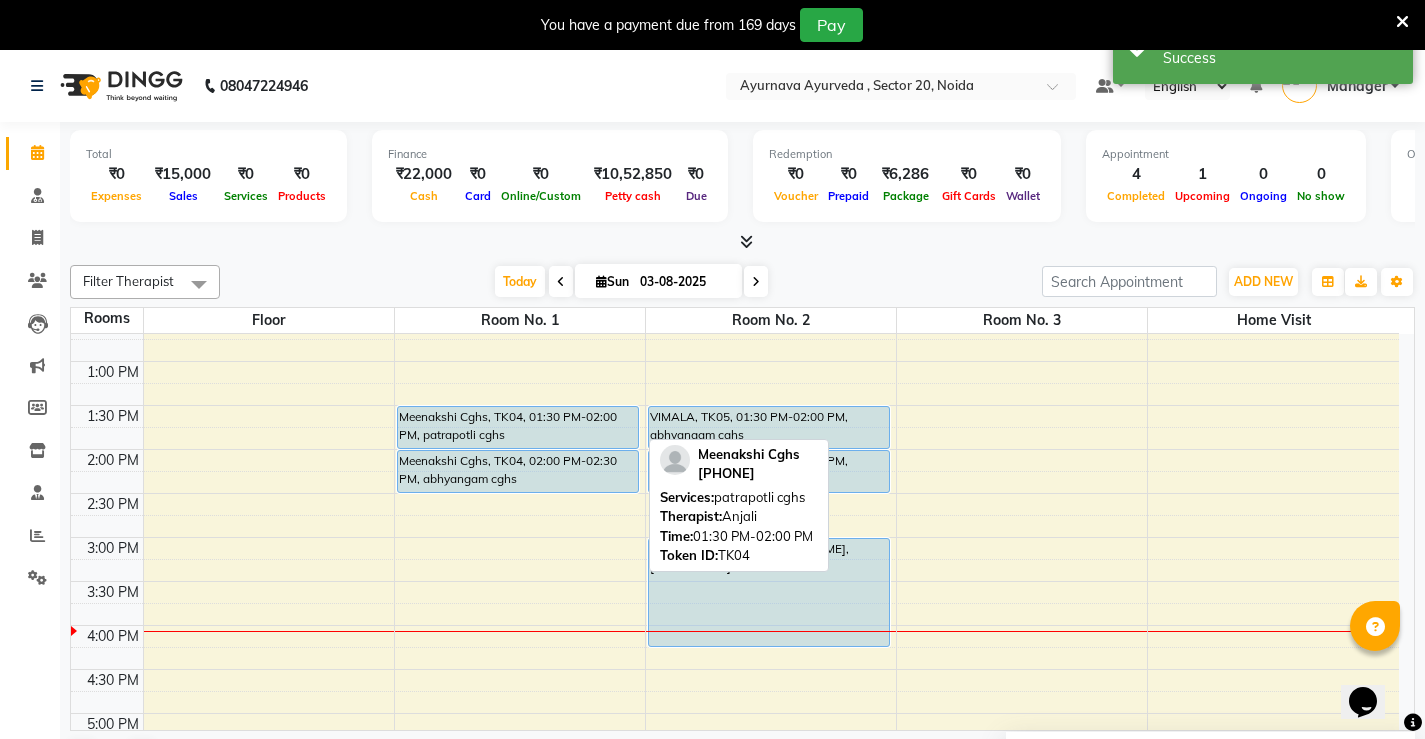 click on "Meenakshi Cghs, TK04, 01:30 PM-02:00 PM, patrapotli cghs" at bounding box center [518, 427] 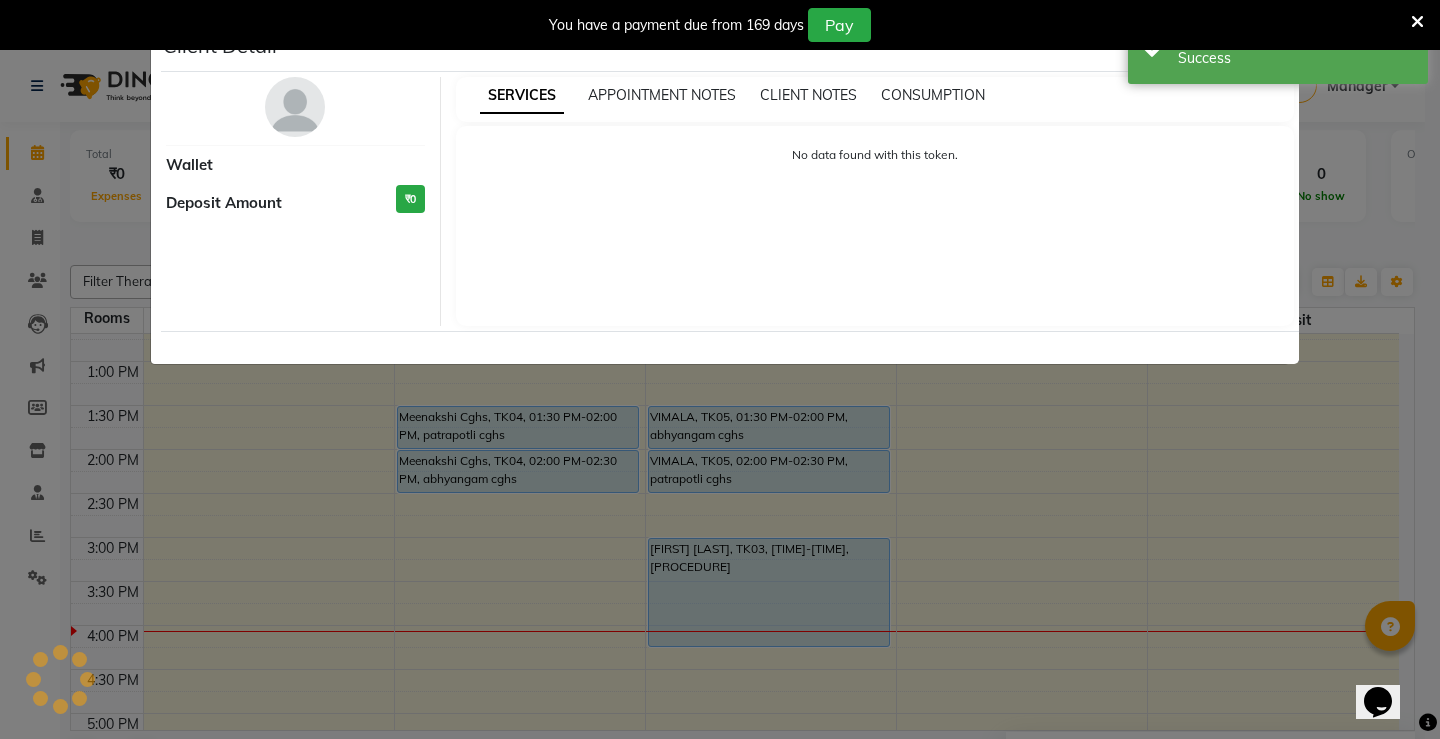 select on "5" 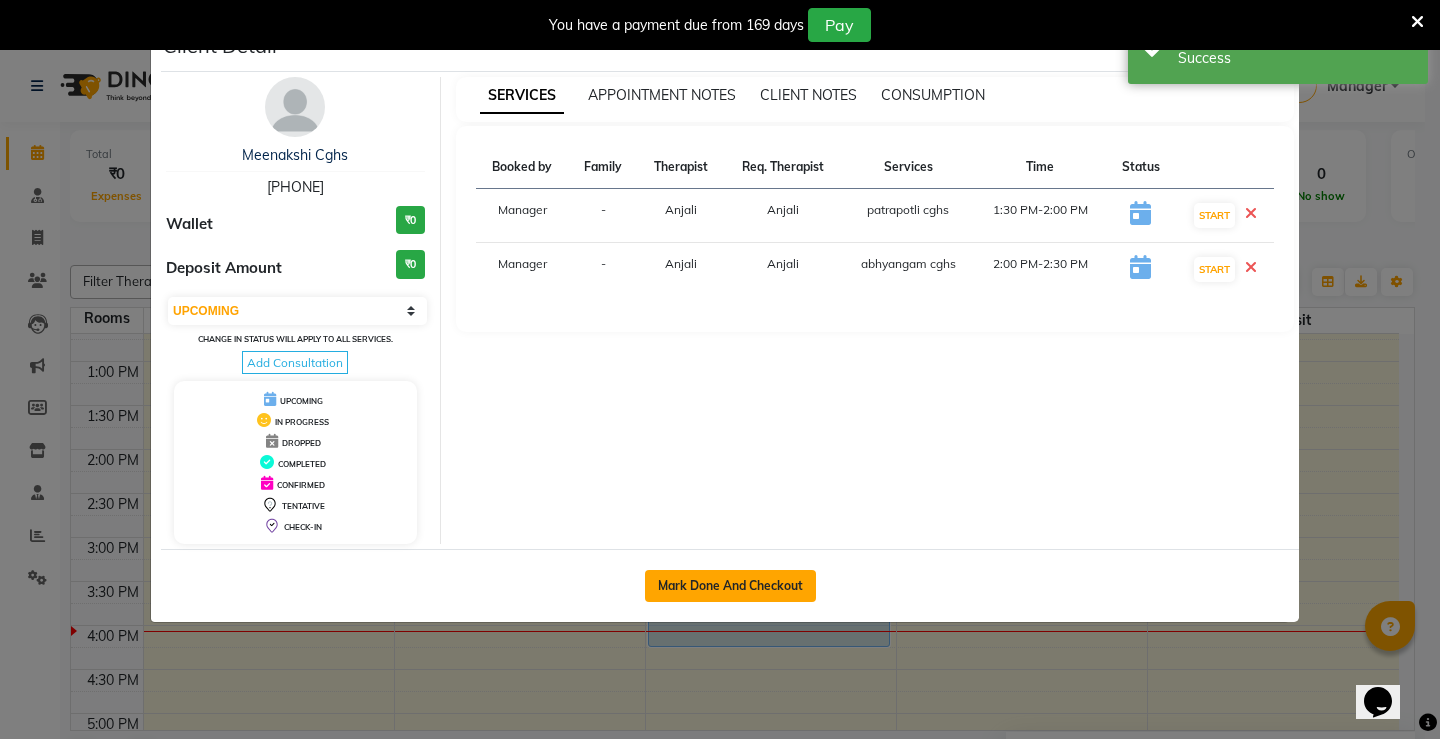 click on "Mark Done And Checkout" 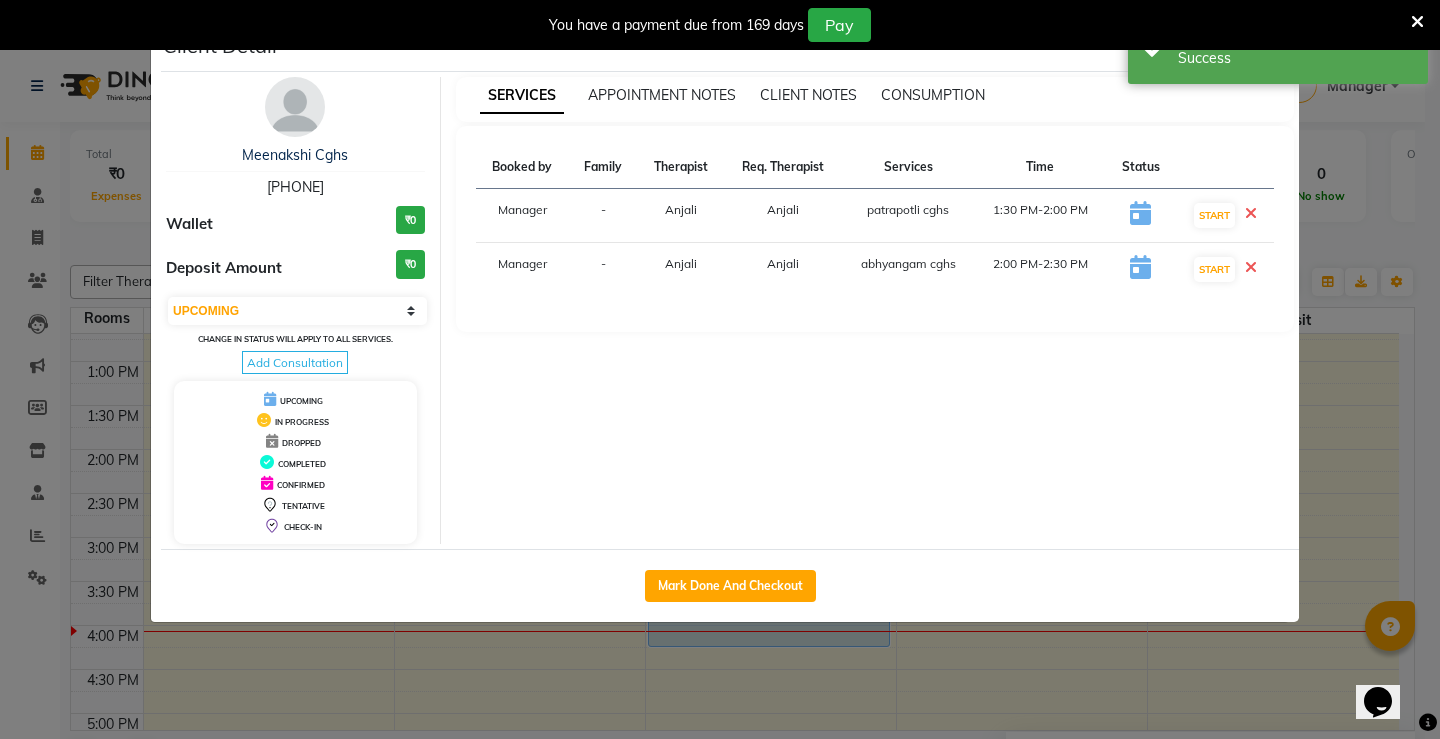 select on "service" 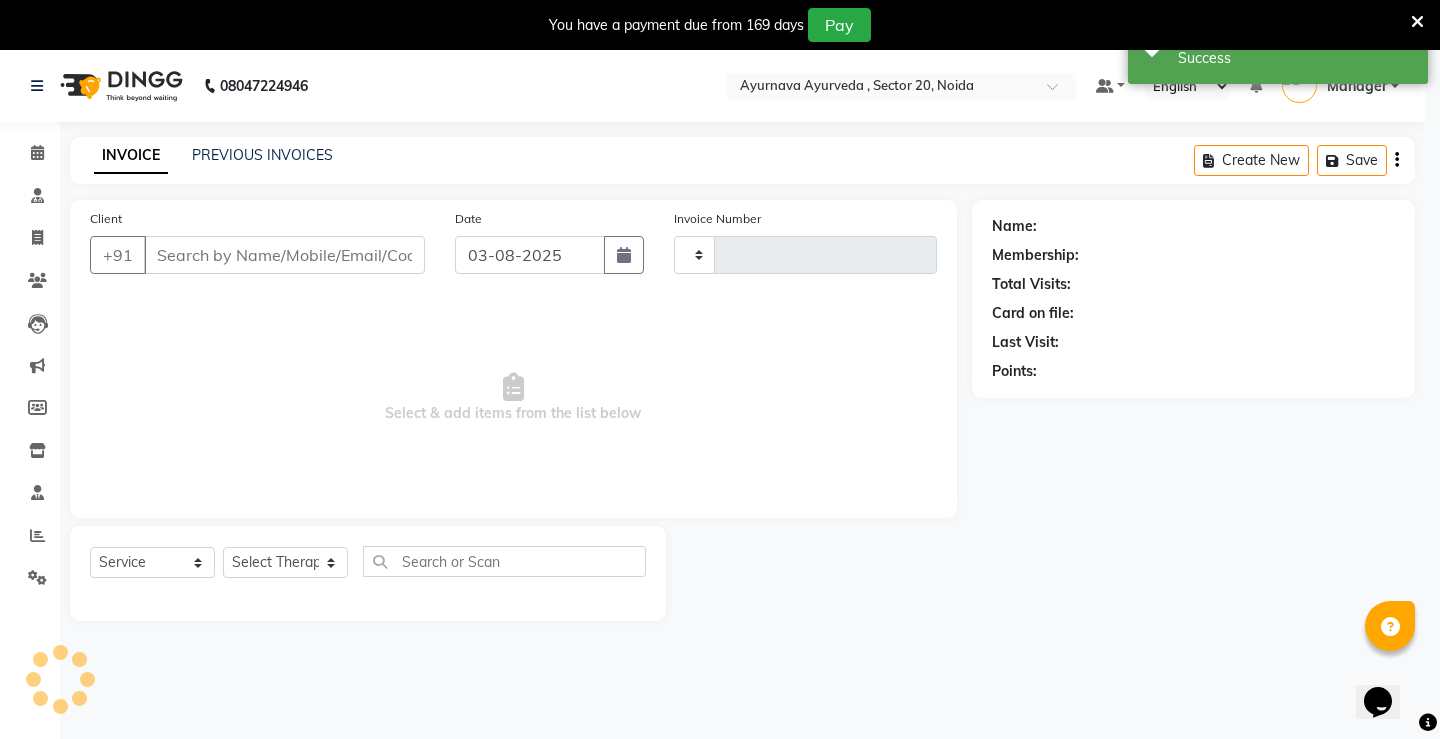 type on "1097" 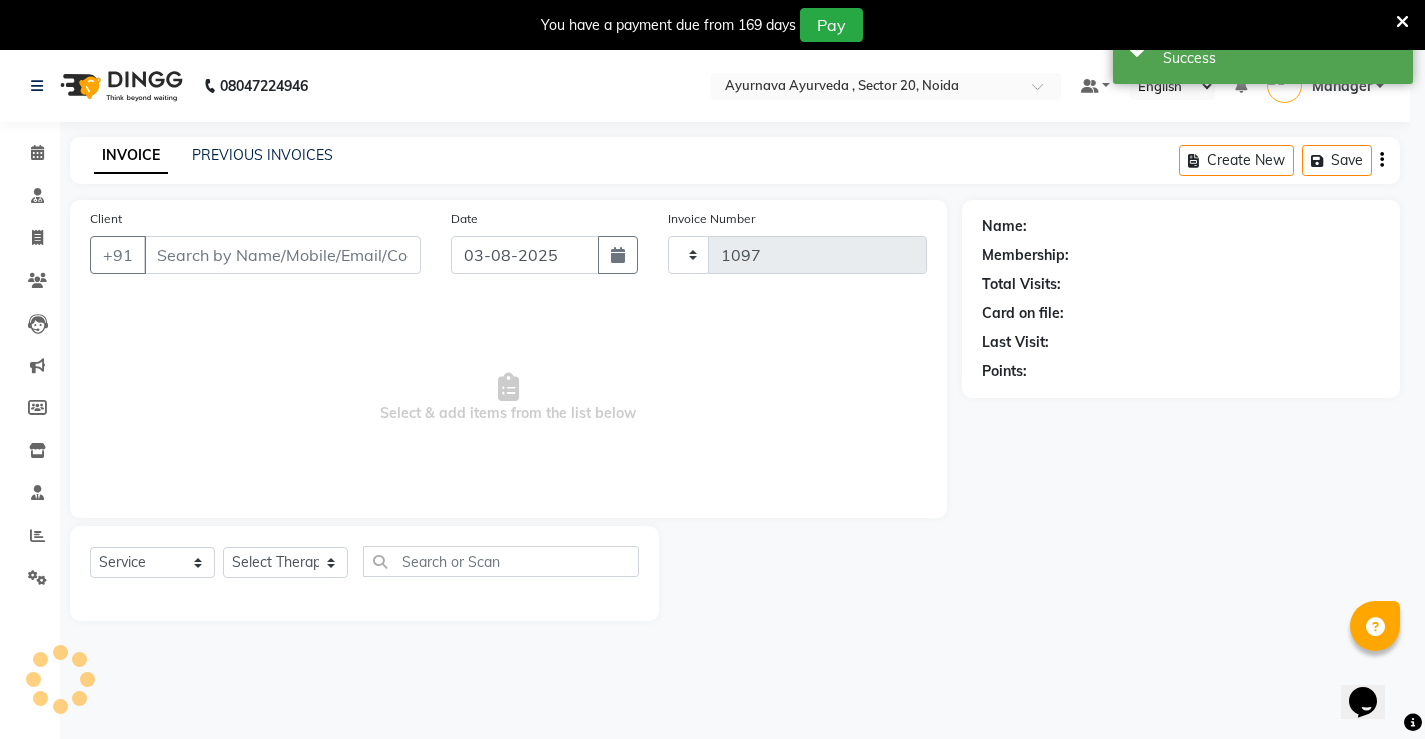select on "5587" 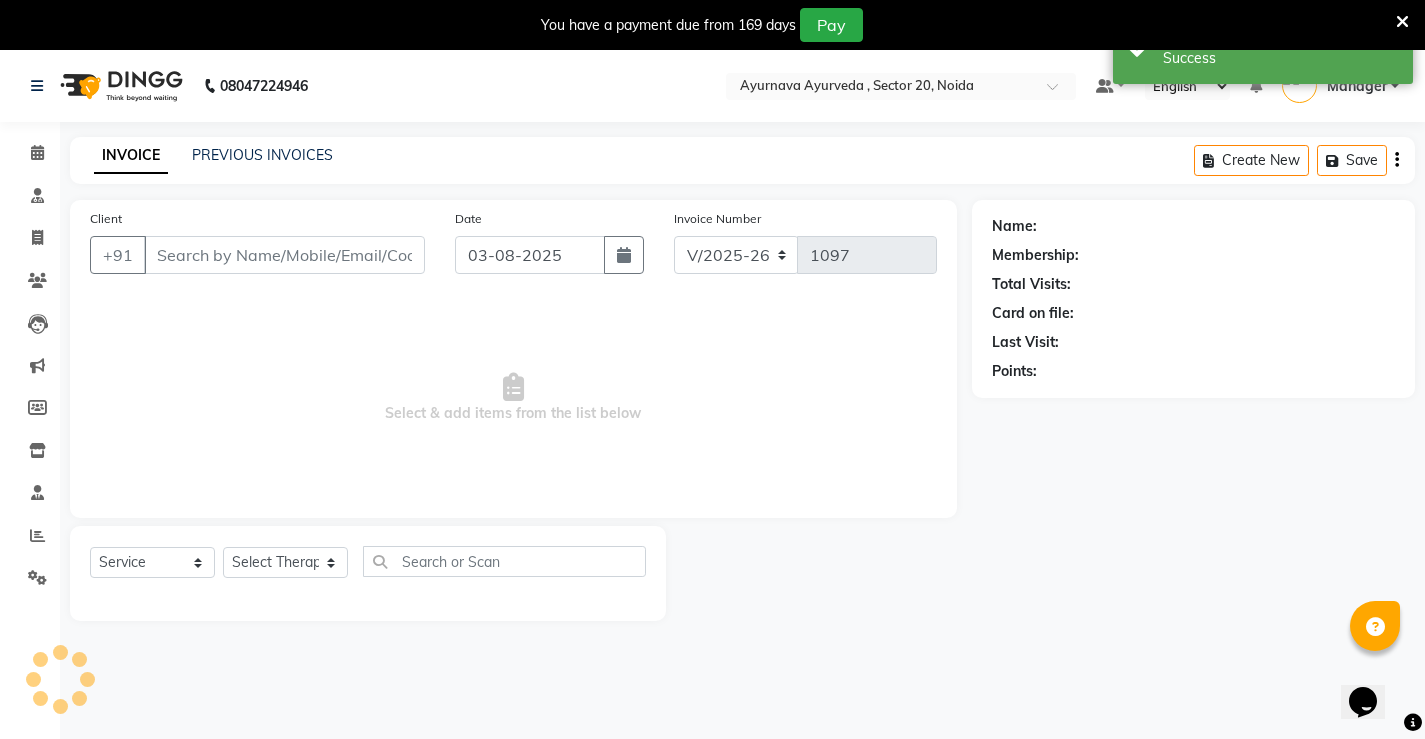 type on "[PHONE]" 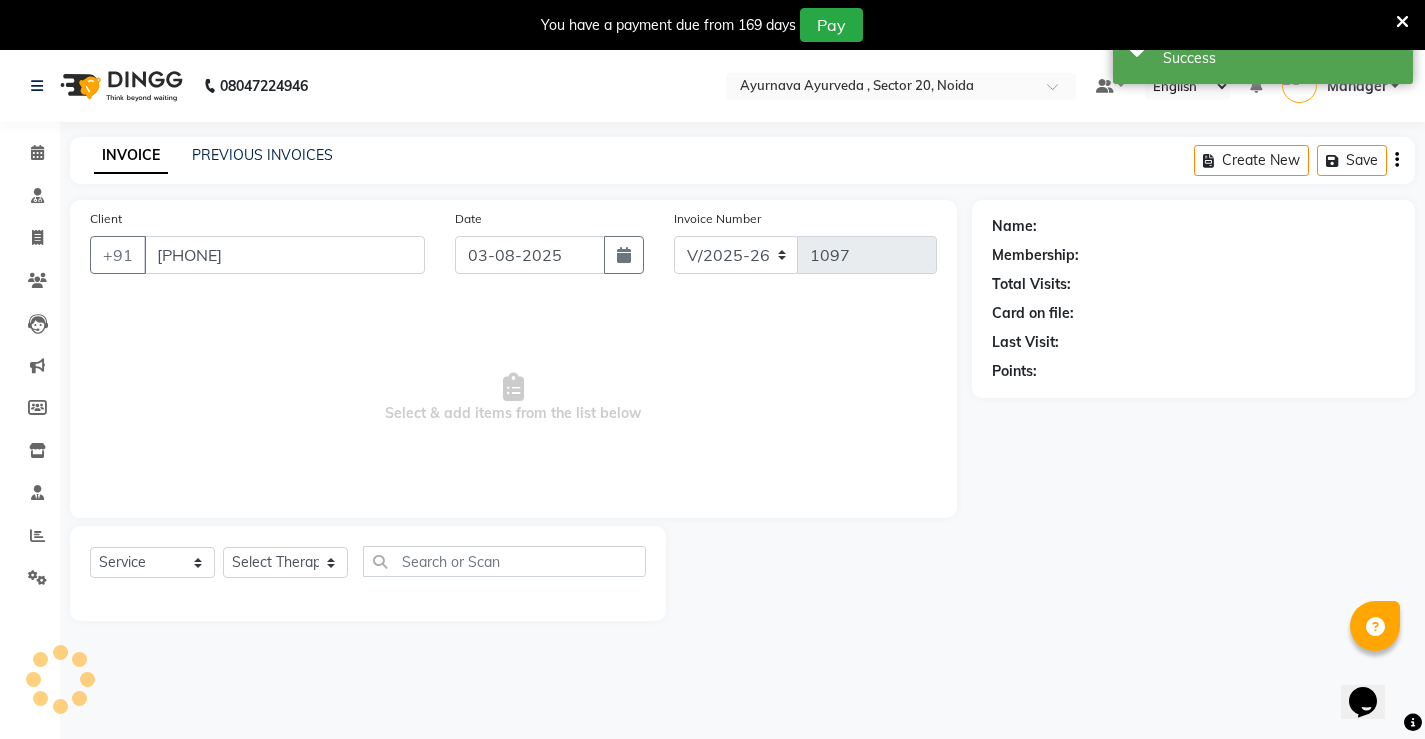 select on "68703" 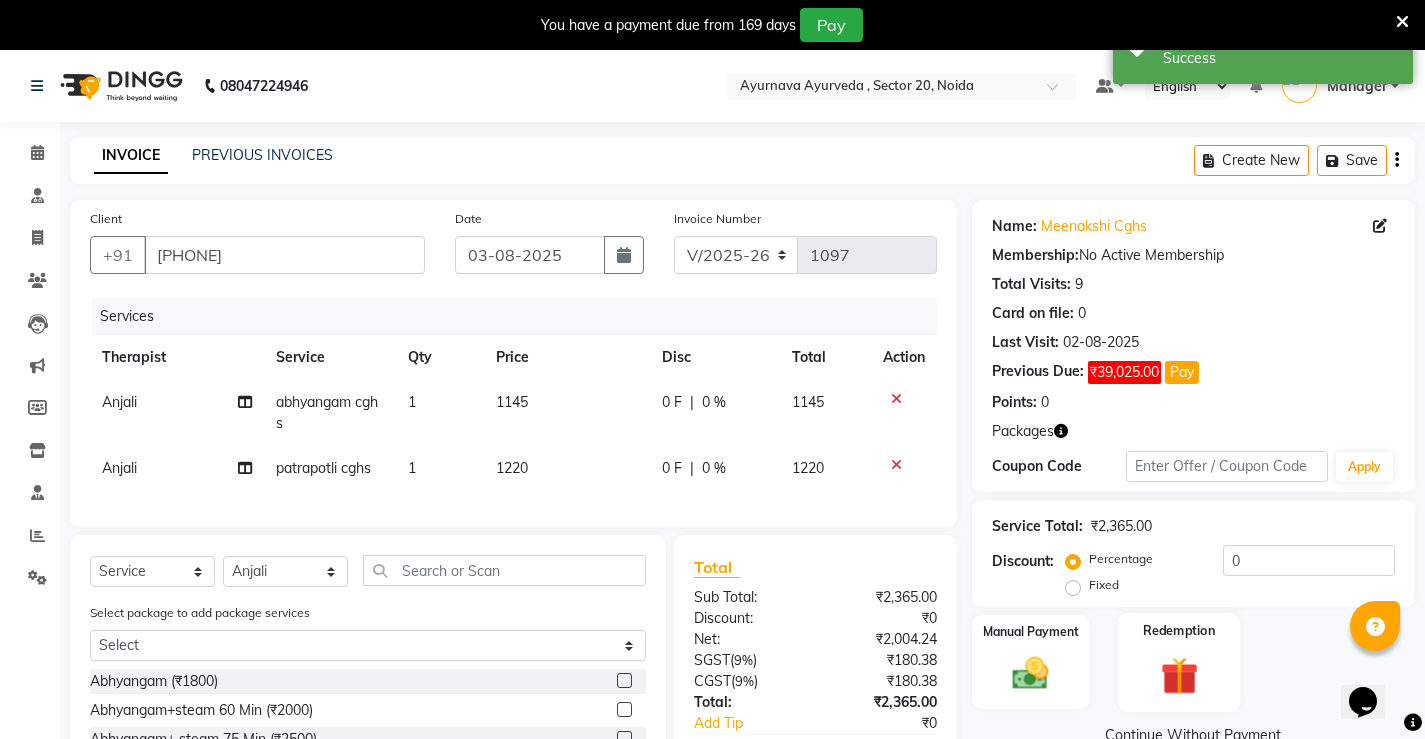 click on "Redemption" 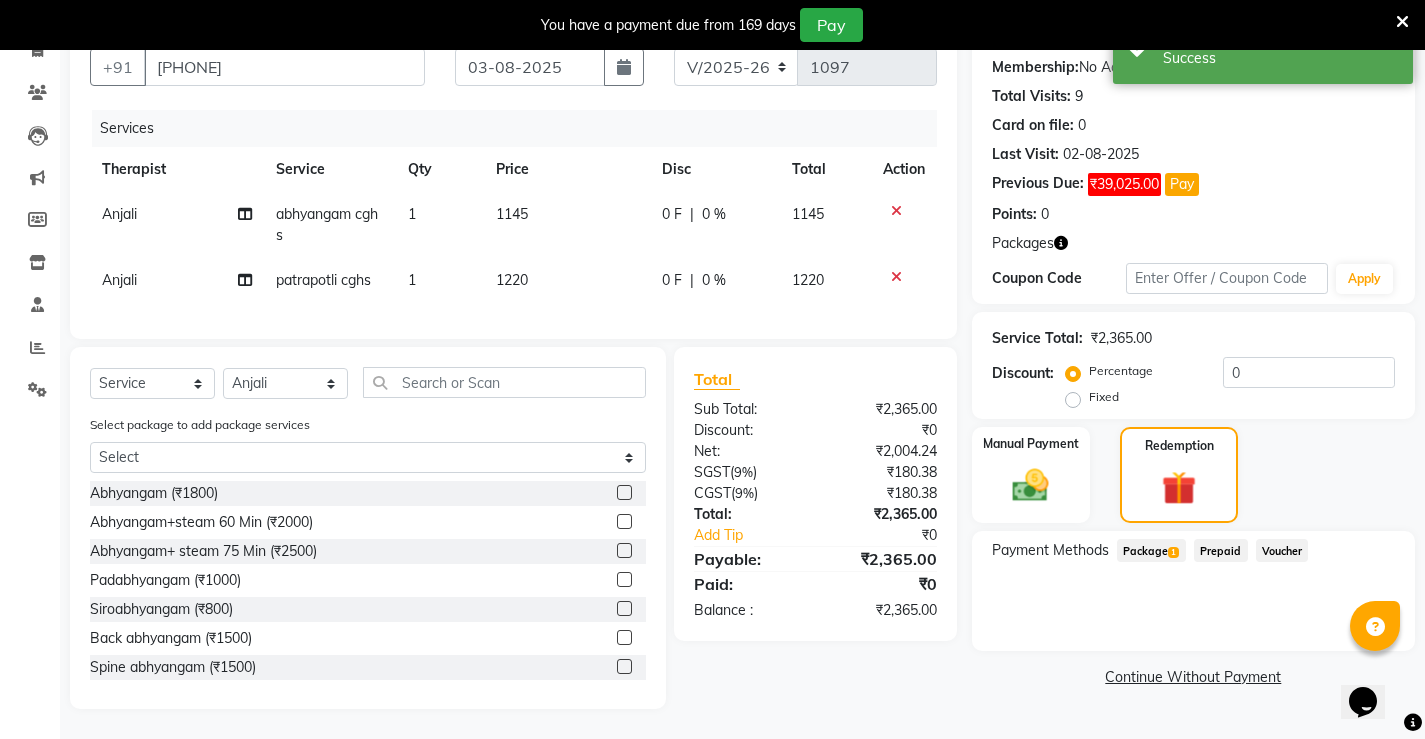 scroll, scrollTop: 200, scrollLeft: 0, axis: vertical 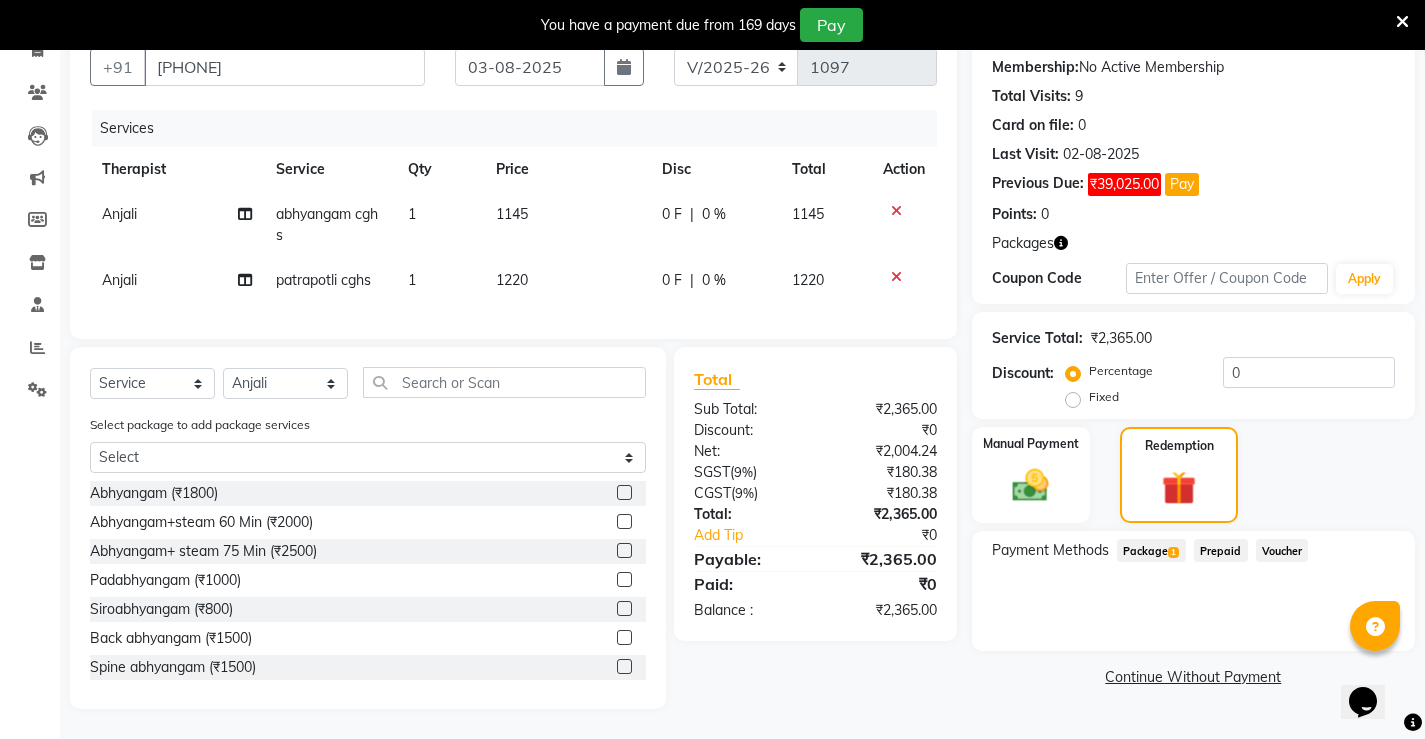click on "Package  1" 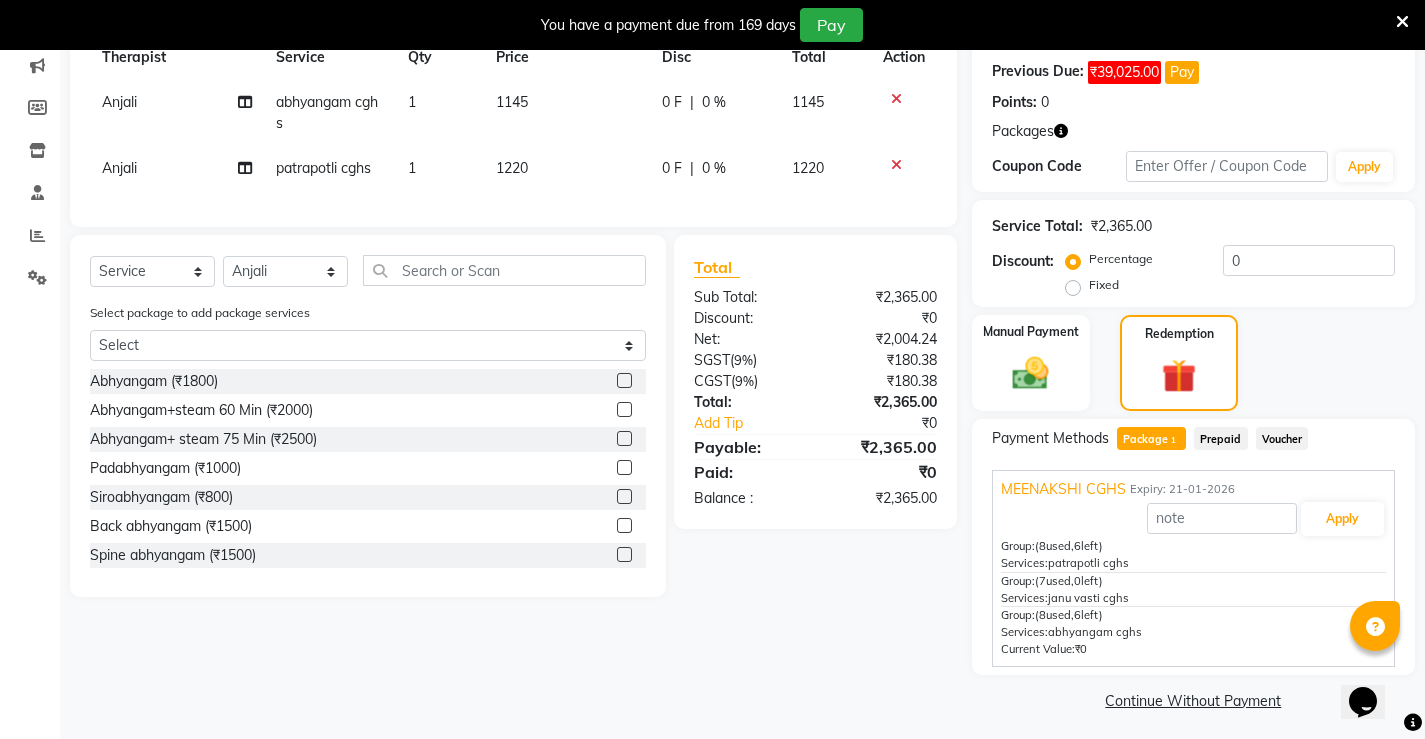 scroll, scrollTop: 307, scrollLeft: 0, axis: vertical 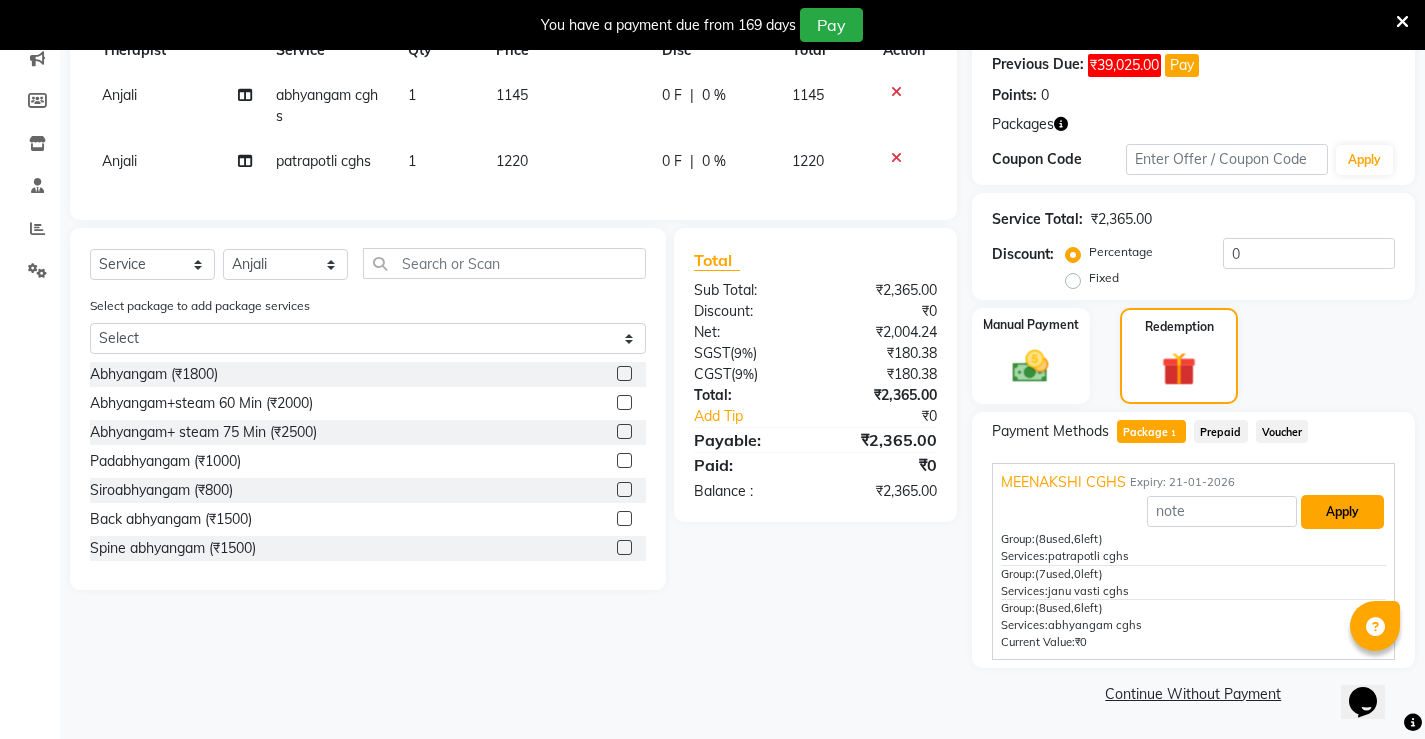 click on "Apply" at bounding box center (1342, 512) 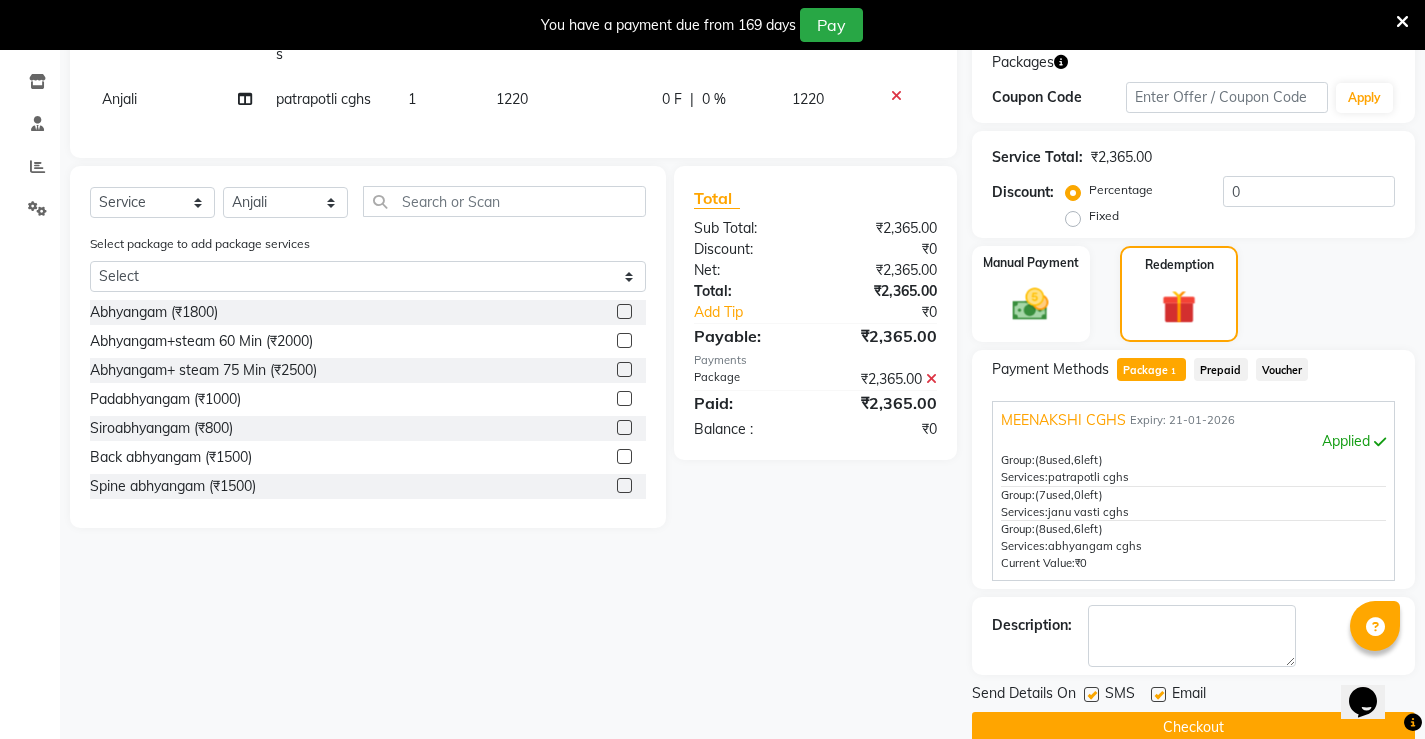 scroll, scrollTop: 403, scrollLeft: 0, axis: vertical 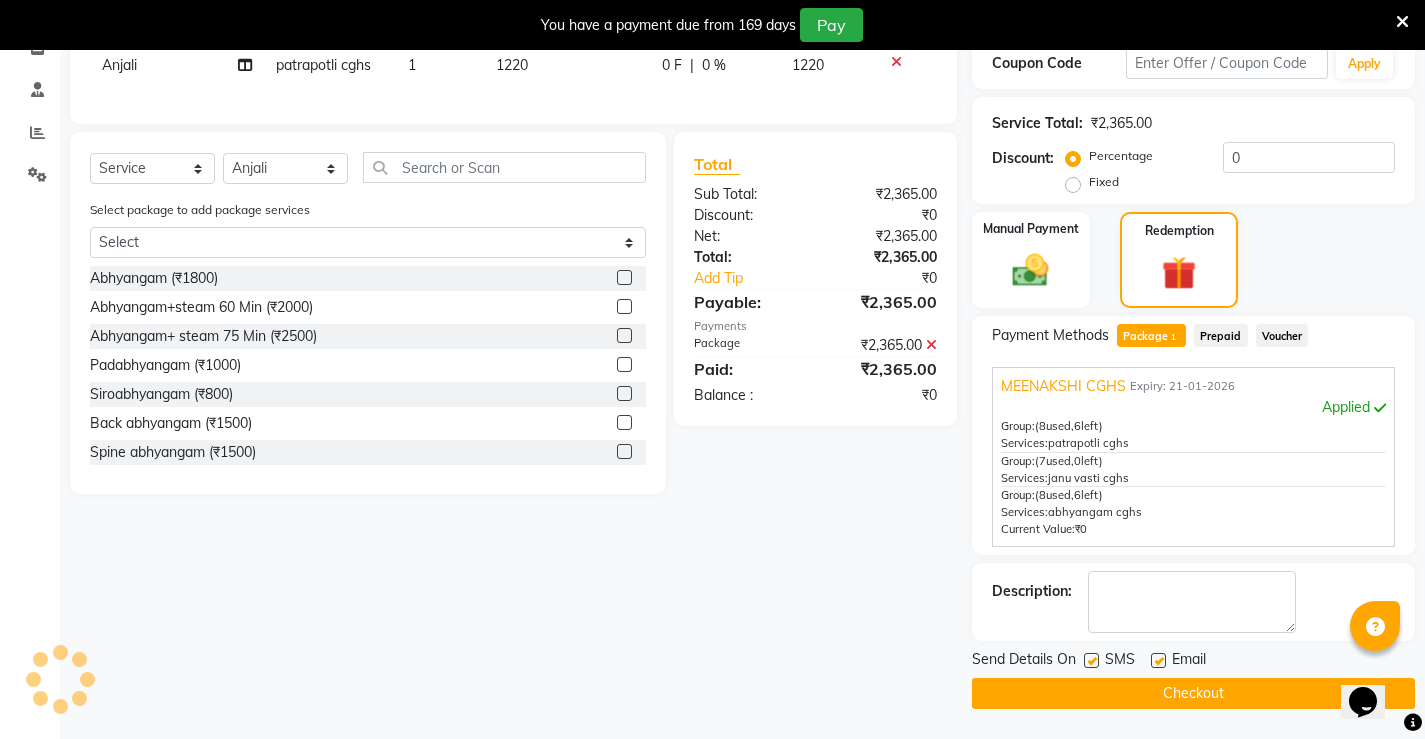 click 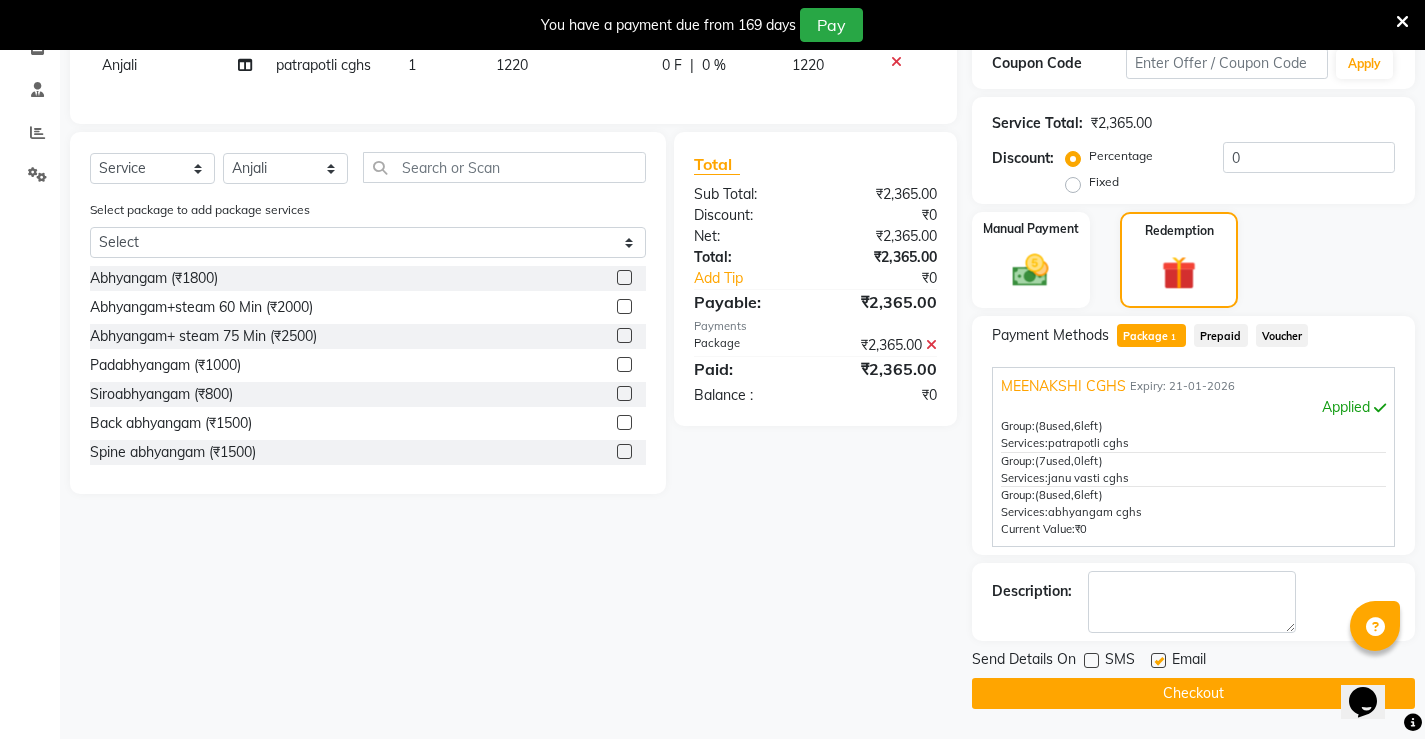 click 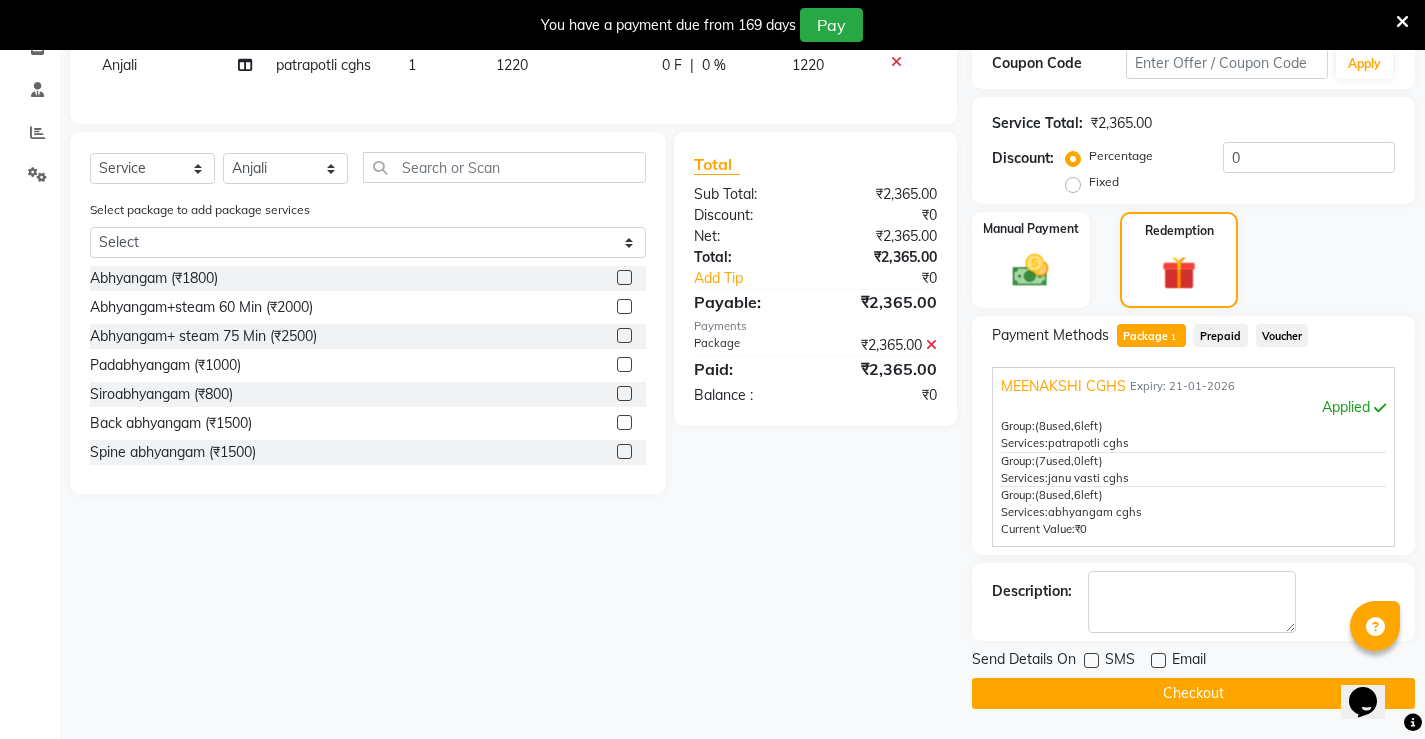 click on "Checkout" 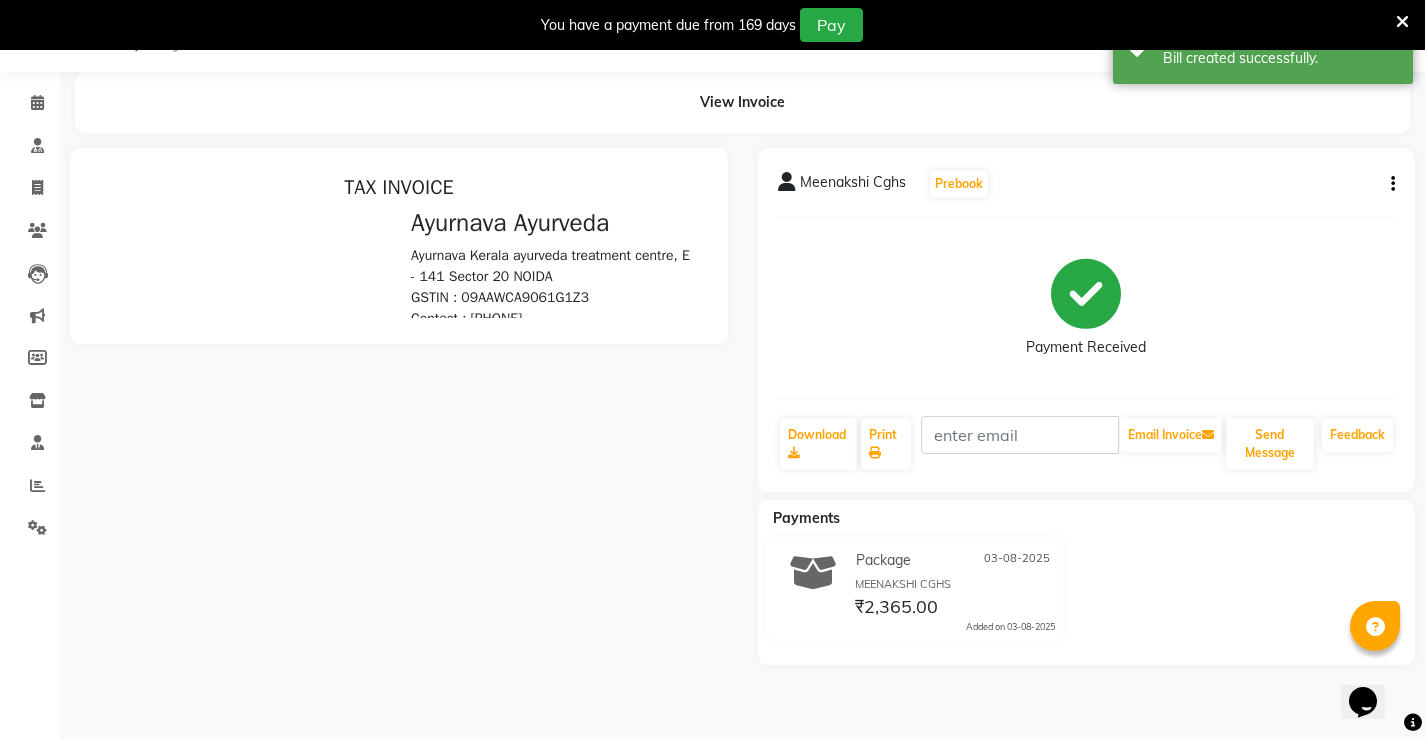 scroll, scrollTop: 0, scrollLeft: 0, axis: both 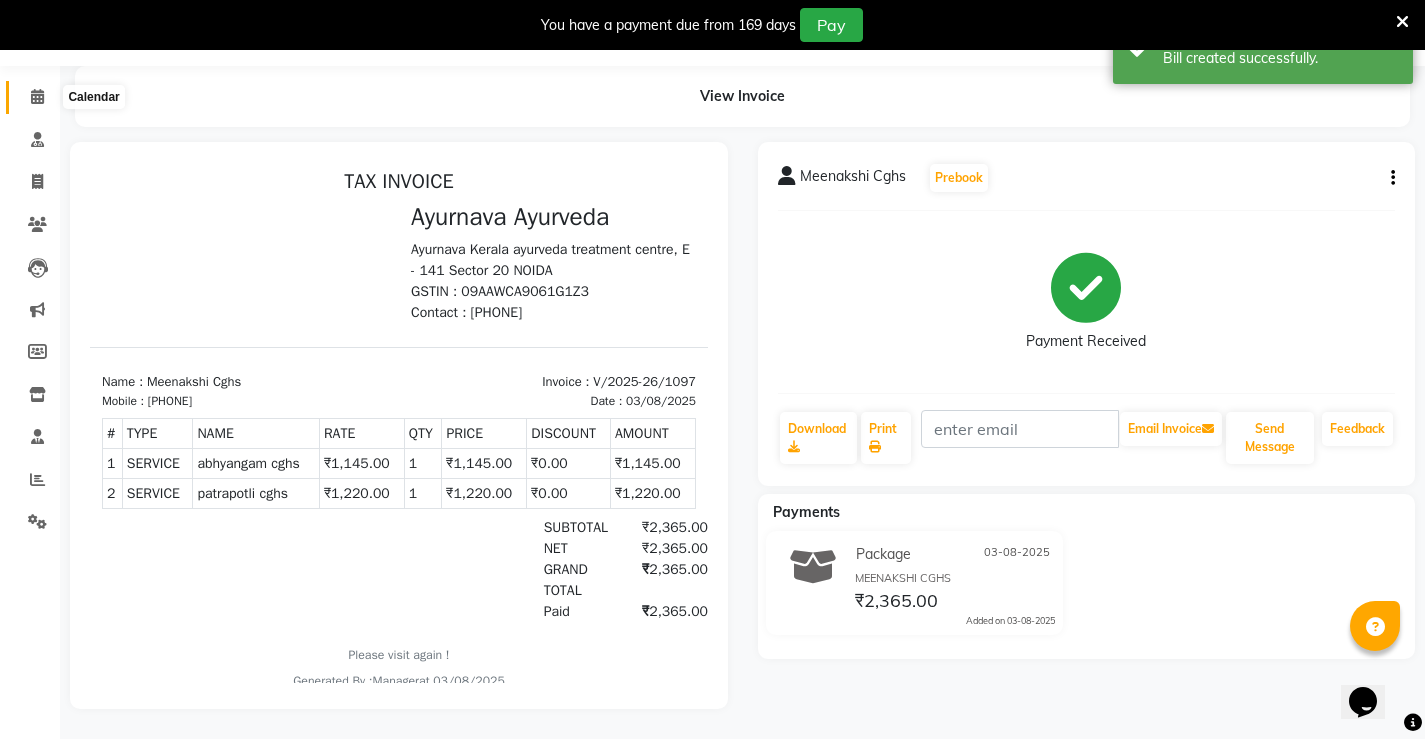 click 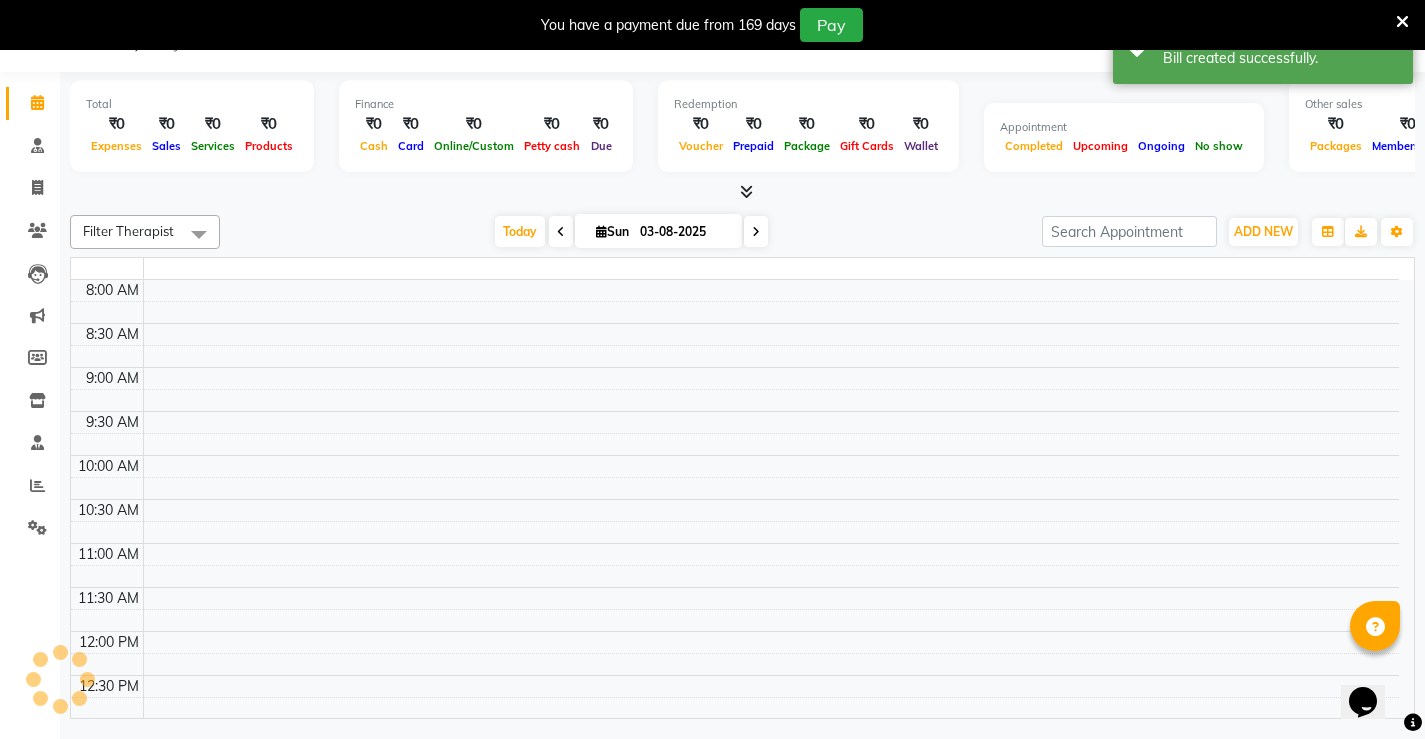 scroll, scrollTop: 50, scrollLeft: 0, axis: vertical 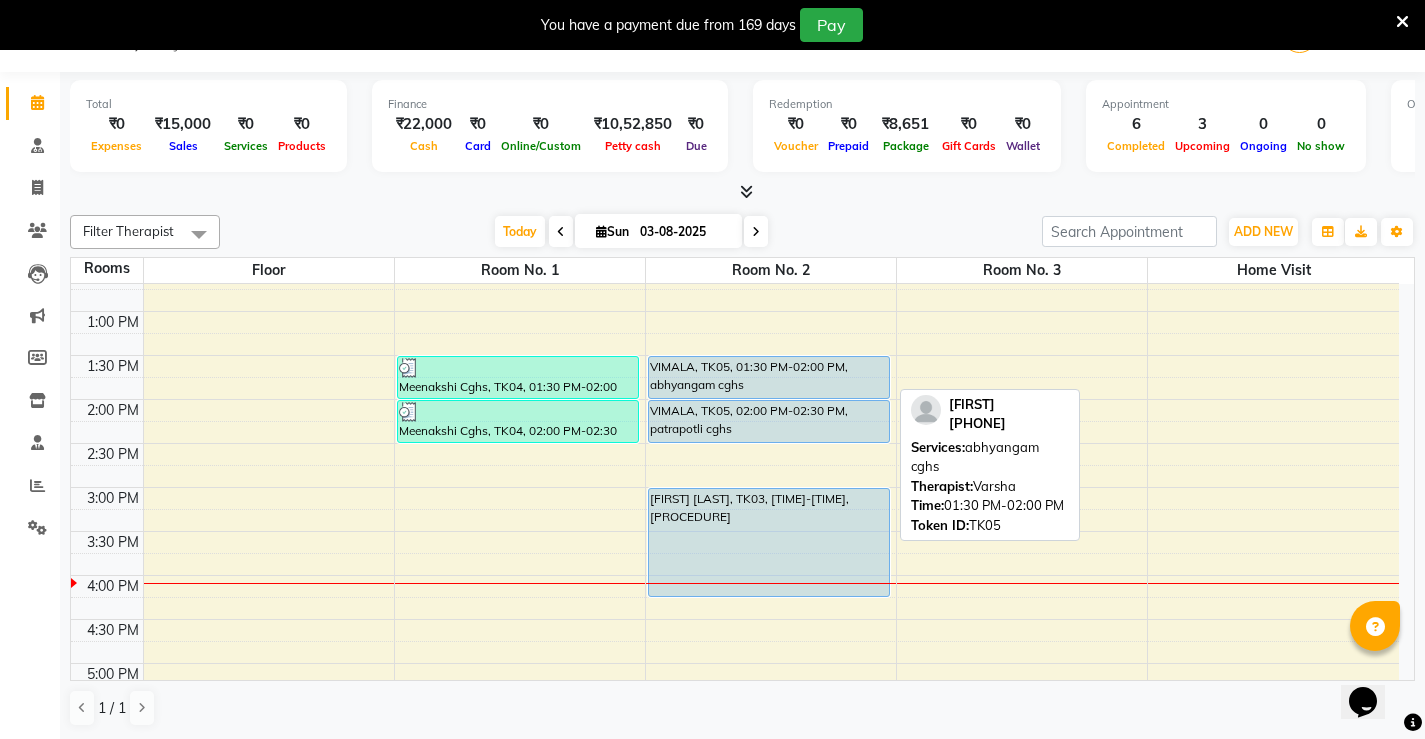 click on "VIMALA, TK05, 01:30 PM-02:00 PM, abhyangam cghs" at bounding box center (769, 377) 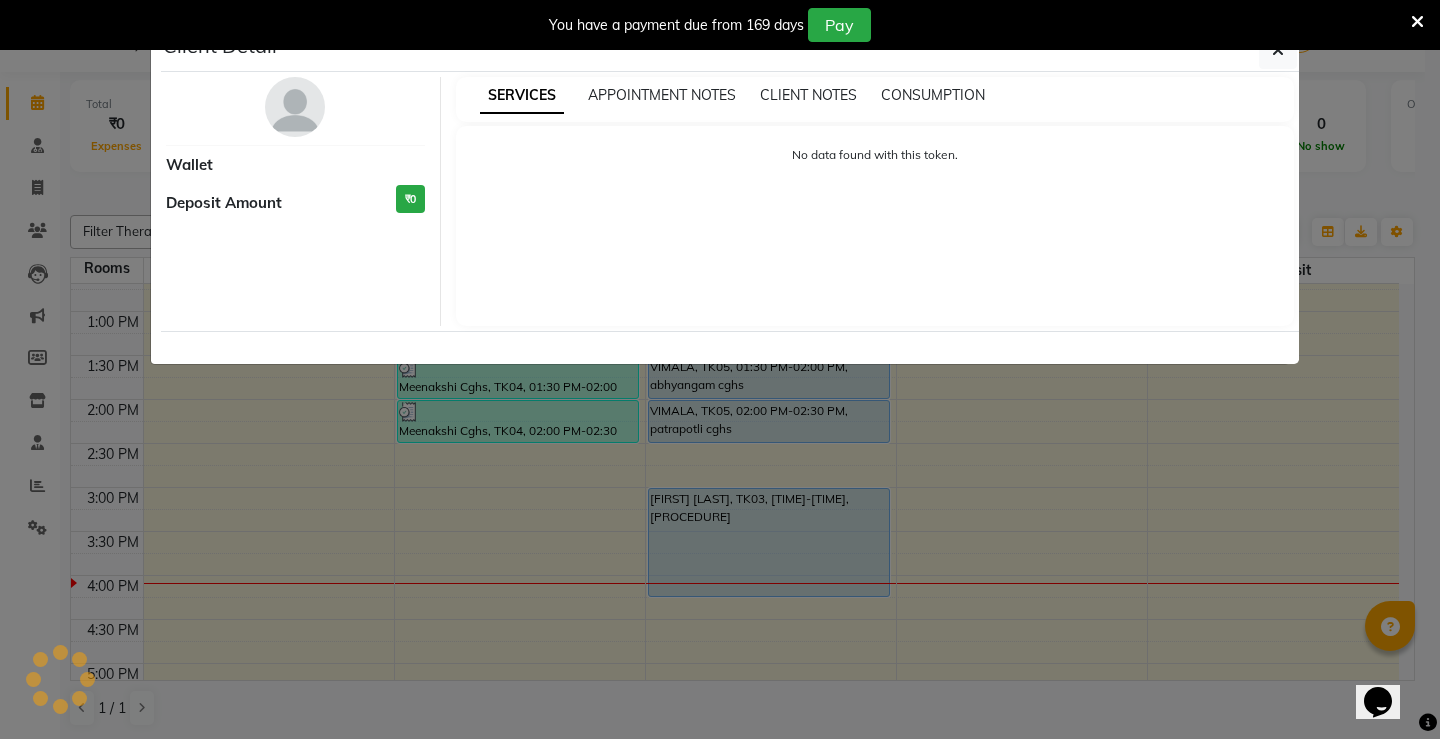 select on "5" 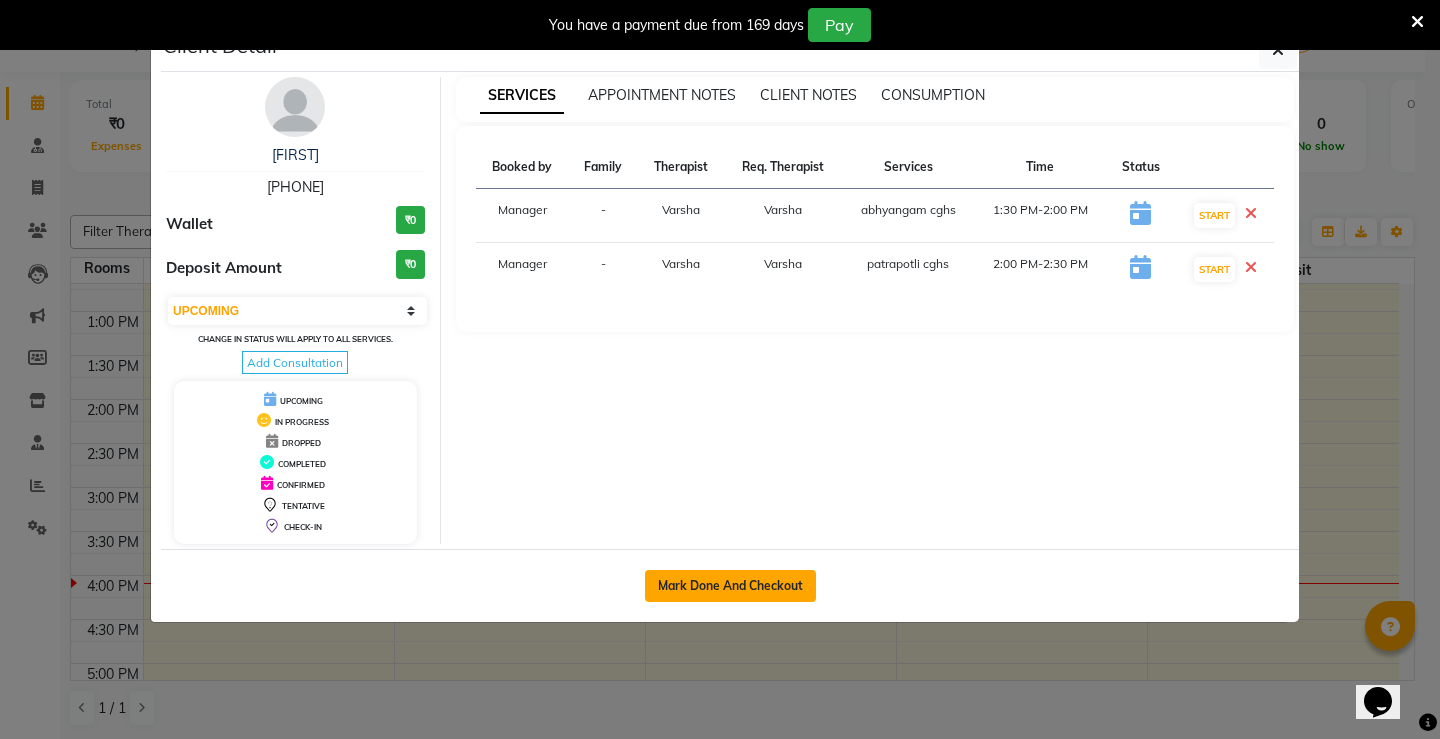 click on "Mark Done And Checkout" 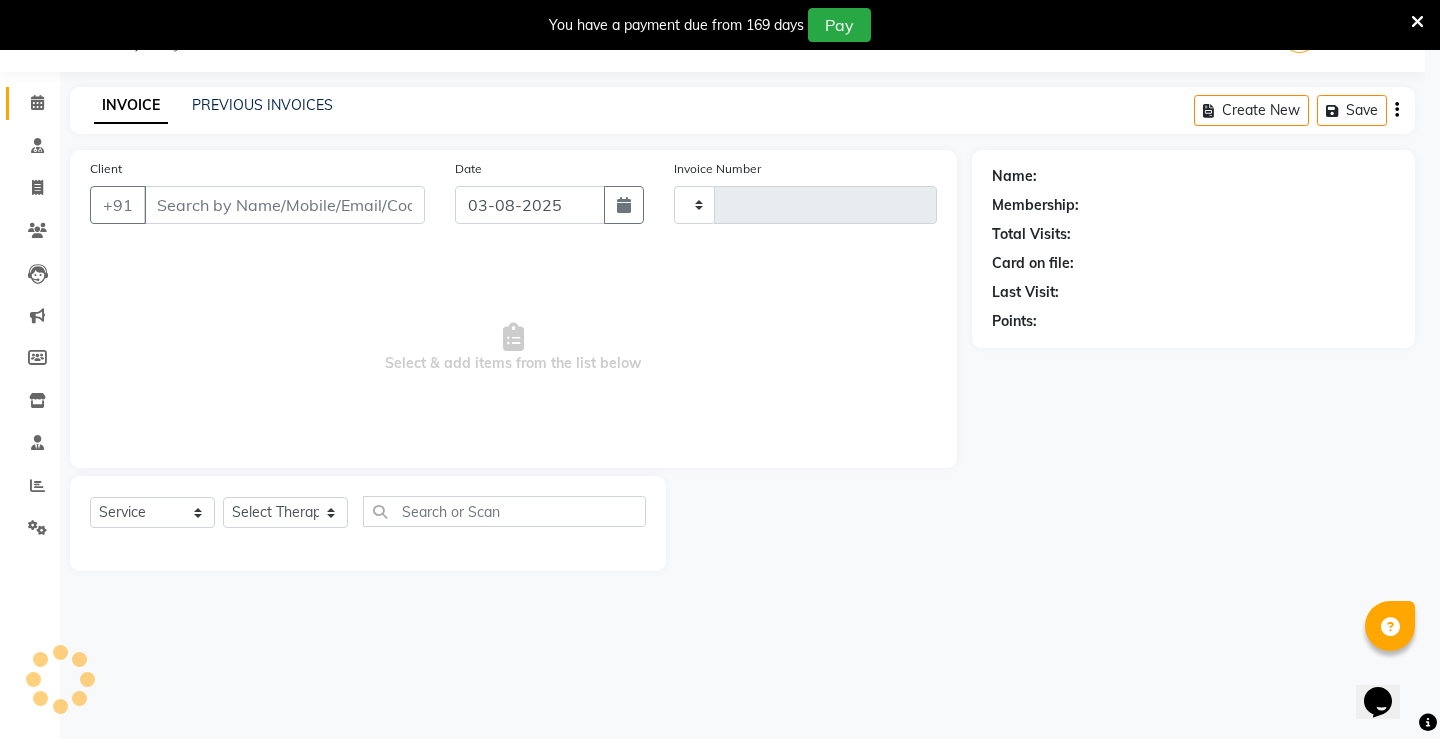 type on "1098" 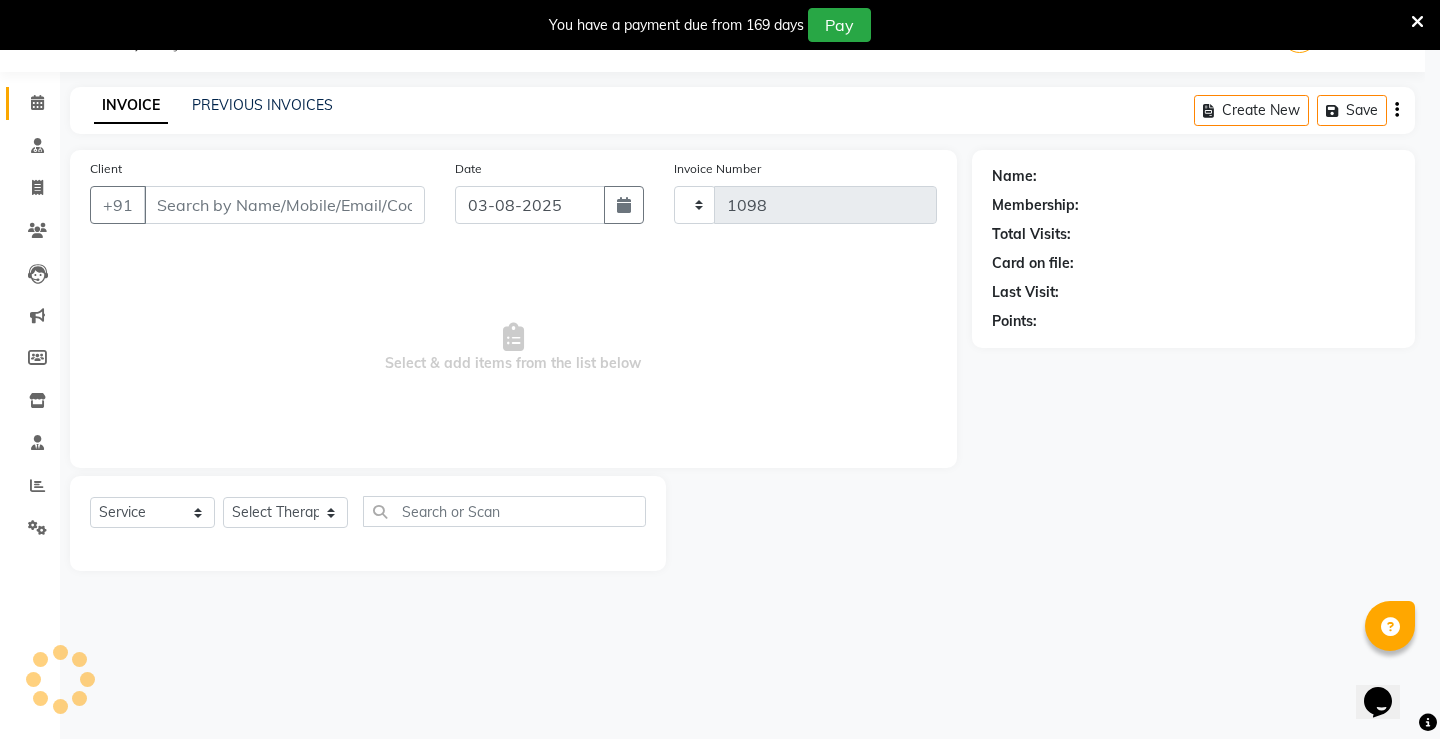 select on "5587" 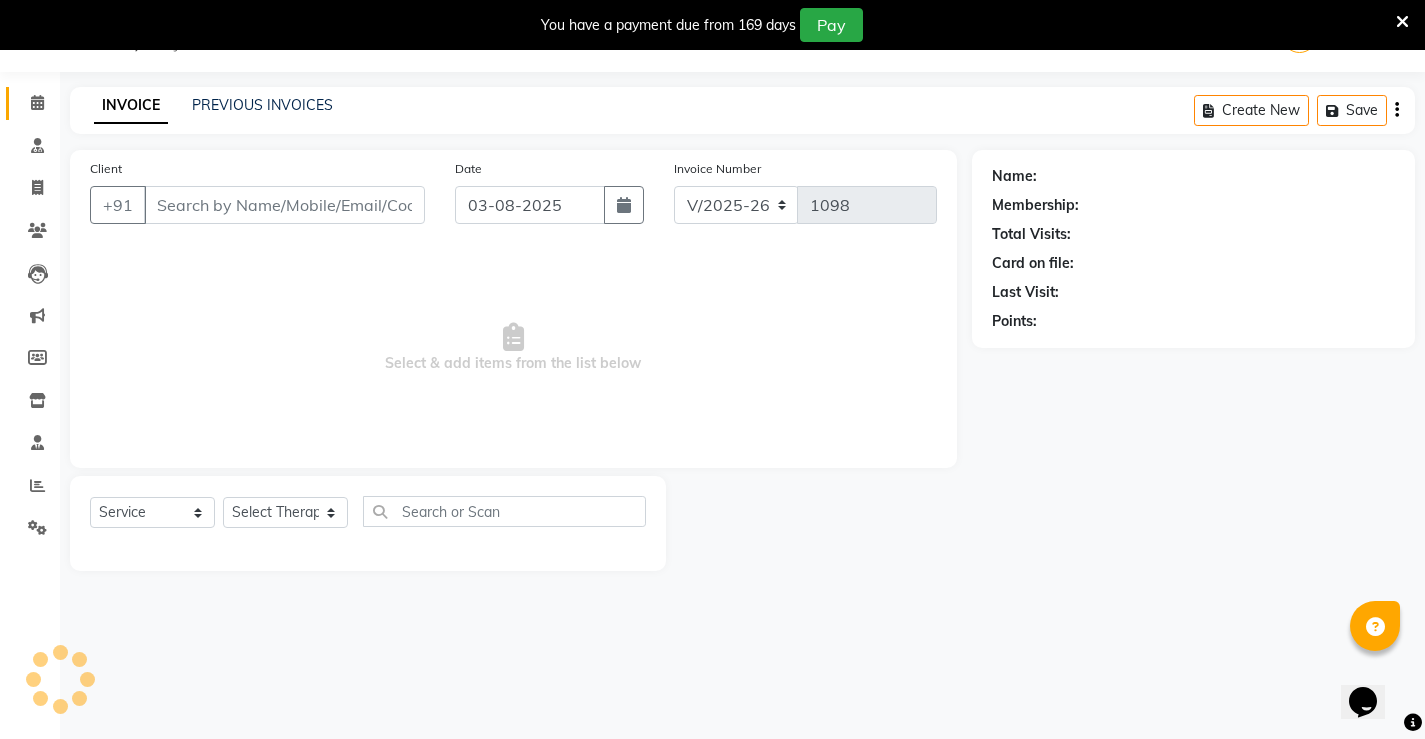 type on "[PHONE]" 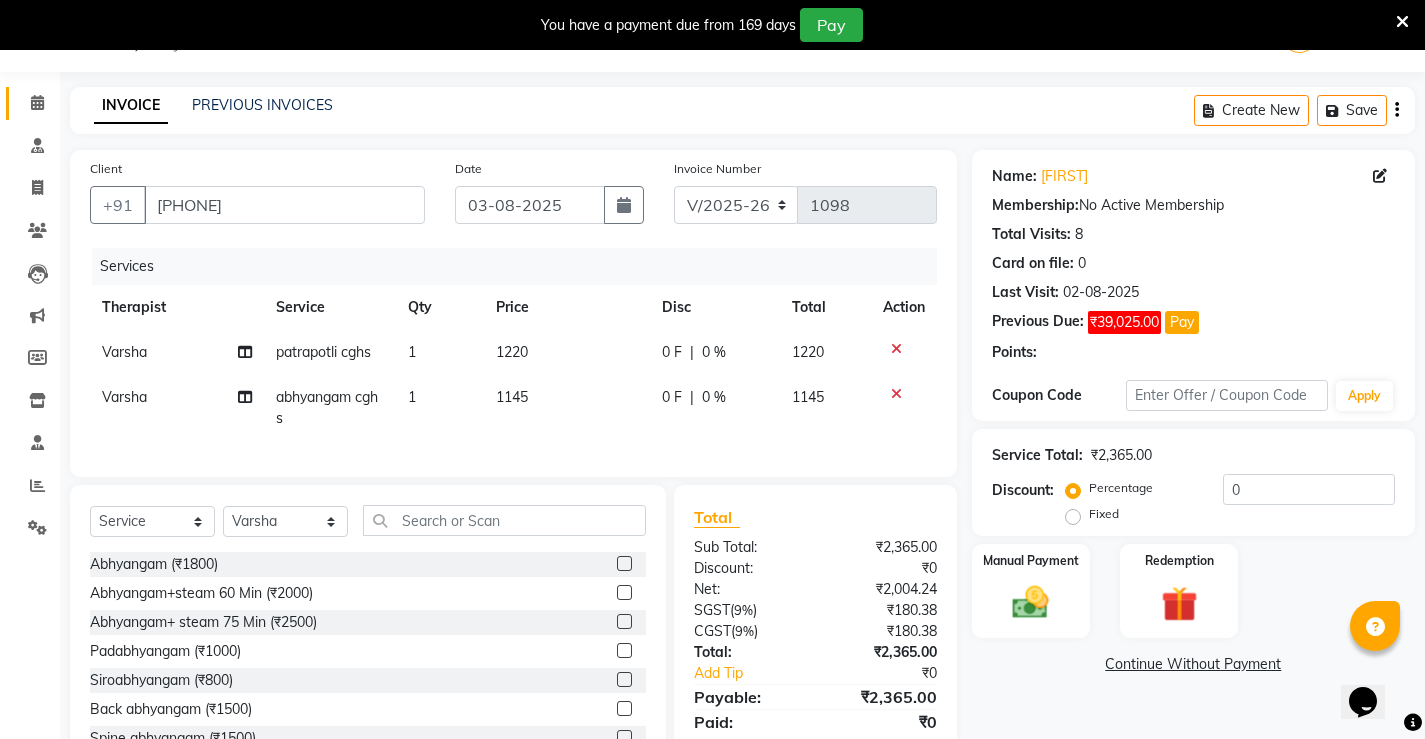 scroll, scrollTop: 136, scrollLeft: 0, axis: vertical 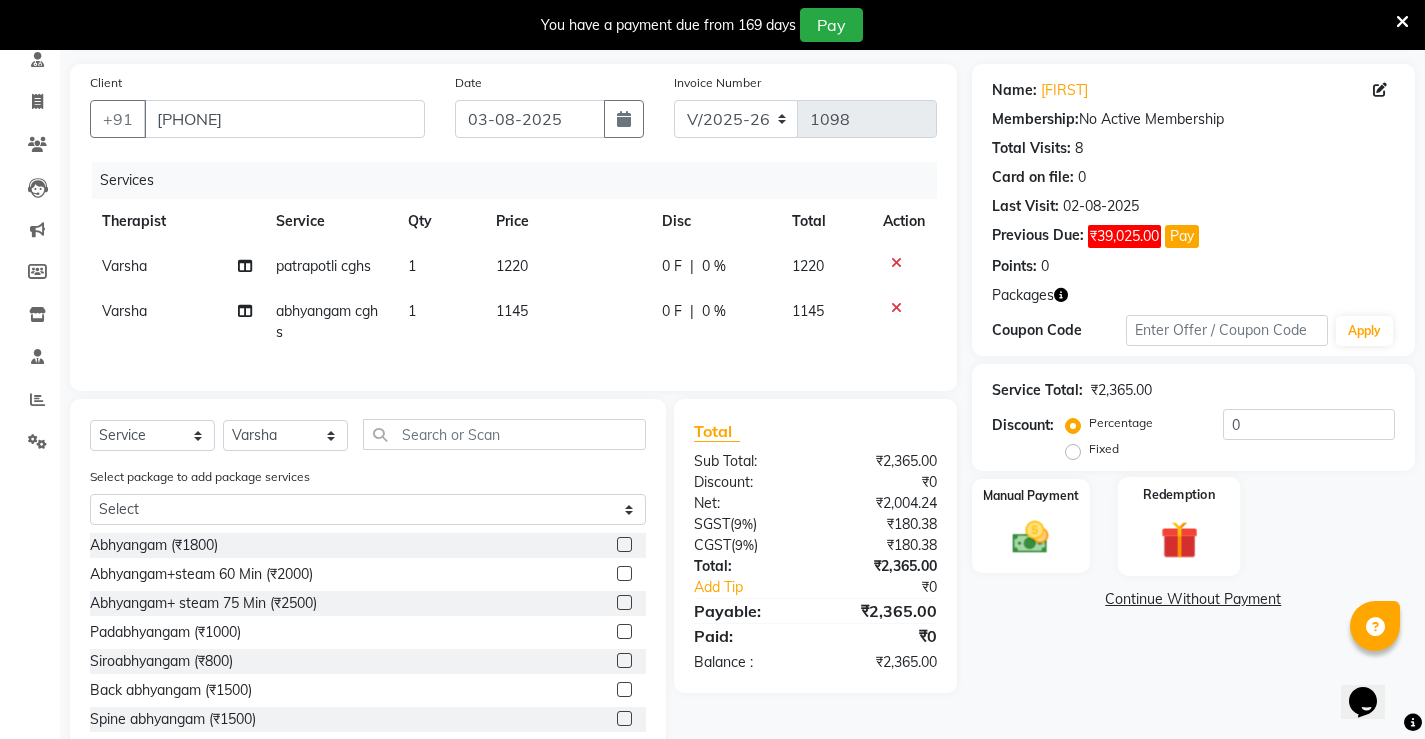 click 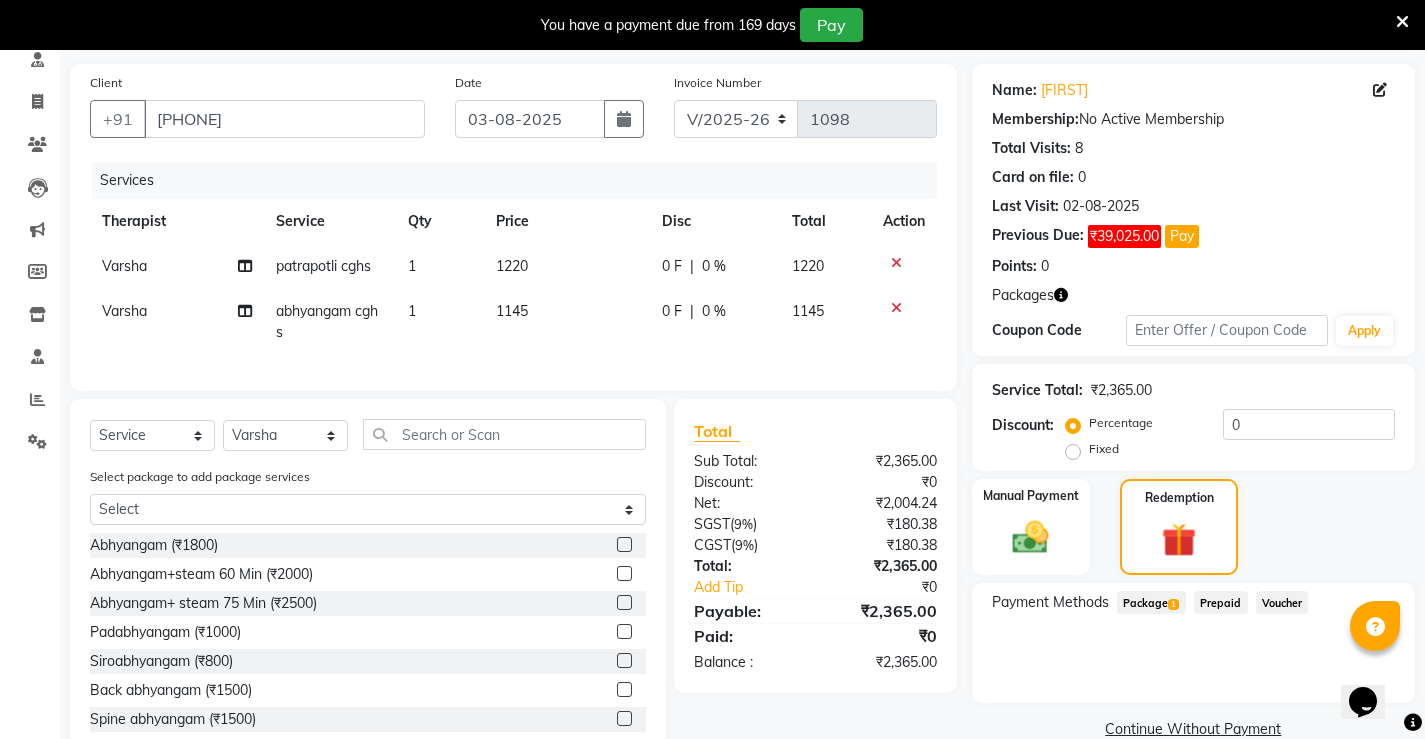 click on "Package  1" 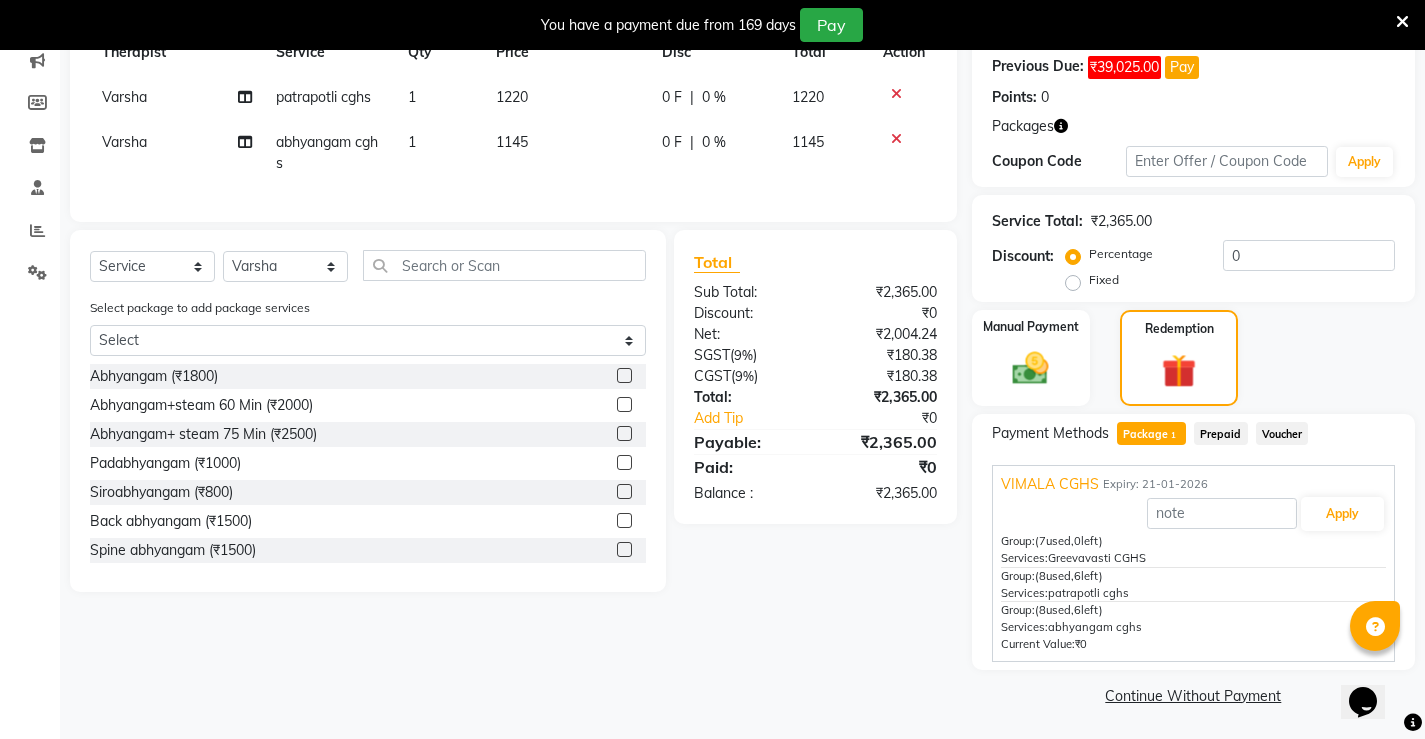scroll, scrollTop: 307, scrollLeft: 0, axis: vertical 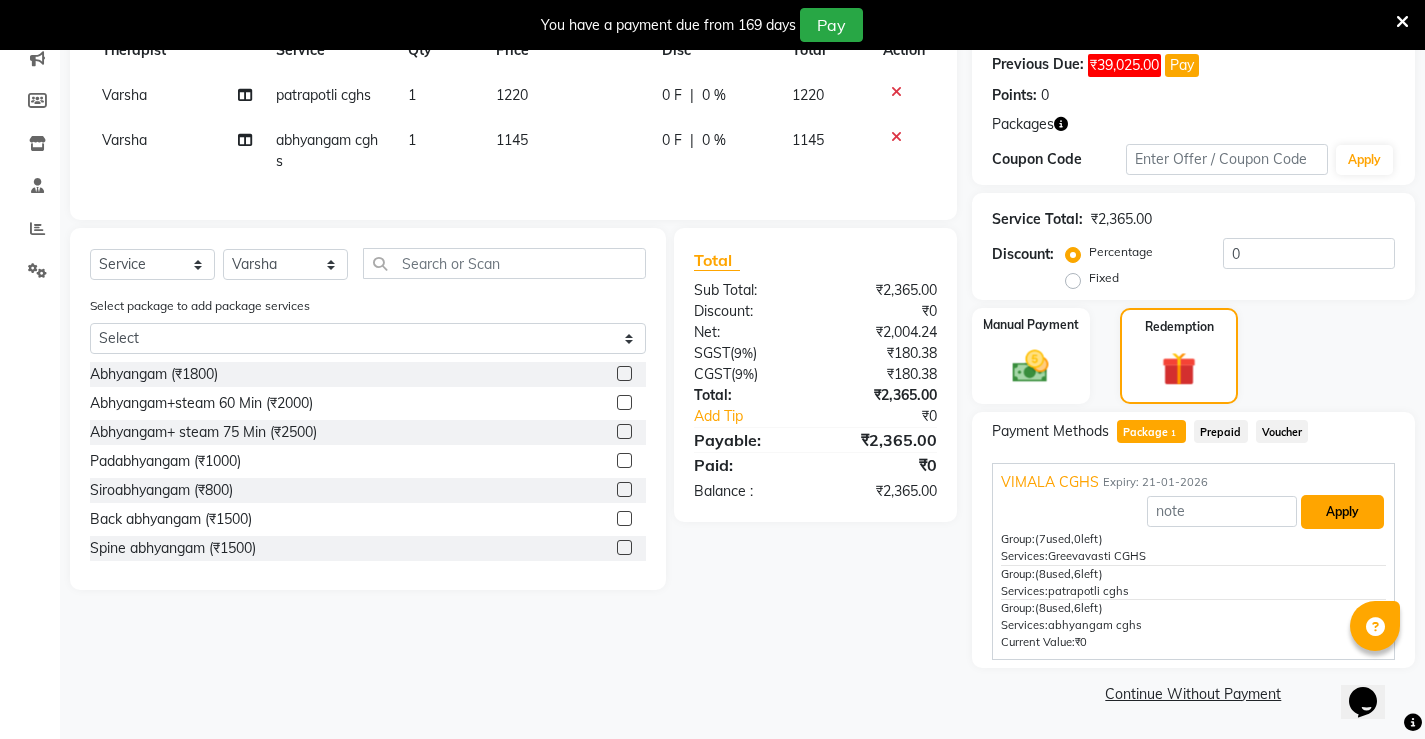 click on "Apply" at bounding box center (1342, 512) 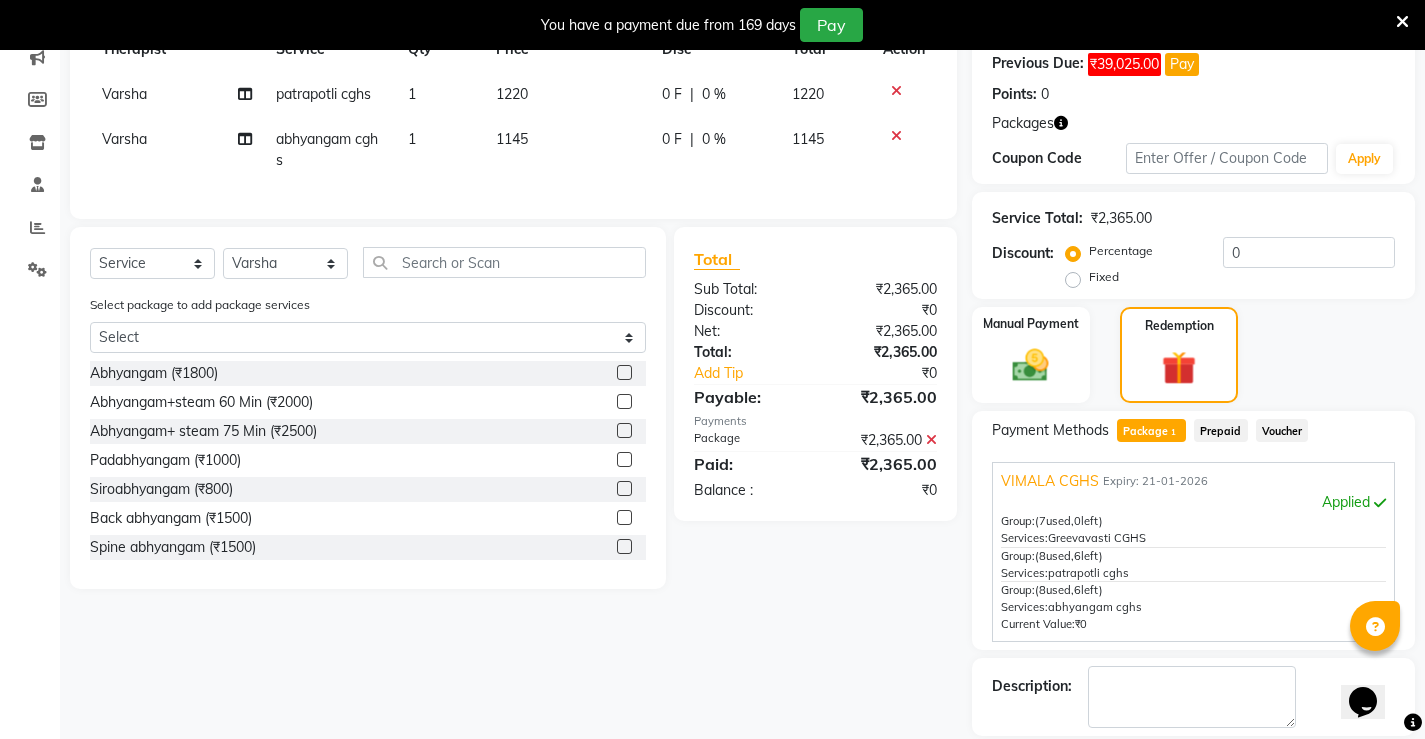 scroll, scrollTop: 403, scrollLeft: 0, axis: vertical 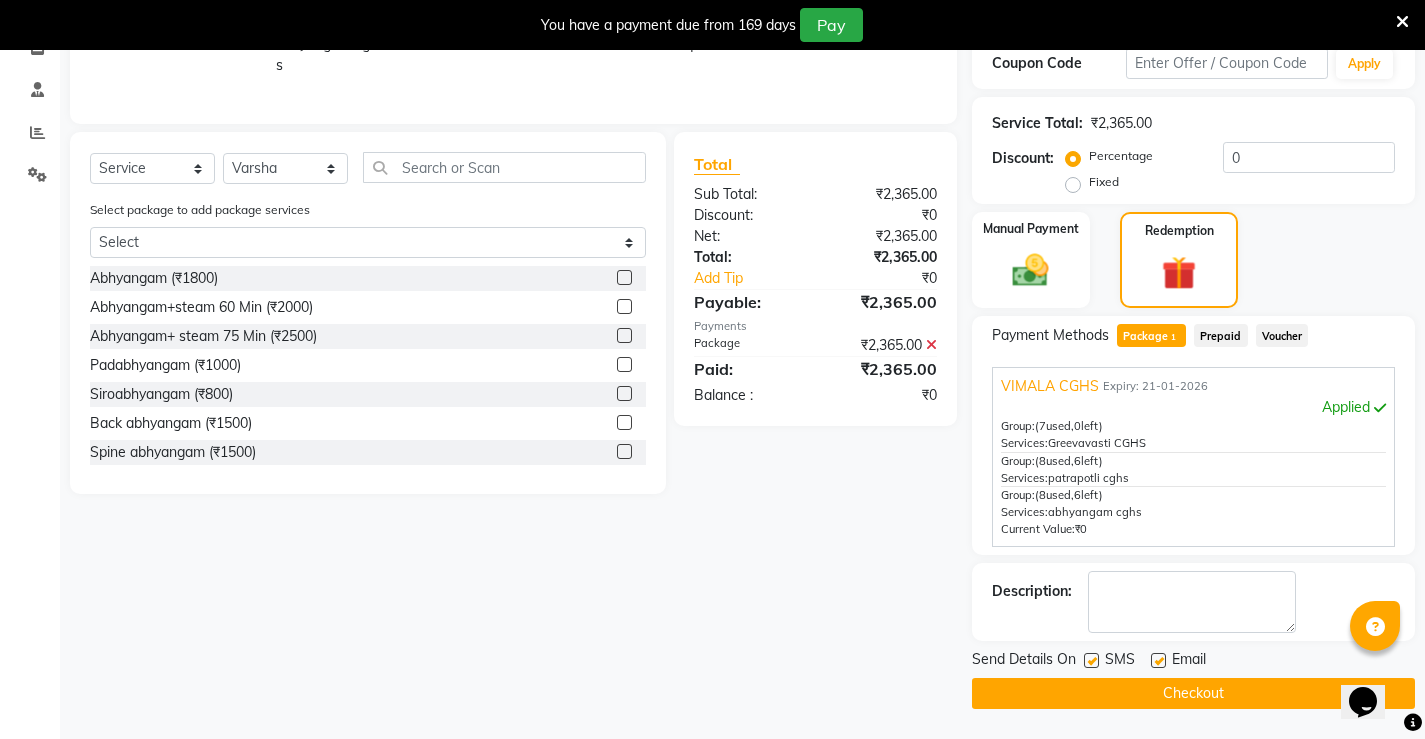click 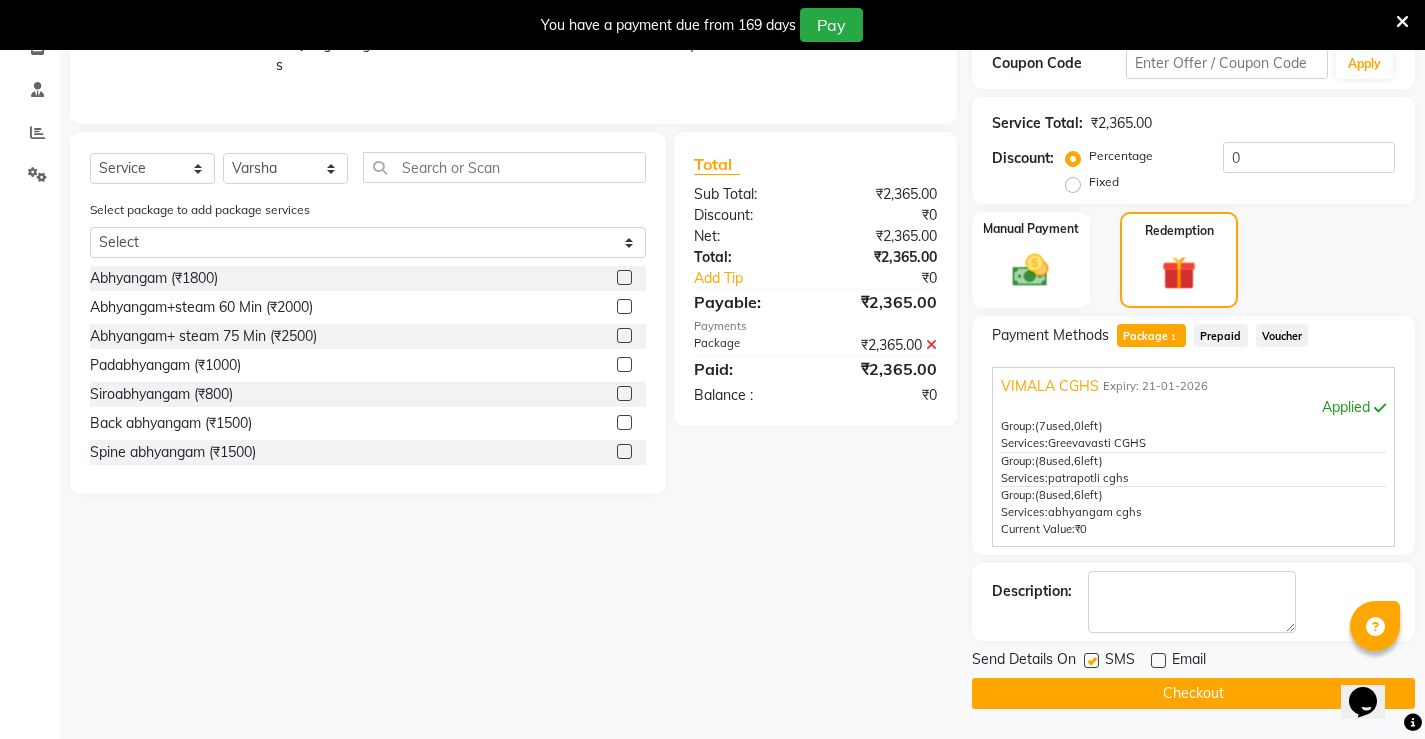 click 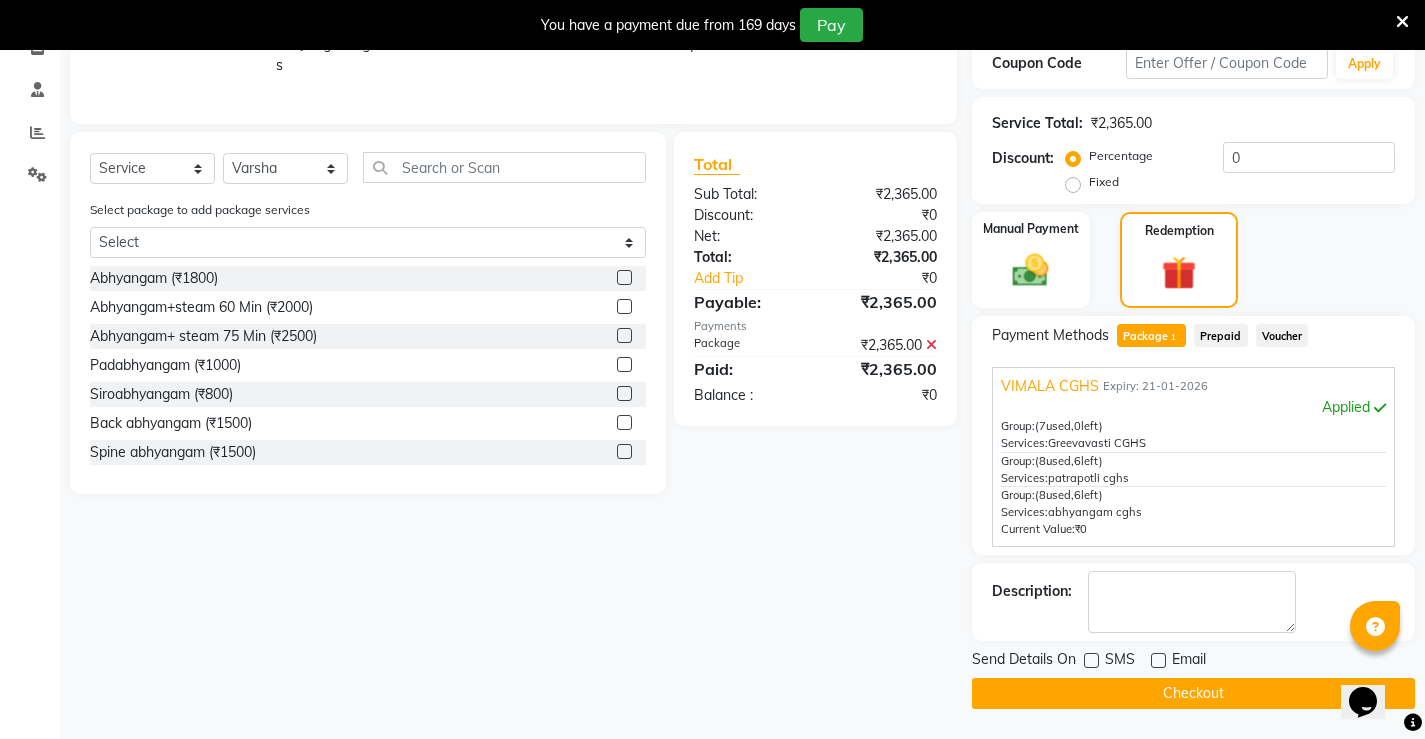 click on "Checkout" 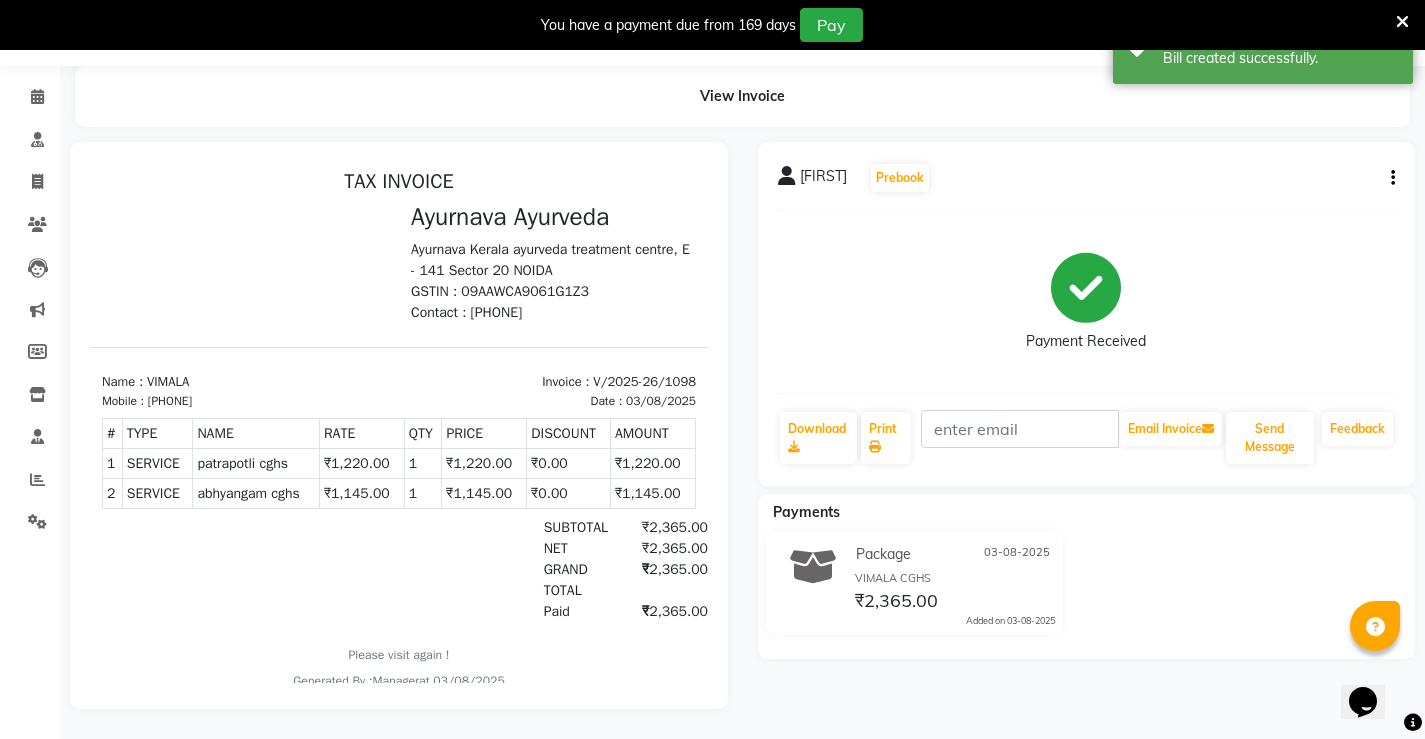 scroll, scrollTop: 0, scrollLeft: 0, axis: both 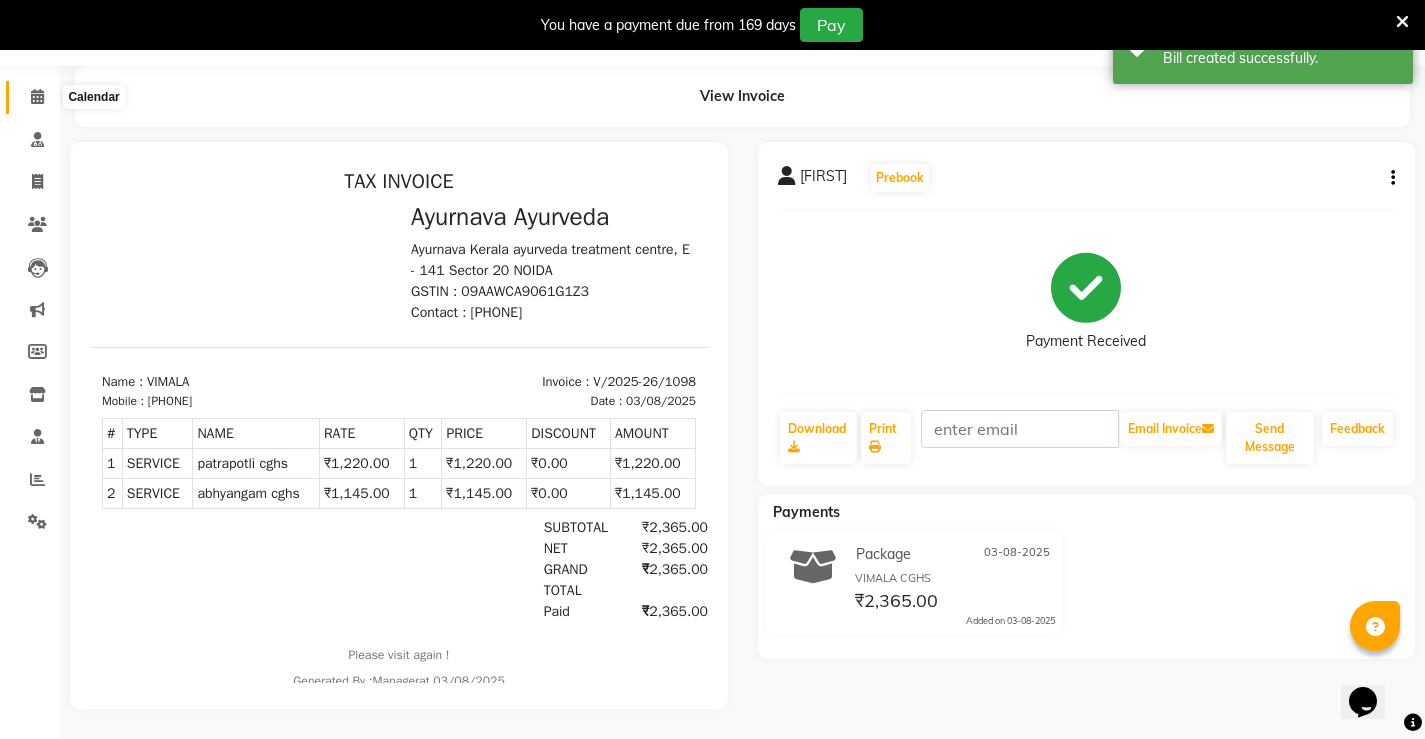 click 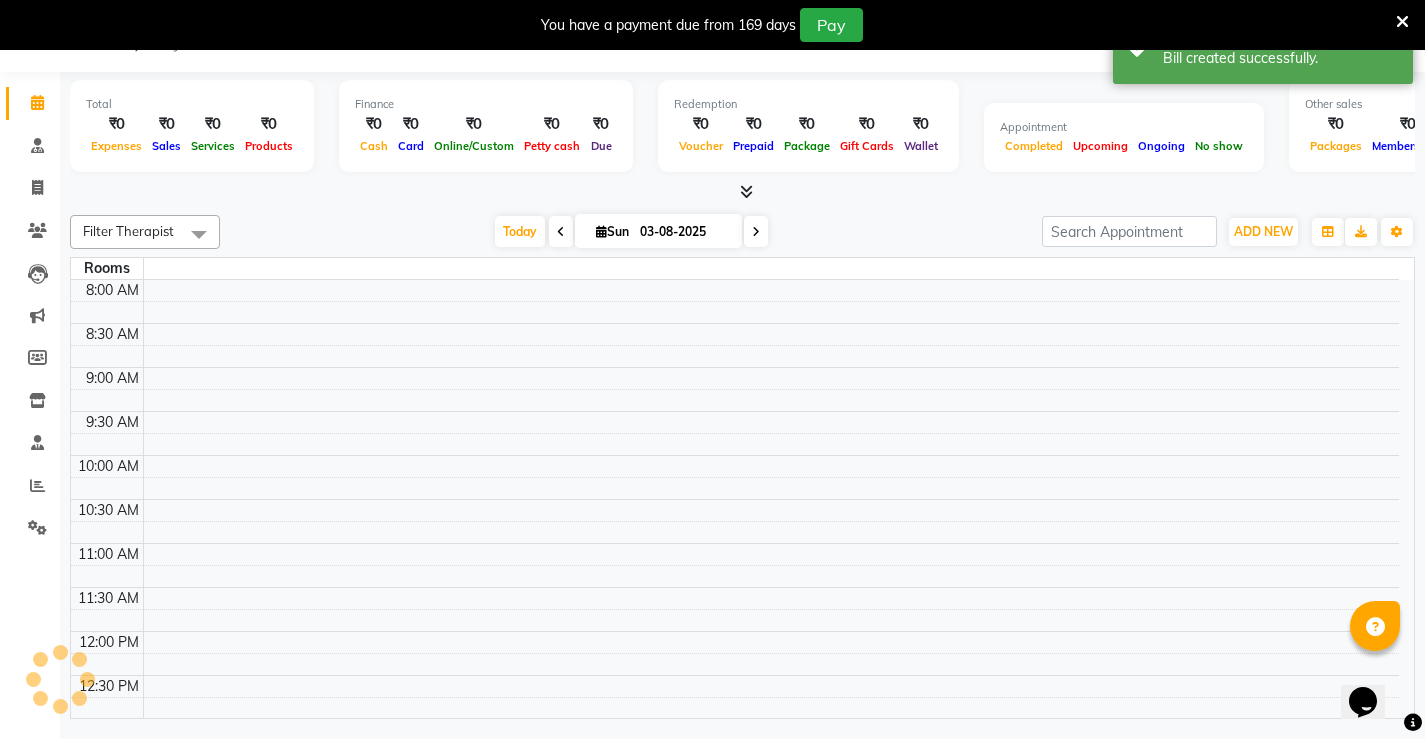 scroll, scrollTop: 50, scrollLeft: 0, axis: vertical 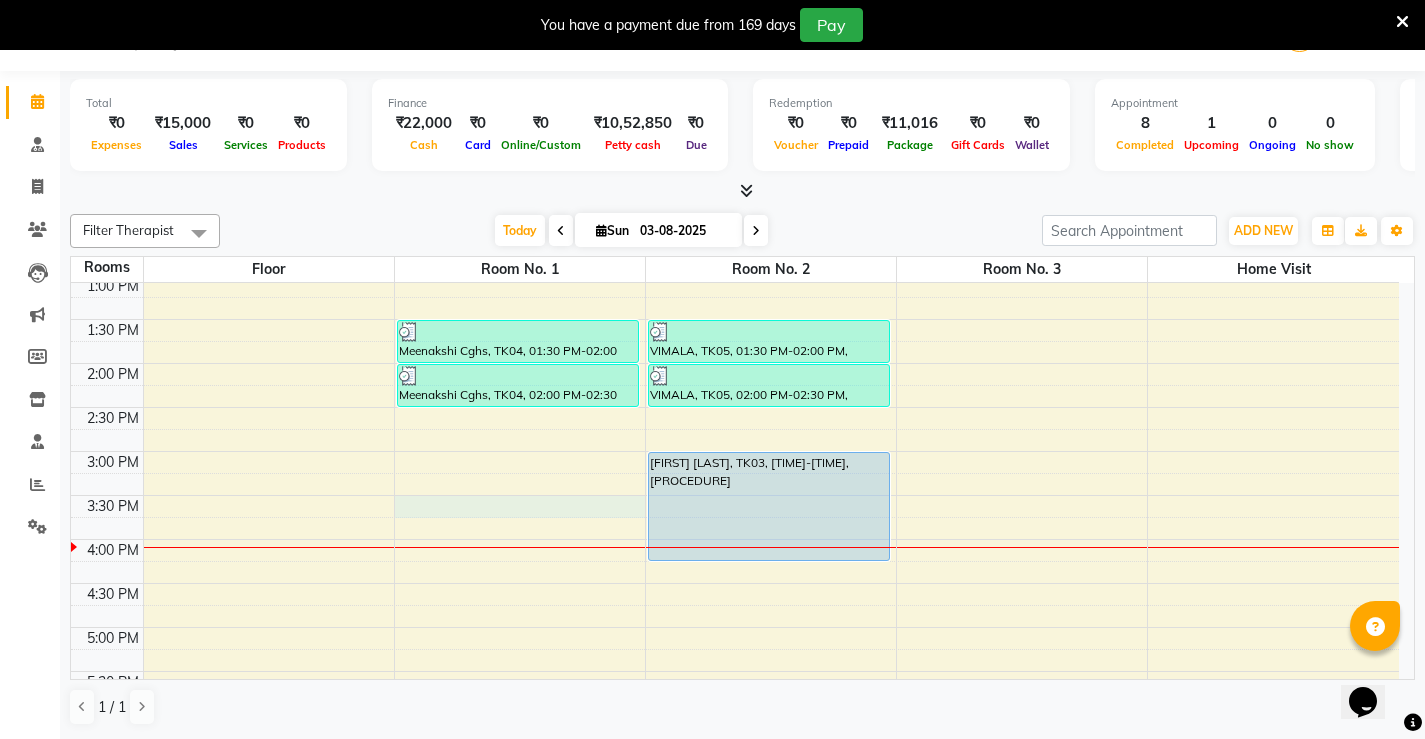 click on "[FIRST] [LAST], TK02, [TIME]-[TIME], [PROCEDURE]     [FIRST] [LAST], TK02, [TIME]-[TIME], [PROCEDURE]     [FIRST] [LAST], TK04, [TIME]-[TIME], [PROCEDURE]     [FIRST] [LAST], TK04, [TIME]-[TIME], [PROCEDURE]     [FIRST], TK05, [TIME]-[TIME], [PROCEDURE]     [FIRST], TK05, [TIME]-[TIME], [PROCEDURE]    [FIRST] [LAST], TK03, [TIME]-[TIME], [PROCEDURE]     [FIRST] [LAST], TK01, [TIME]-[TIME], [PROCEDURE]     [FIRST] [LAST], TK01, [TIME]-[TIME], [PROCEDURE]" at bounding box center [735, 363] 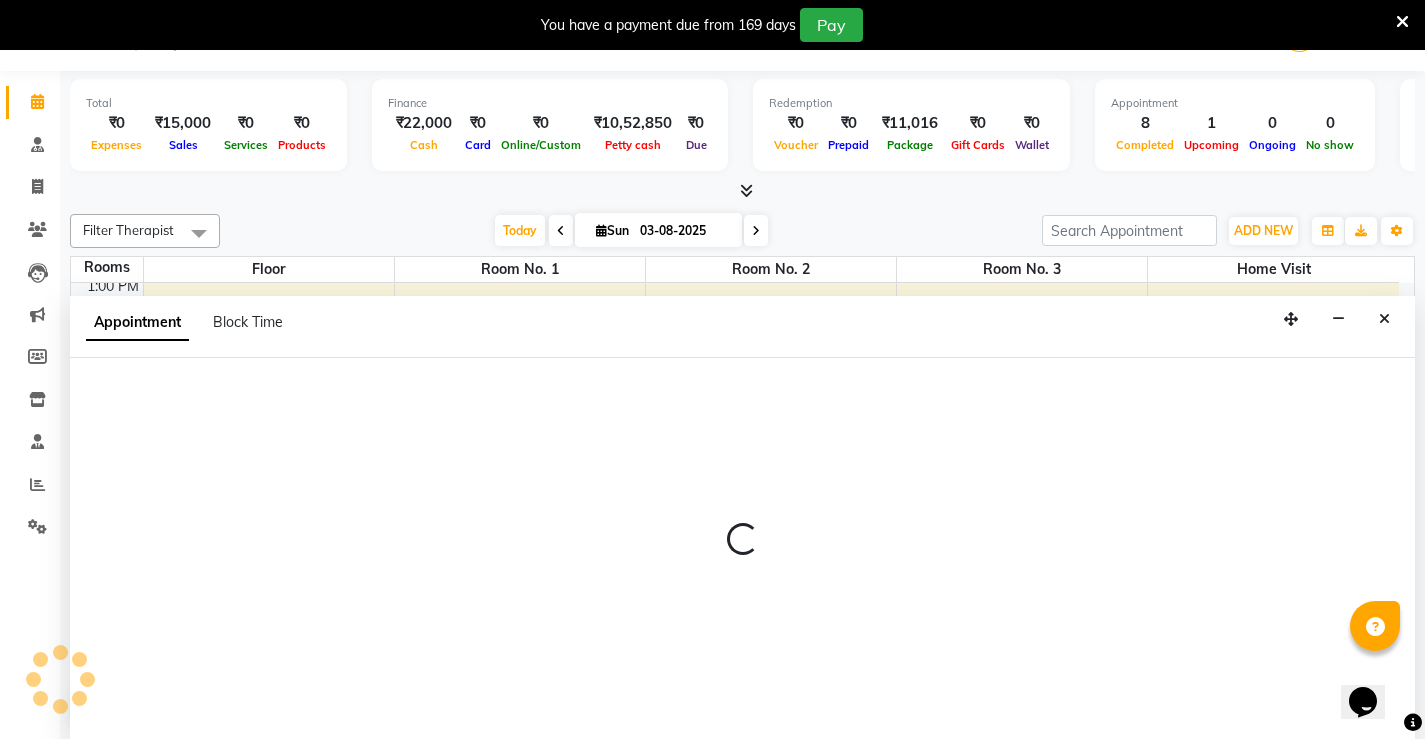 select on "tentative" 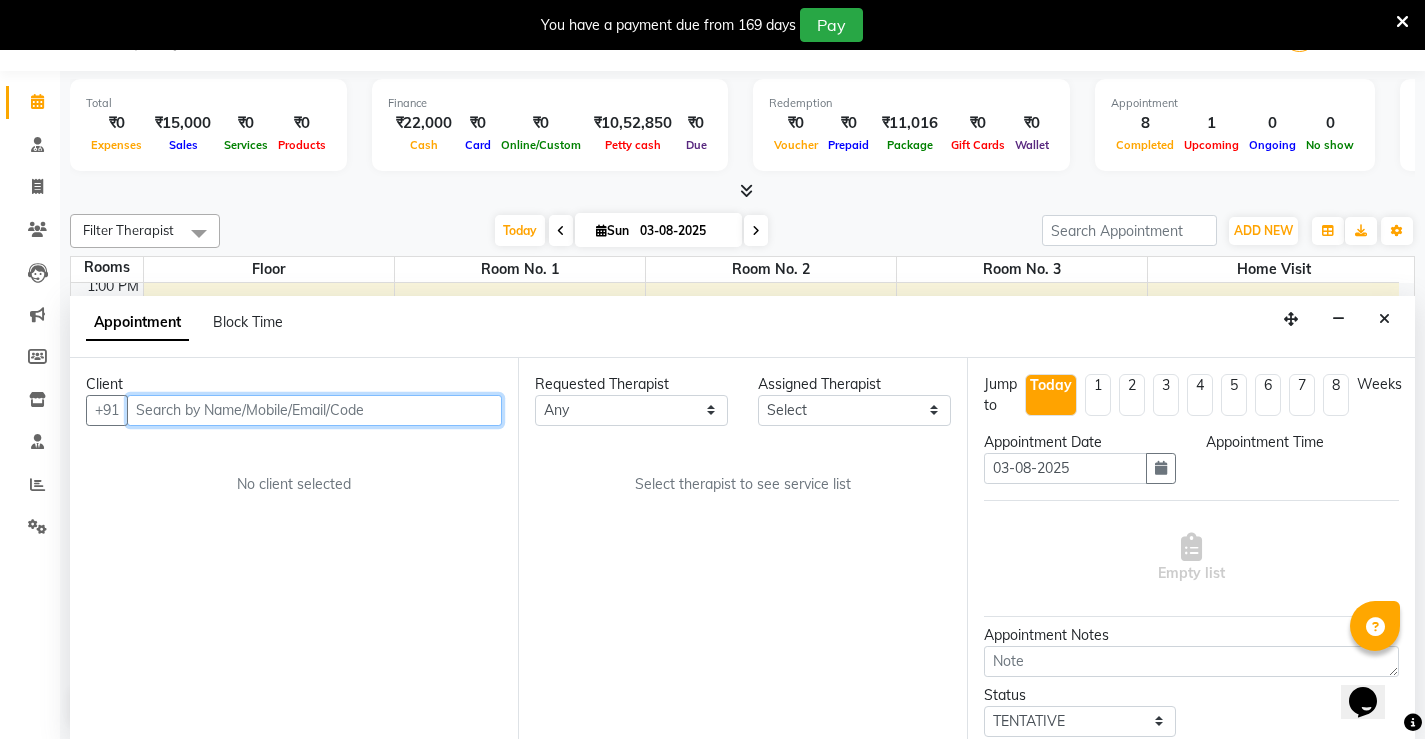 select on "930" 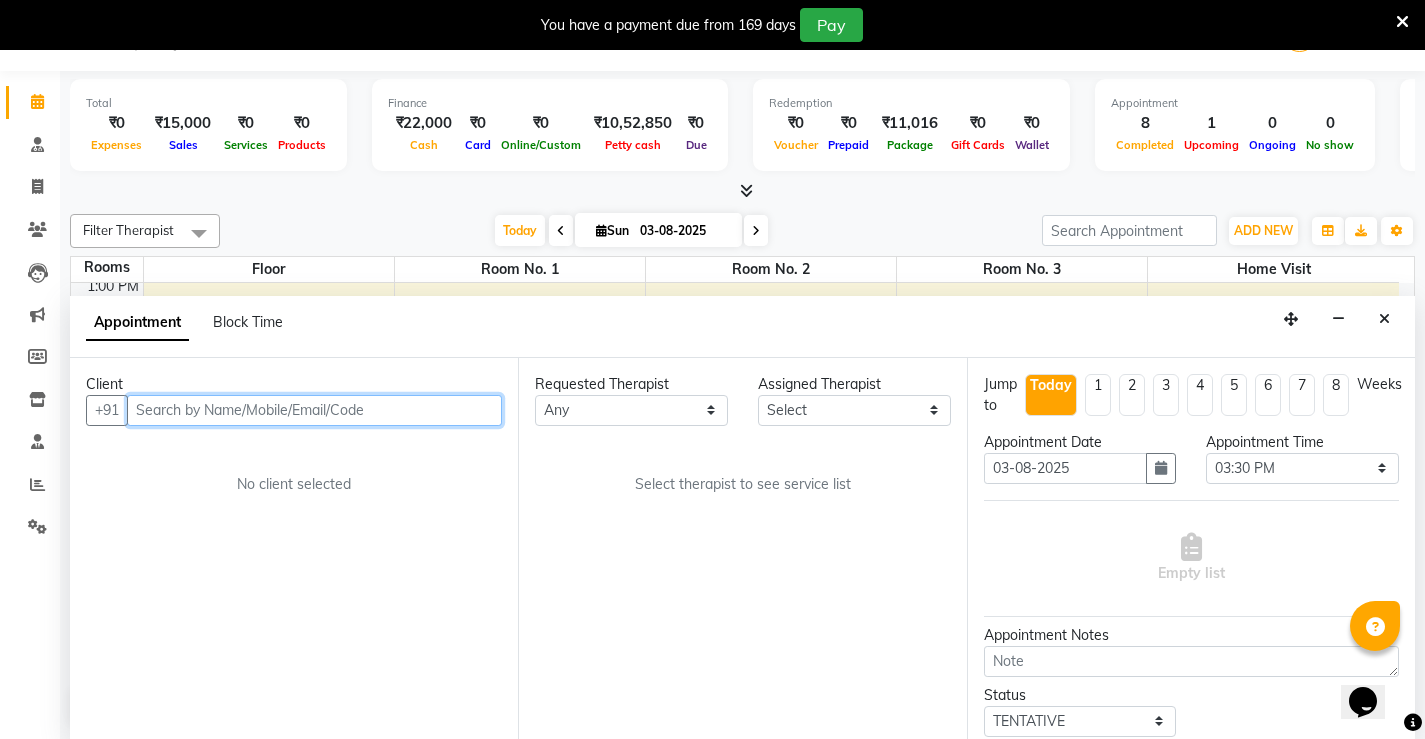 click at bounding box center (314, 410) 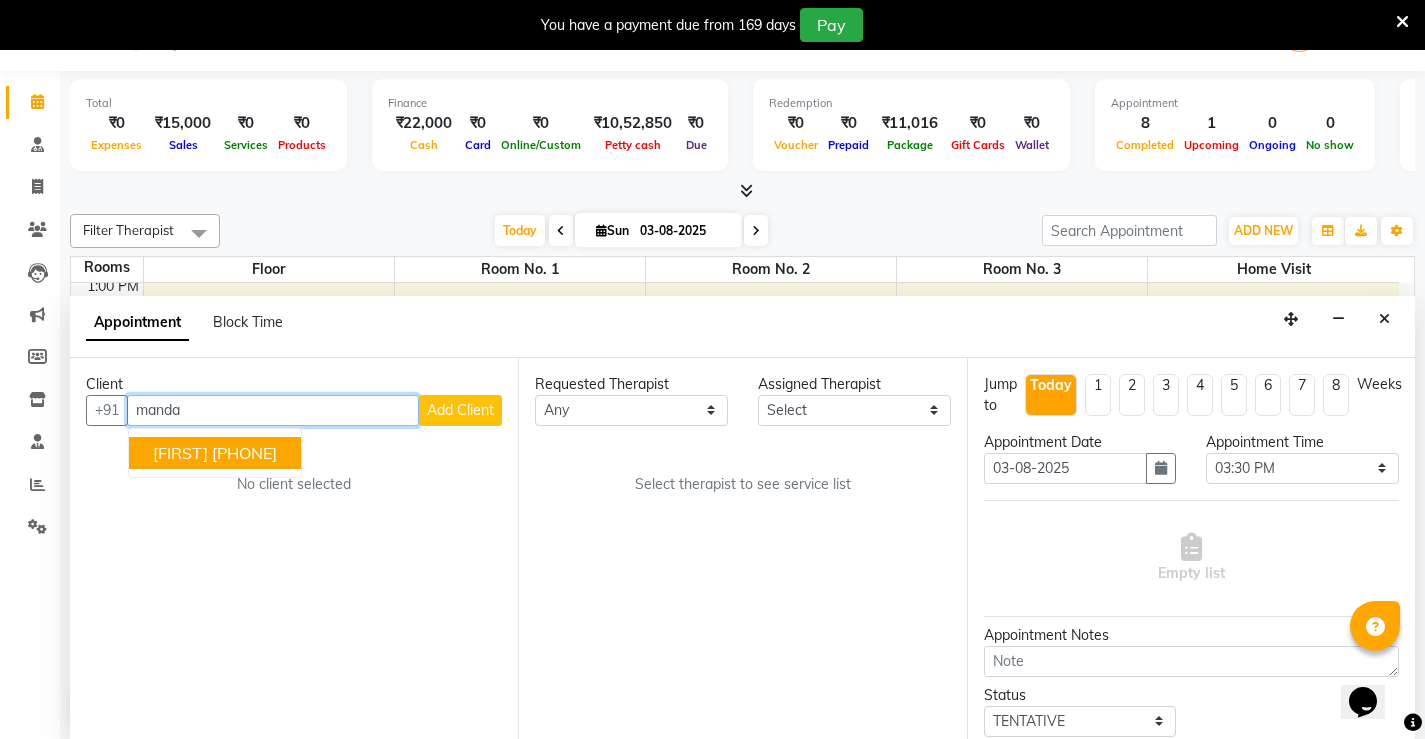 click on "[PHONE]" at bounding box center [244, 453] 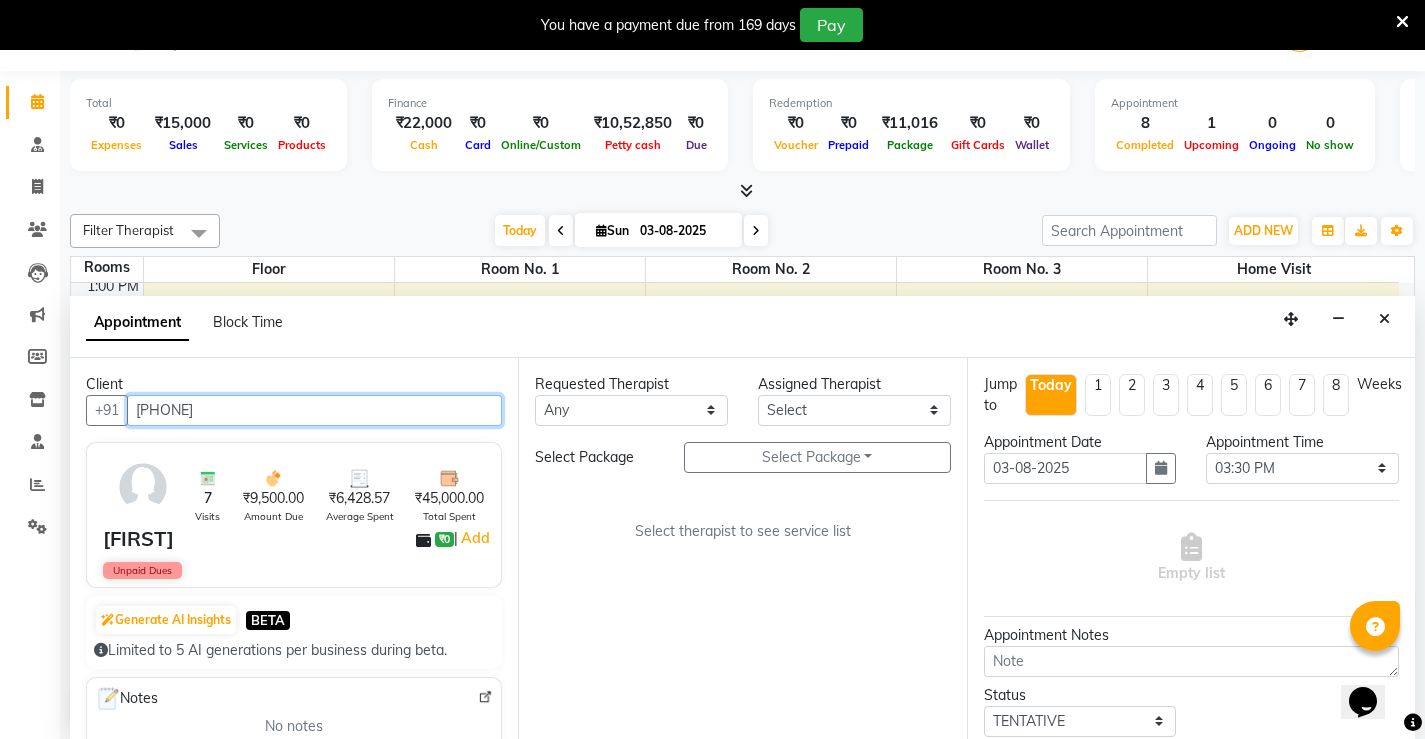 type on "[PHONE]" 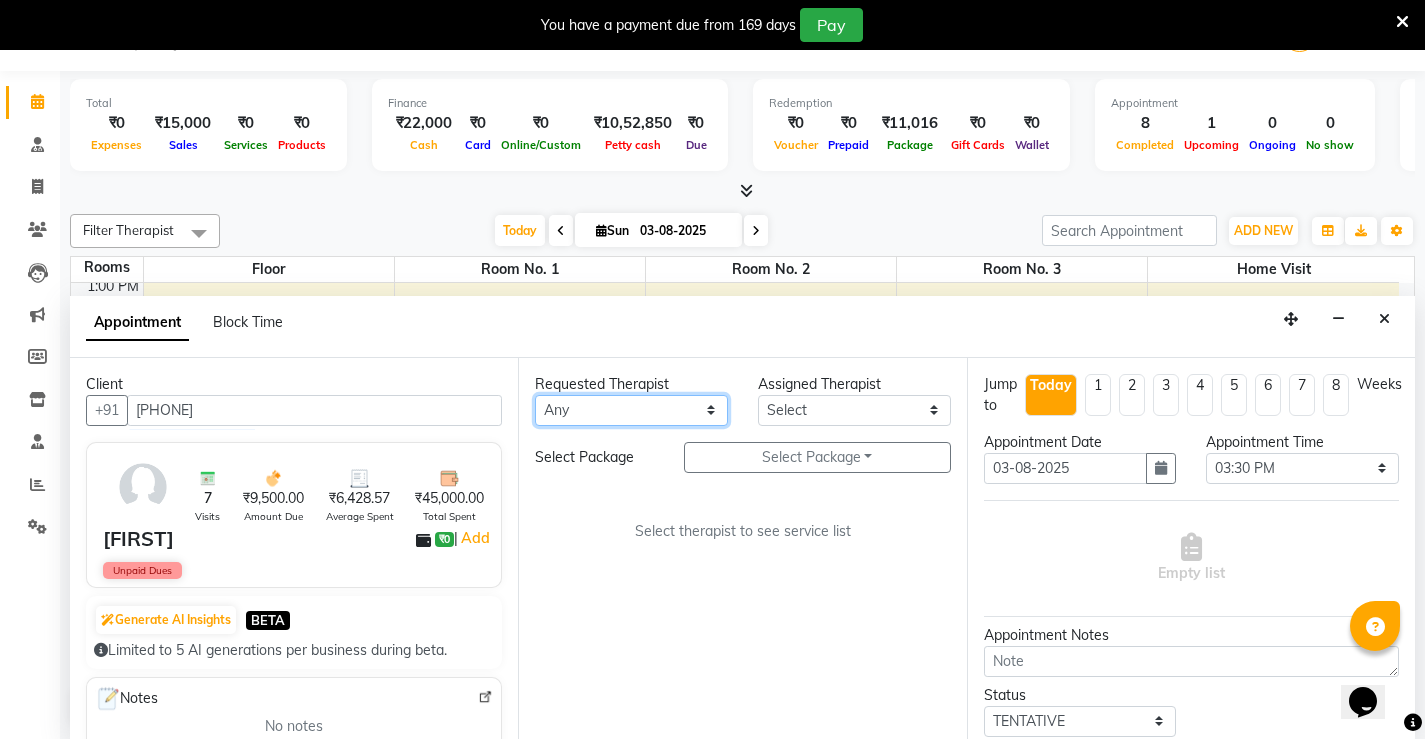 click on "Select [FIRST] [FIRST] [FIRST] [FIRST] [FIRST] [FIRST] [FIRST] [FIRST] [FIRST] [FIRST] [FIRST] [FIRST] [FIRST] [FIRST] [FIRST] [FIRST] [FIRST] [FIRST] [FIRST] [FIRST] [FIRST] [FIRST] [FIRST]" at bounding box center (631, 410) 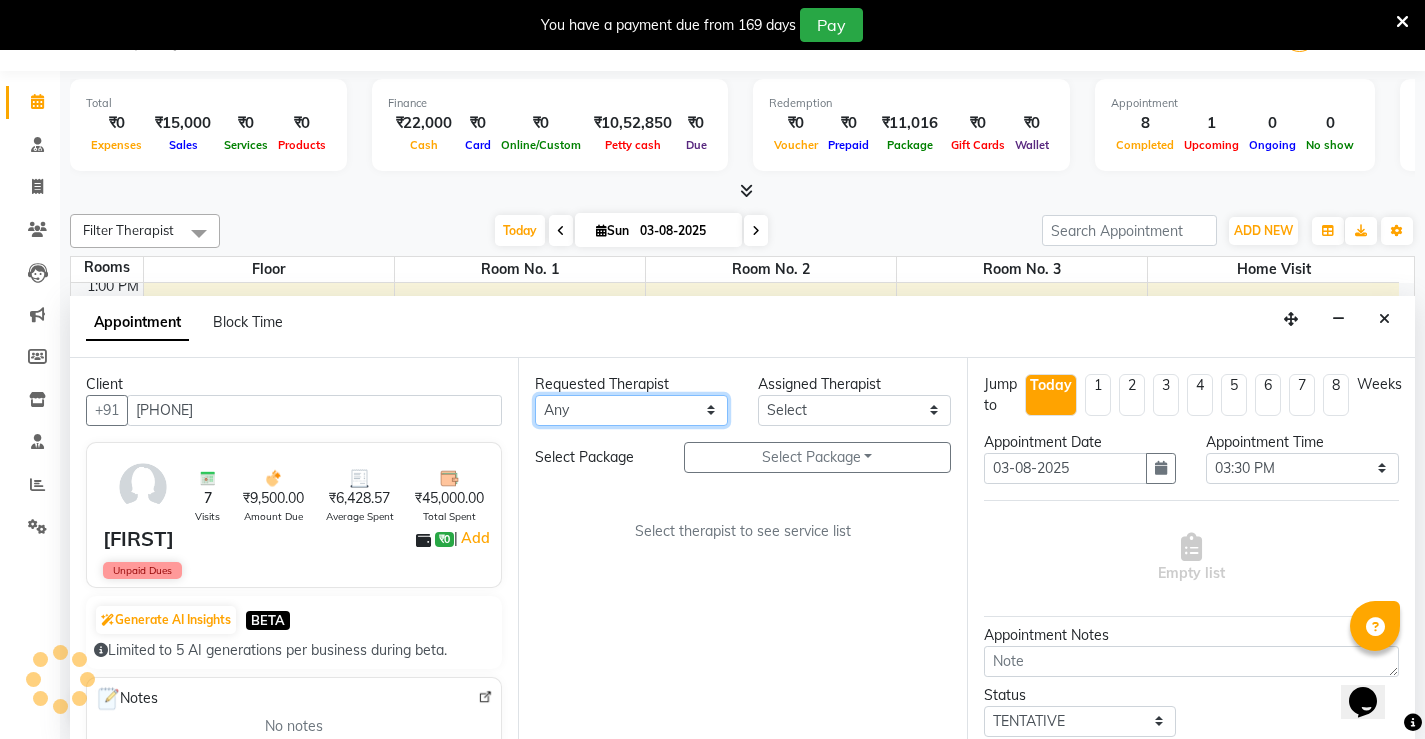 select on "68703" 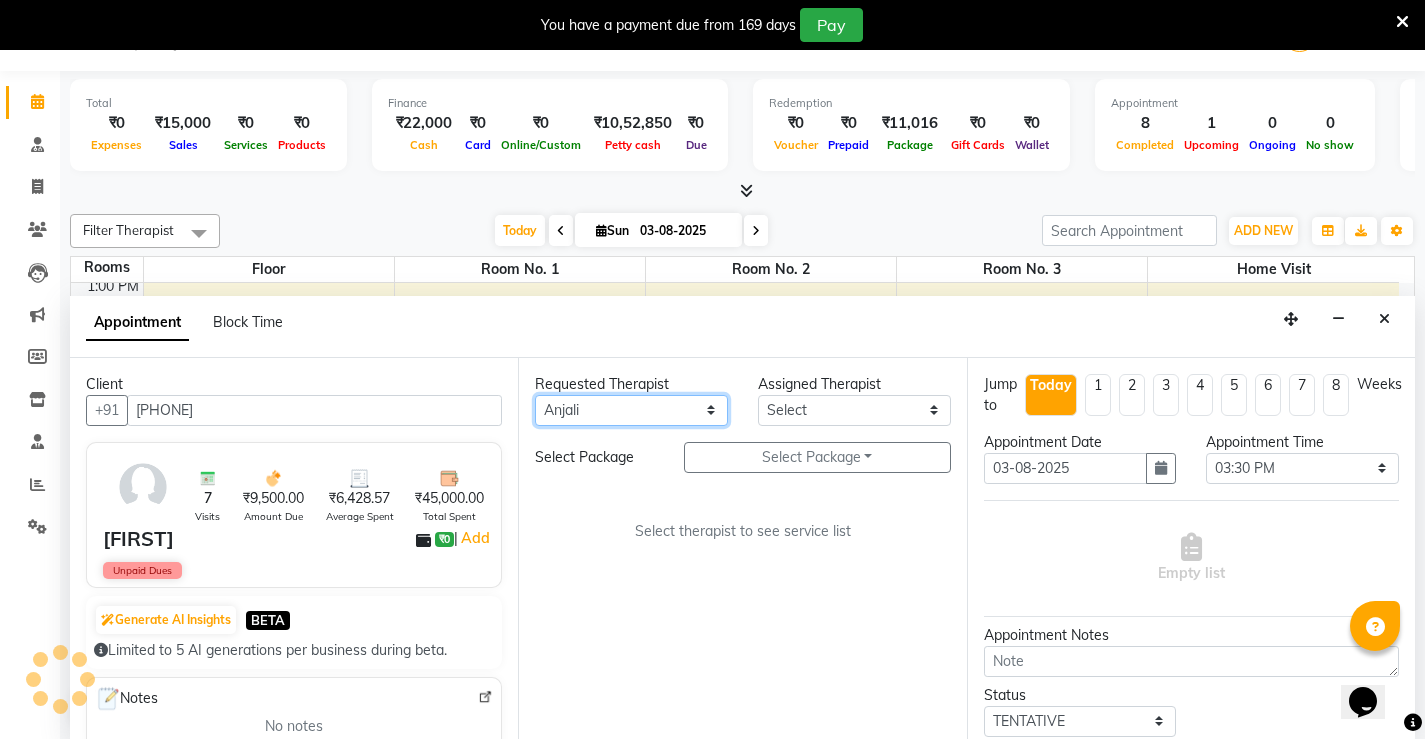 click on "Select [FIRST] [FIRST] [FIRST] [FIRST] [FIRST] [FIRST] [FIRST] [FIRST] [FIRST] [FIRST] [FIRST] [FIRST] [FIRST] [FIRST] [FIRST] [FIRST] [FIRST] [FIRST] [FIRST] [FIRST] [FIRST] [FIRST] [FIRST]" at bounding box center (631, 410) 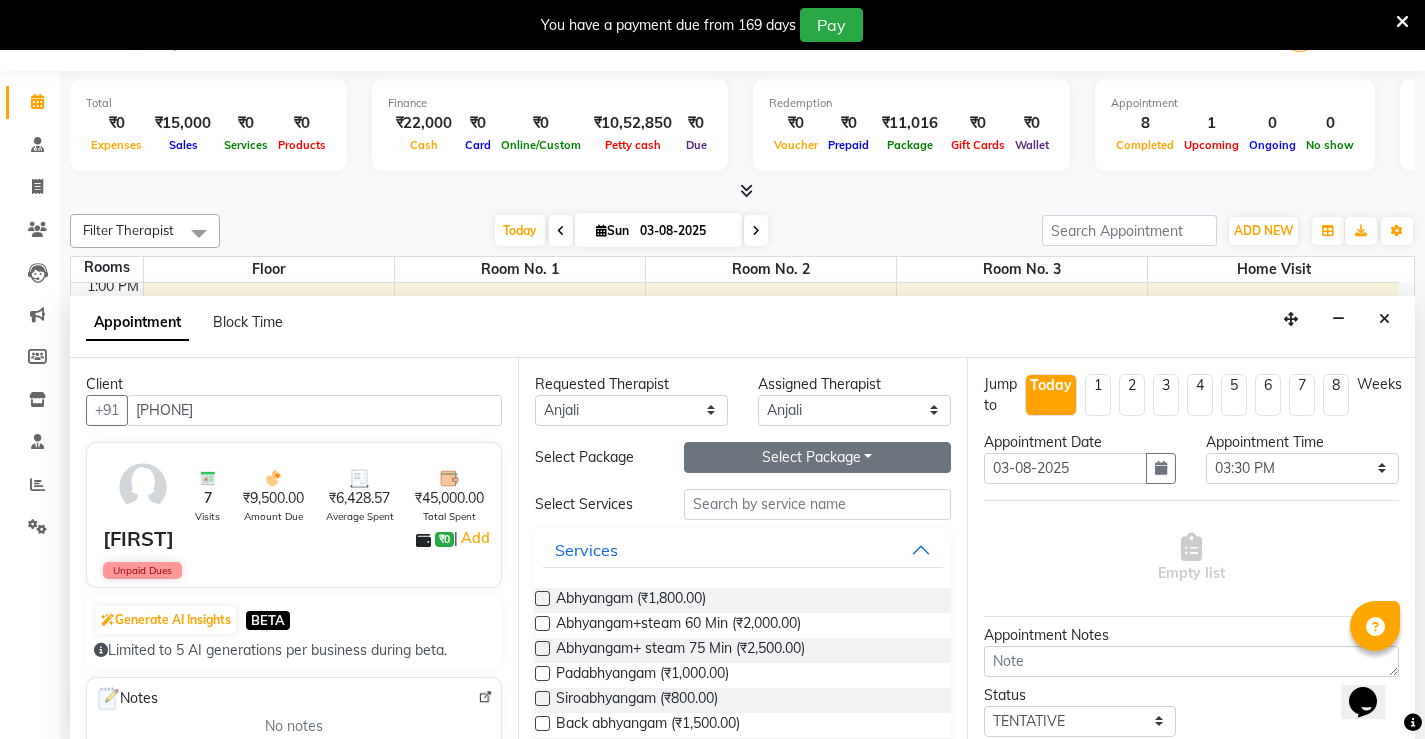 click on "Select Package  Toggle Dropdown" at bounding box center (817, 457) 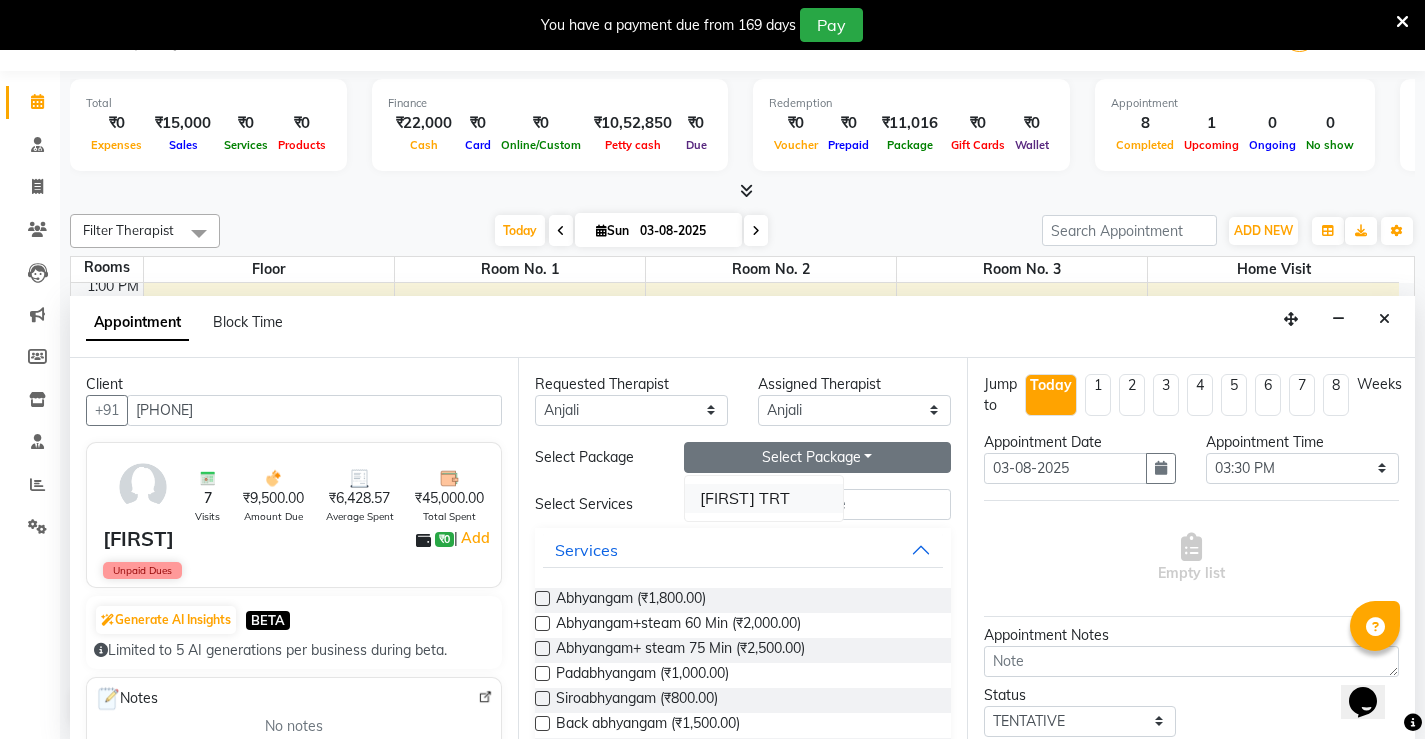 click on "[FIRST] TRT" at bounding box center [764, 498] 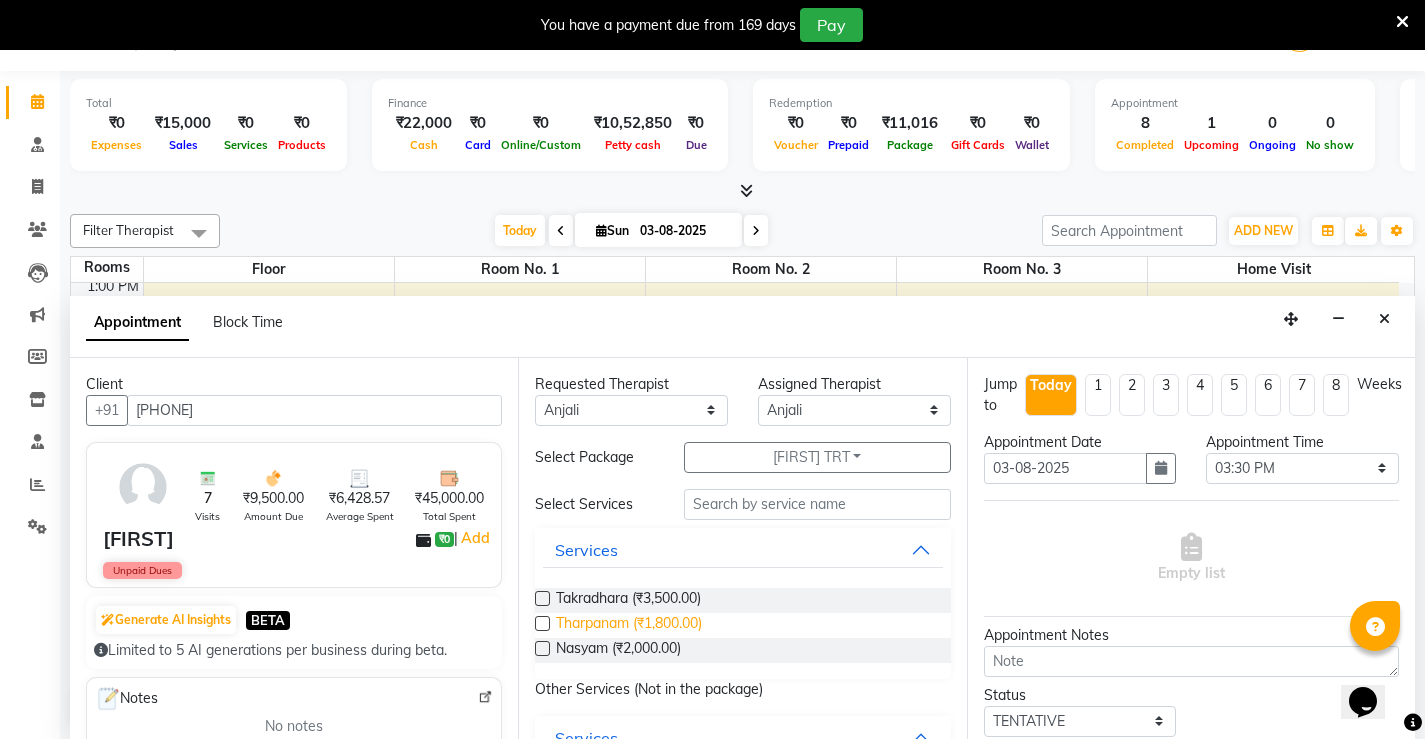 click on "Tharpanam (₹1,800.00)" at bounding box center [629, 625] 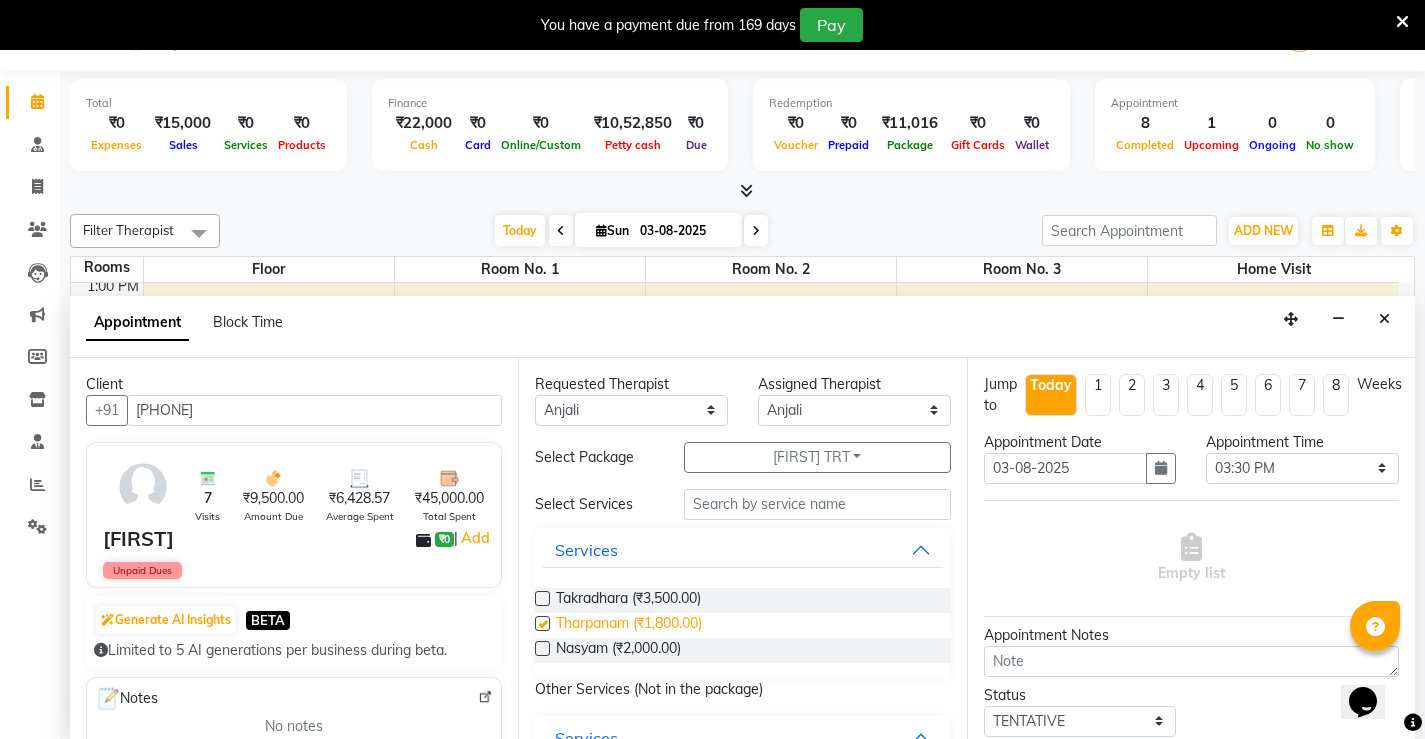checkbox on "true" 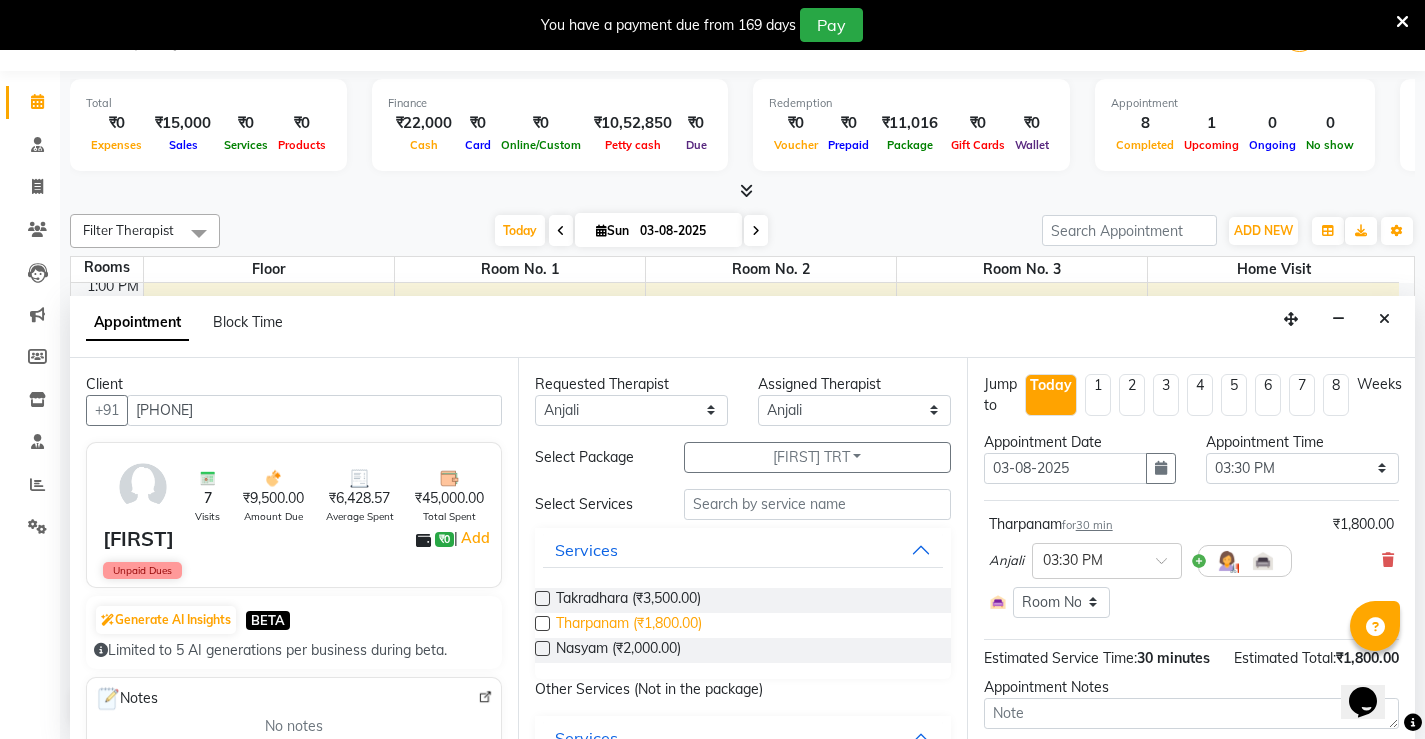checkbox on "false" 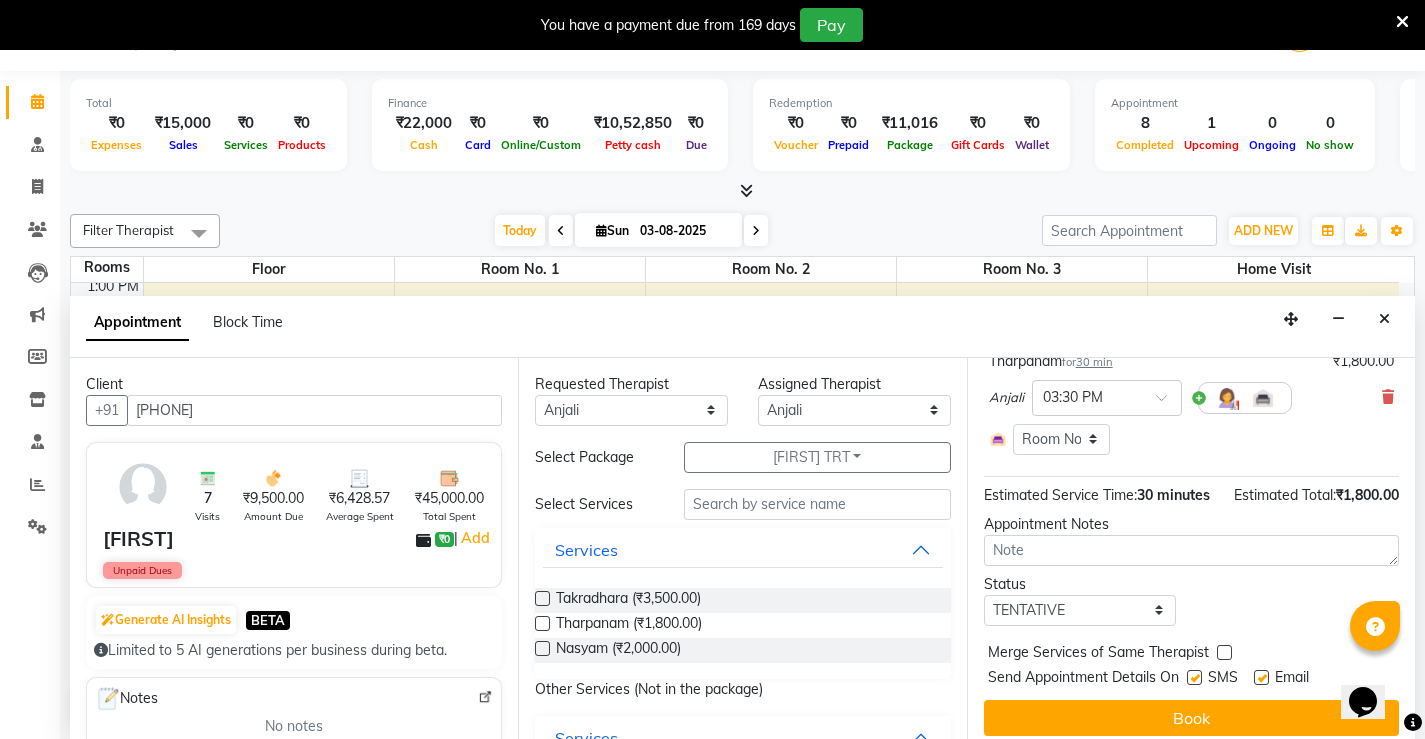 scroll, scrollTop: 197, scrollLeft: 0, axis: vertical 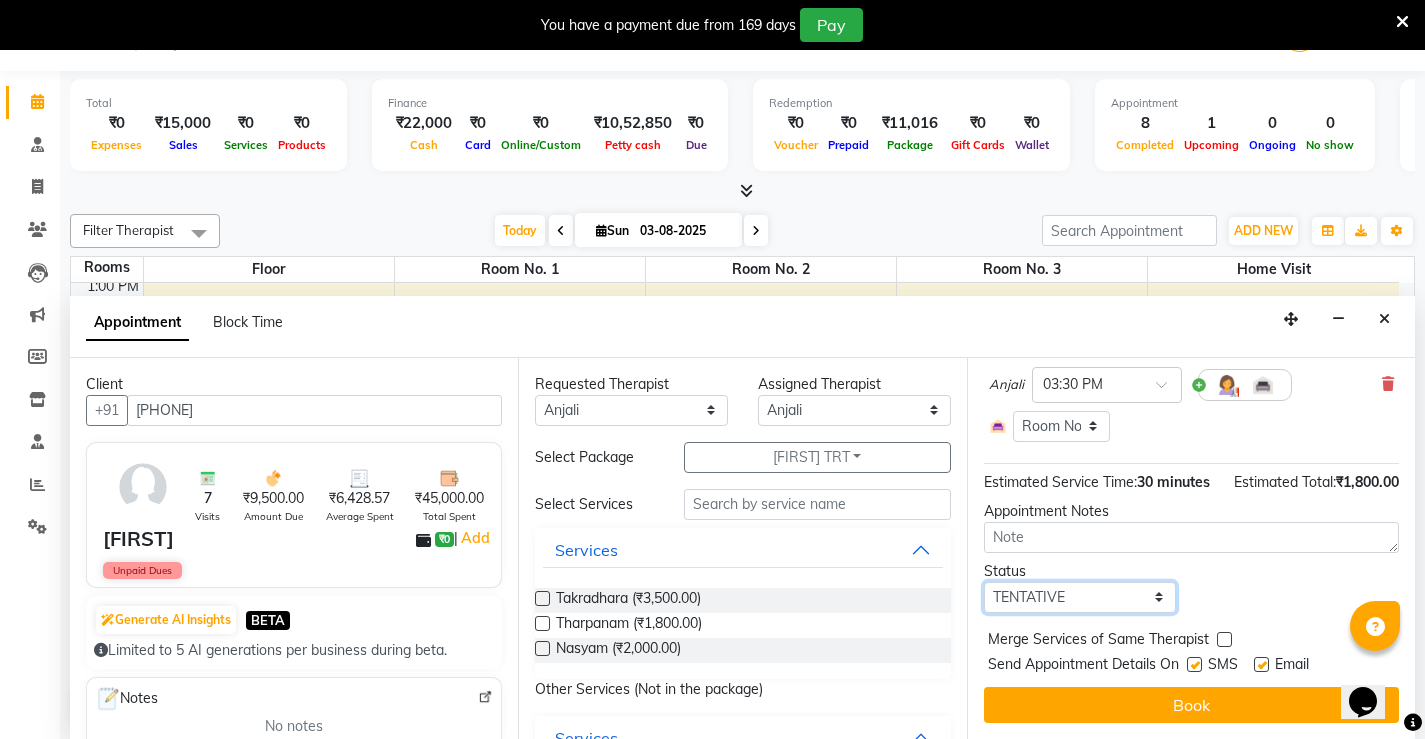 click on "Select TENTATIVE CONFIRM CHECK-IN UPCOMING" at bounding box center (1080, 597) 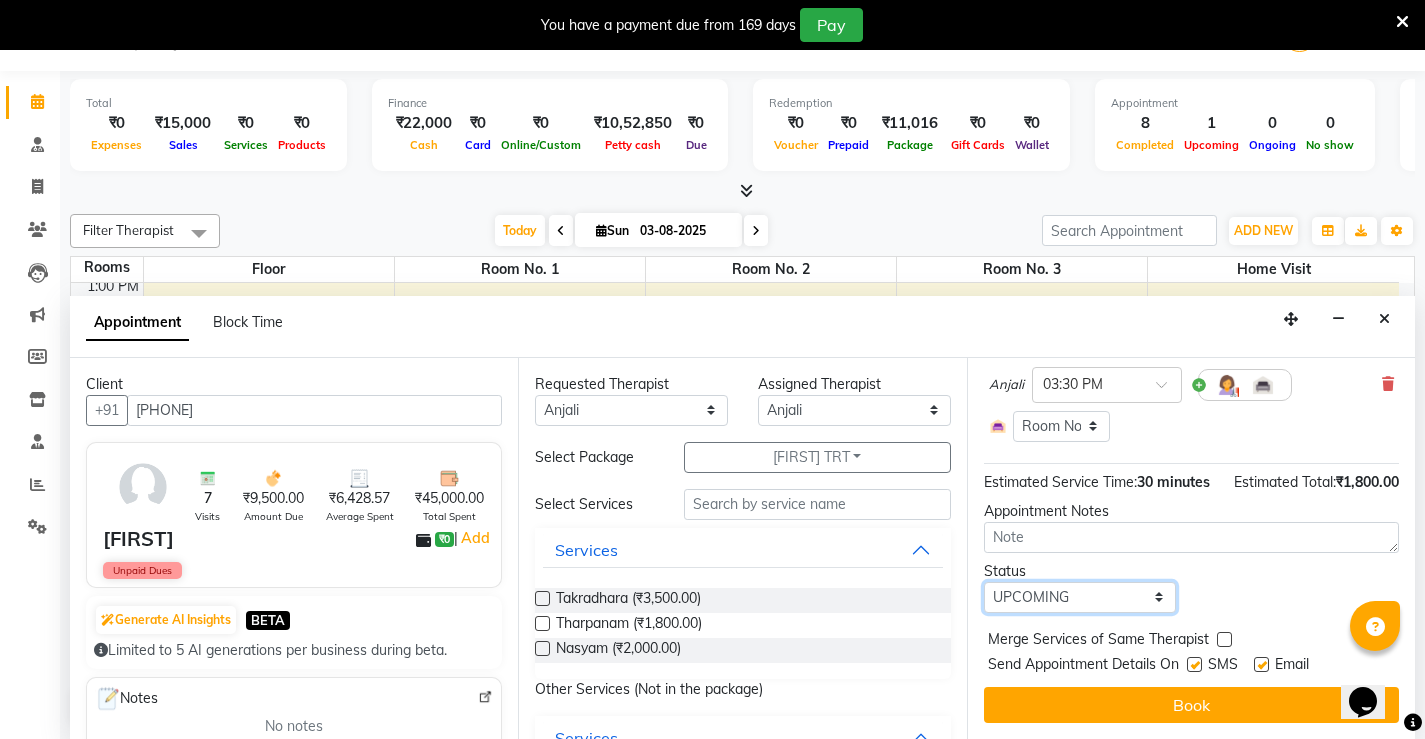 click on "Select TENTATIVE CONFIRM CHECK-IN UPCOMING" at bounding box center (1080, 597) 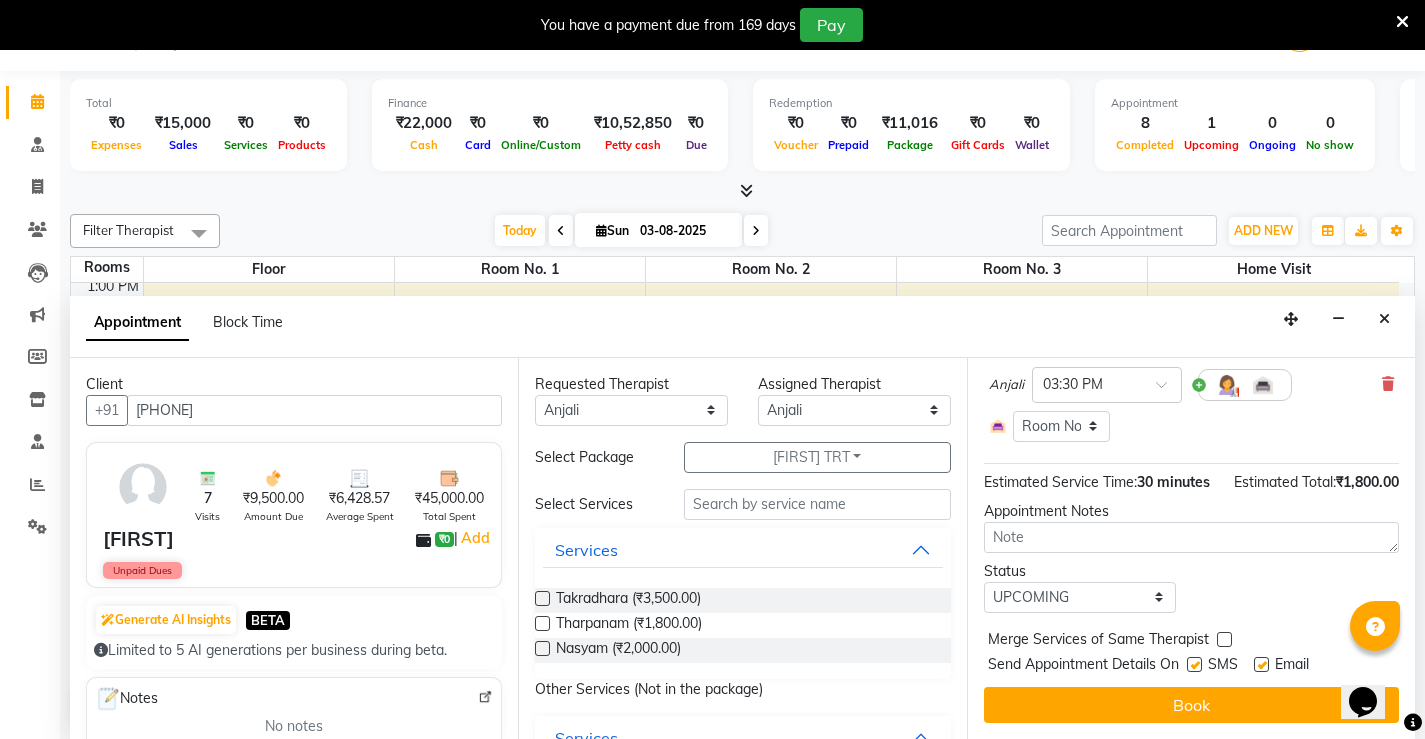 click at bounding box center (1194, 664) 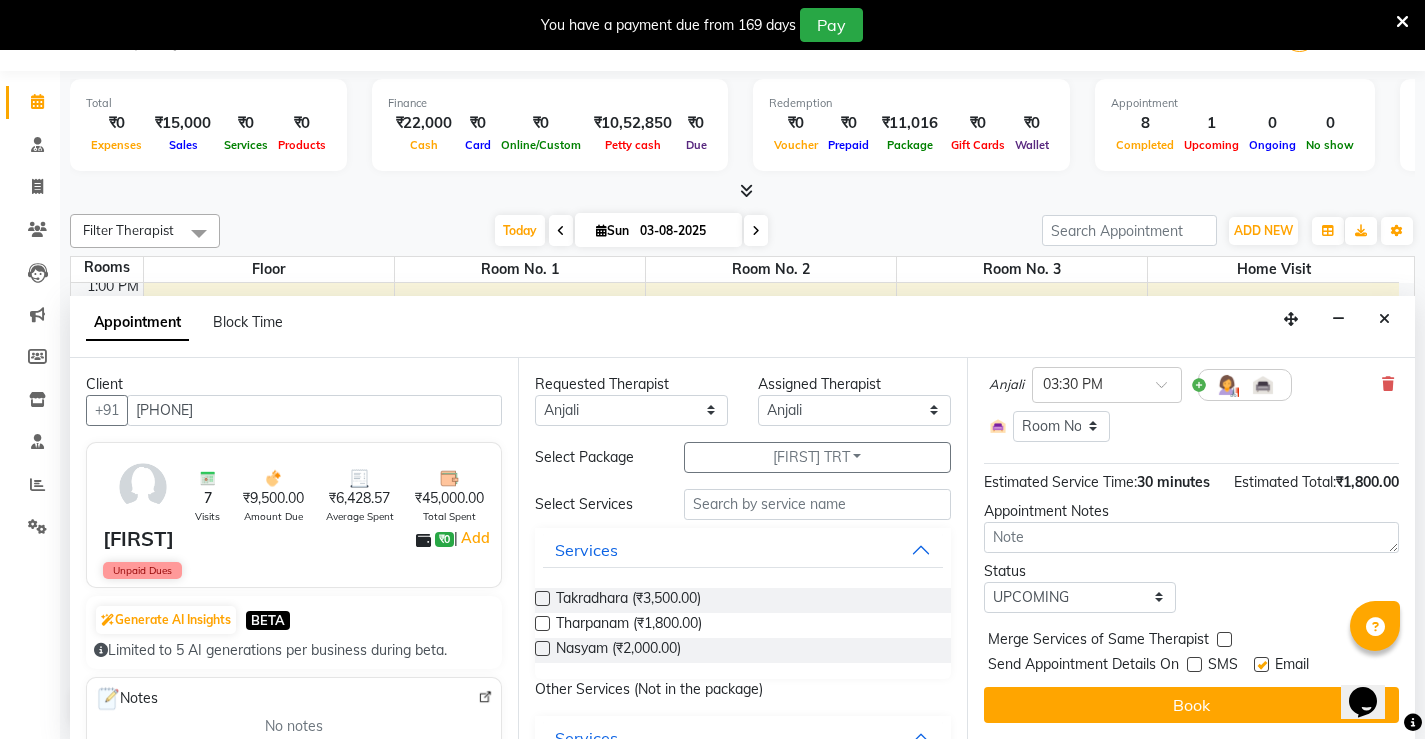click at bounding box center [1261, 664] 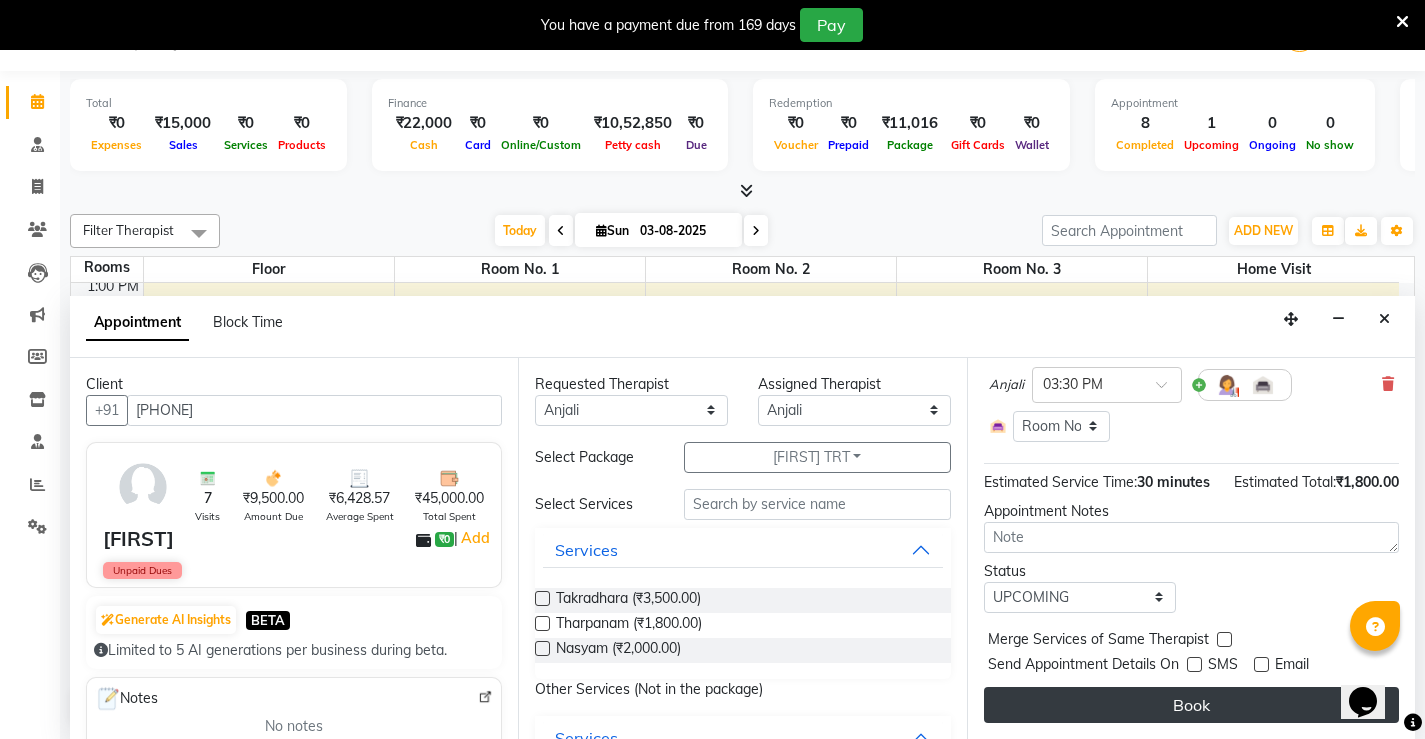 click on "Book" at bounding box center [1191, 705] 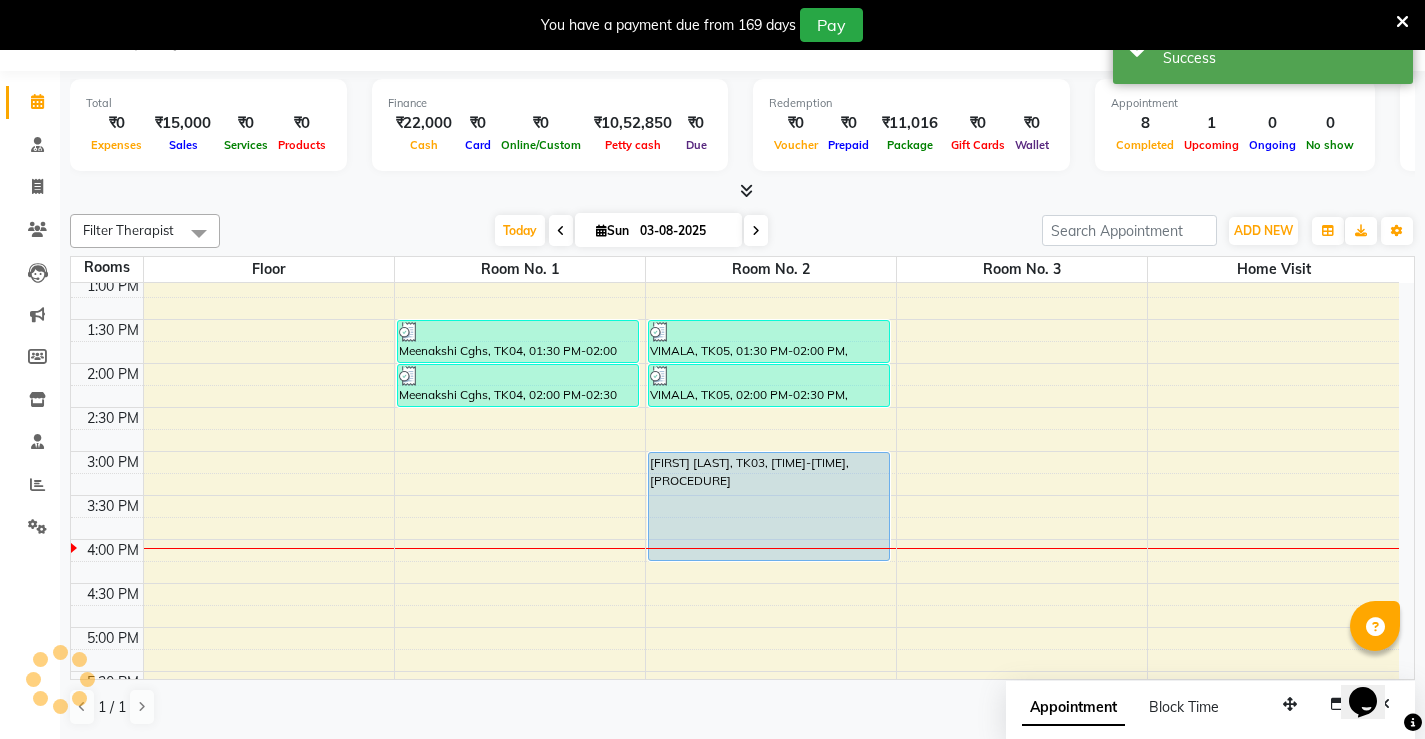 scroll, scrollTop: 0, scrollLeft: 0, axis: both 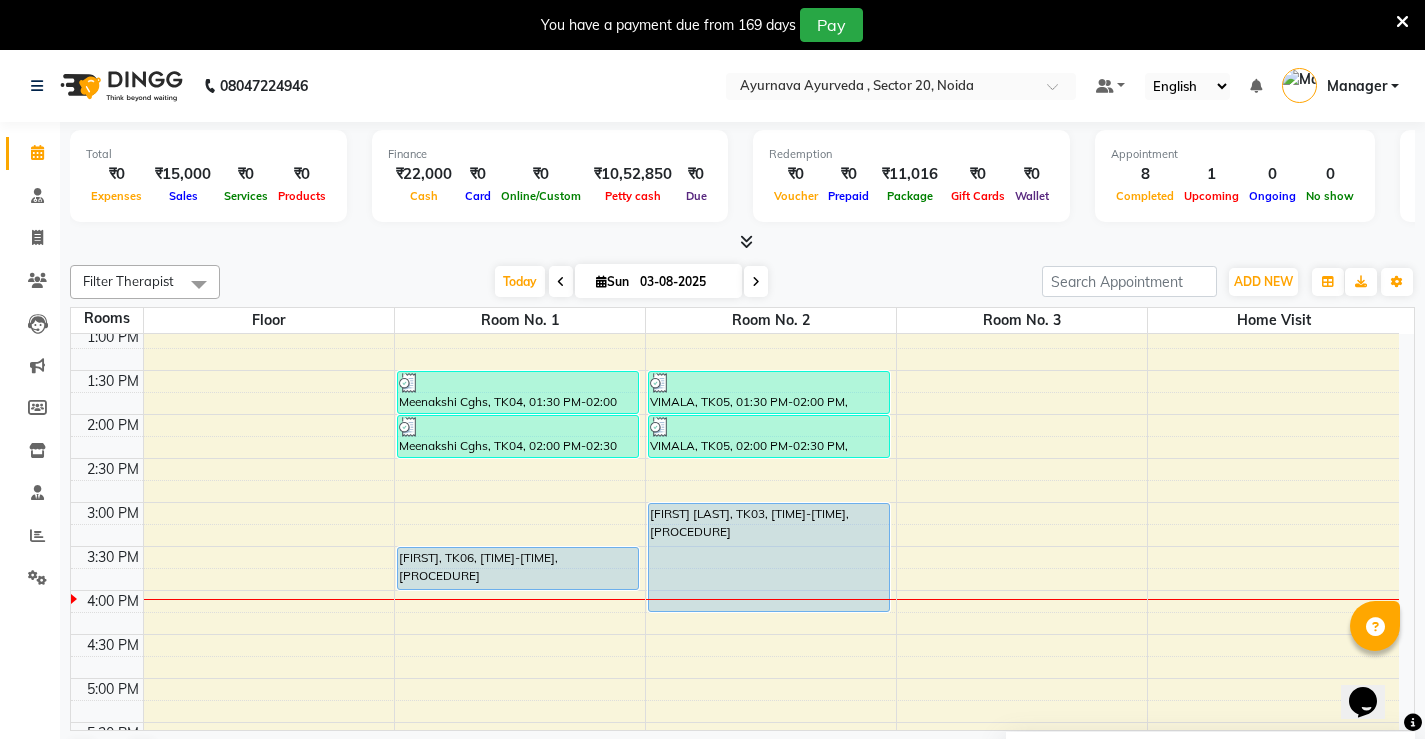 click on "[FIRST] [LAST], TK02, [TIME]-[TIME], [PROCEDURE]     [FIRST] [LAST], TK02, [TIME]-[TIME], [PROCEDURE]     [FIRST] [LAST], TK04, [TIME]-[TIME], [PROCEDURE]     [FIRST] [LAST], TK04, [TIME]-[TIME], [PROCEDURE]    [FIRST], TK06, [TIME]-[TIME], [PROCEDURE]     [FIRST], TK05, [TIME]-[TIME], [PROCEDURE]     [FIRST], TK05, [TIME]-[TIME], [PROCEDURE]    [FIRST] [LAST], TK03, [TIME]-[TIME], [PROCEDURE]     [FIRST] [LAST], TK01, [TIME]-[TIME], [PROCEDURE]     [FIRST] [LAST], TK01, [TIME]-[TIME], [PROCEDURE]" at bounding box center (735, 414) 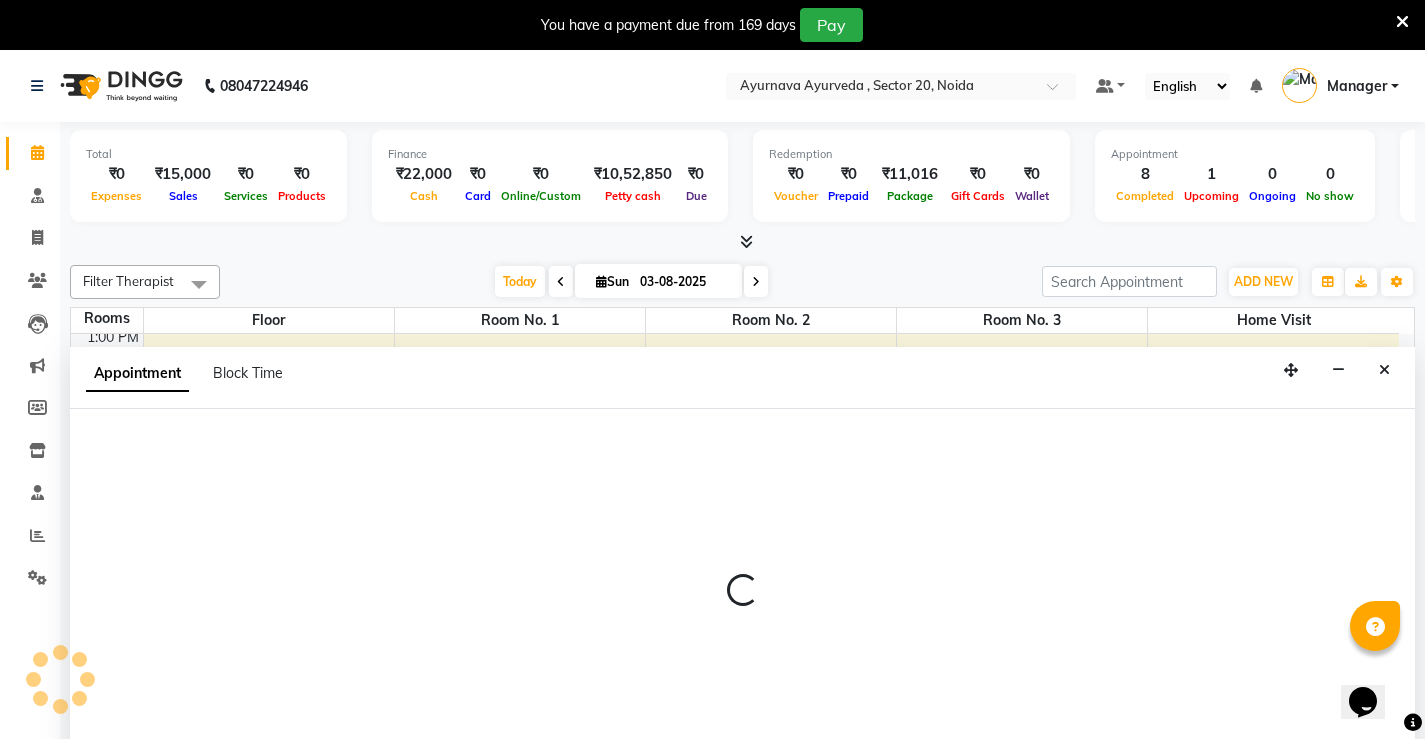 scroll, scrollTop: 51, scrollLeft: 0, axis: vertical 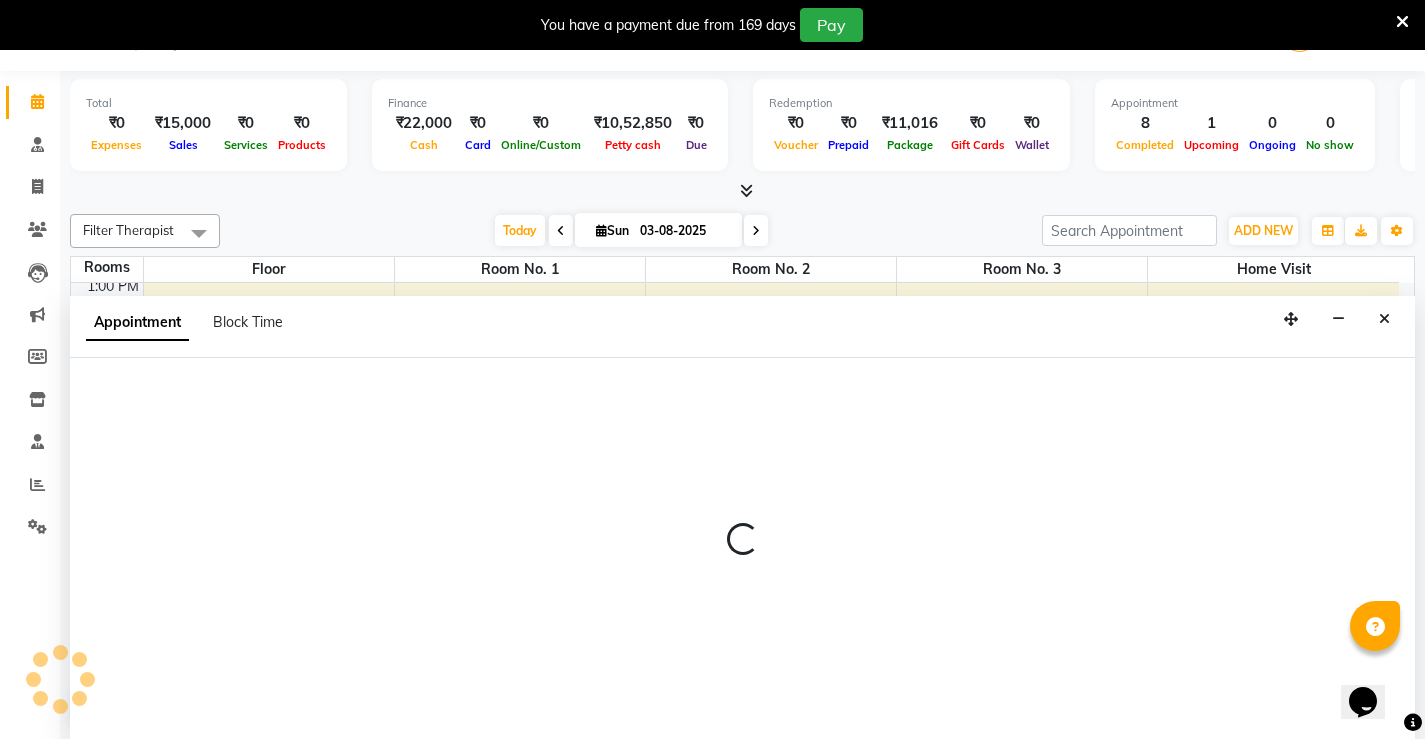 select on "tentative" 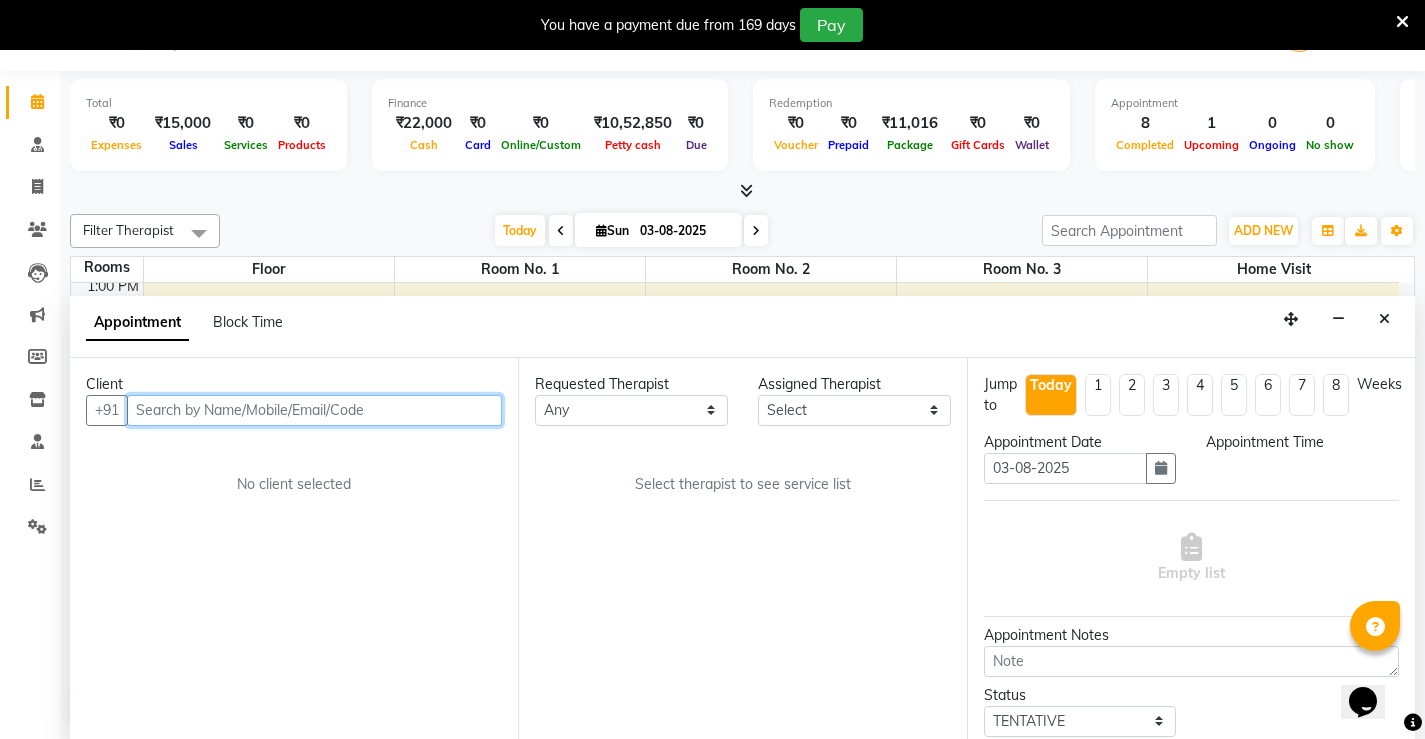 select on "840" 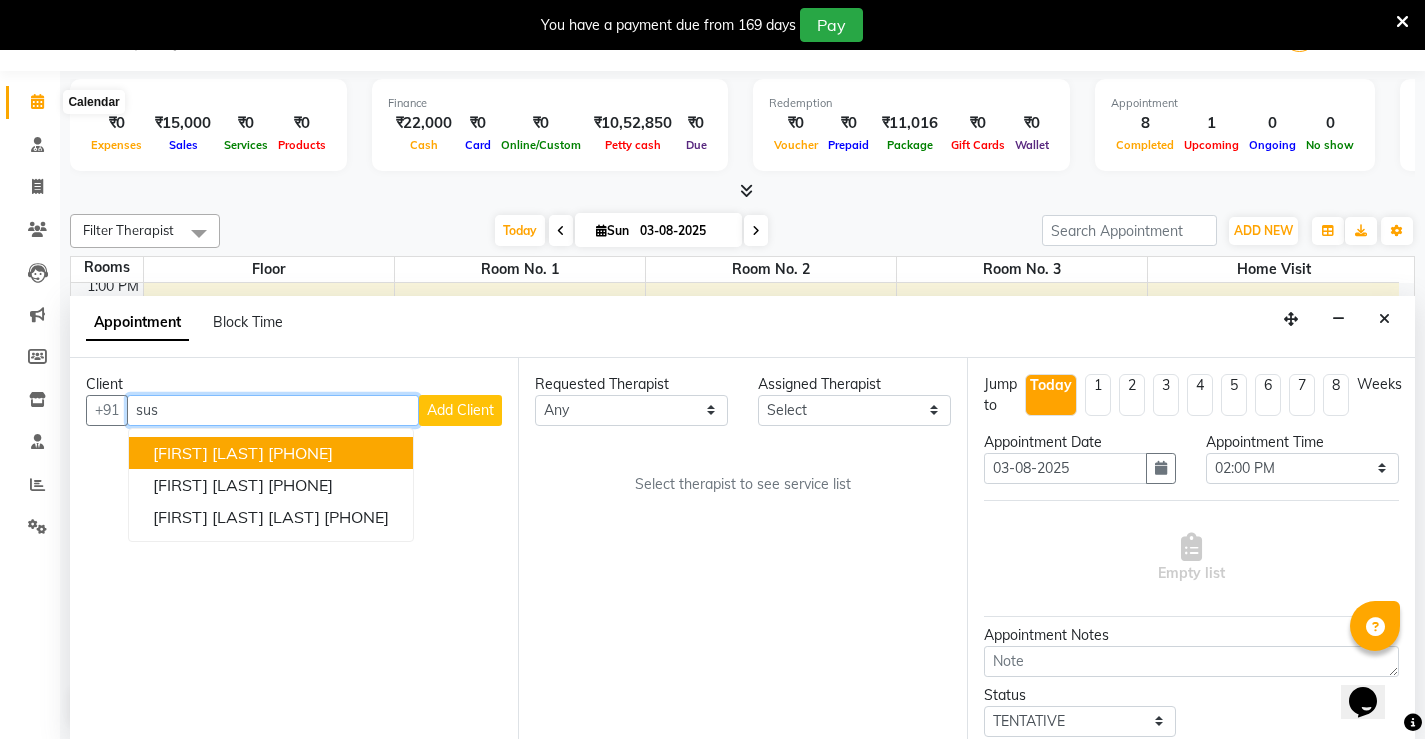 type on "sus" 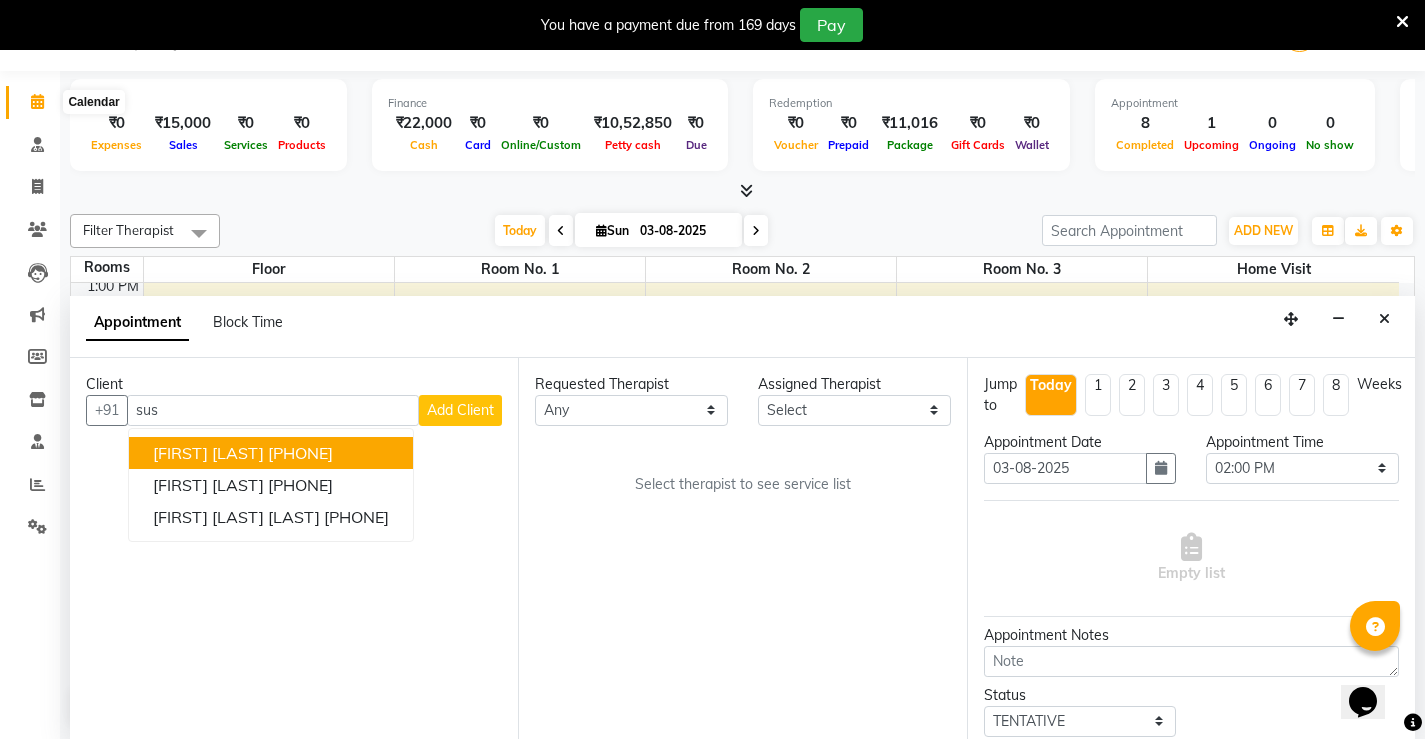 click 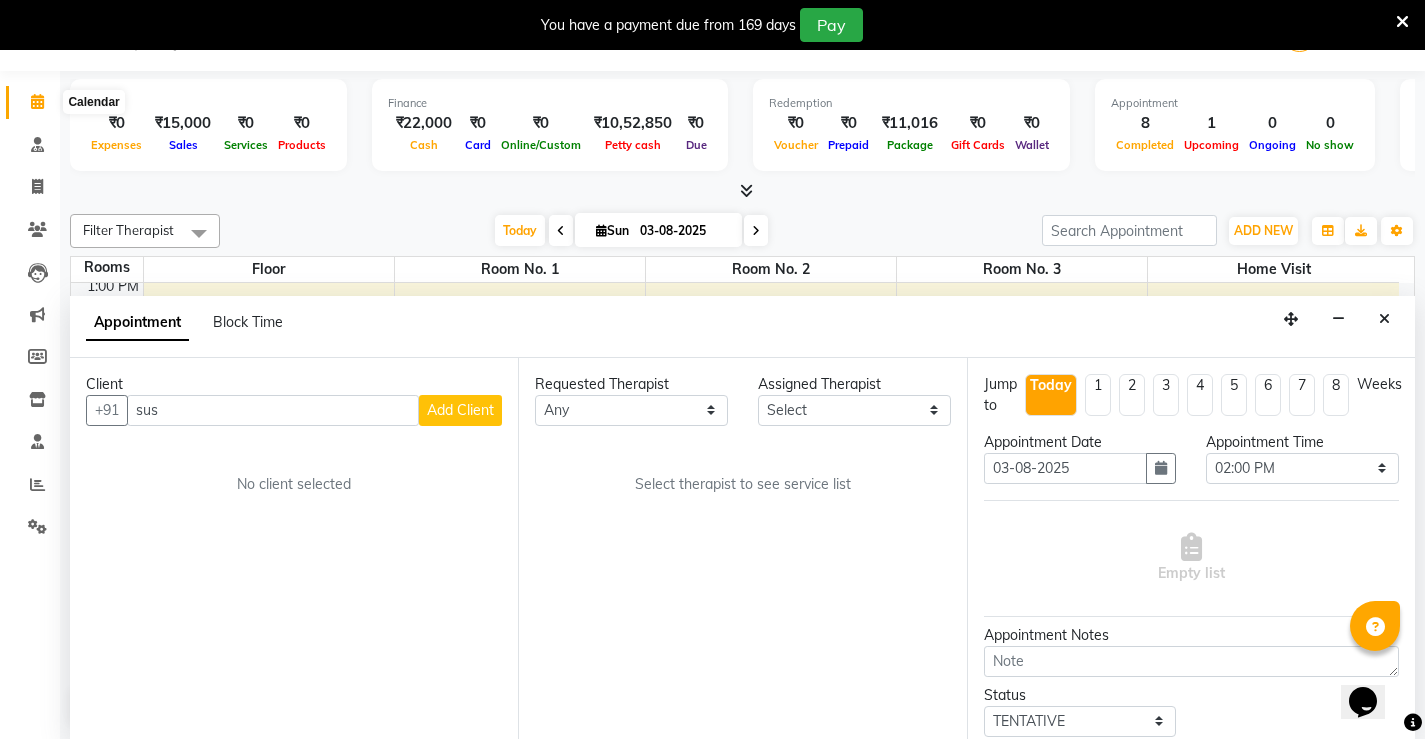 click 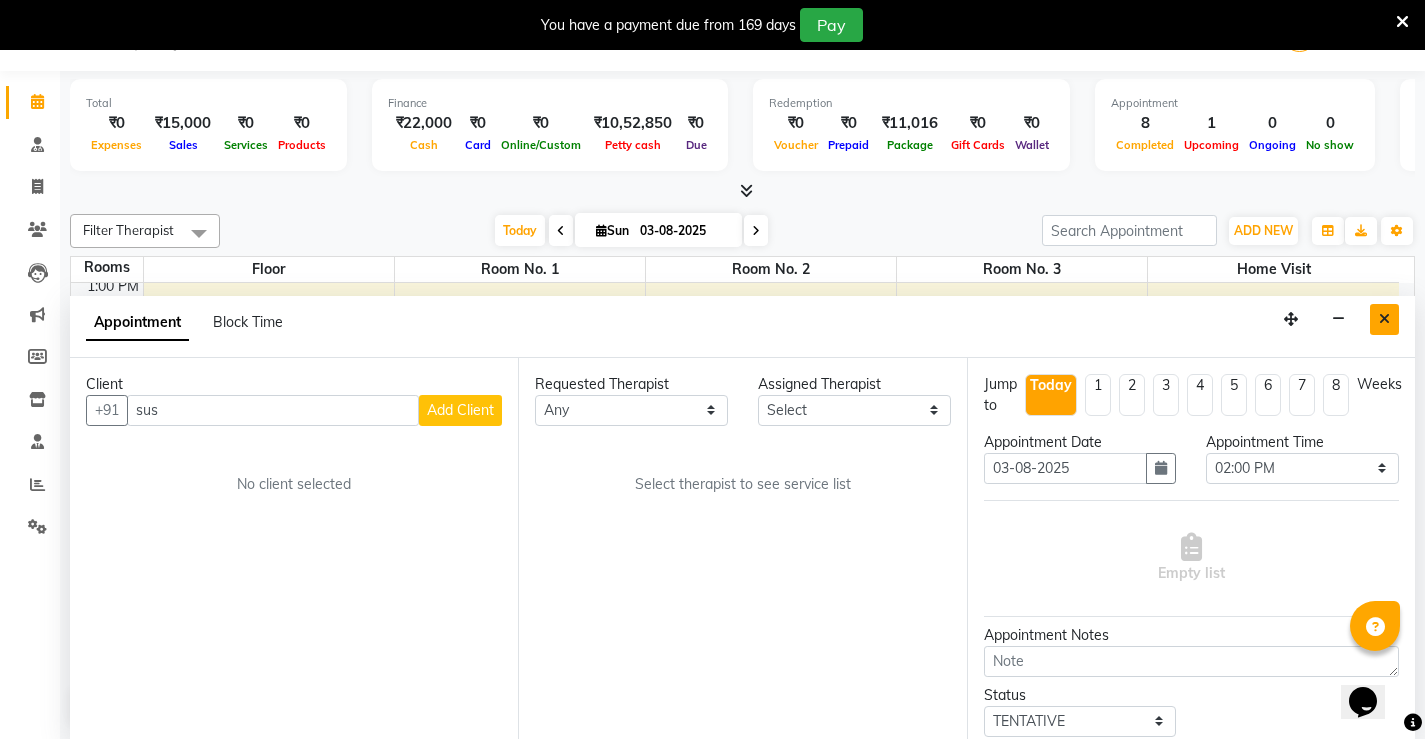click at bounding box center [1384, 319] 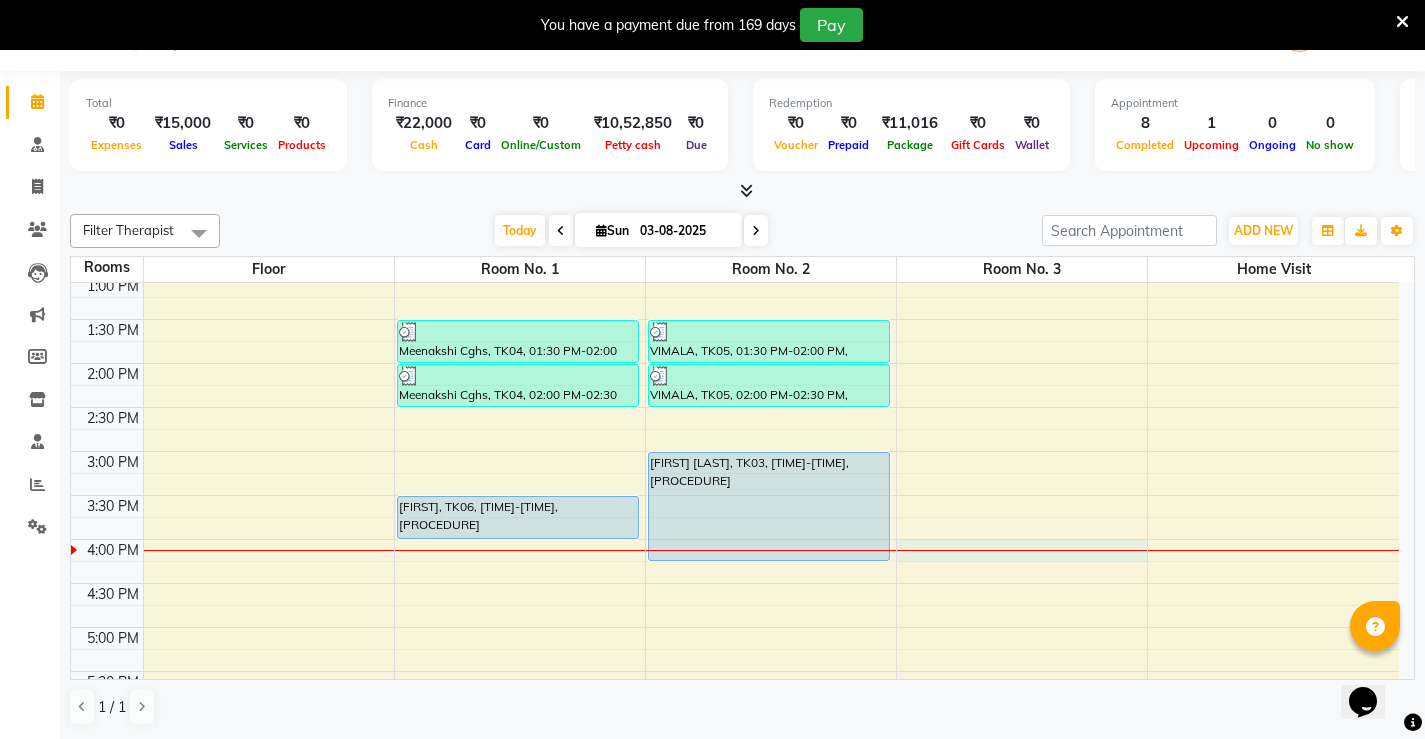 click on "[FIRST] [LAST], TK02, [TIME]-[TIME], [PROCEDURE]     [FIRST] [LAST], TK02, [TIME]-[TIME], [PROCEDURE]     [FIRST] [LAST], TK04, [TIME]-[TIME], [PROCEDURE]     [FIRST] [LAST], TK04, [TIME]-[TIME], [PROCEDURE]    [FIRST], TK06, [TIME]-[TIME], [PROCEDURE]     [FIRST], TK05, [TIME]-[TIME], [PROCEDURE]     [FIRST], TK05, [TIME]-[TIME], [PROCEDURE]    [FIRST] [LAST], TK03, [TIME]-[TIME], [PROCEDURE]     [FIRST] [LAST], TK01, [TIME]-[TIME], [PROCEDURE]     [FIRST] [LAST], TK01, [TIME]-[TIME], [PROCEDURE]" at bounding box center (735, 363) 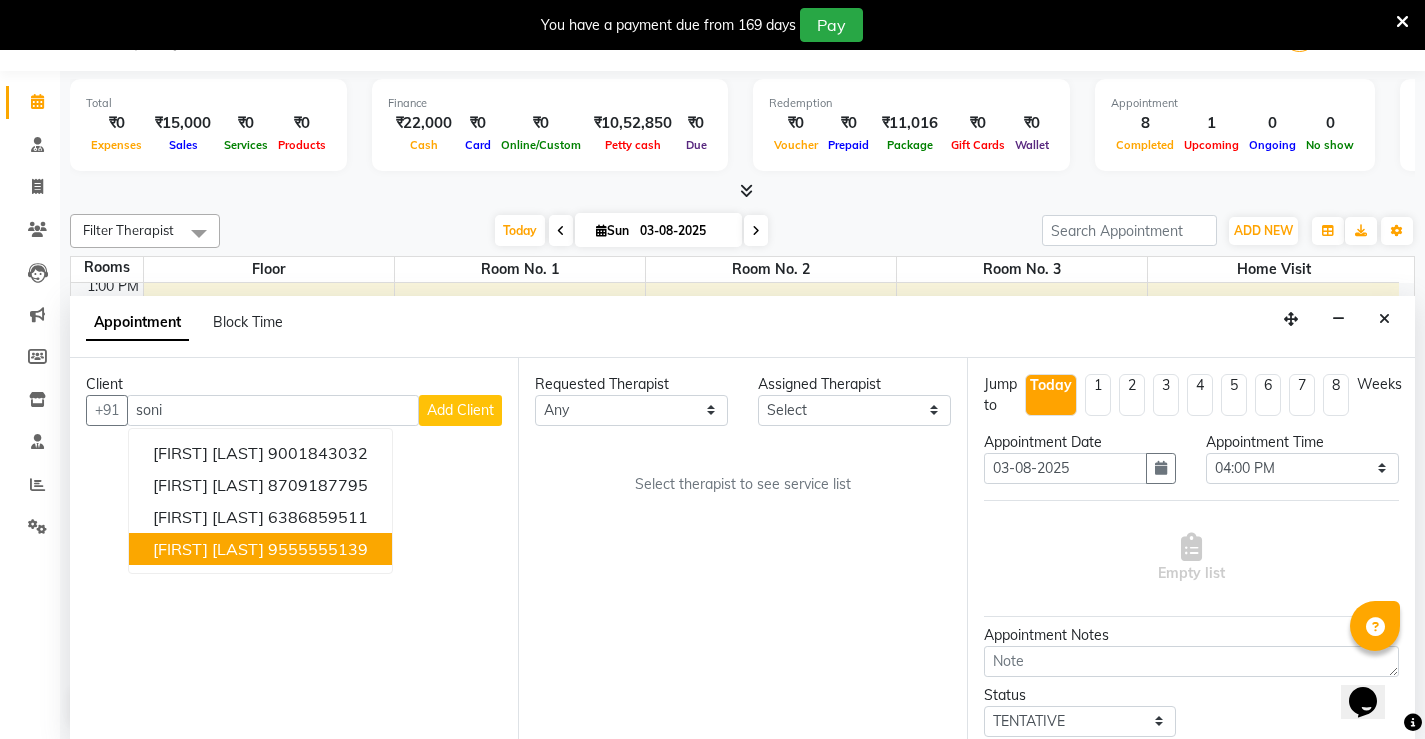 click on "9555555139" at bounding box center (318, 549) 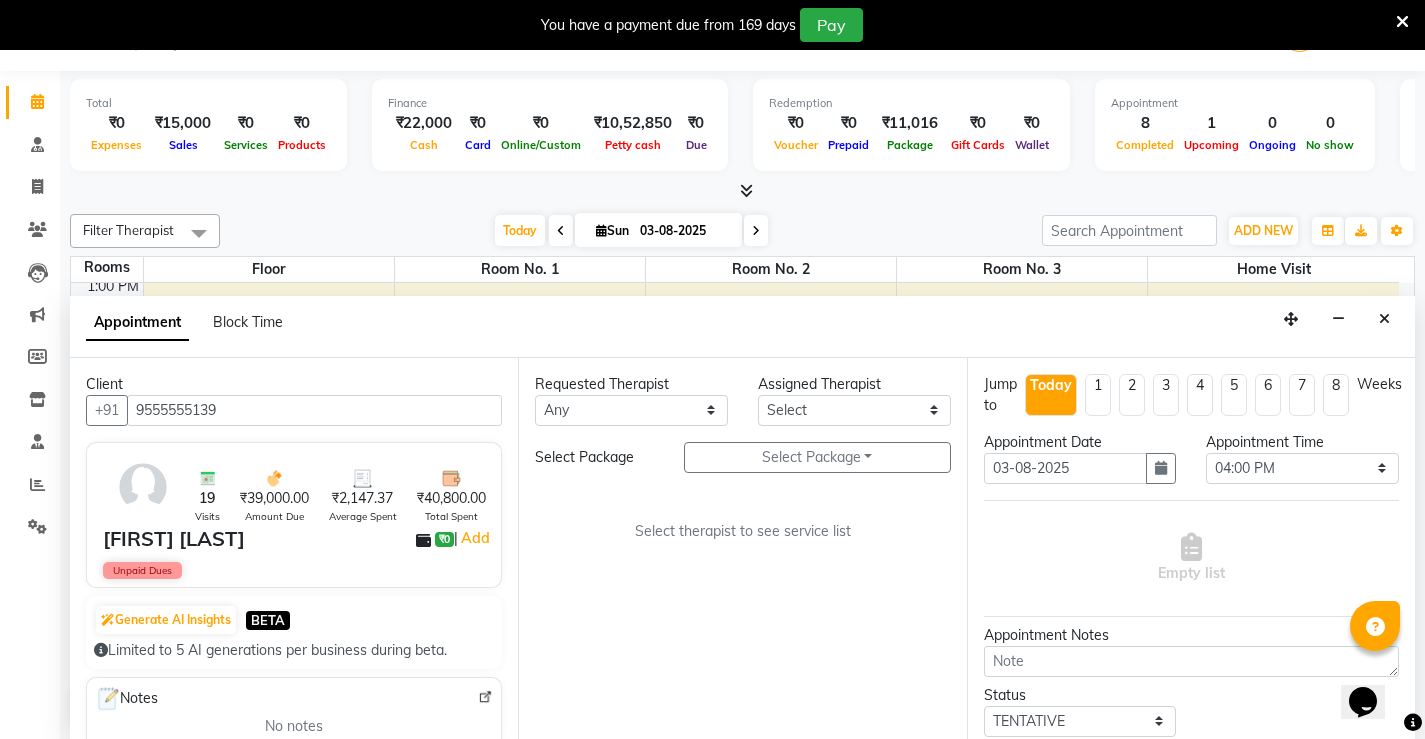 type on "9555555139" 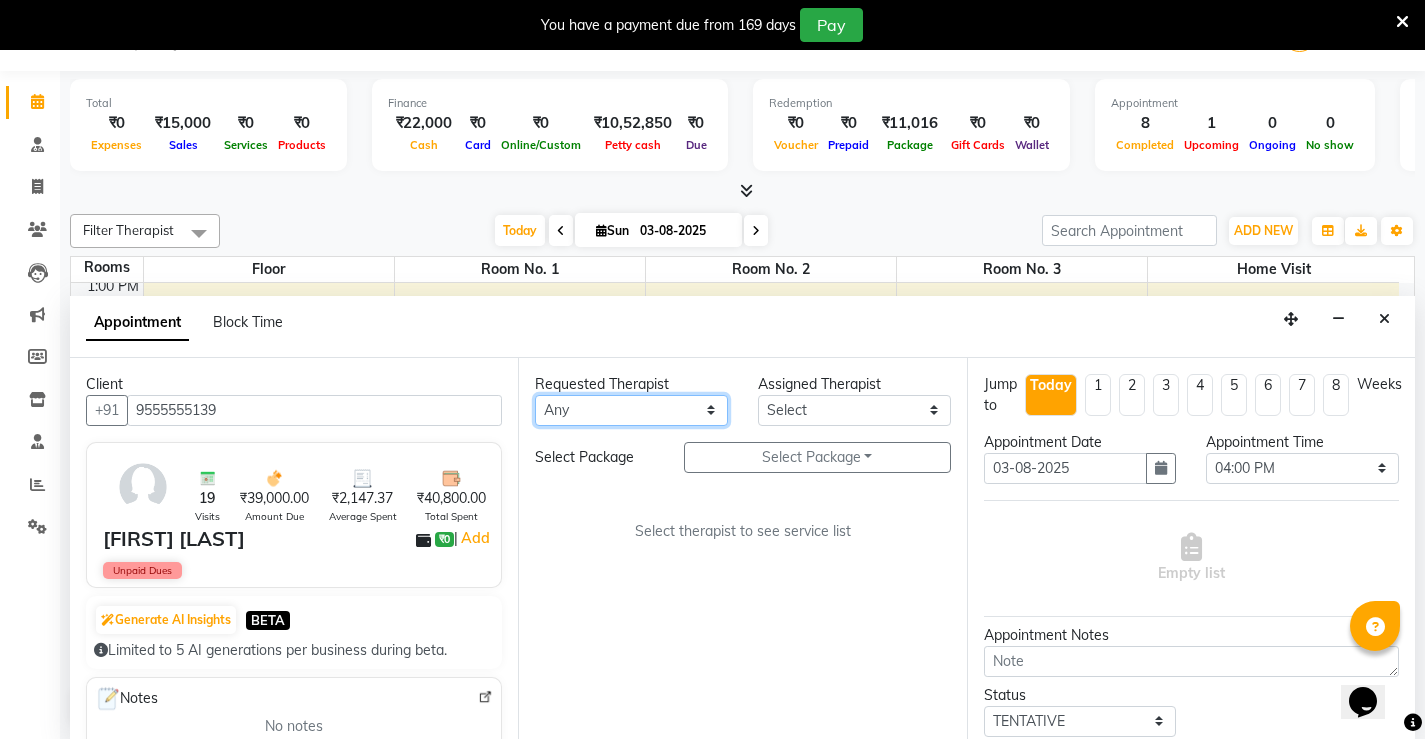 click on "Select [FIRST] [FIRST] [FIRST] [FIRST] [FIRST] [FIRST] [FIRST] [FIRST] [FIRST] [FIRST] [FIRST] [FIRST] [FIRST] [FIRST] [FIRST] [FIRST] [FIRST] [FIRST] [FIRST] [FIRST] [FIRST] [FIRST] [FIRST]" at bounding box center (631, 410) 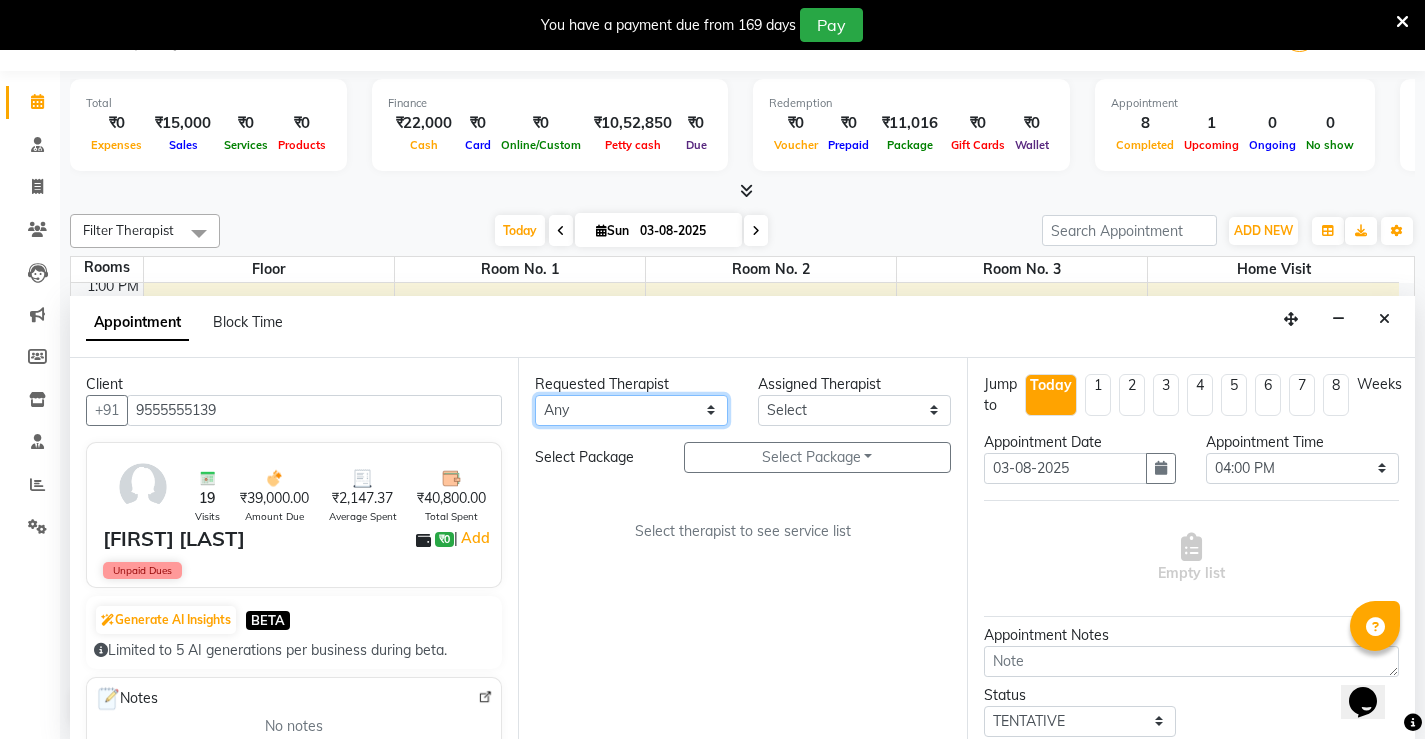 select on "68703" 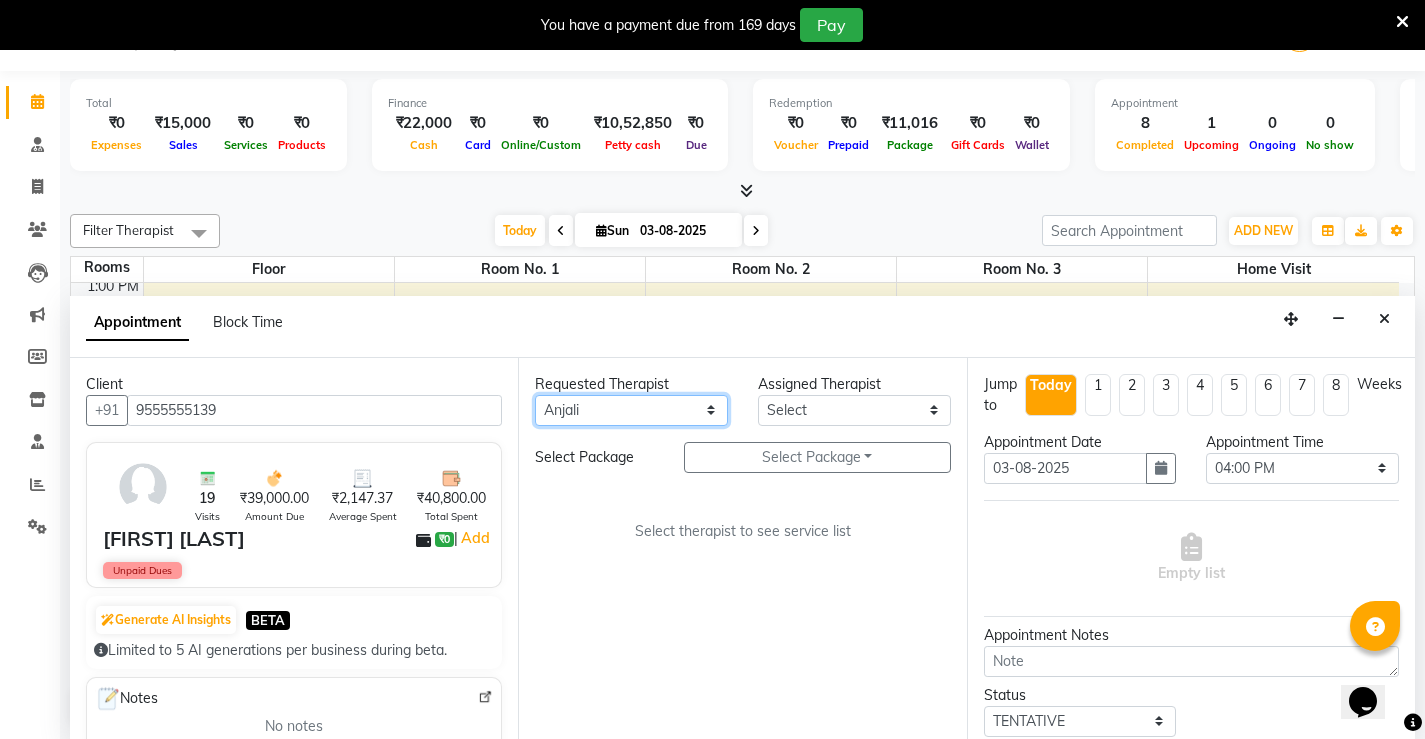 click on "Select [FIRST] [FIRST] [FIRST] [FIRST] [FIRST] [FIRST] [FIRST] [FIRST] [FIRST] [FIRST] [FIRST] [FIRST] [FIRST] [FIRST] [FIRST] [FIRST] [FIRST] [FIRST] [FIRST] [FIRST] [FIRST] [FIRST] [FIRST]" at bounding box center (631, 410) 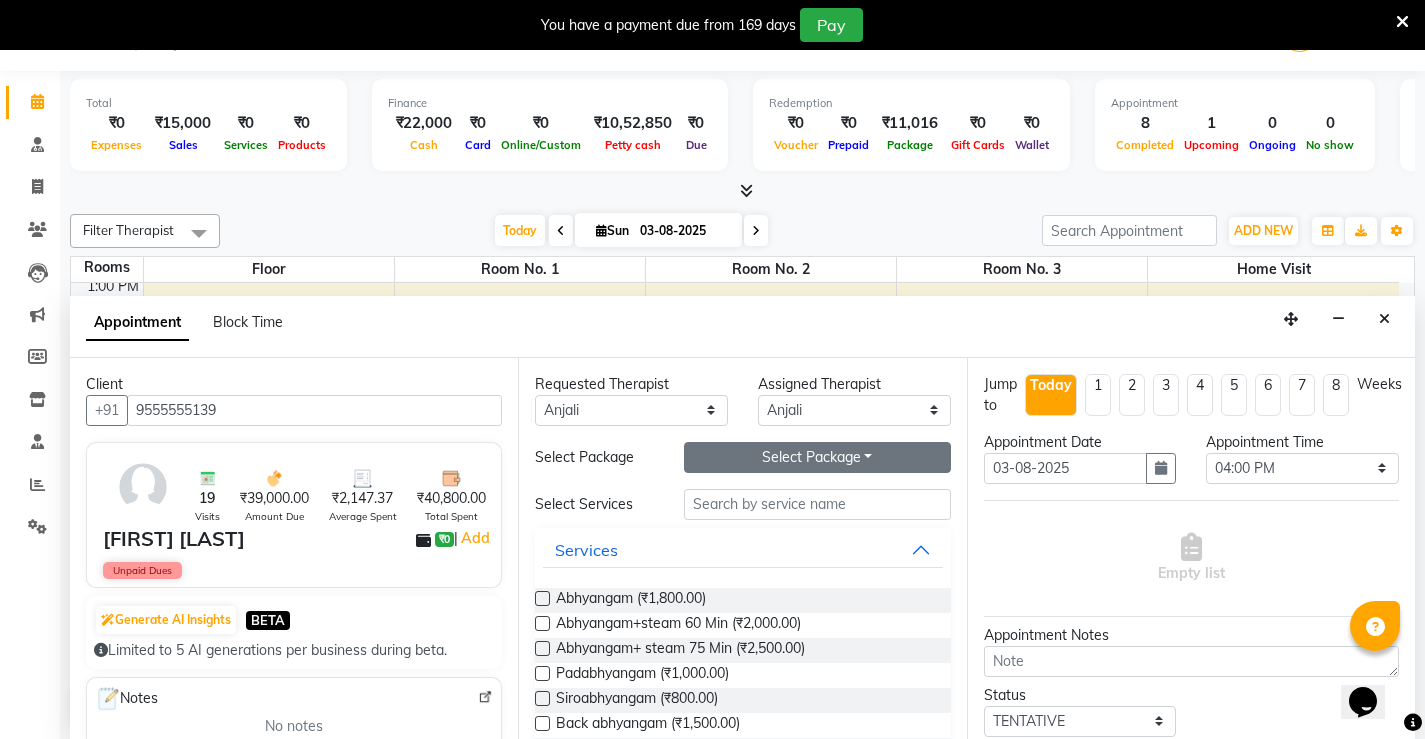 click on "Select Package  Toggle Dropdown" at bounding box center (817, 457) 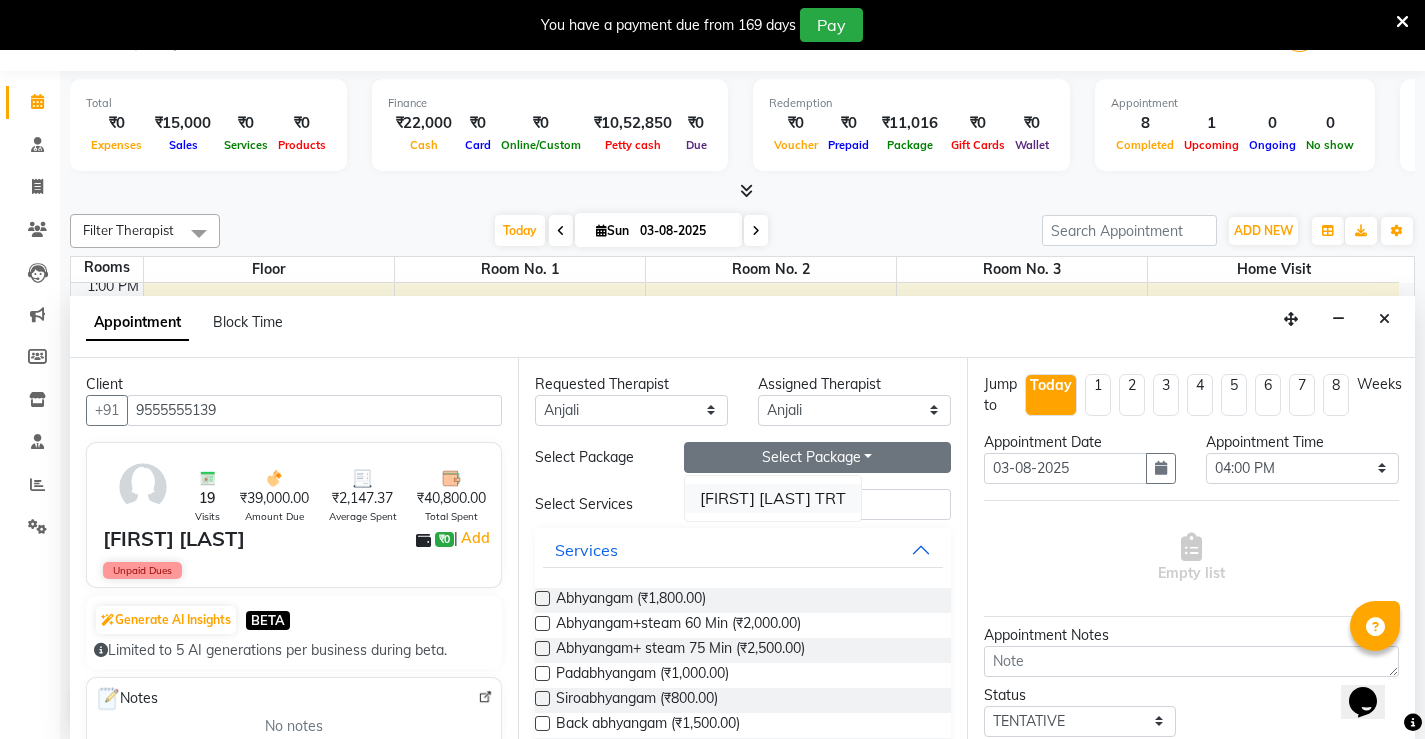 click on "[FIRST] [LAST] TRT" at bounding box center (773, 498) 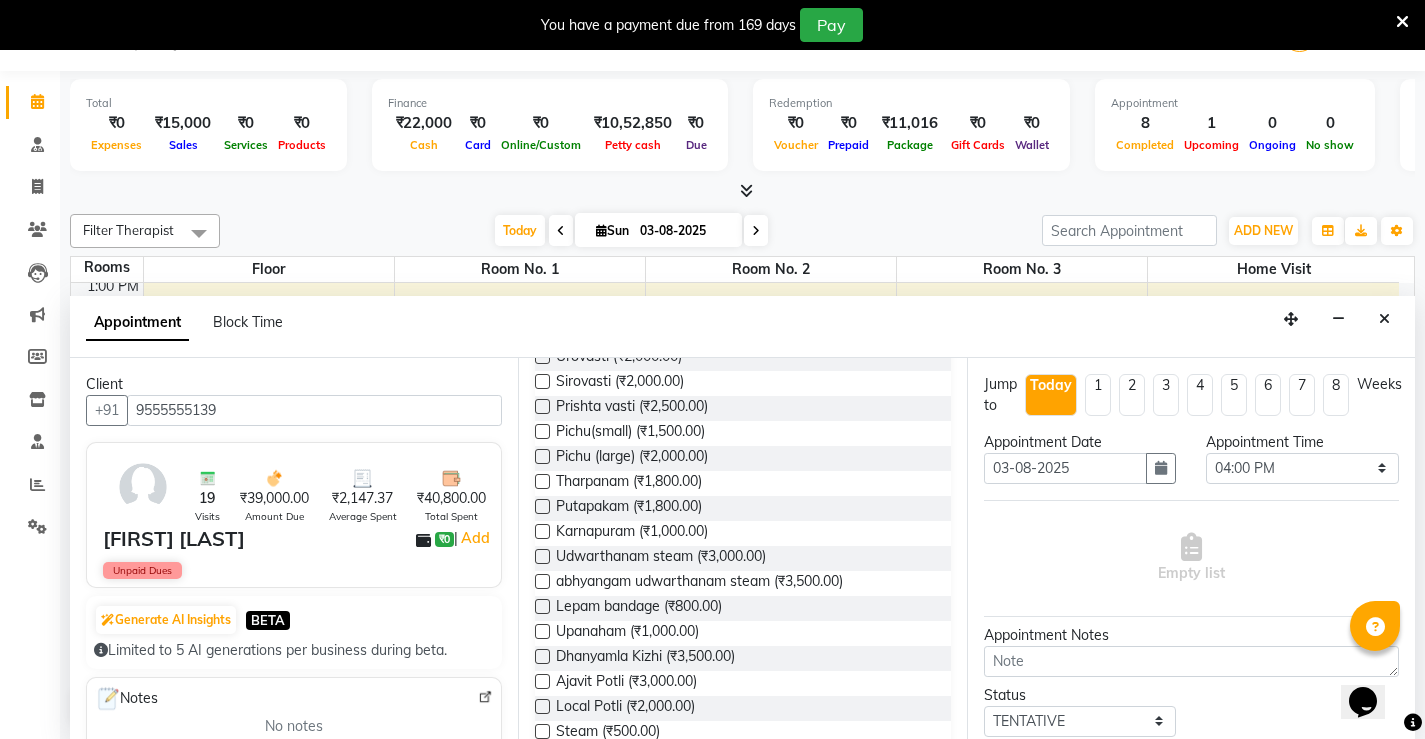 scroll, scrollTop: 1000, scrollLeft: 0, axis: vertical 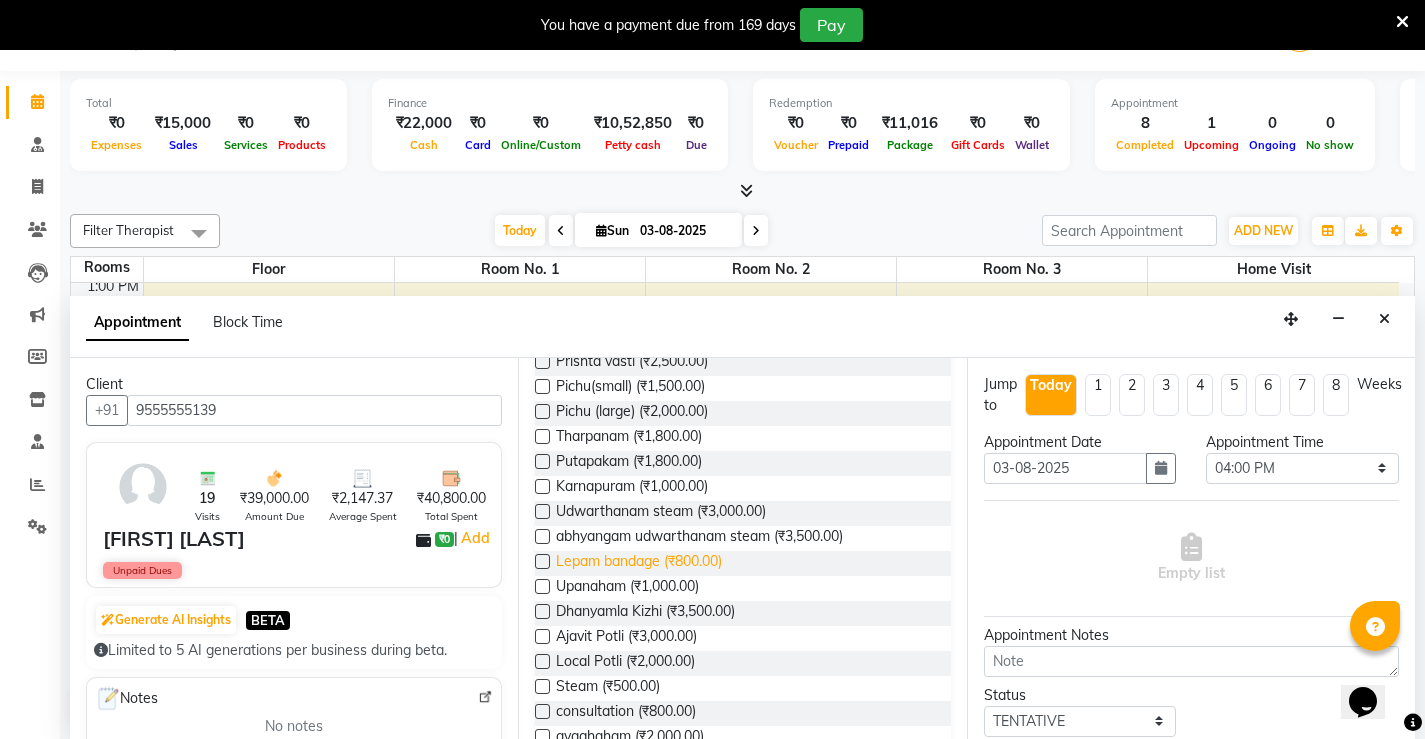 click on "Lepam bandage (₹800.00)" at bounding box center [639, 563] 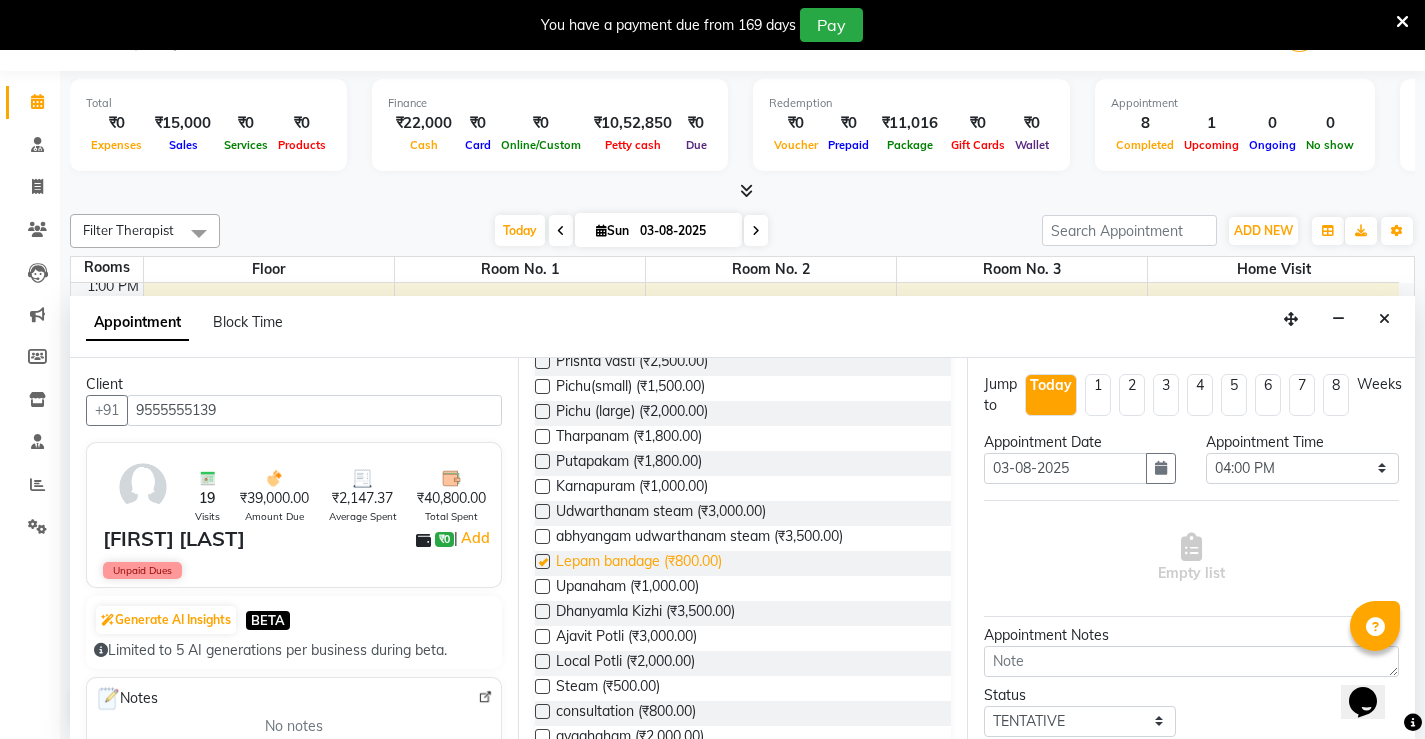 checkbox on "false" 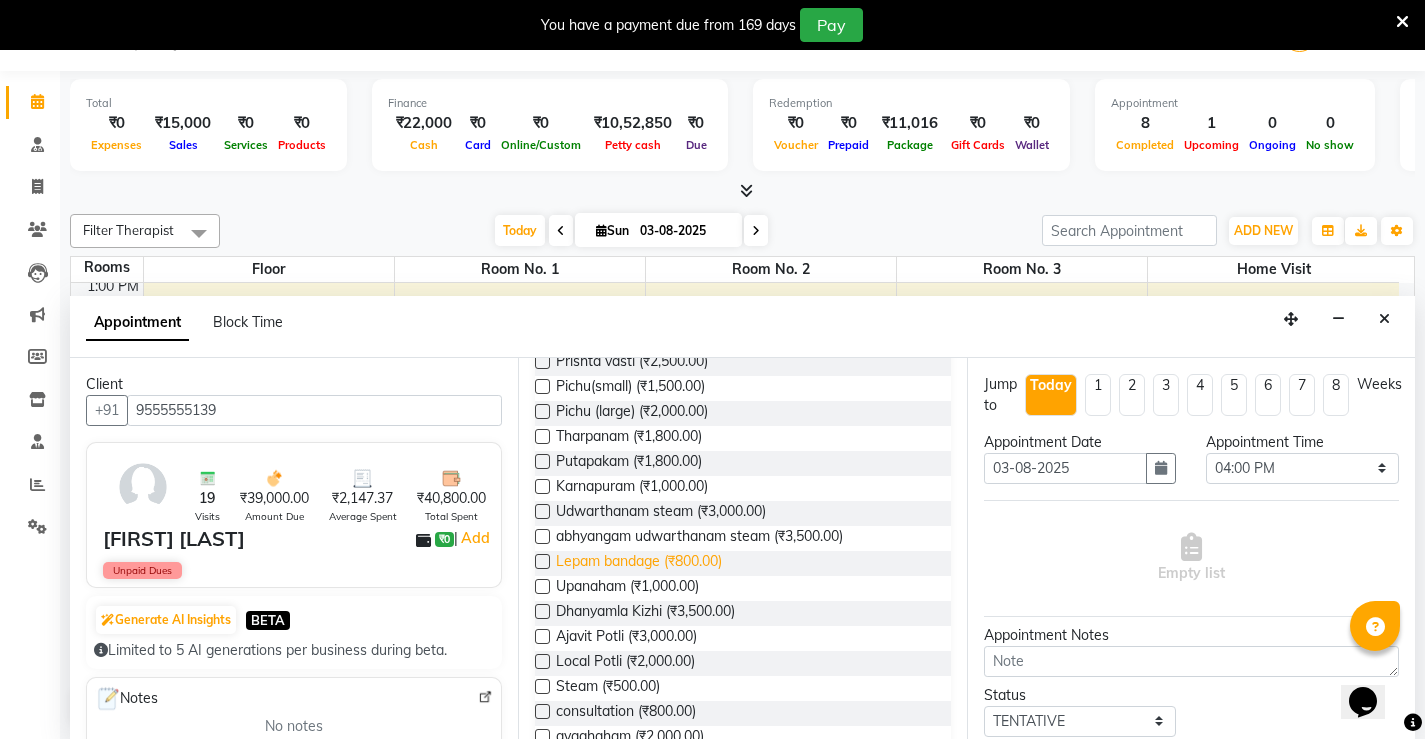 select on "2653" 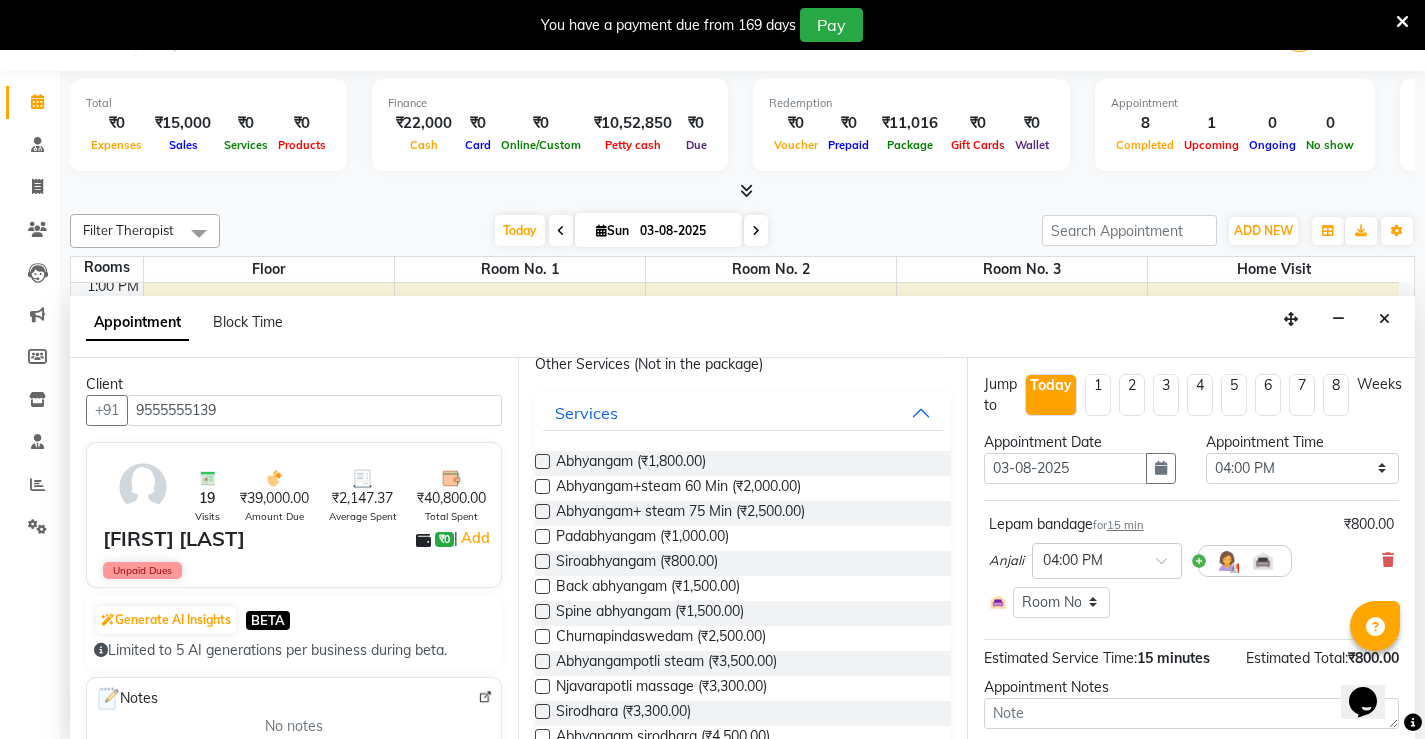 scroll, scrollTop: 0, scrollLeft: 0, axis: both 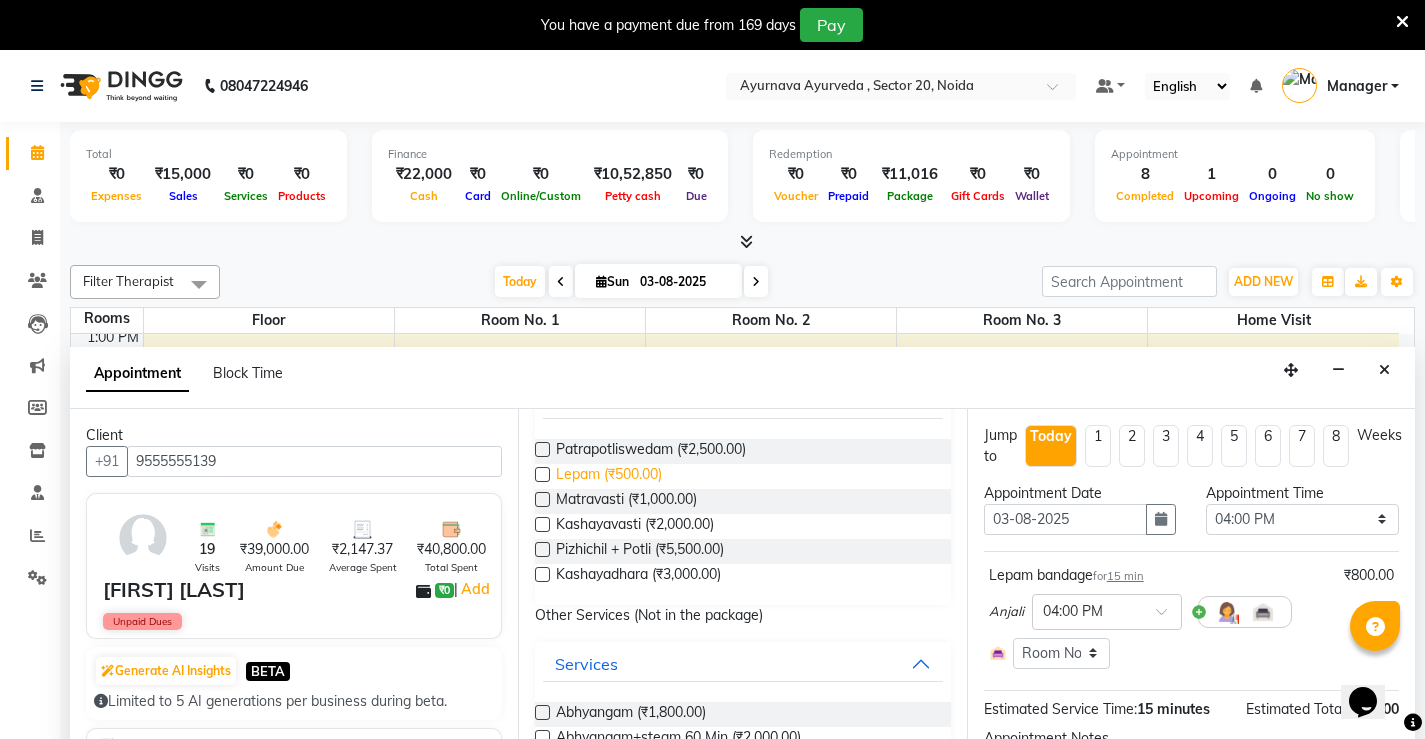 click on "Lepam (₹500.00)" at bounding box center (609, 476) 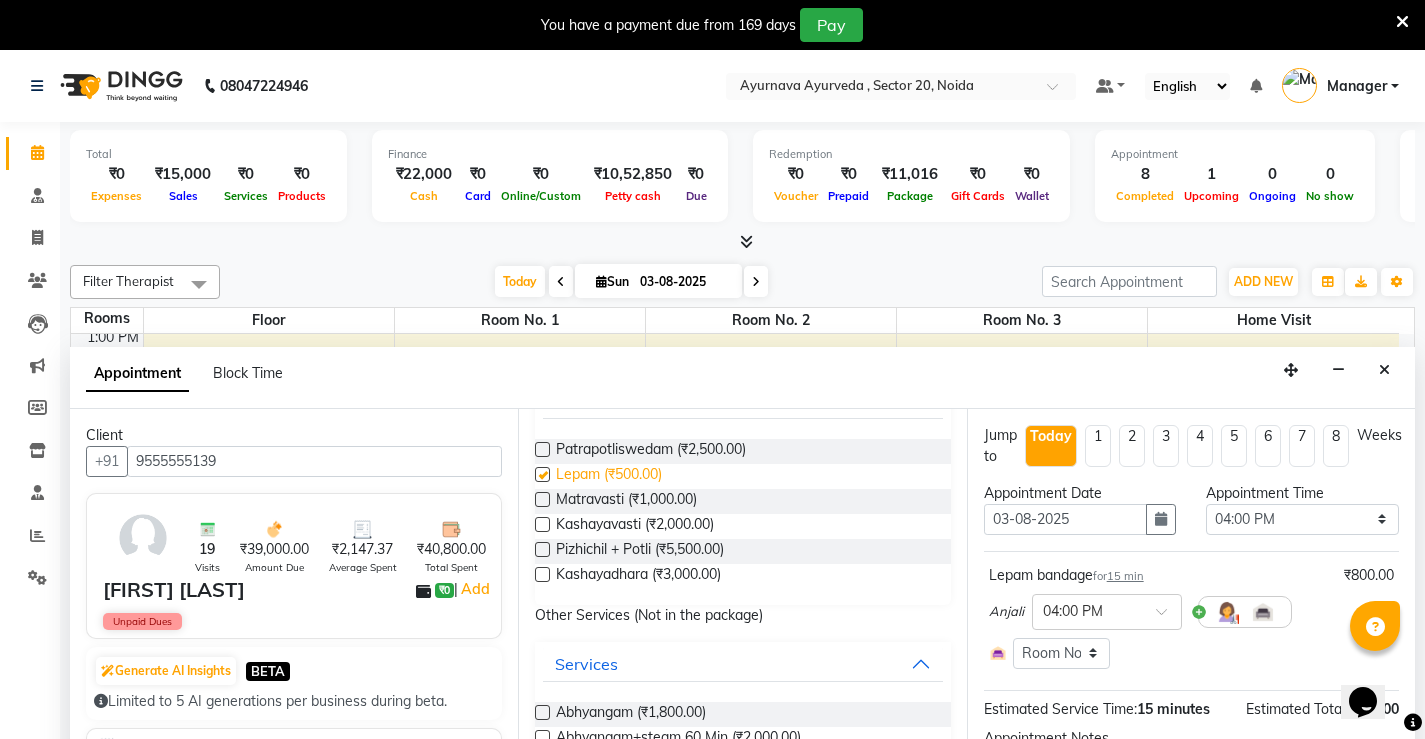 checkbox on "false" 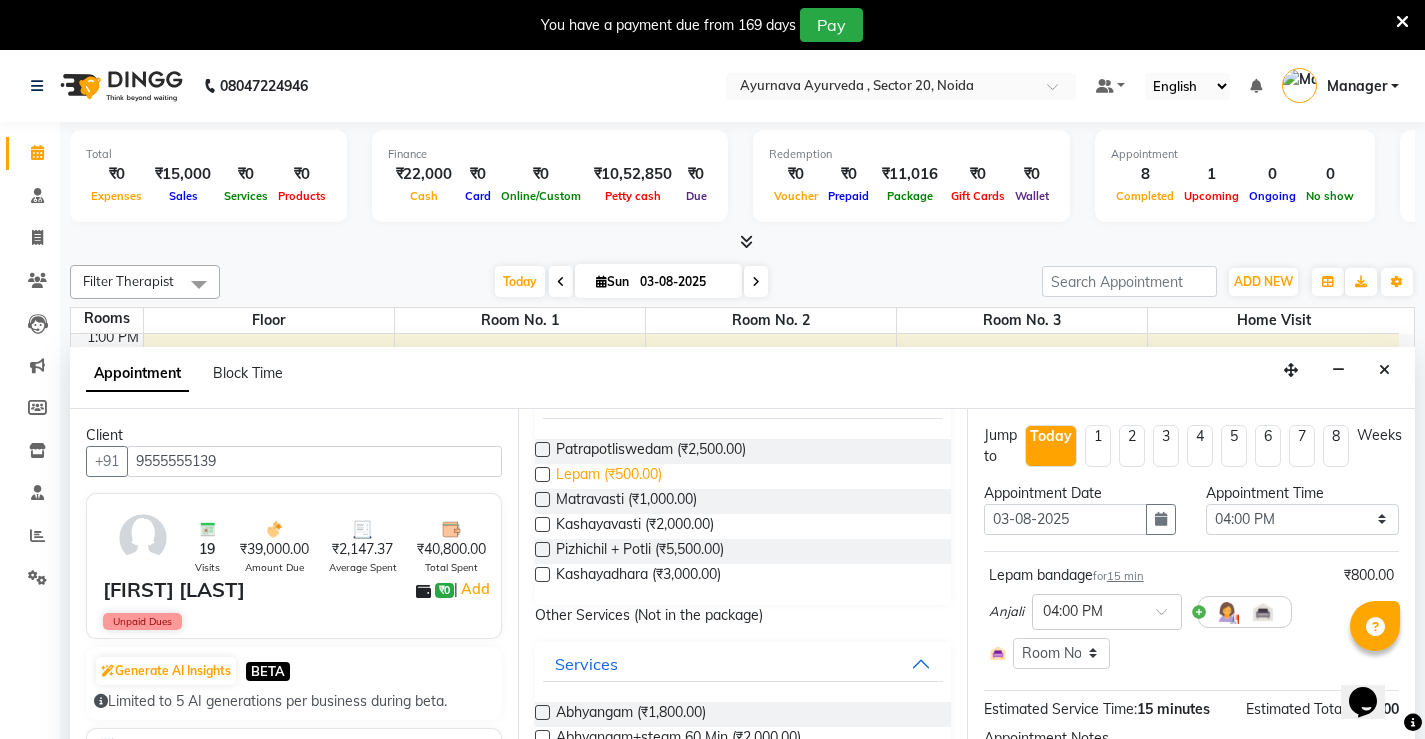 select on "2653" 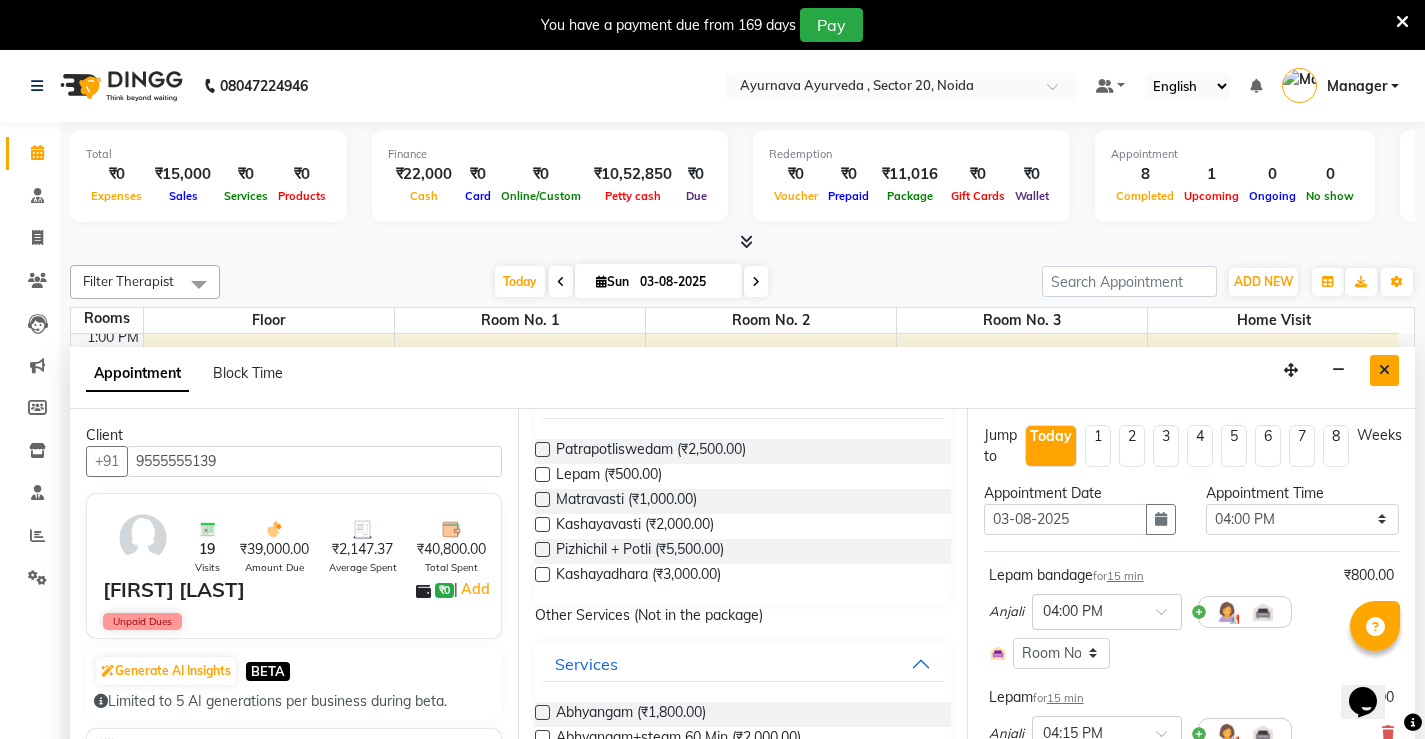 click at bounding box center (1384, 370) 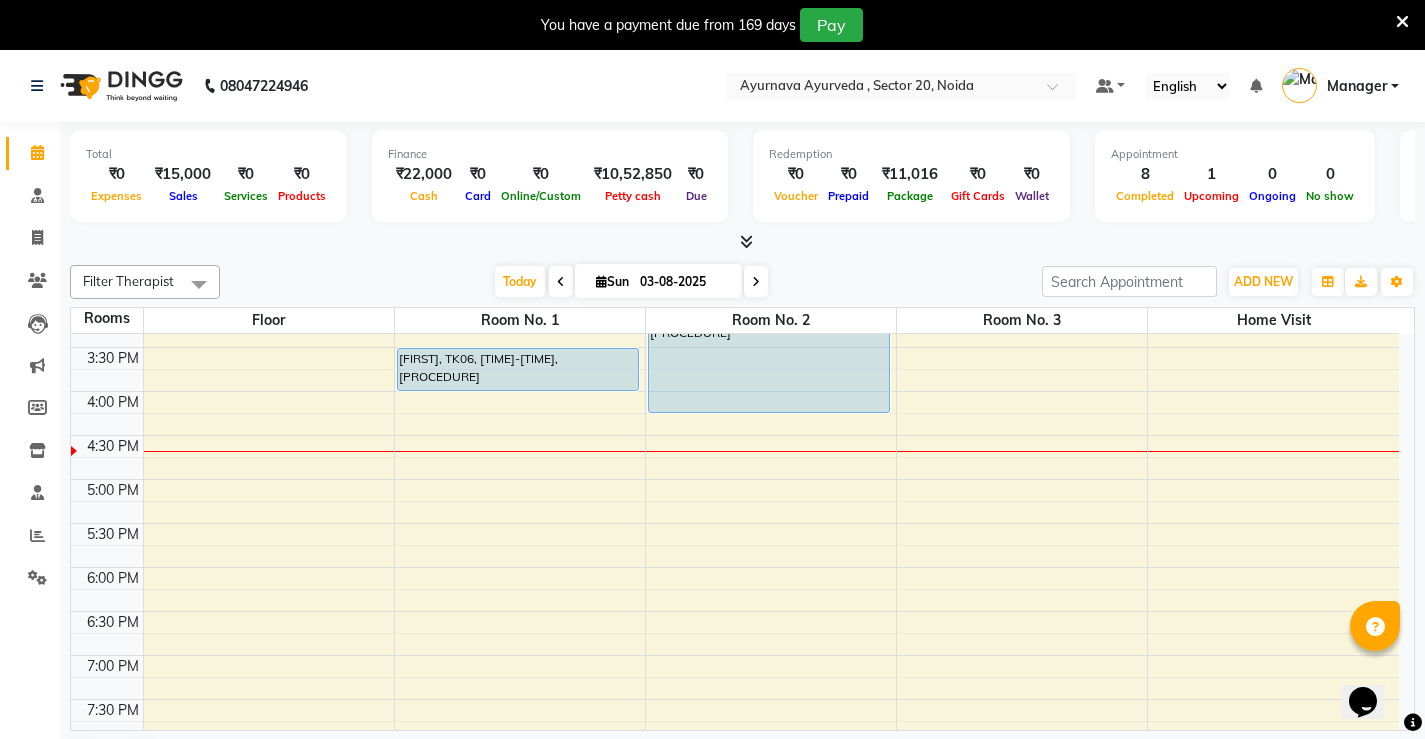 scroll, scrollTop: 735, scrollLeft: 0, axis: vertical 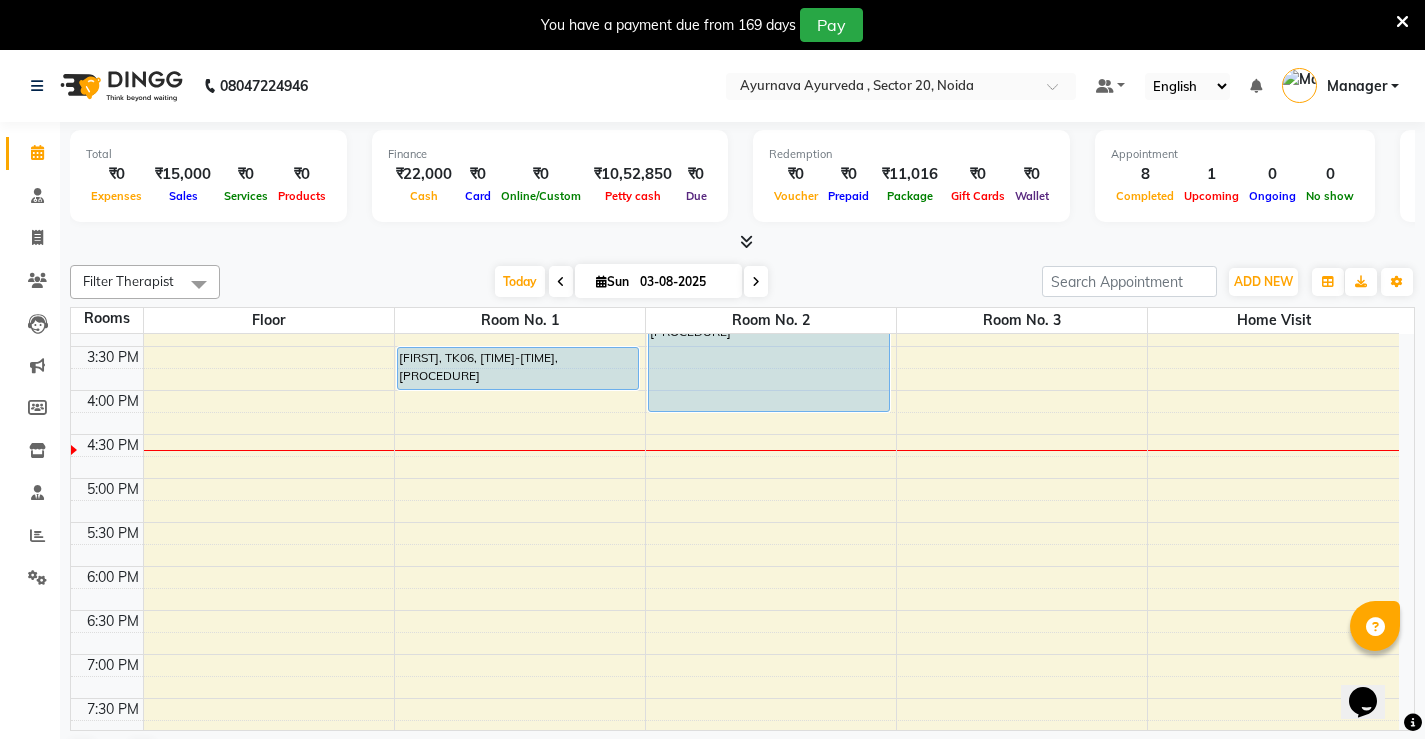 click on "[FIRST] [LAST], TK02, [TIME]-[TIME], [PROCEDURE]     [FIRST] [LAST], TK02, [TIME]-[TIME], [PROCEDURE]     [FIRST] [LAST], TK04, [TIME]-[TIME], [PROCEDURE]     [FIRST] [LAST], TK04, [TIME]-[TIME], [PROCEDURE]    [FIRST], TK06, [TIME]-[TIME], [PROCEDURE]     [FIRST], TK05, [TIME]-[TIME], [PROCEDURE]     [FIRST], TK05, [TIME]-[TIME], [PROCEDURE]    [FIRST] [LAST], TK03, [TIME]-[TIME], [PROCEDURE]     [FIRST] [LAST], TK01, [TIME]-[TIME], [PROCEDURE]     [FIRST] [LAST], TK01, [TIME]-[TIME], [PROCEDURE]" at bounding box center [735, 214] 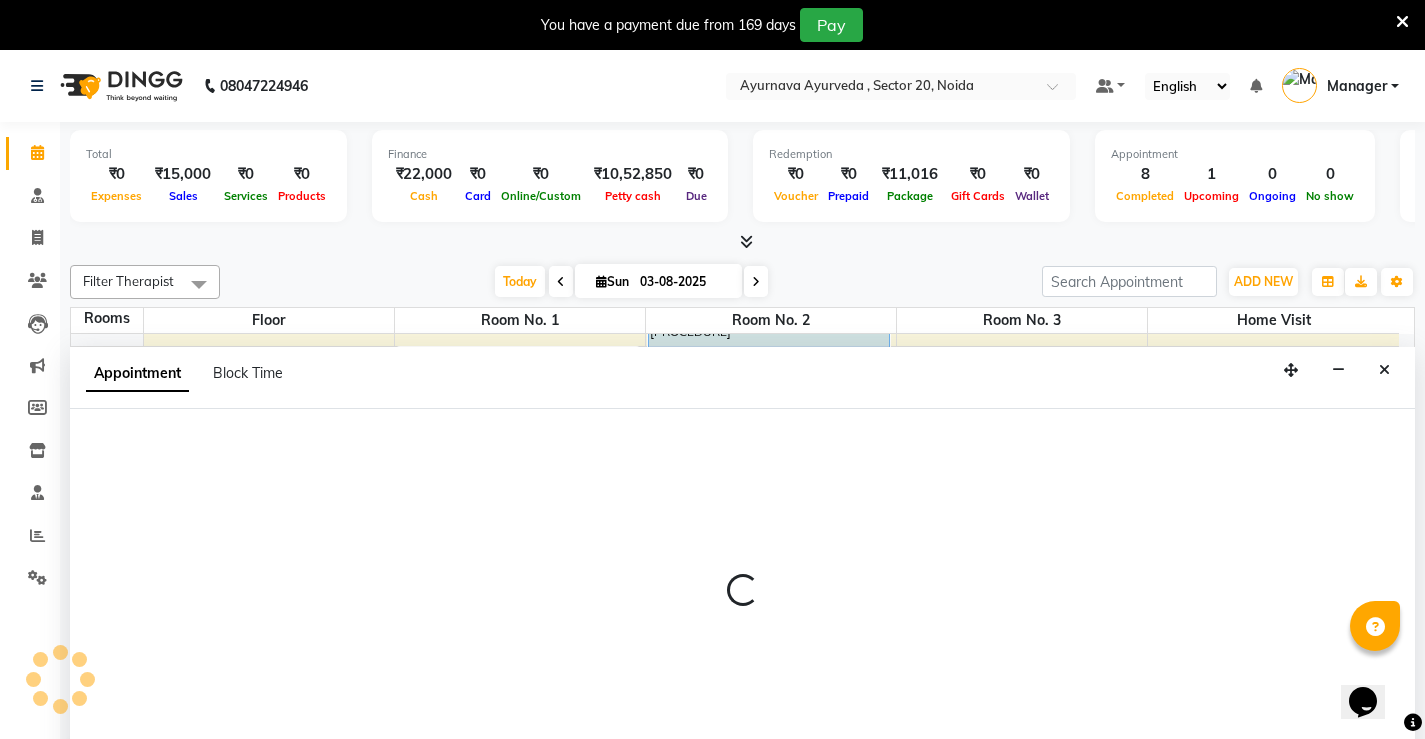 scroll, scrollTop: 51, scrollLeft: 0, axis: vertical 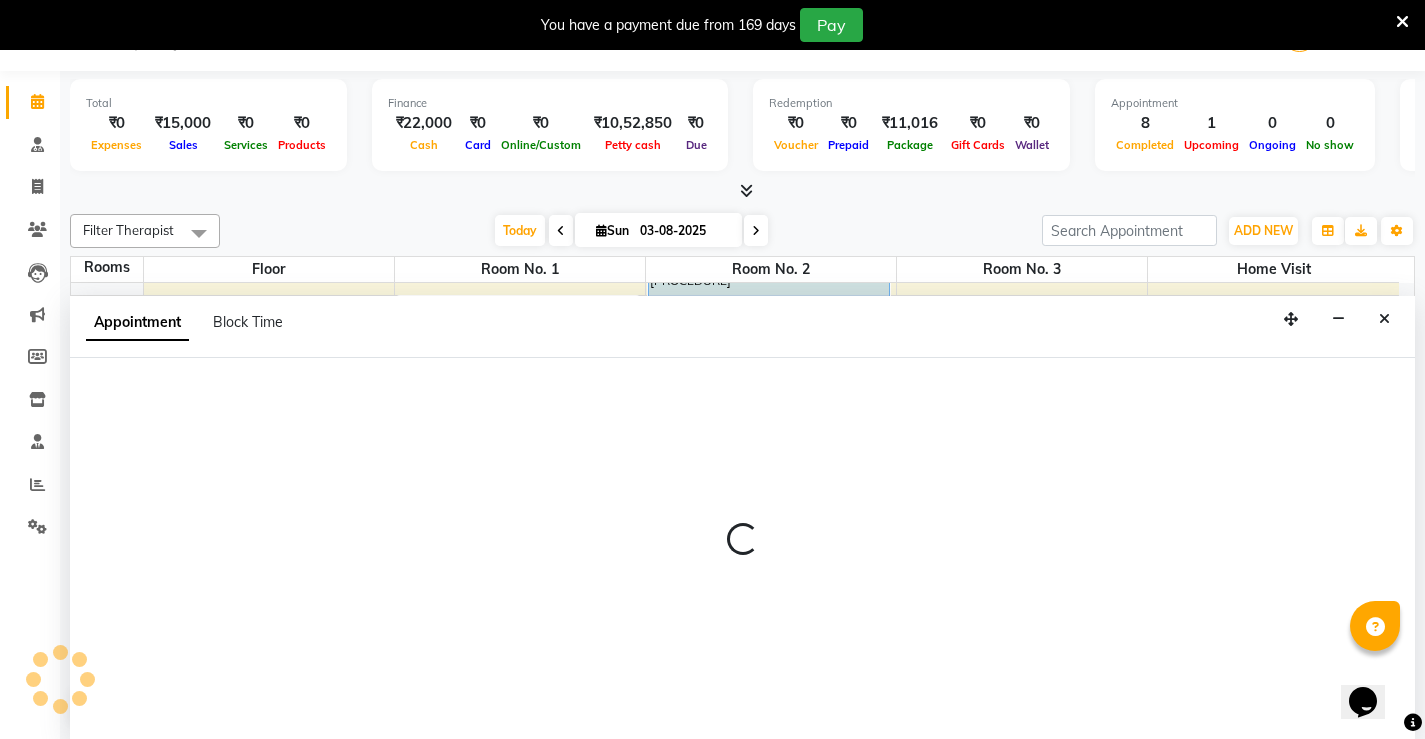 select on "990" 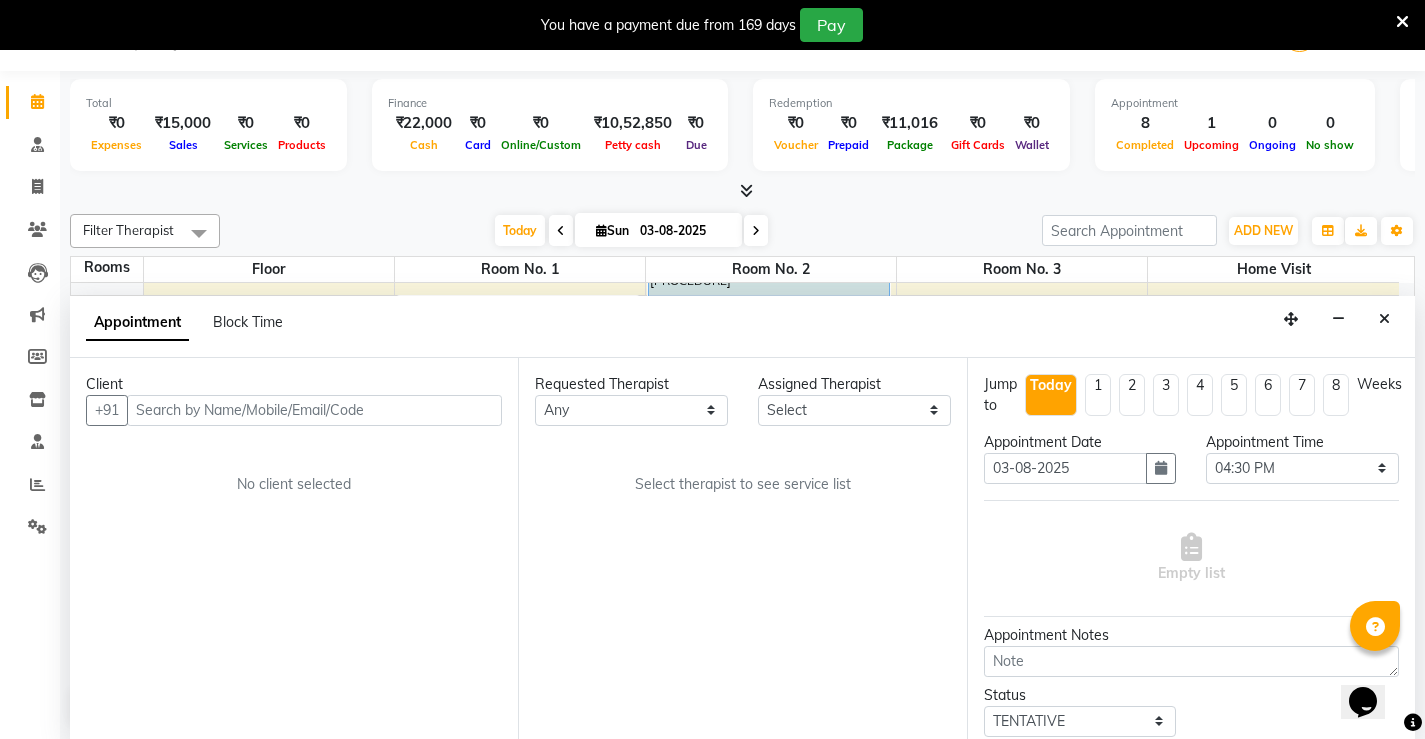 click at bounding box center [1402, 22] 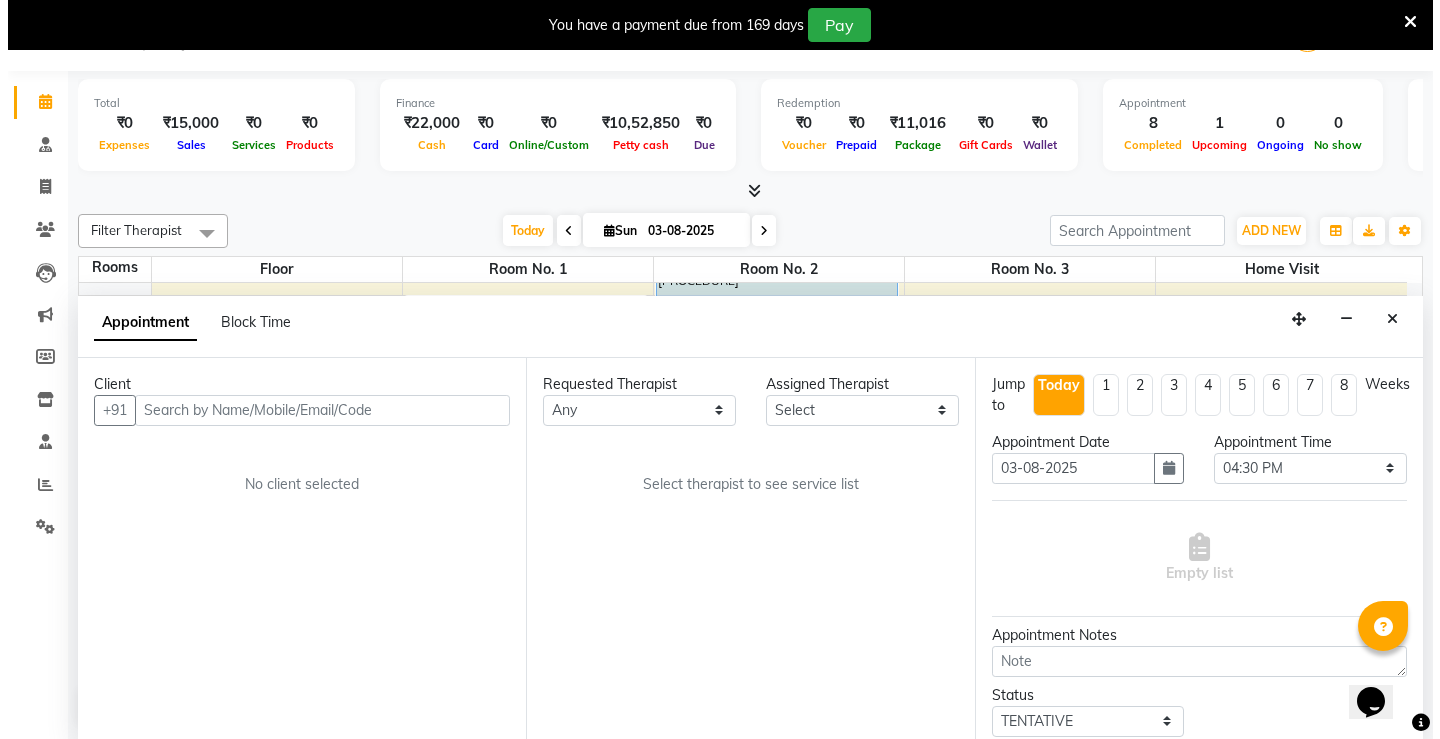 scroll, scrollTop: 1, scrollLeft: 0, axis: vertical 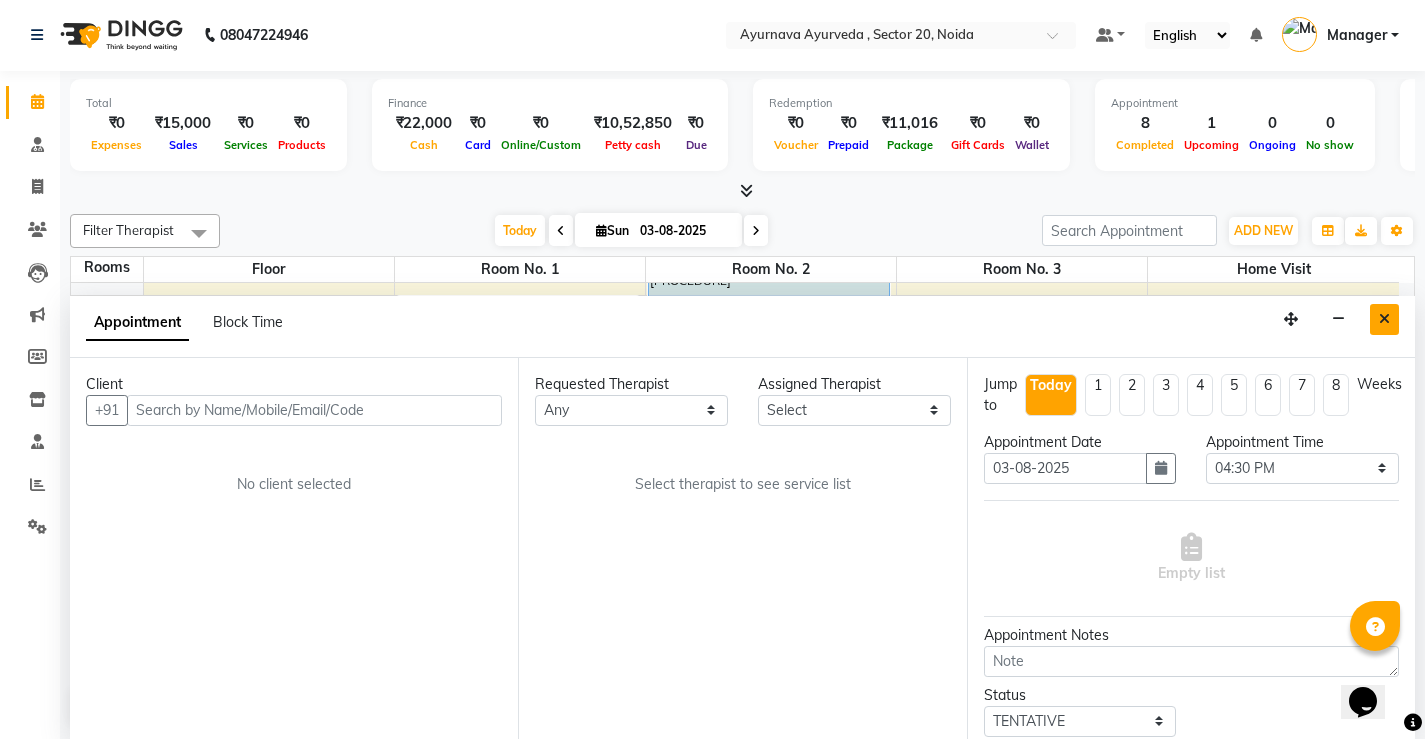 click at bounding box center (1384, 319) 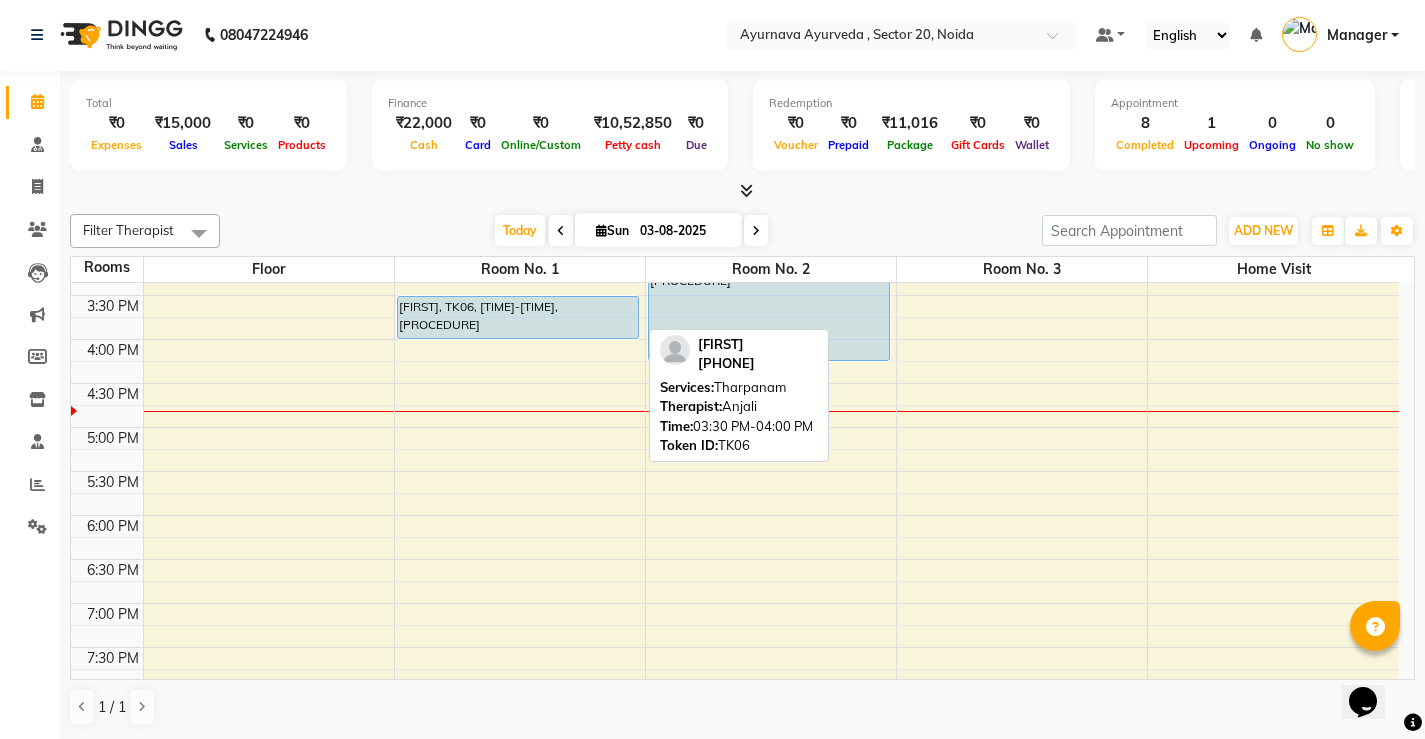 click on "[FIRST], TK06, [TIME]-[TIME], [PROCEDURE]" at bounding box center (518, 317) 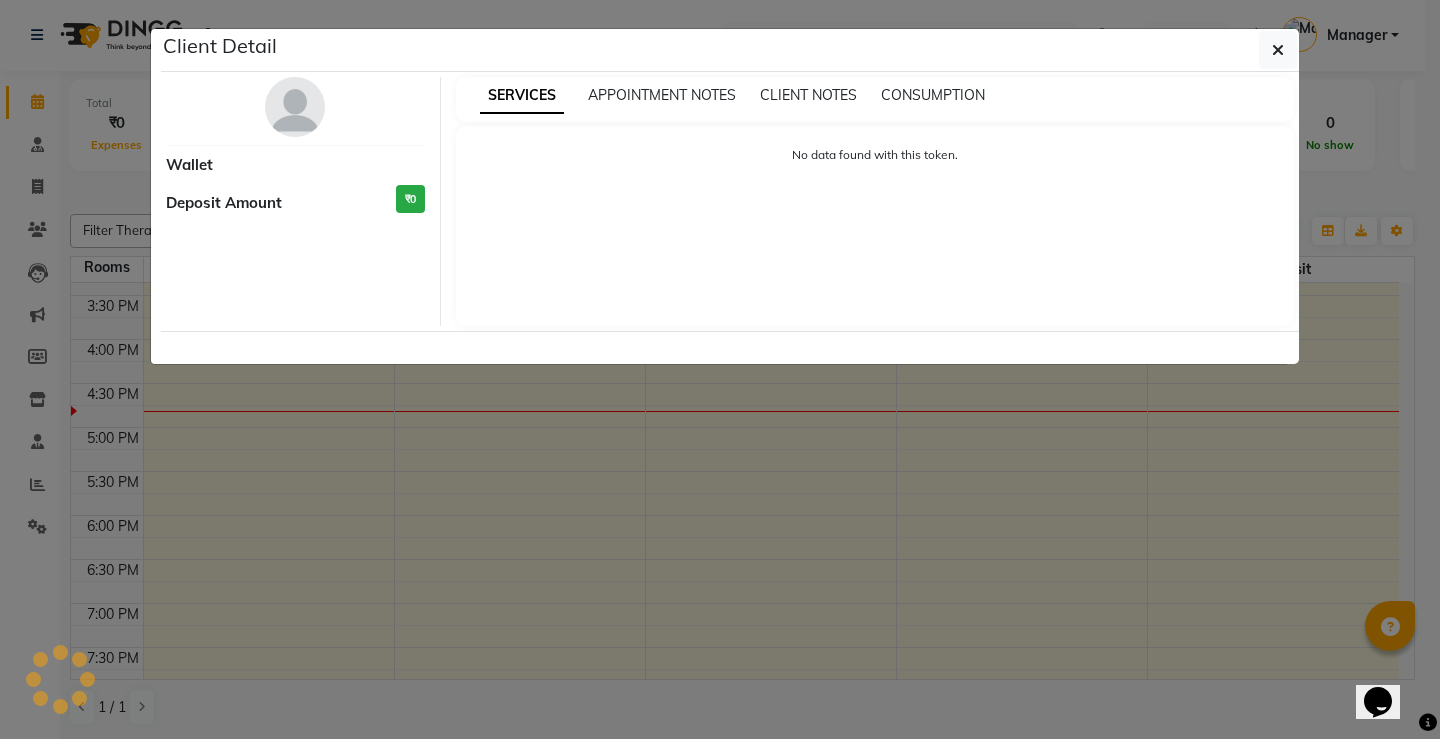 select on "5" 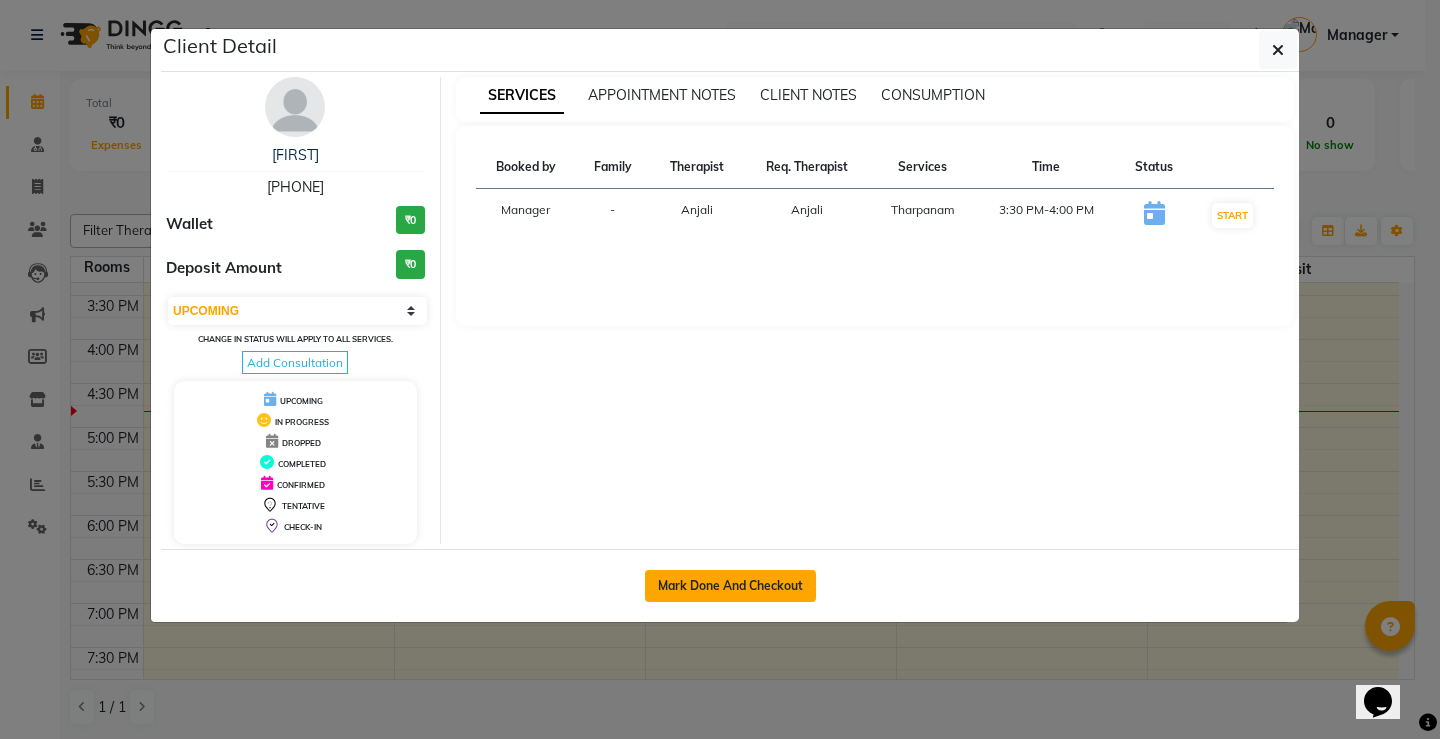 click on "Mark Done And Checkout" 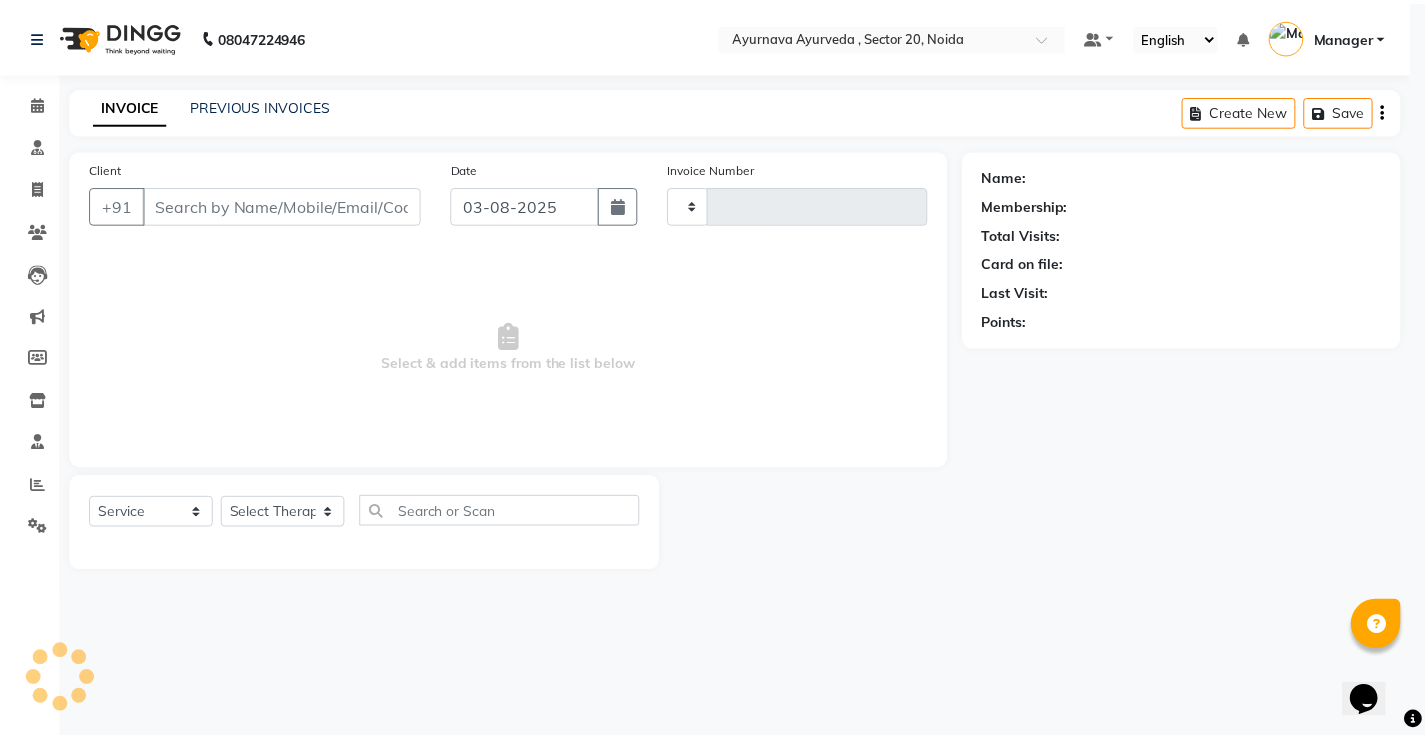 scroll, scrollTop: 0, scrollLeft: 0, axis: both 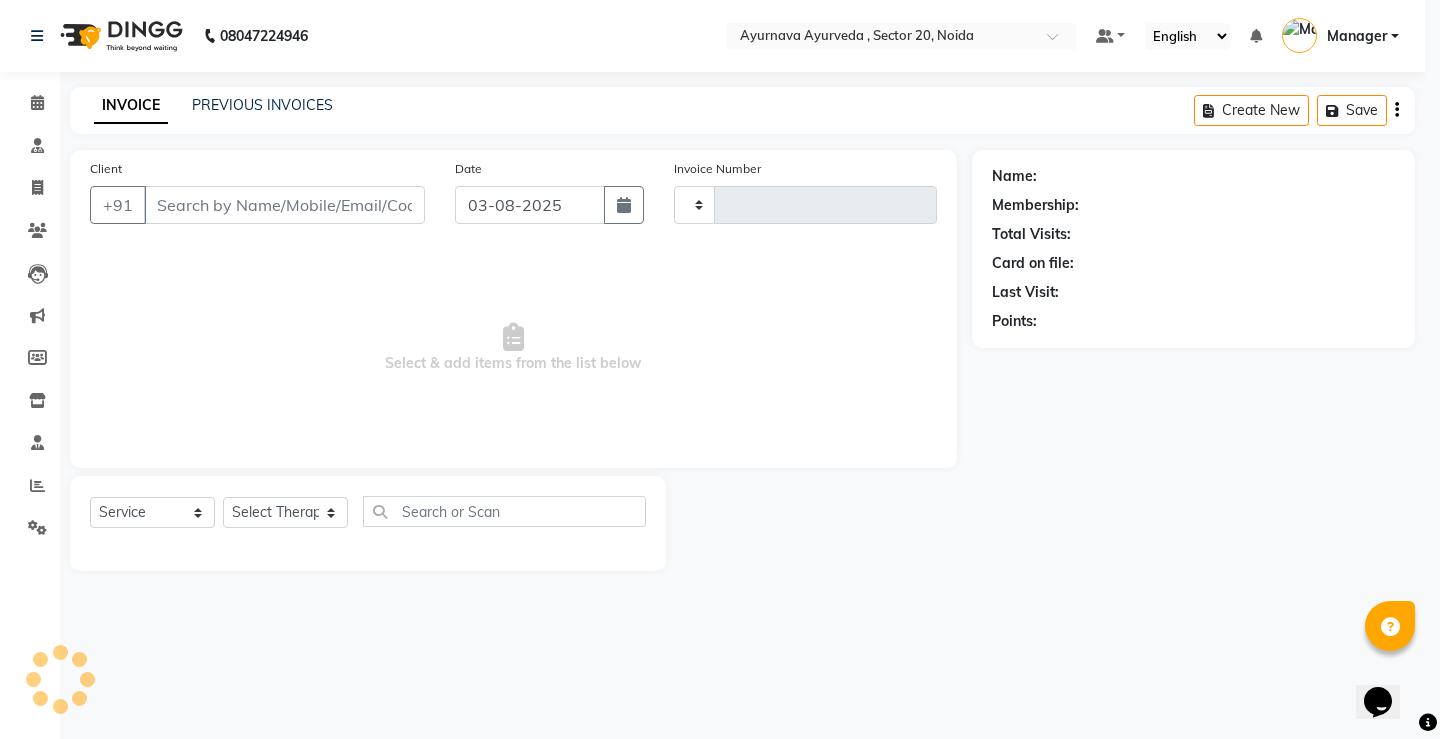 type on "1099" 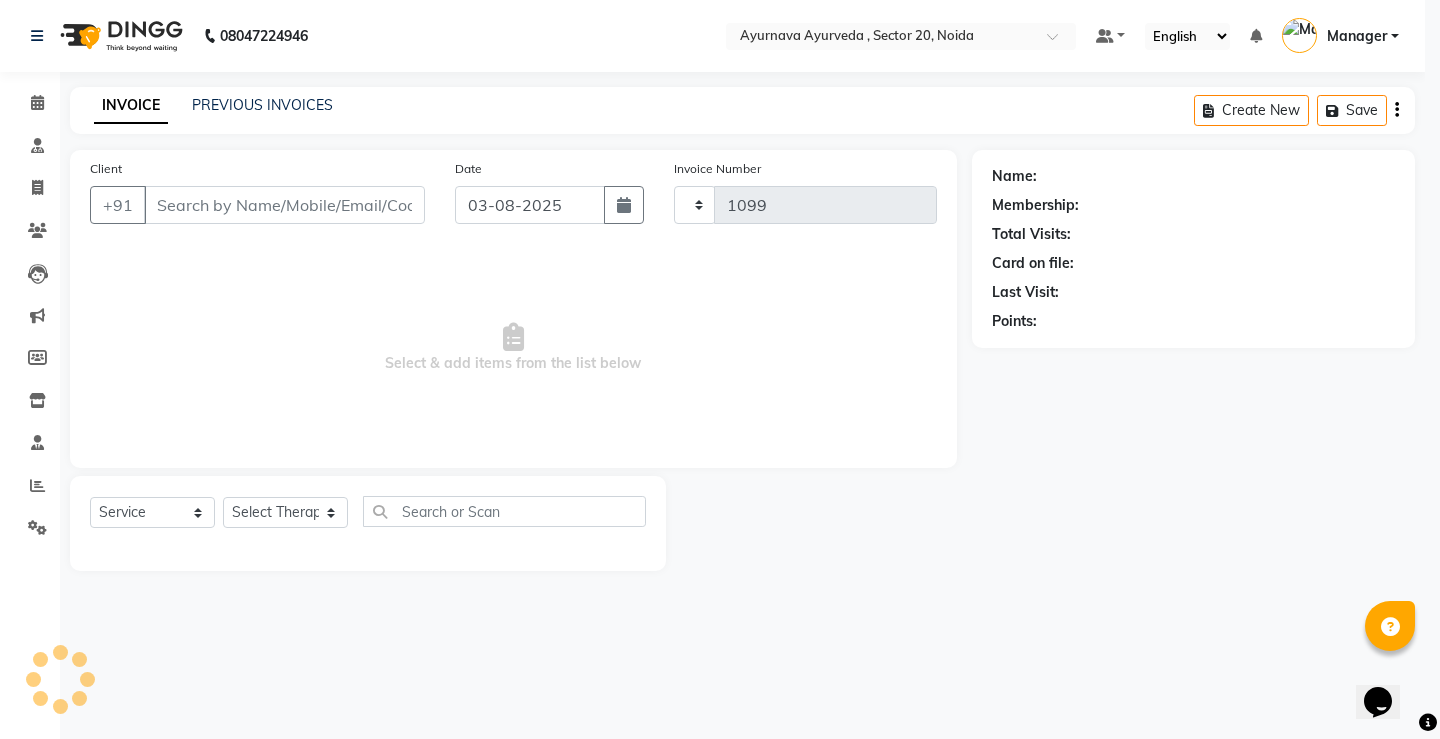 select on "5587" 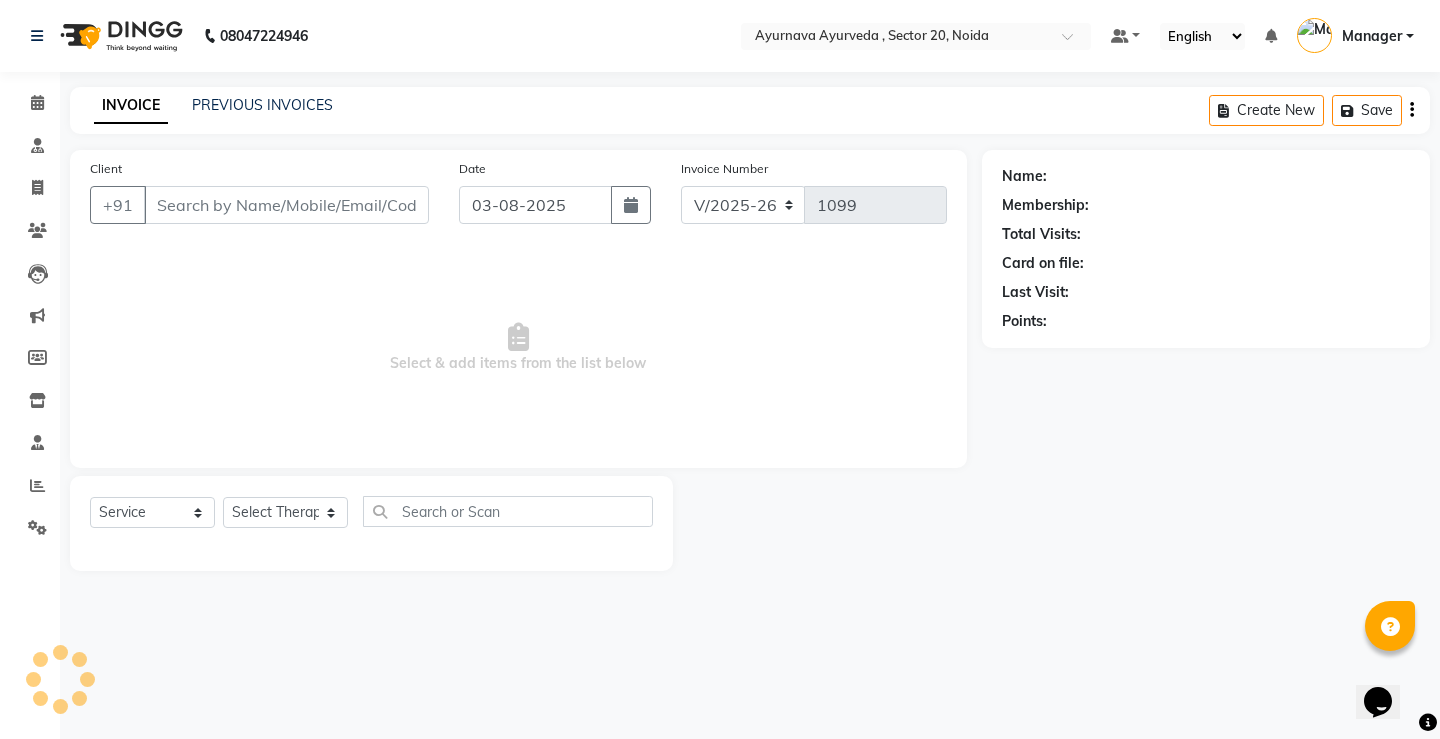 type on "[PHONE]" 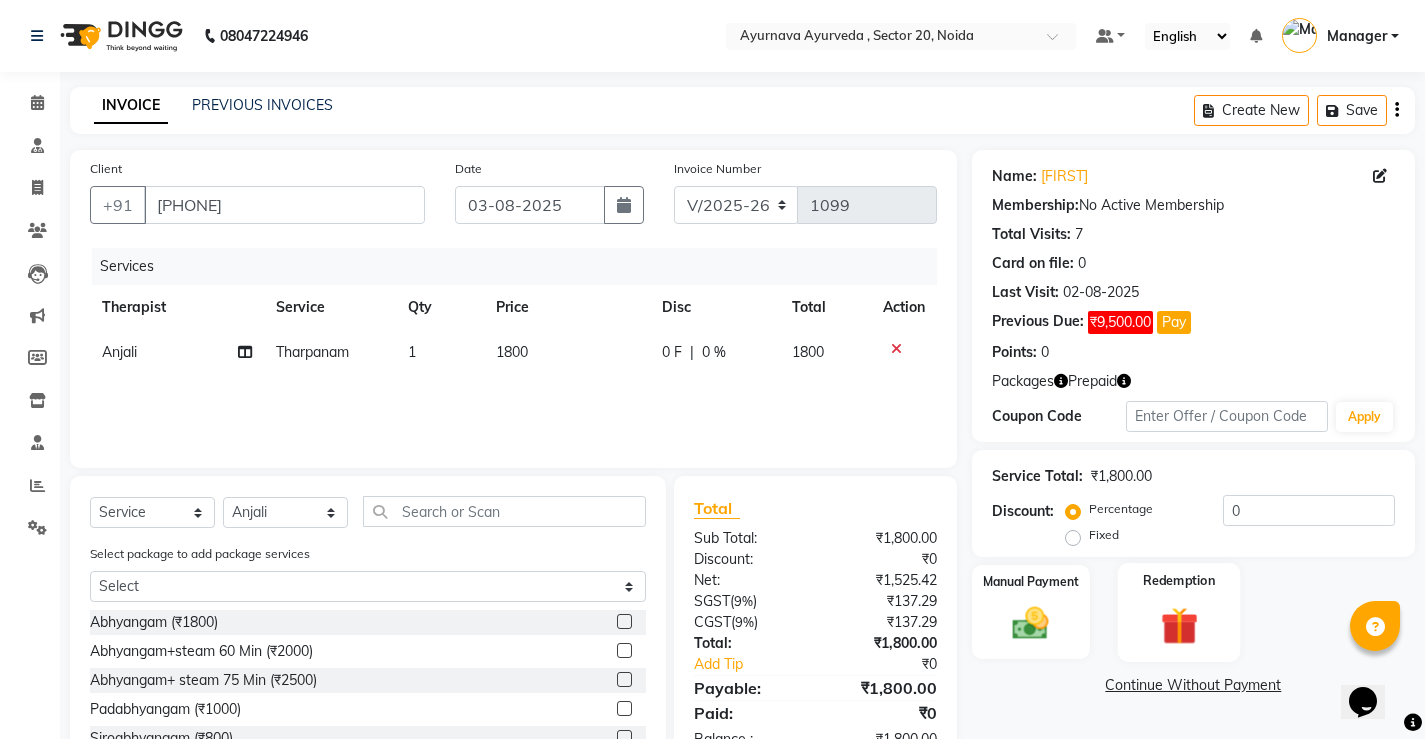 click 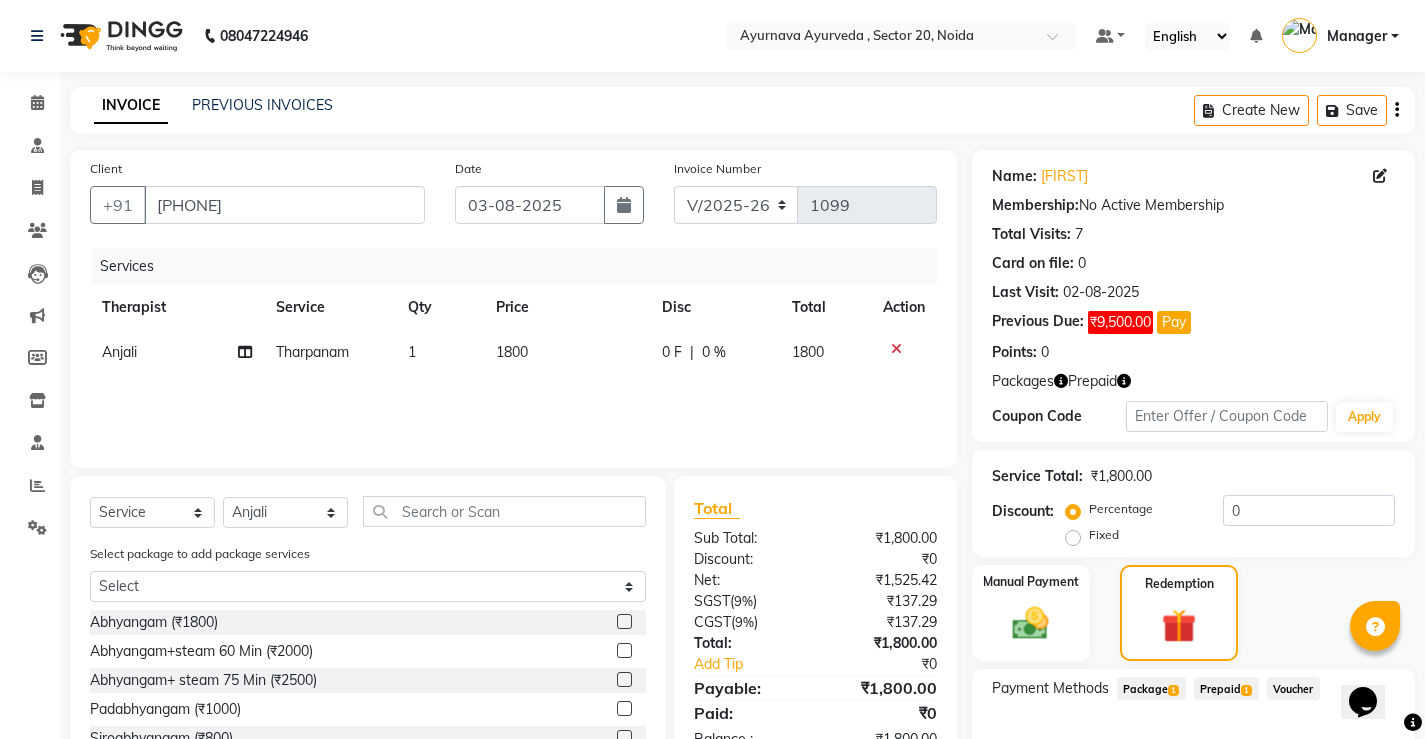 click on "Package  1" 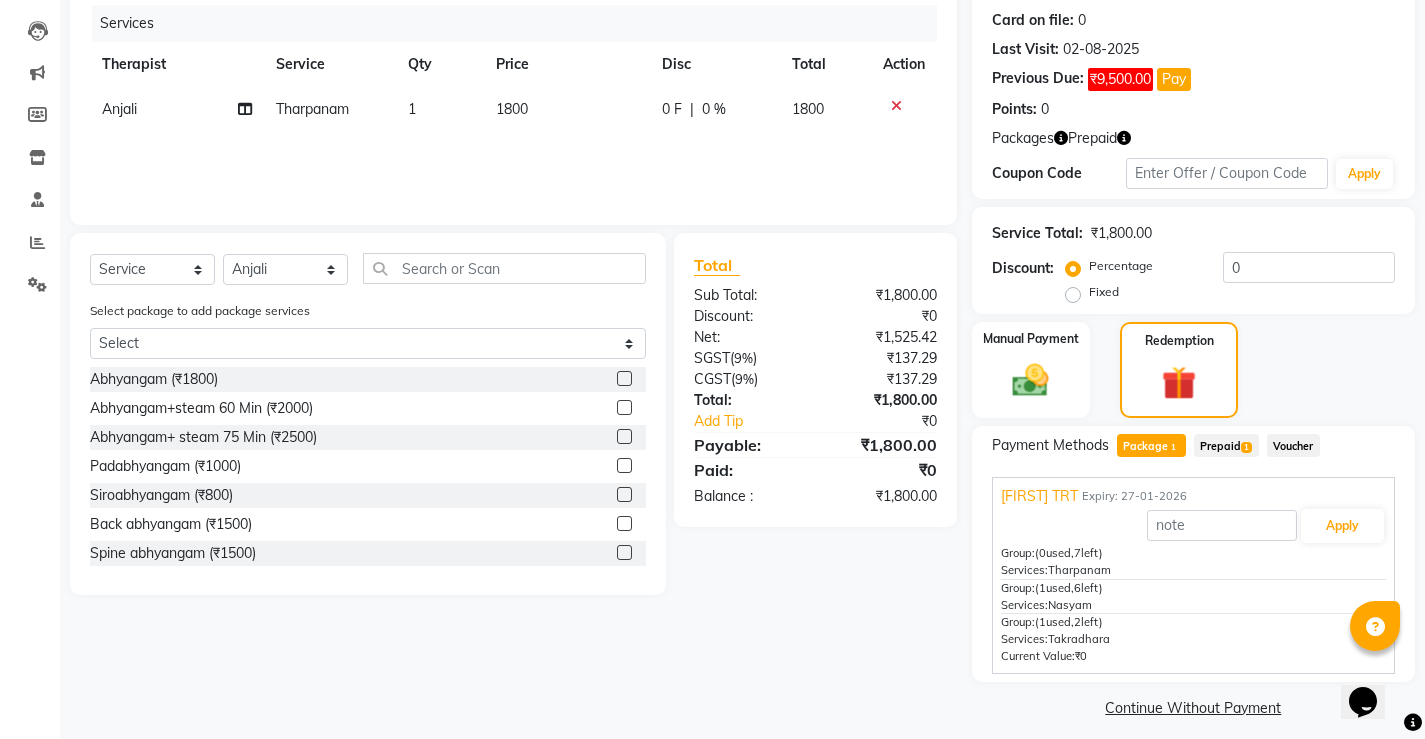 scroll, scrollTop: 257, scrollLeft: 0, axis: vertical 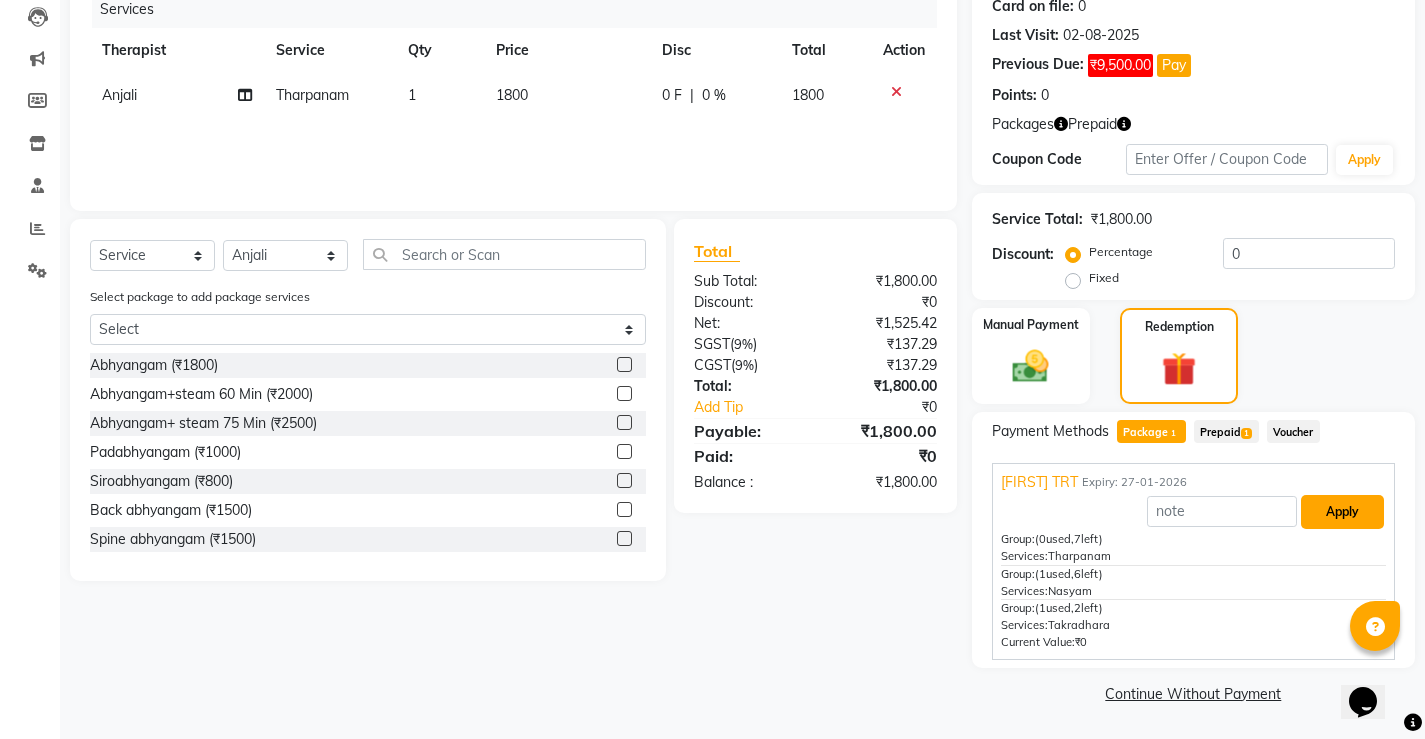 click on "Apply" at bounding box center (1342, 512) 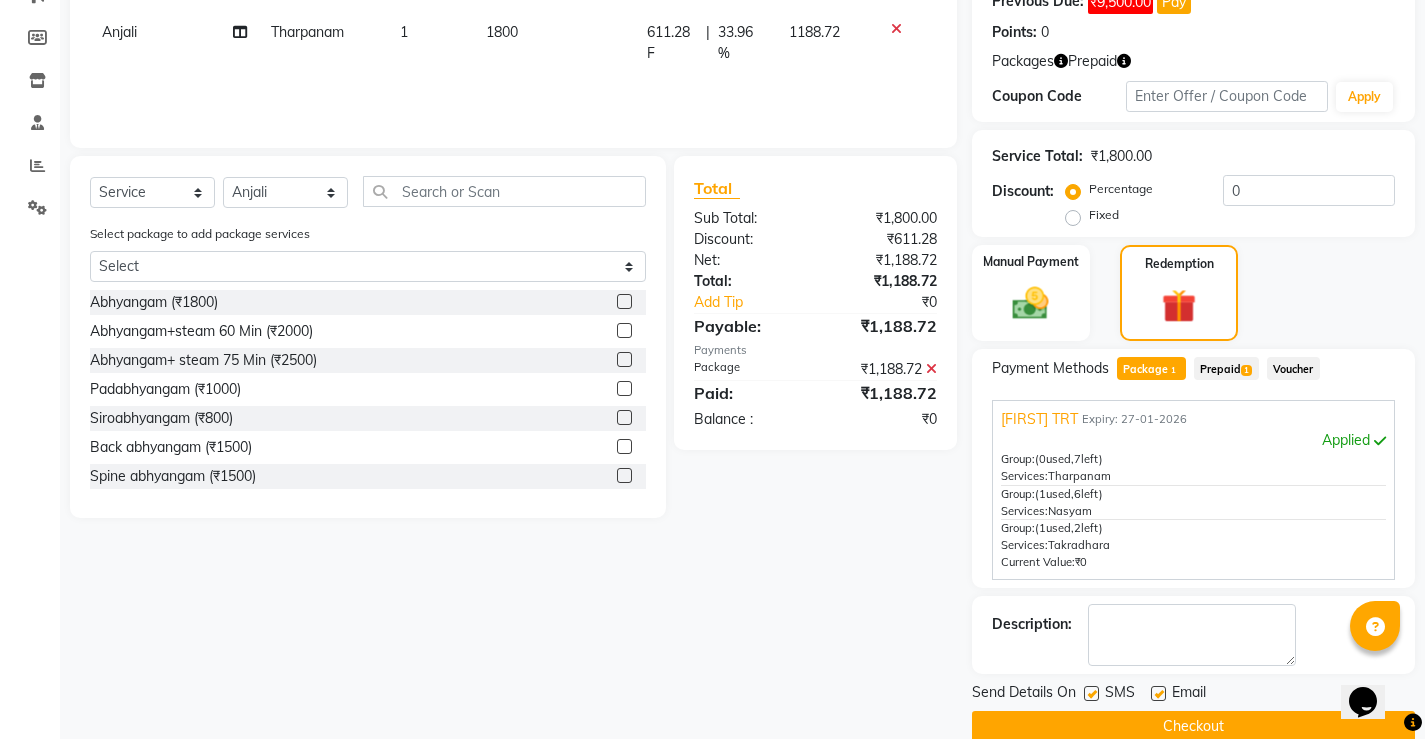scroll, scrollTop: 353, scrollLeft: 0, axis: vertical 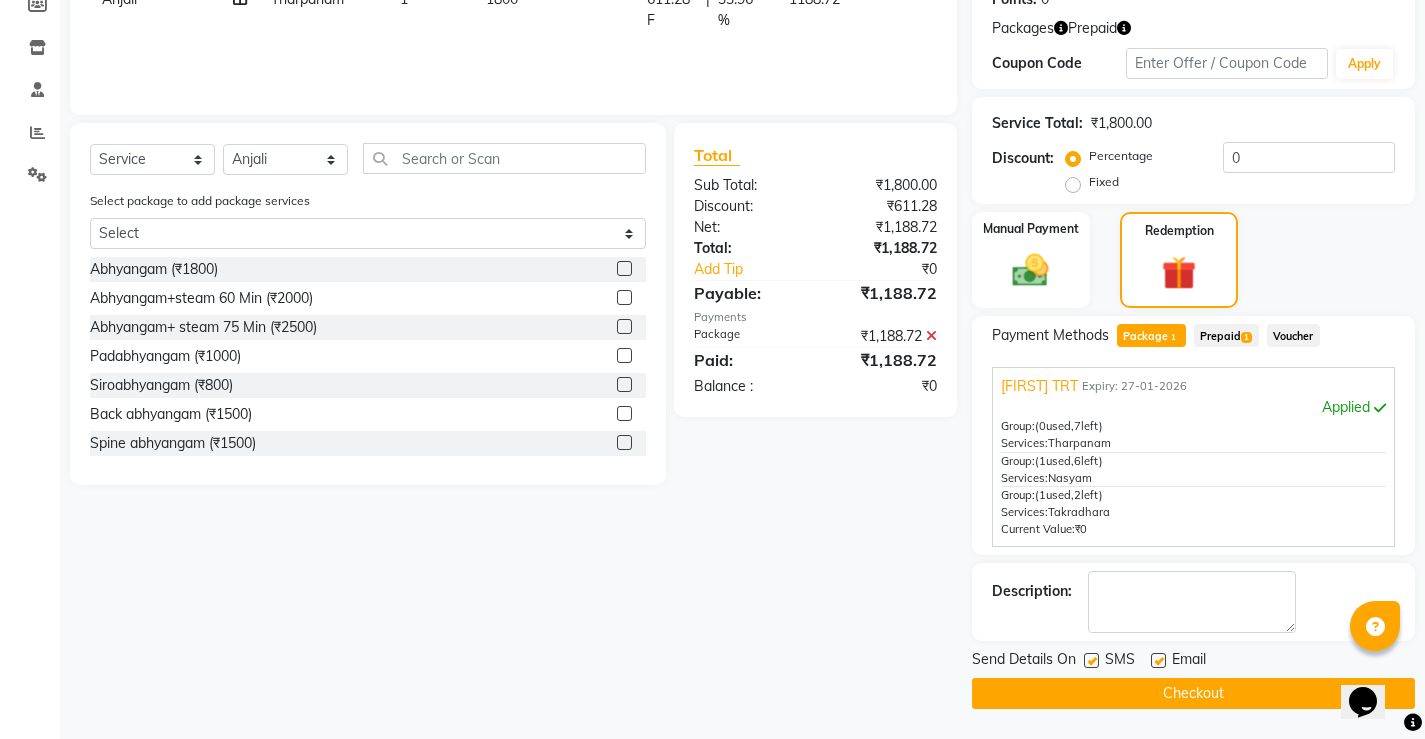click 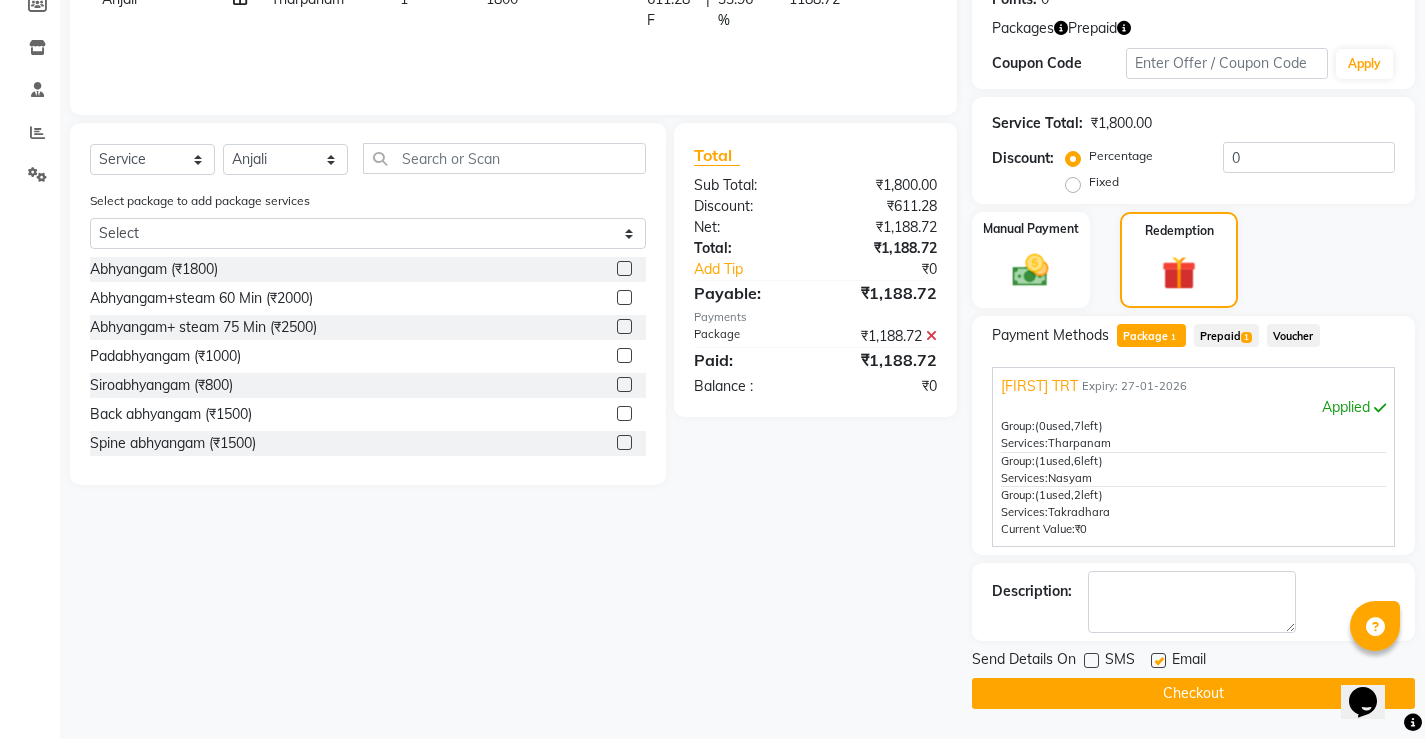 drag, startPoint x: 1162, startPoint y: 656, endPoint x: 1142, endPoint y: 657, distance: 20.024984 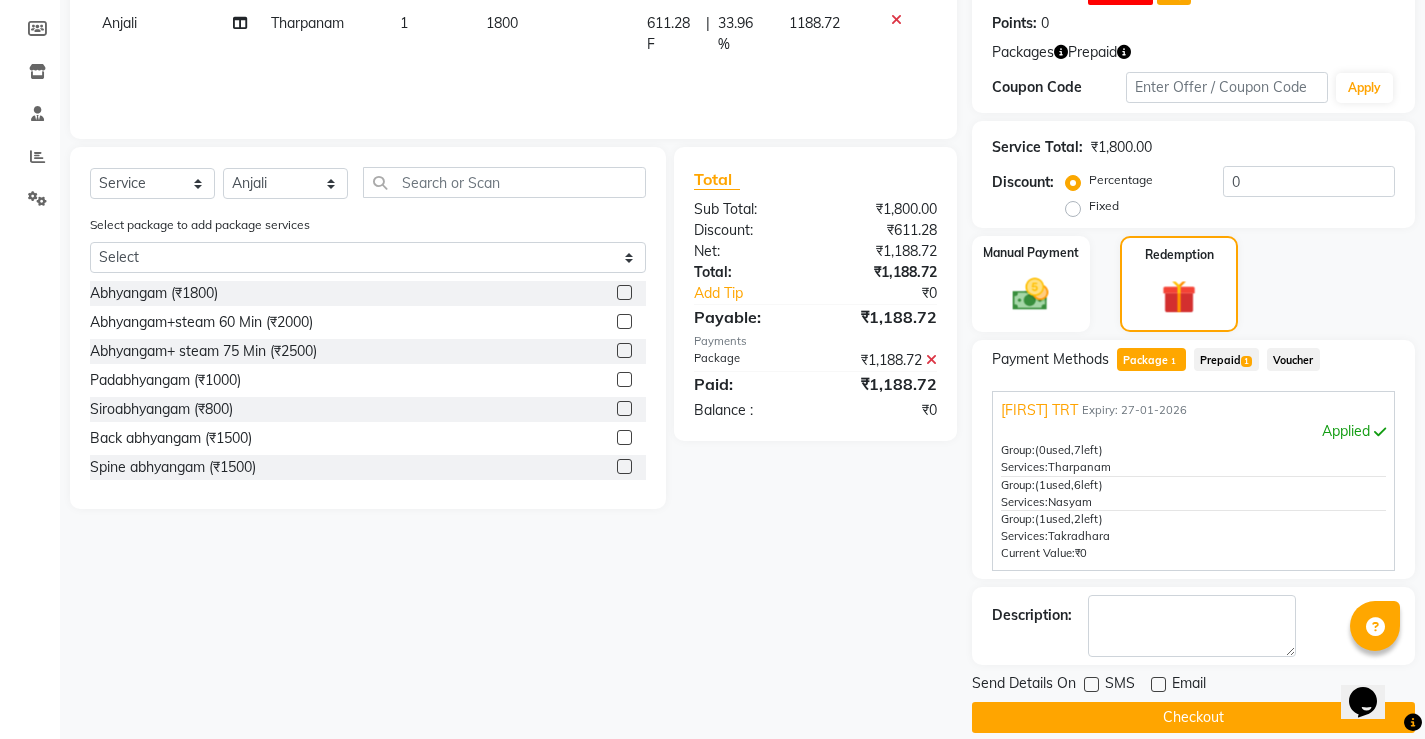 scroll, scrollTop: 353, scrollLeft: 0, axis: vertical 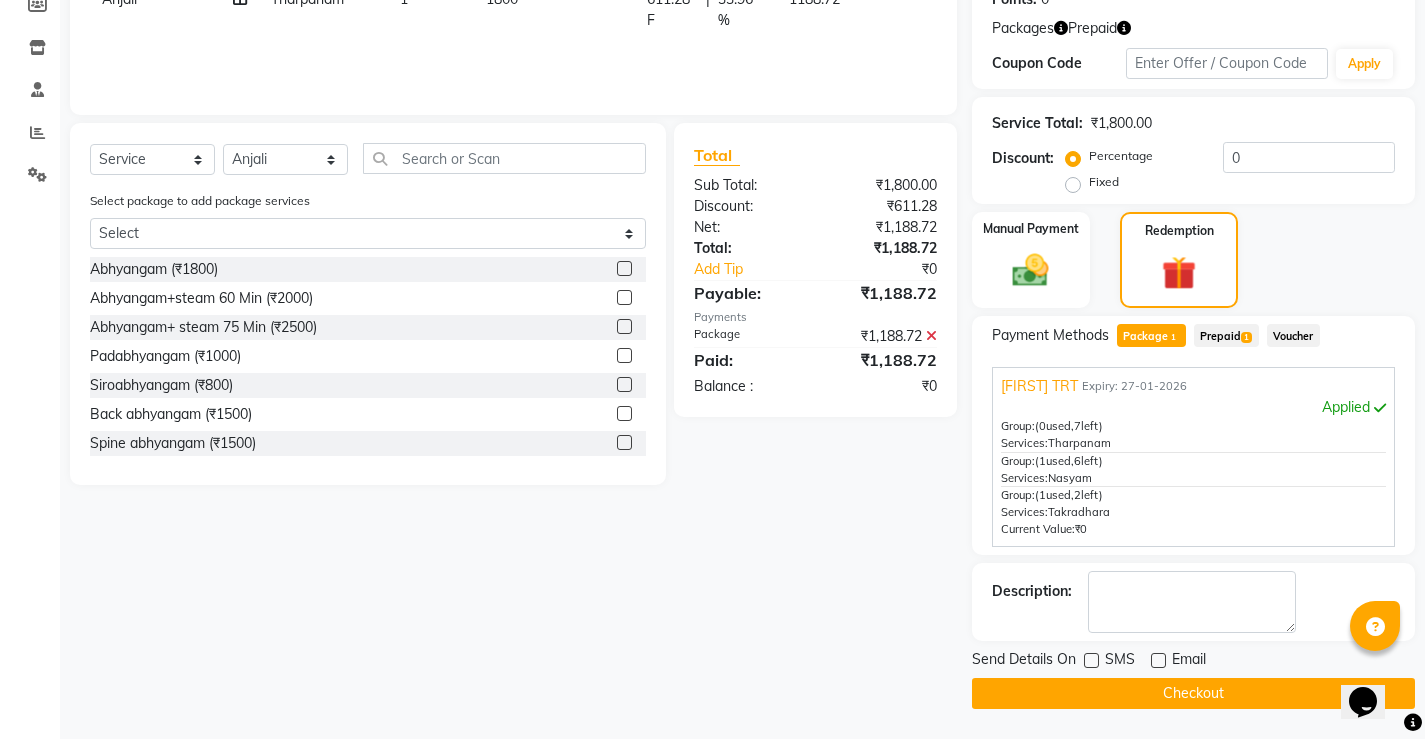 click on "Checkout" 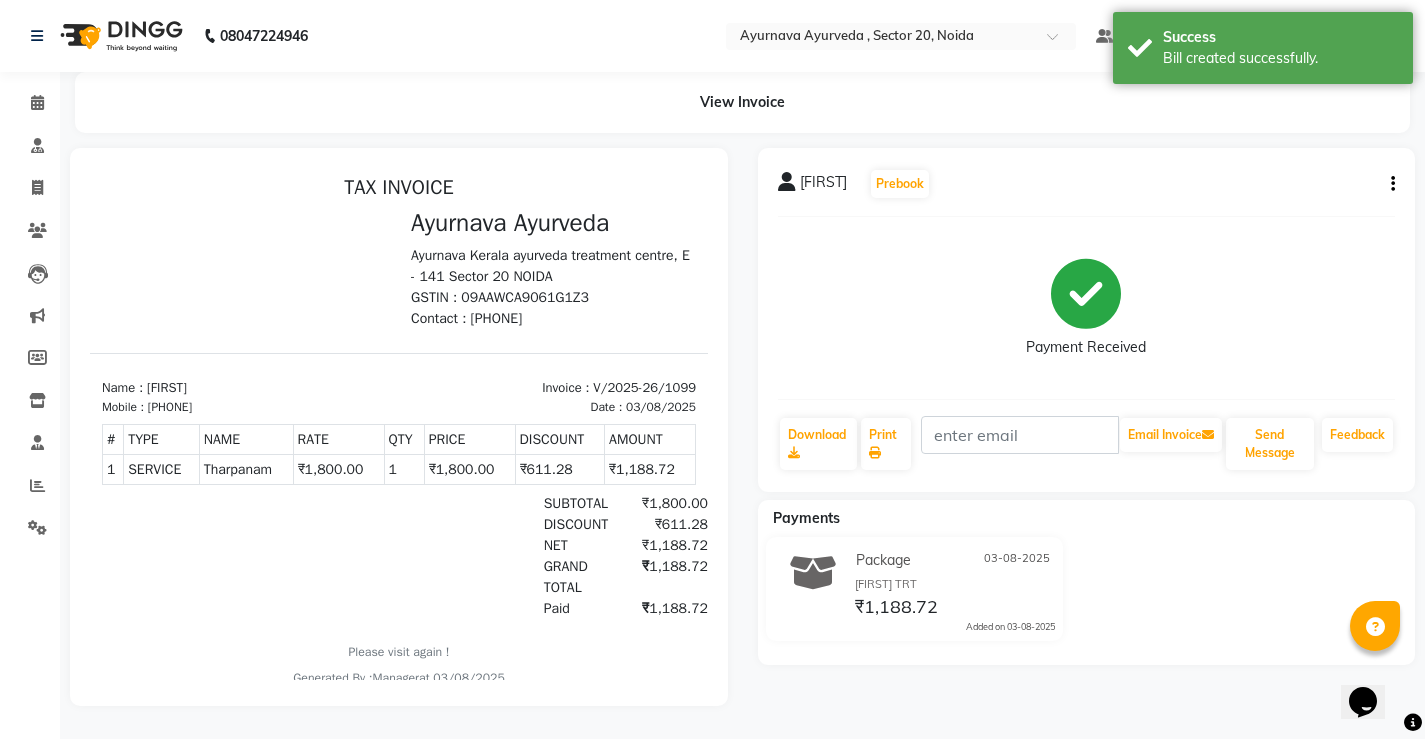 scroll, scrollTop: 0, scrollLeft: 0, axis: both 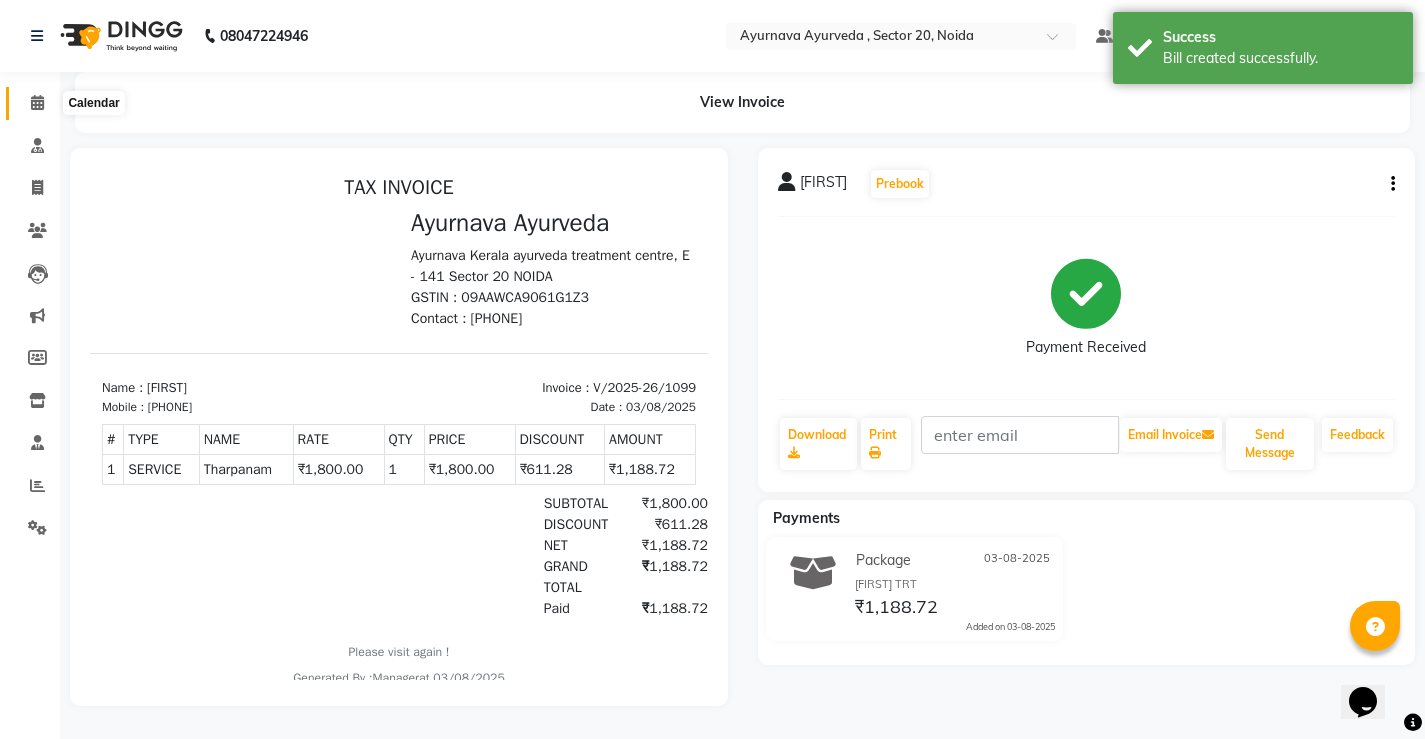 click 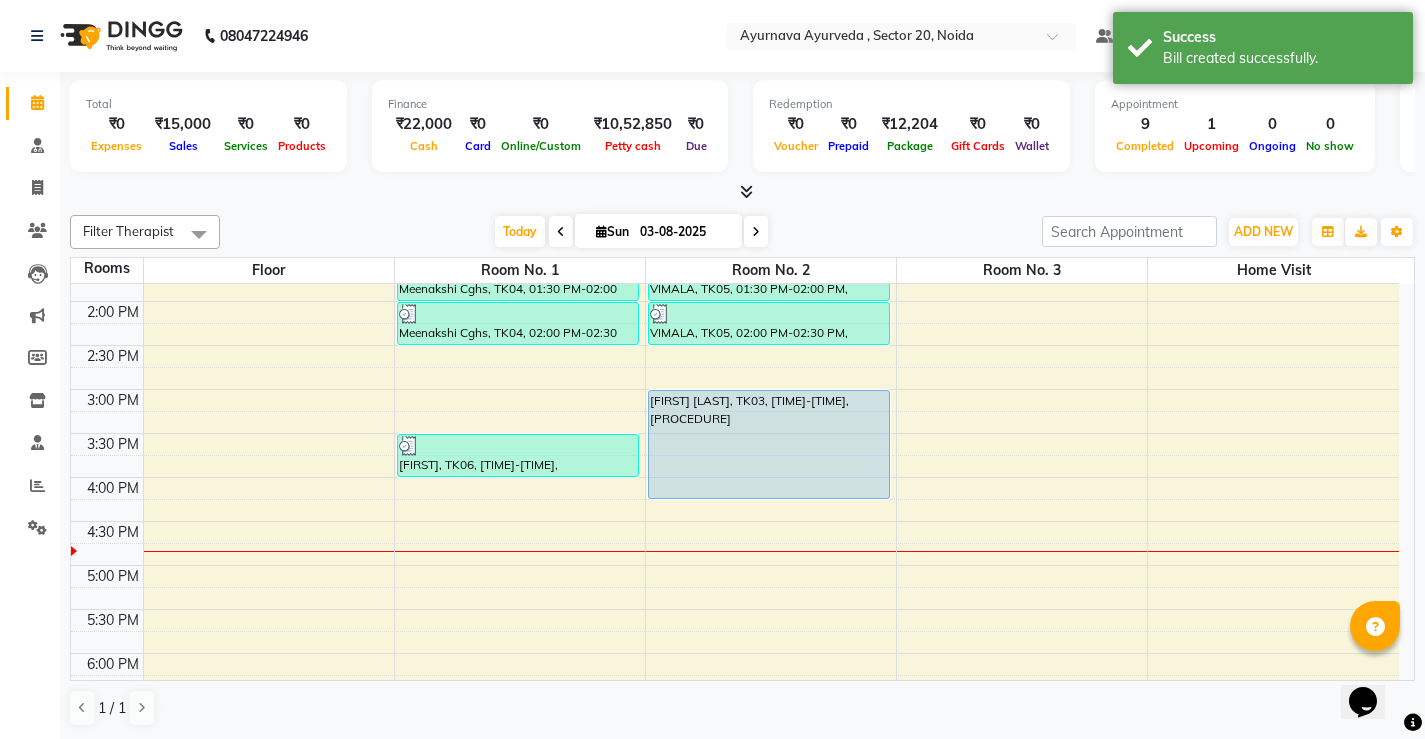 scroll, scrollTop: 600, scrollLeft: 0, axis: vertical 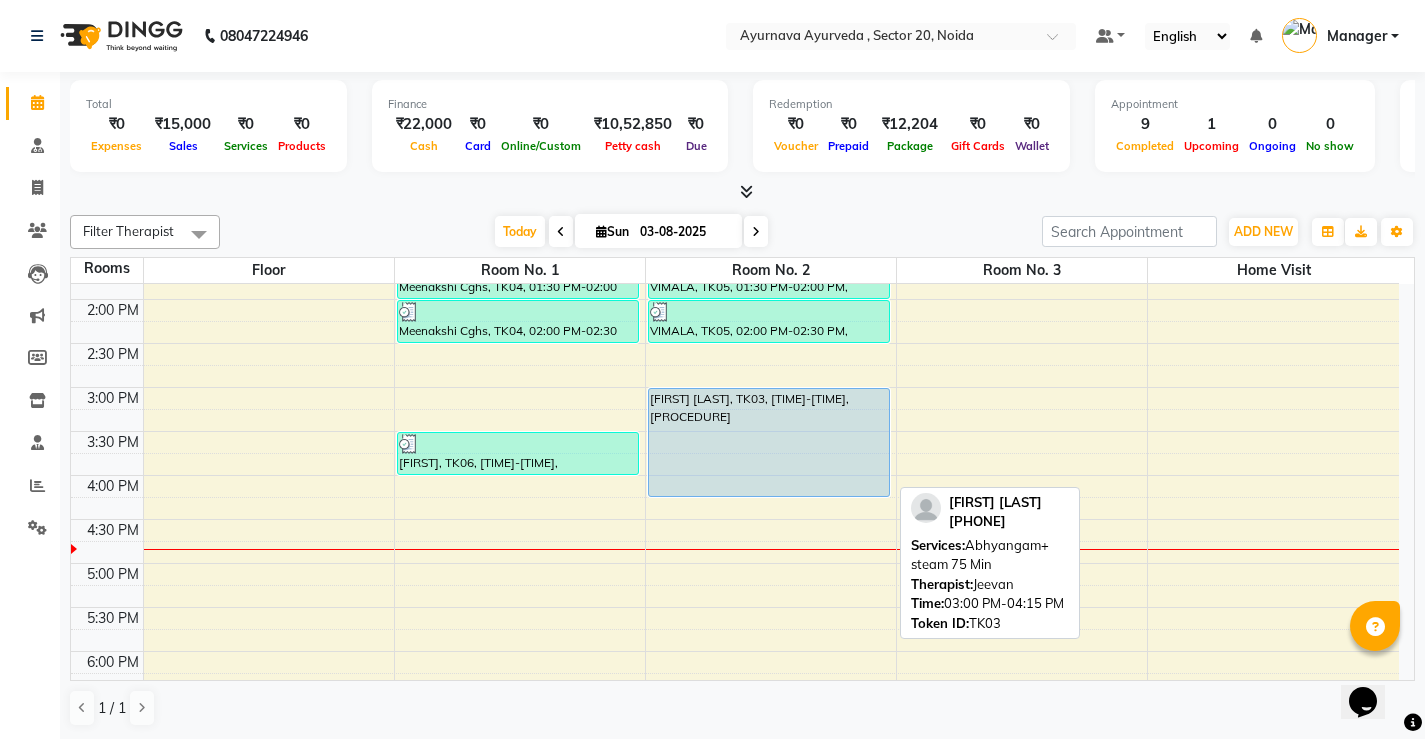 click on "[FIRST] [LAST], TK03, [TIME]-[TIME], [PROCEDURE]" at bounding box center (769, 442) 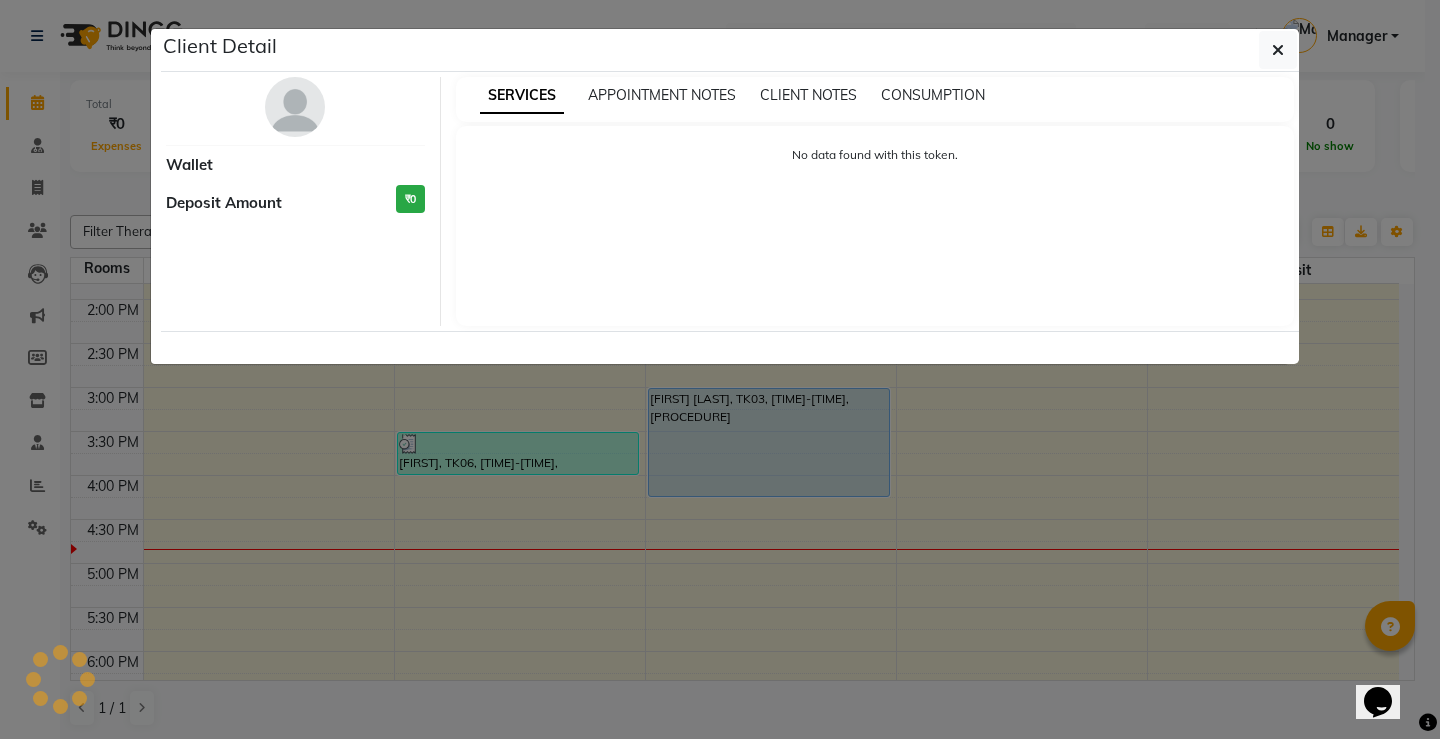 select on "5" 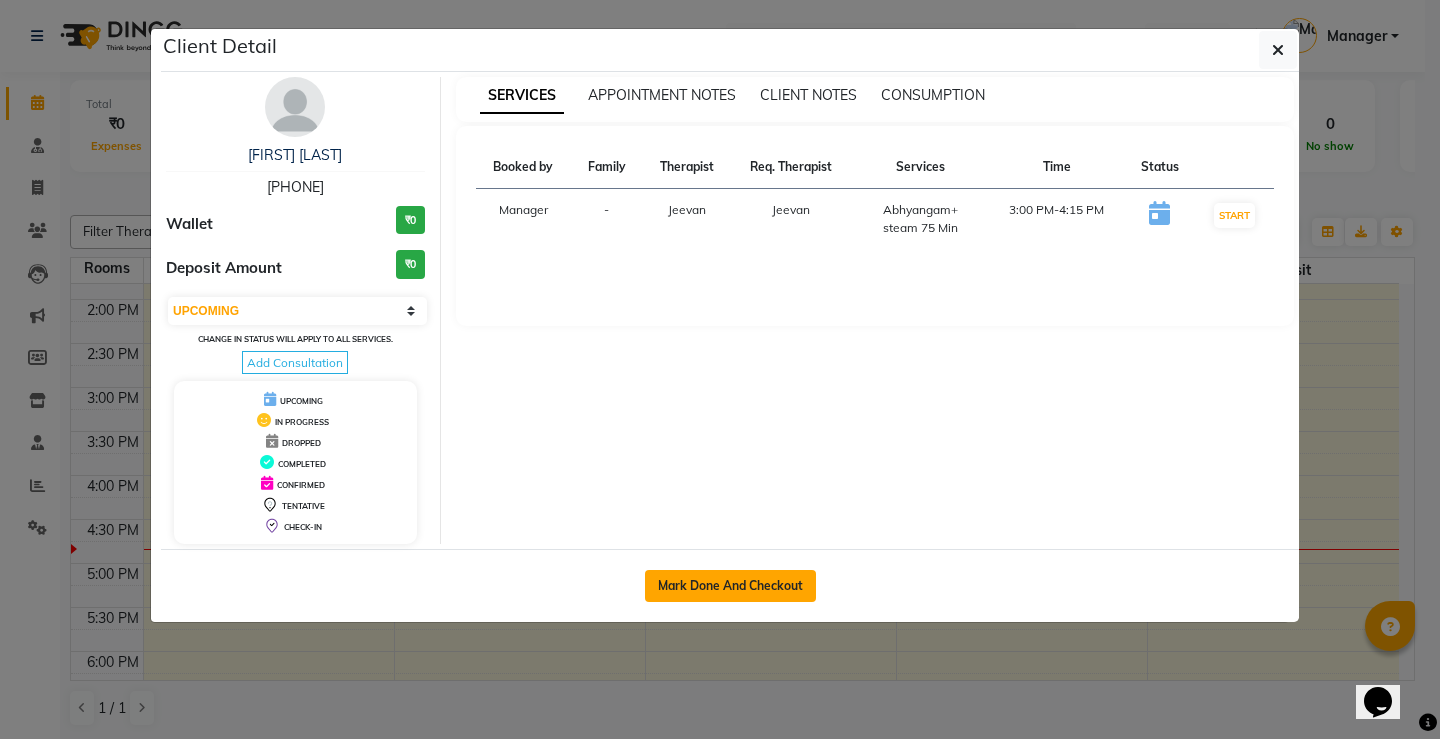 click on "Mark Done And Checkout" 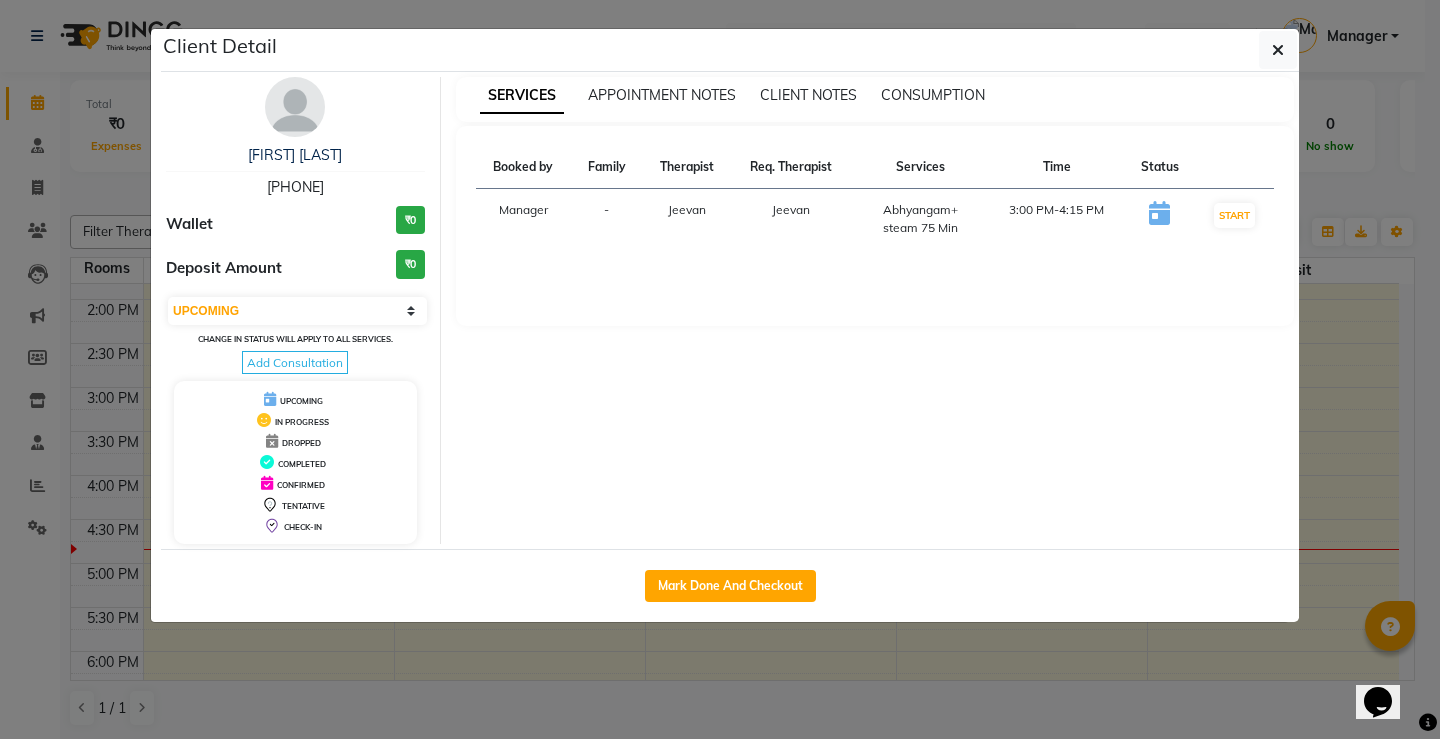 select on "service" 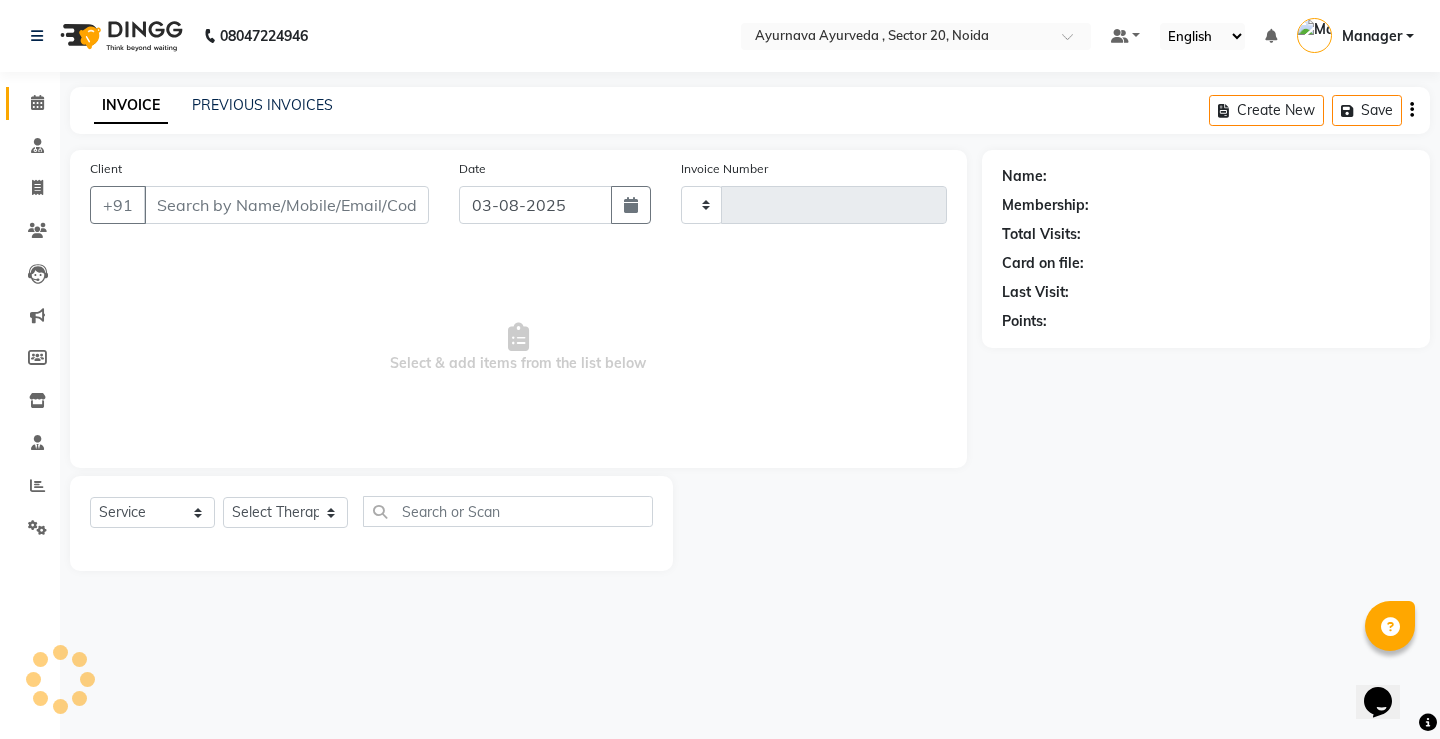 type on "1100" 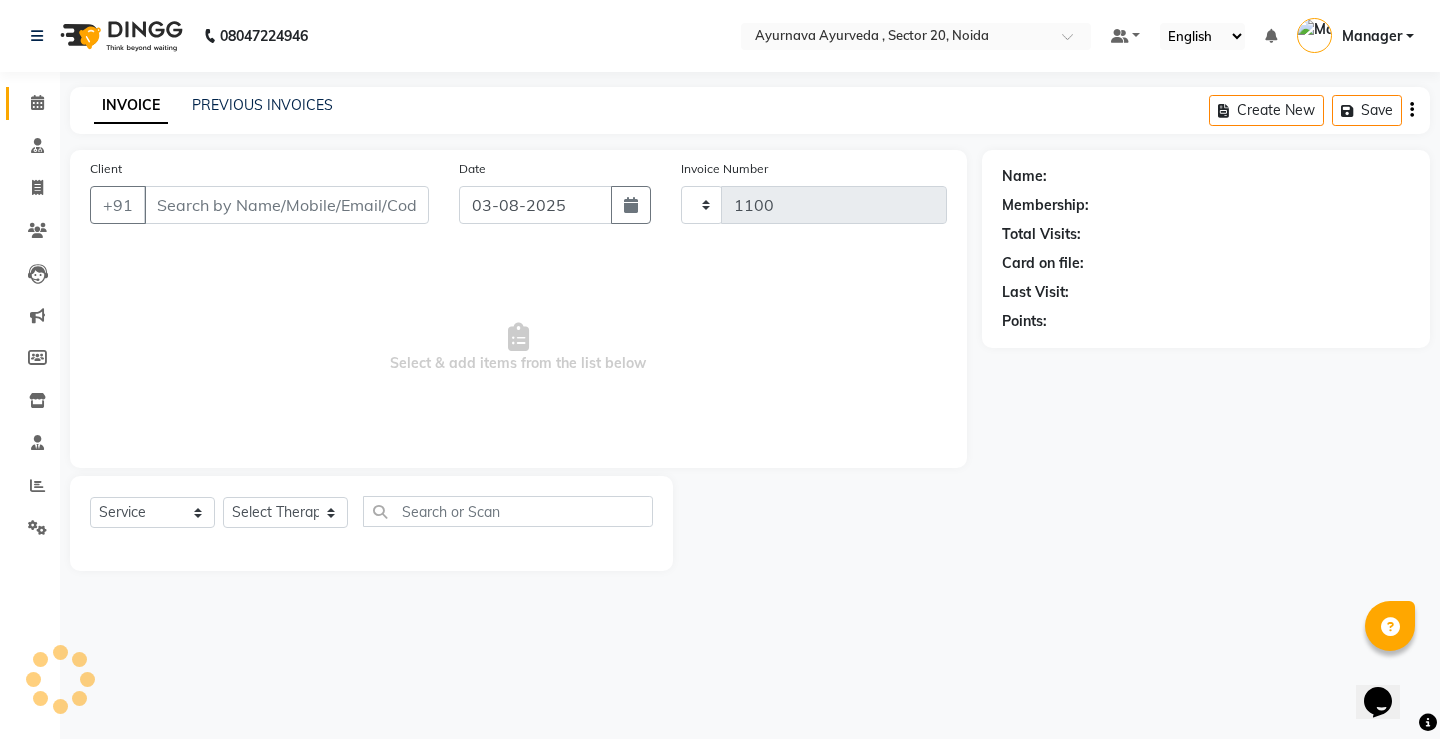 select on "5587" 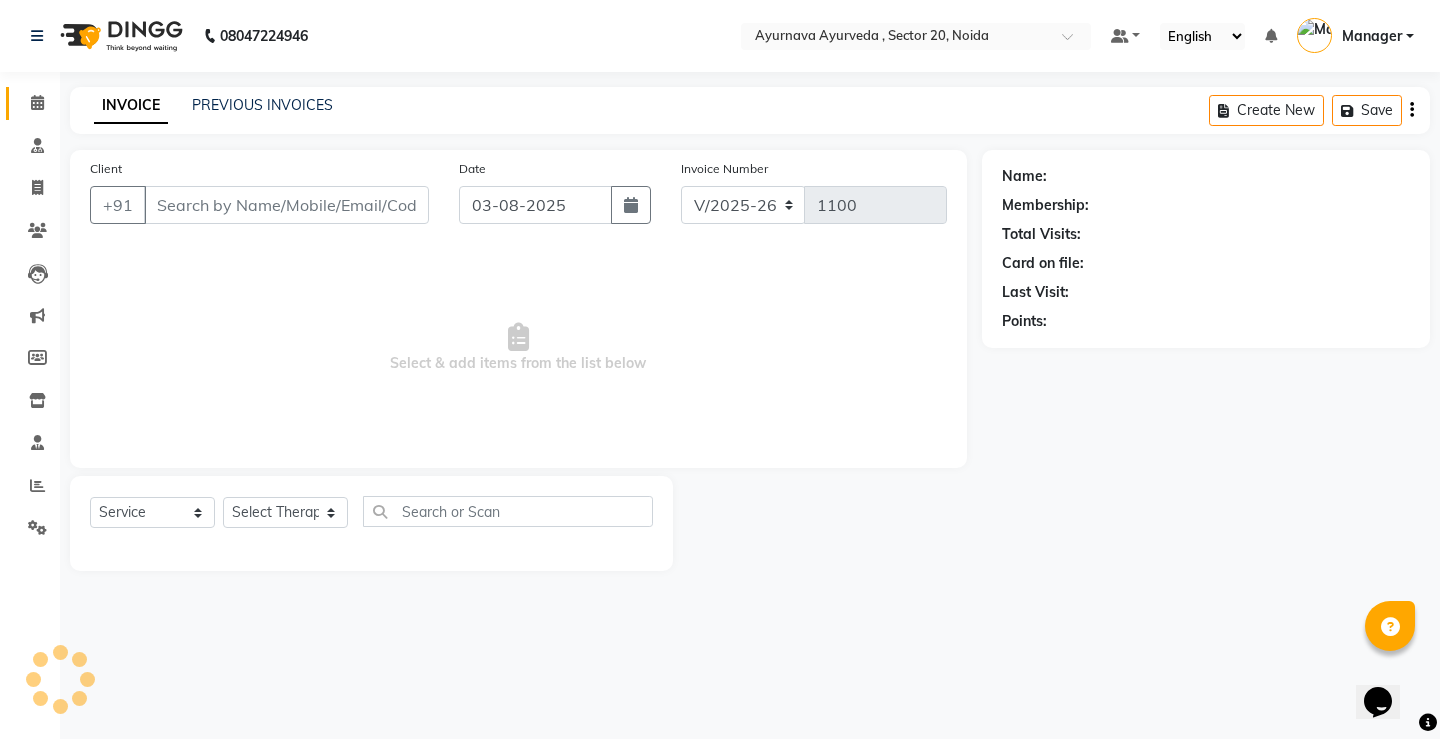 type on "[PHONE]" 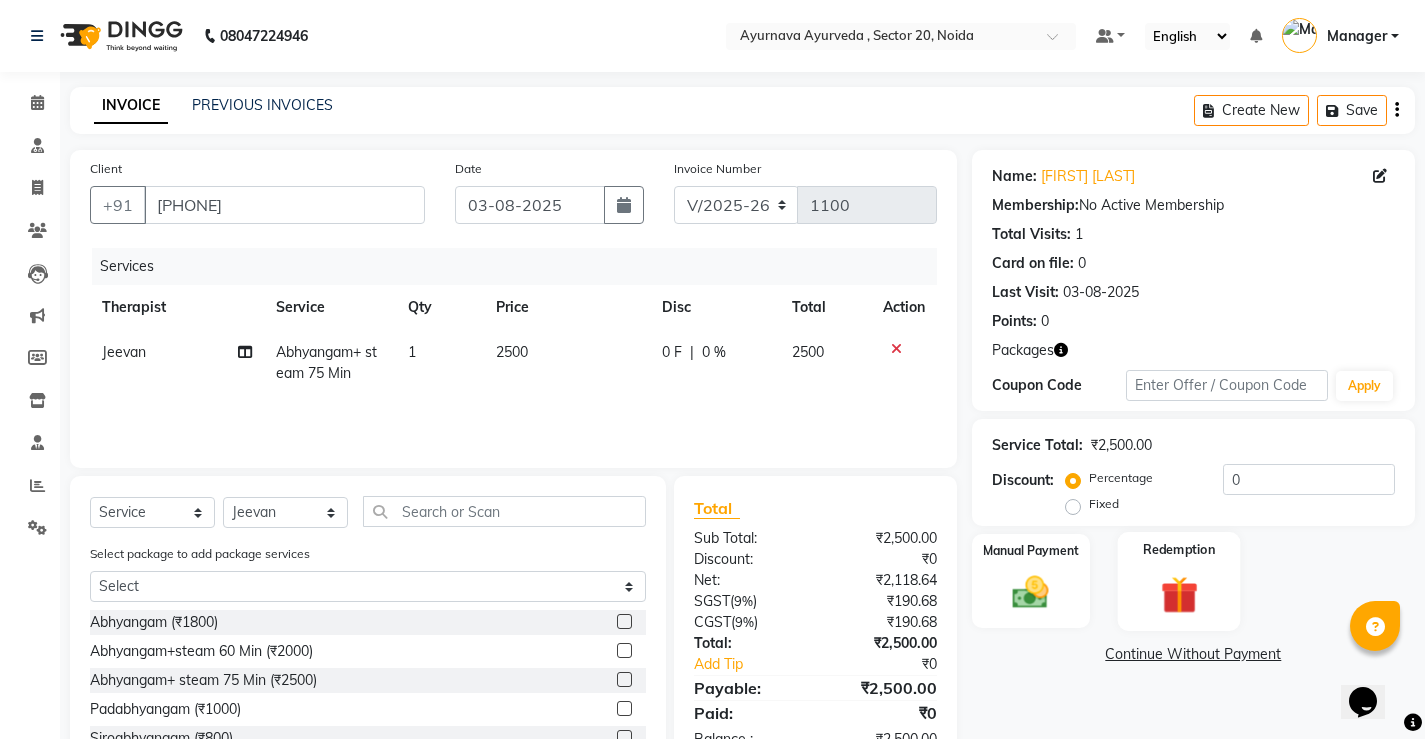 click 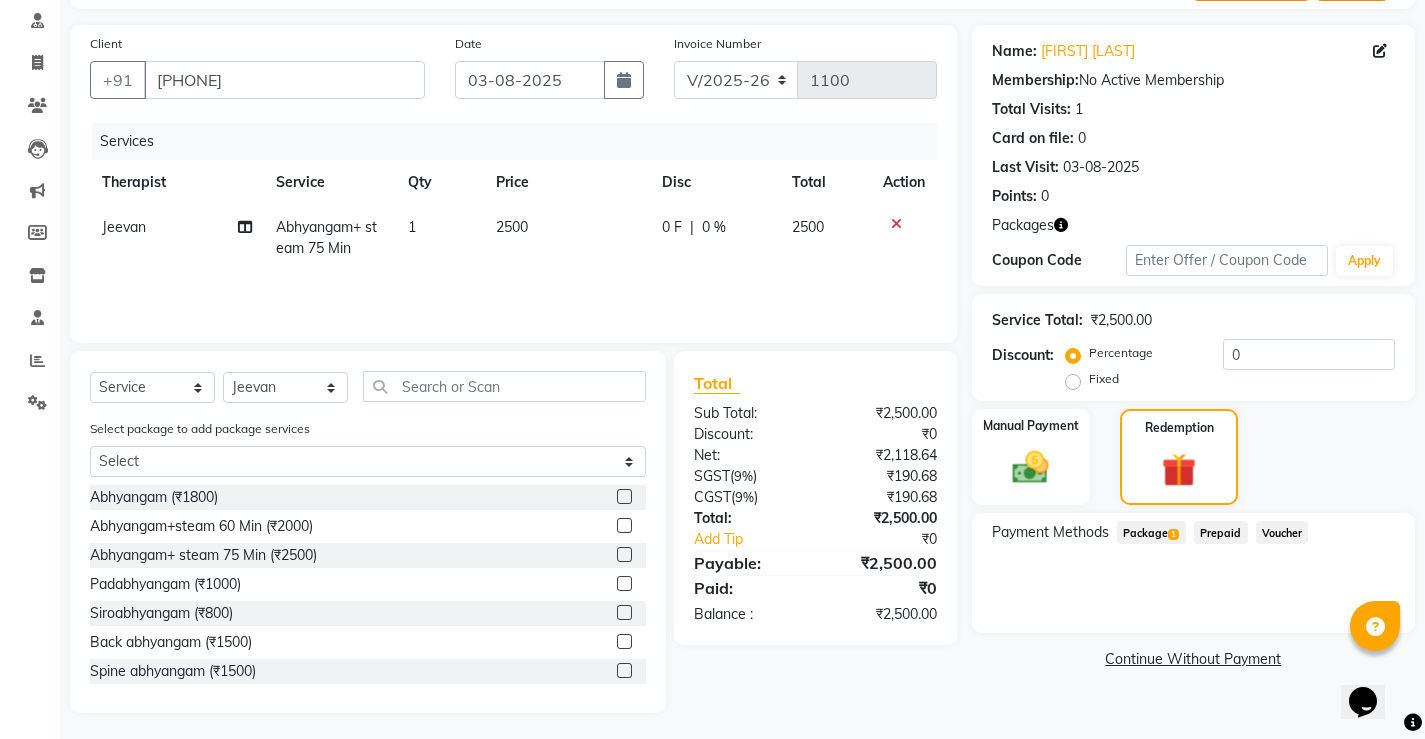 scroll, scrollTop: 129, scrollLeft: 0, axis: vertical 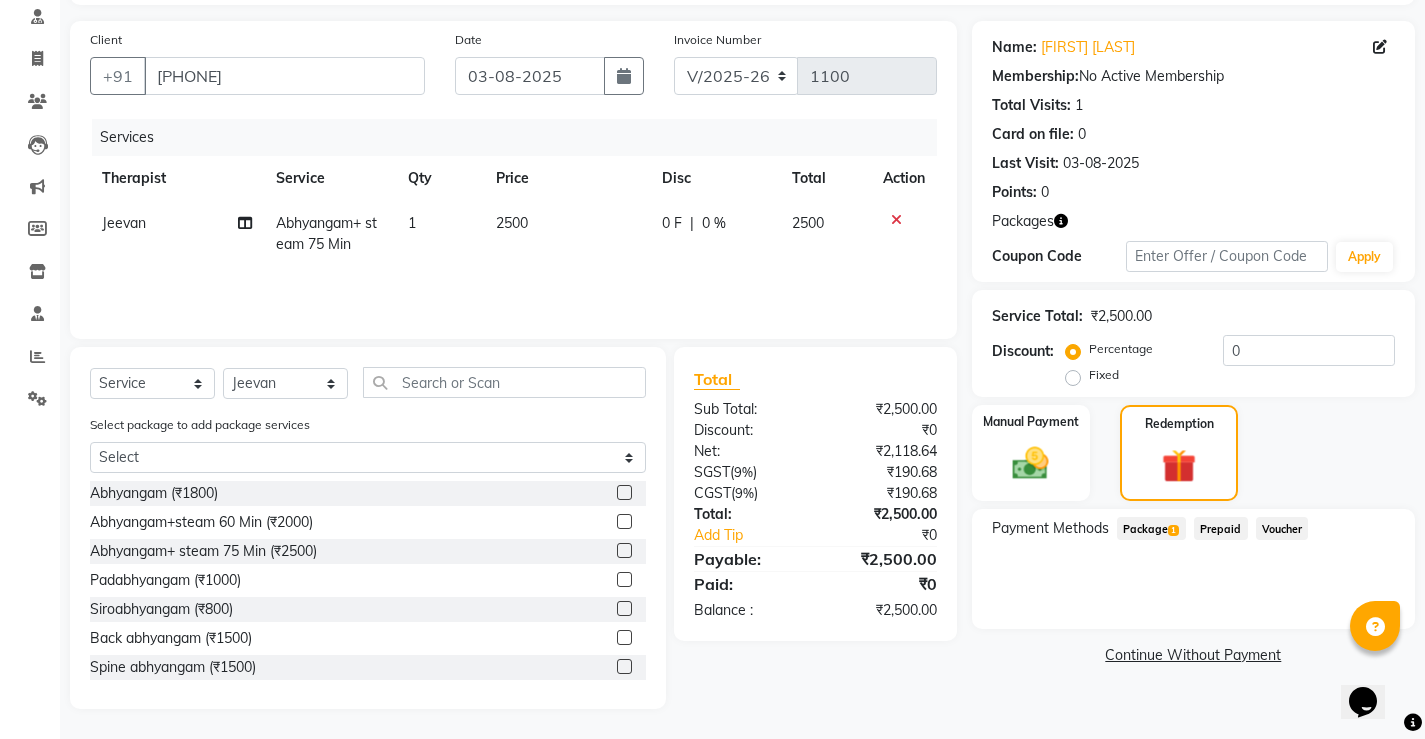 click on "Package  1" 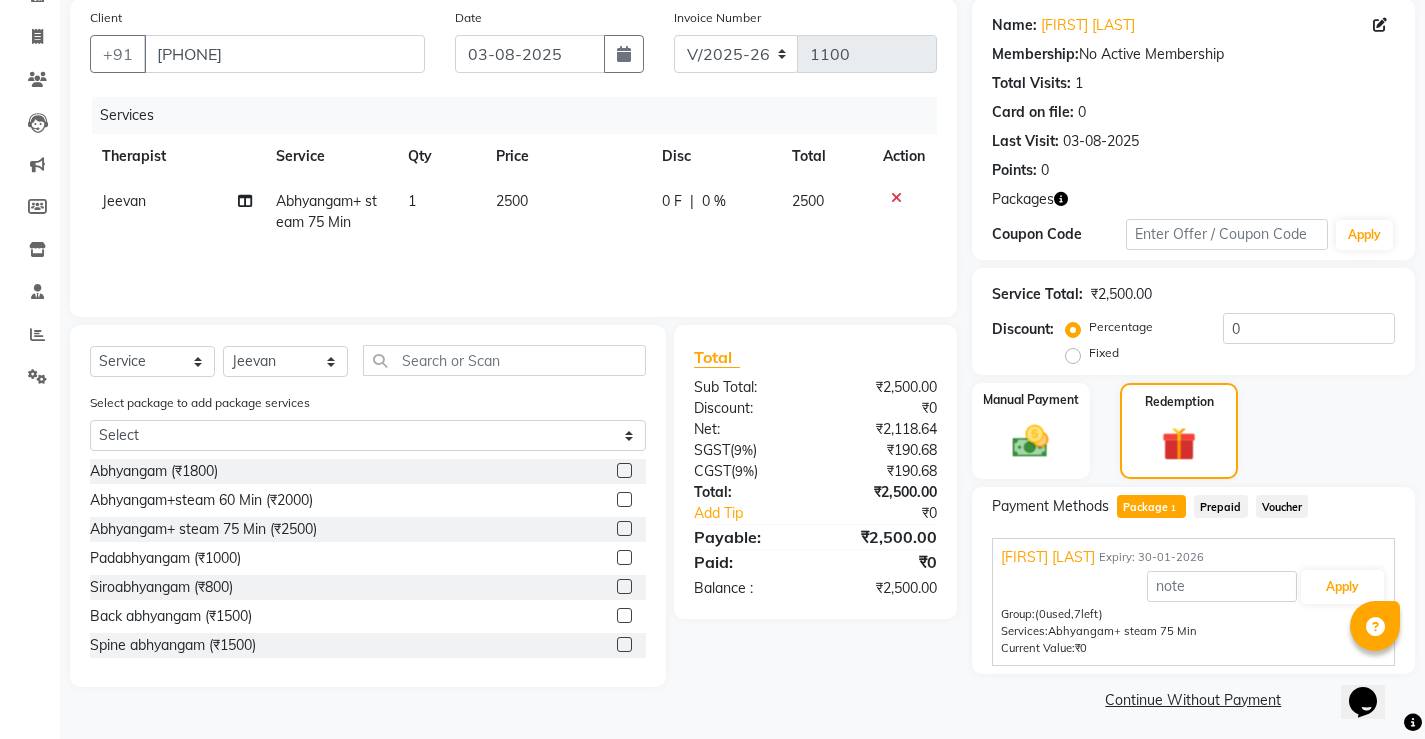 scroll, scrollTop: 157, scrollLeft: 0, axis: vertical 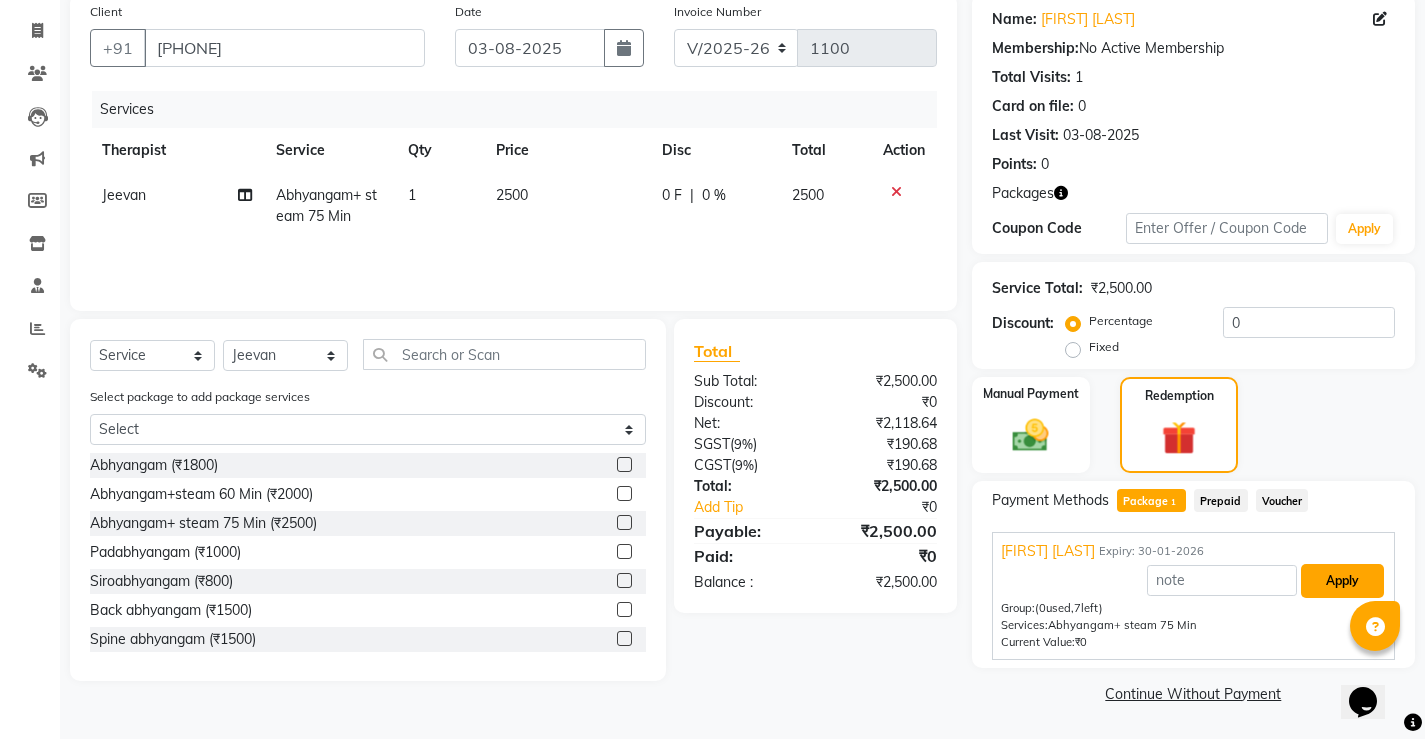 click on "Apply" at bounding box center (1342, 581) 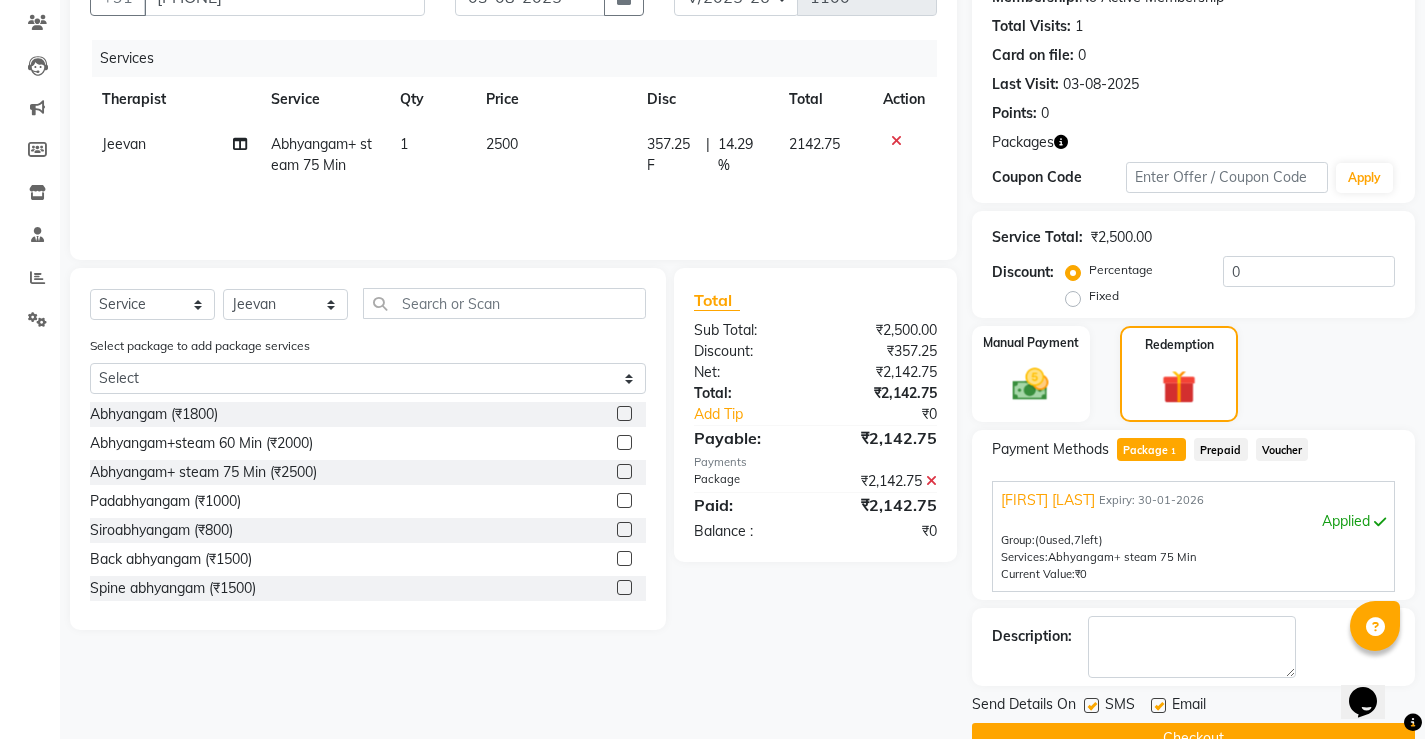 scroll, scrollTop: 253, scrollLeft: 0, axis: vertical 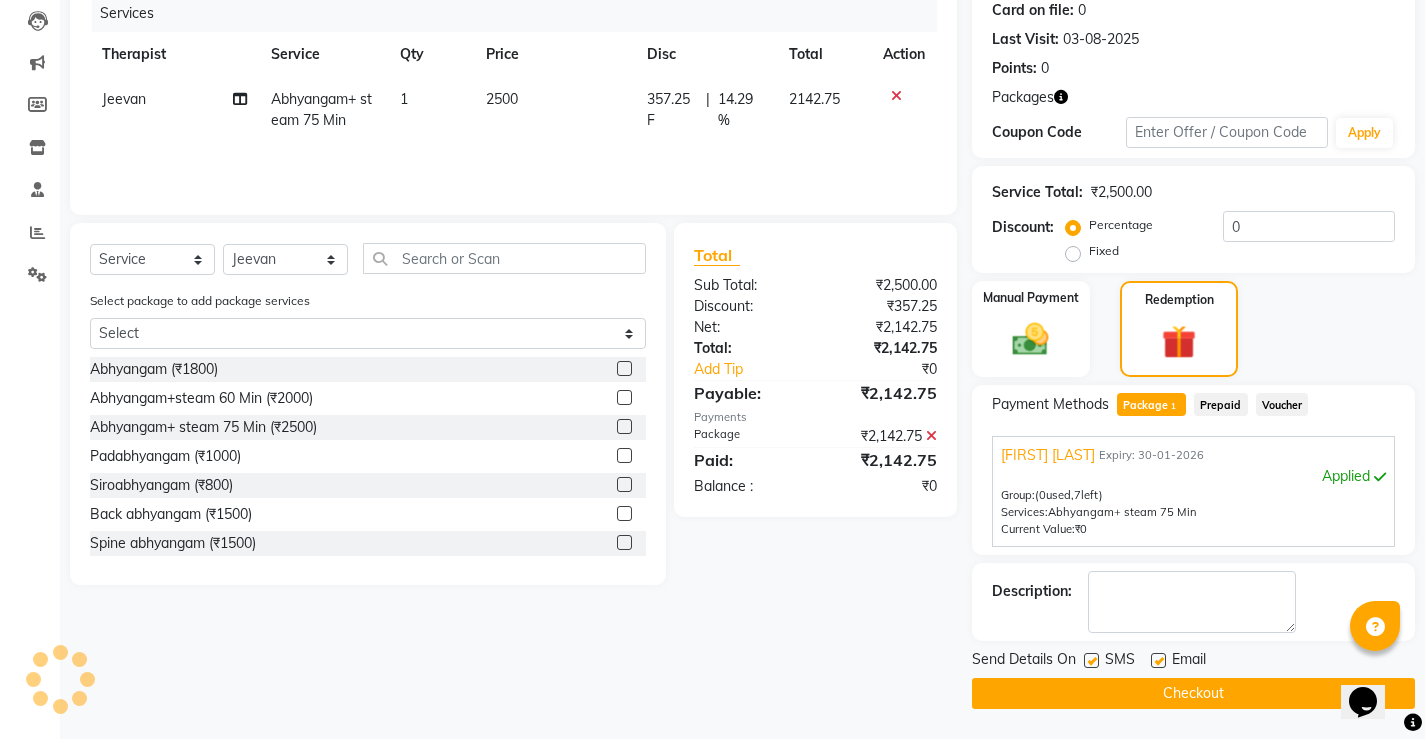 click 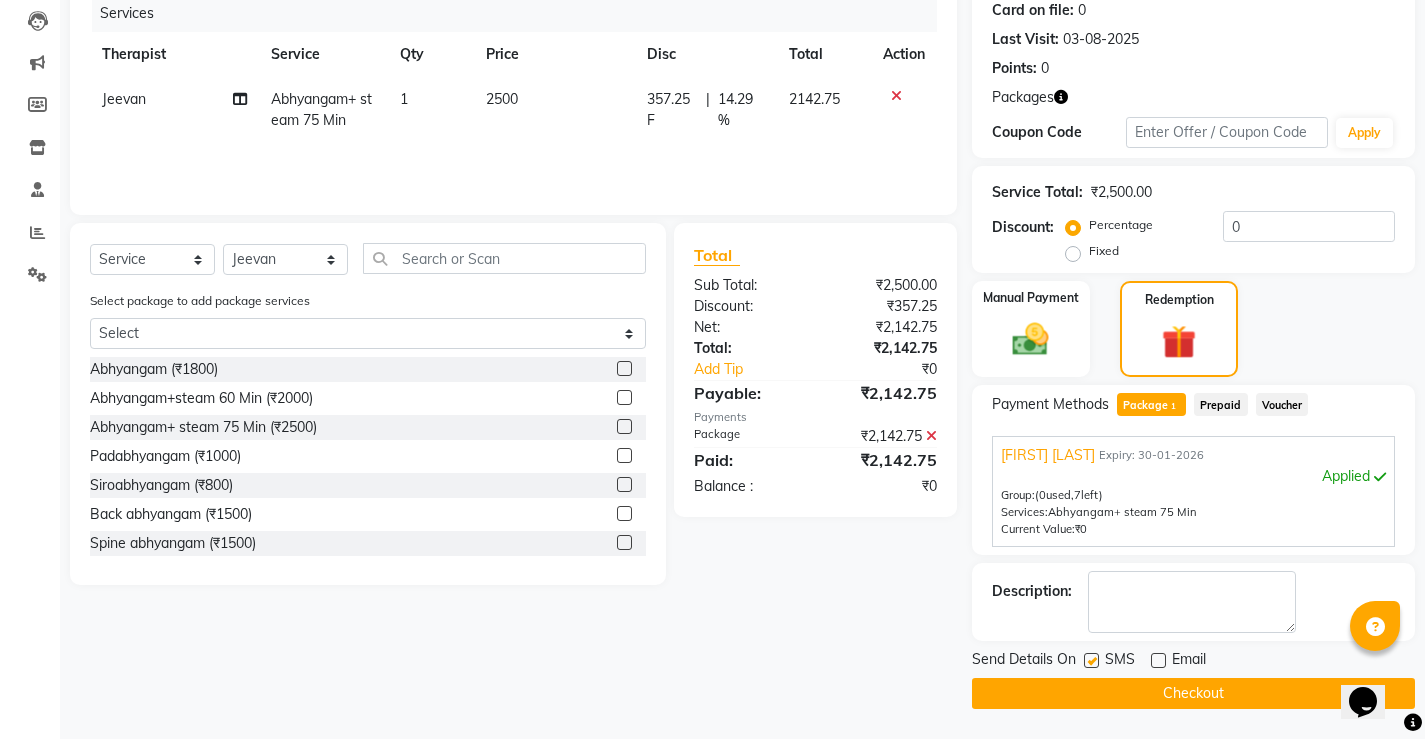 click 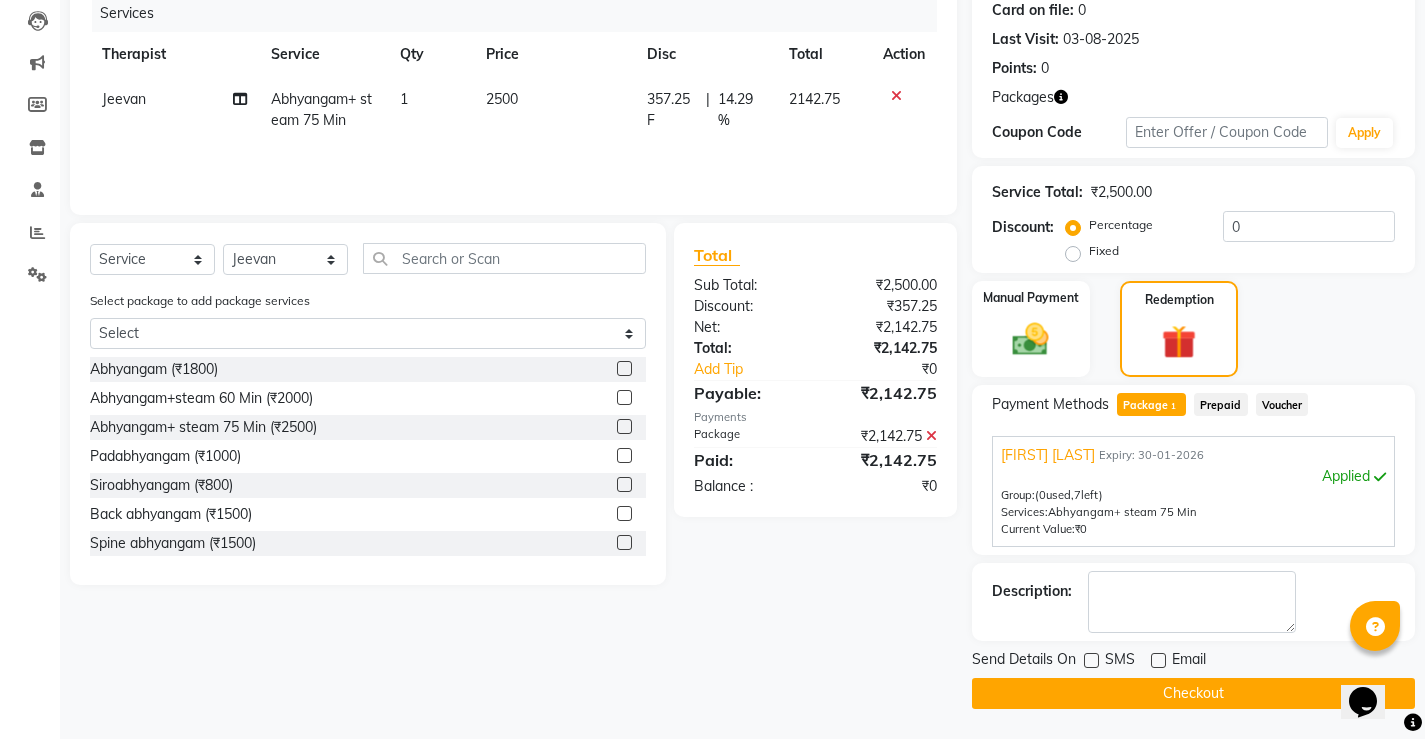 click on "Checkout" 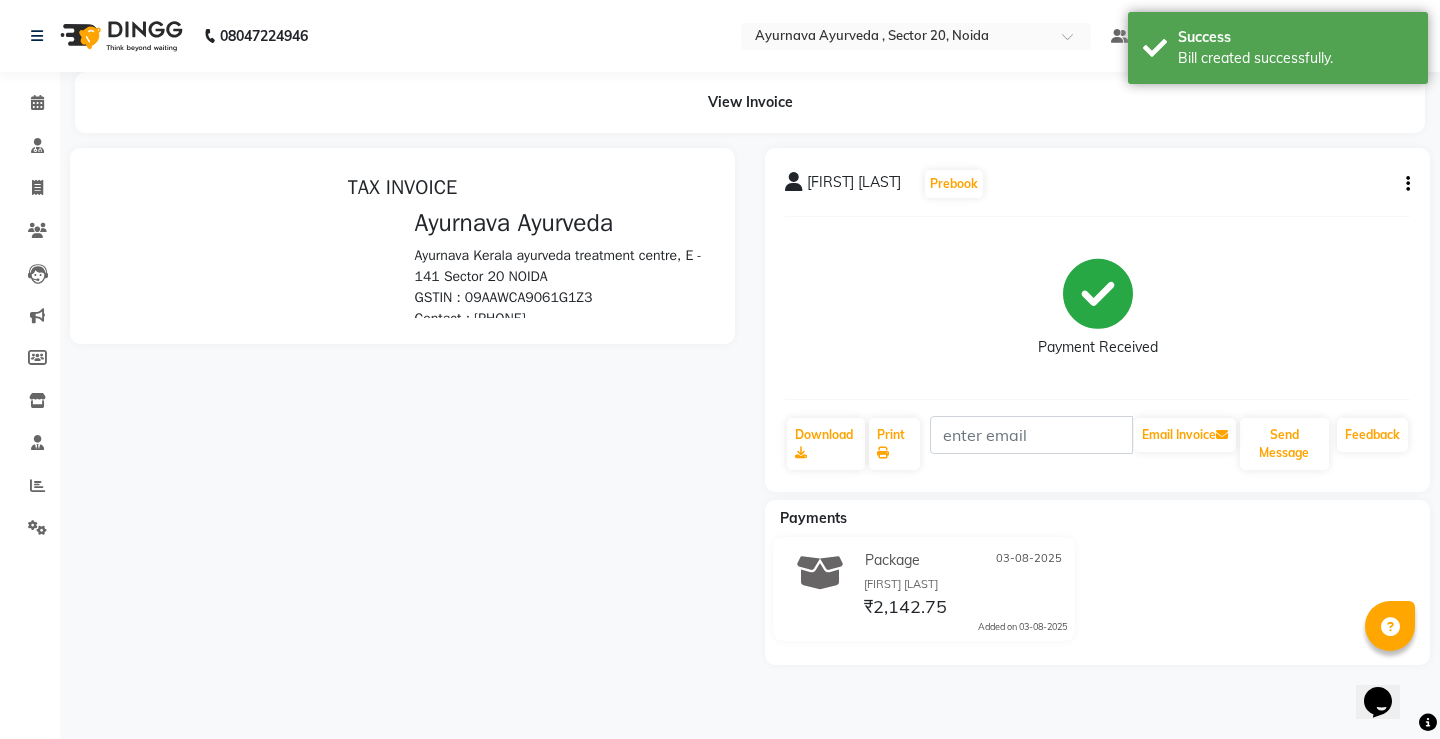 scroll, scrollTop: 0, scrollLeft: 0, axis: both 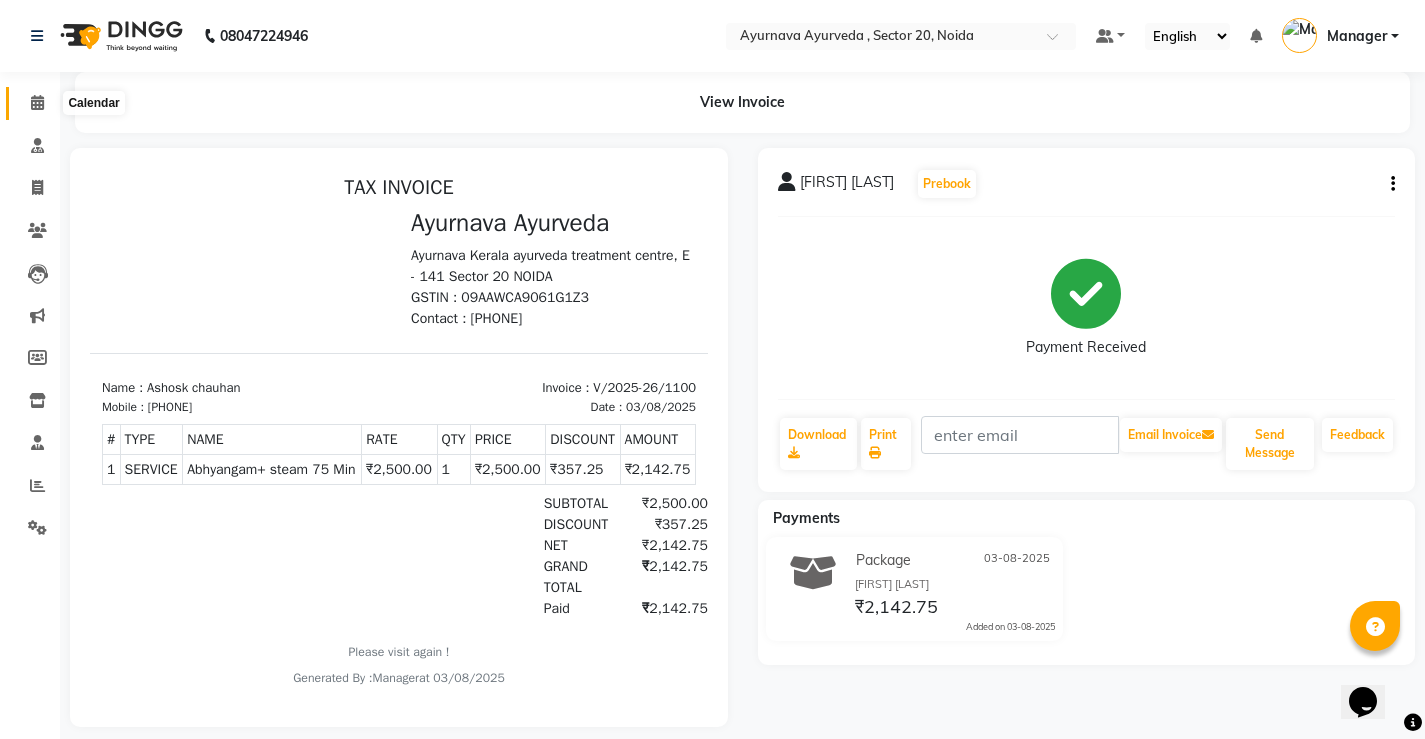 click 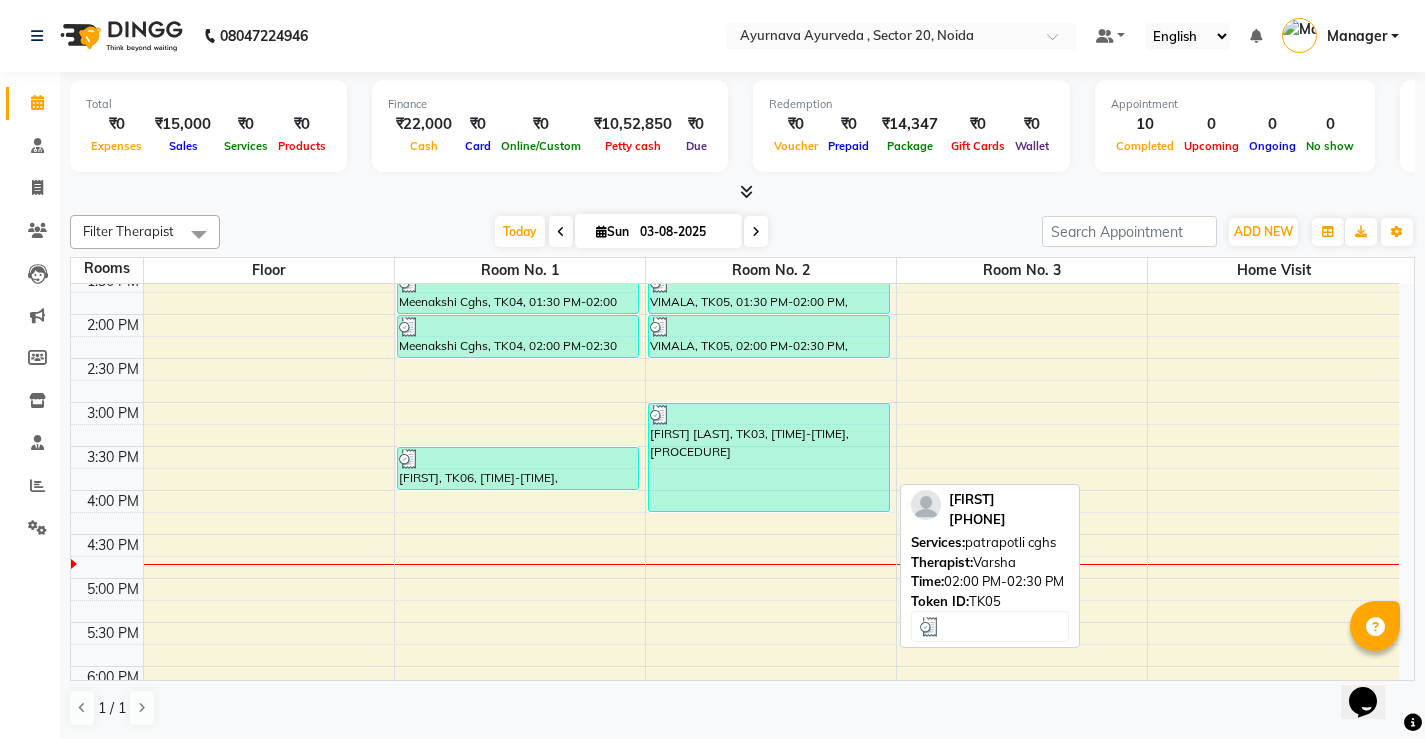 scroll, scrollTop: 600, scrollLeft: 0, axis: vertical 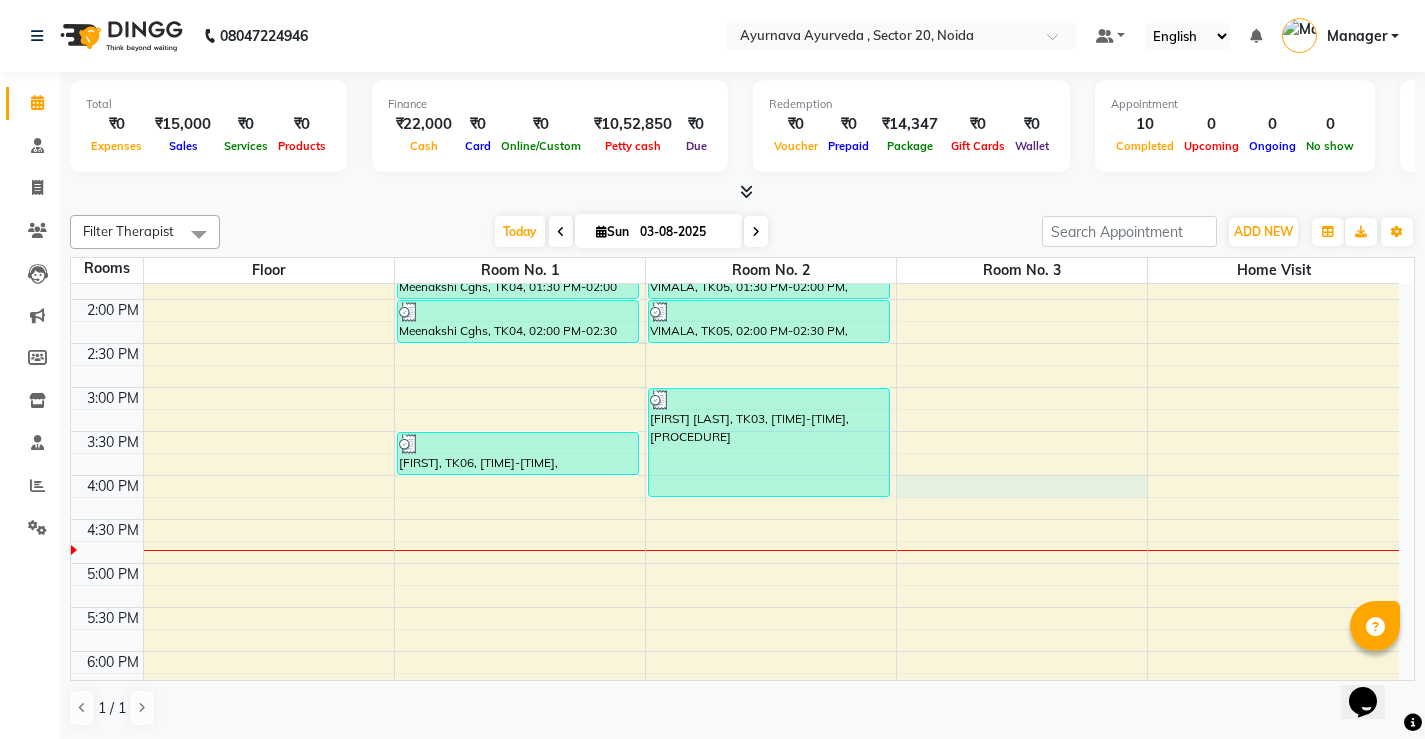 click on "[FIRST] [LAST], TK02, [TIME]-[TIME], [PROCEDURE]     [FIRST] [LAST], TK02, [TIME]-[TIME], [PROCEDURE]     [FIRST] [LAST], TK04, [TIME]-[TIME], [PROCEDURE]     [FIRST] [LAST], TK04, [TIME]-[TIME], [PROCEDURE]     [FIRST], TK06, [TIME]-[TIME], [PROCEDURE]     [FIRST], TK05, [TIME]-[TIME], [PROCEDURE]     [FIRST], TK05, [TIME]-[TIME], [PROCEDURE]     [FIRST] [LAST], TK03, [TIME]-[TIME], [PROCEDURE]     [FIRST] [LAST], TK01, [TIME]-[TIME], [PROCEDURE]     [FIRST] [LAST], TK01, [TIME]-[TIME], [PROCEDURE]" at bounding box center (735, 299) 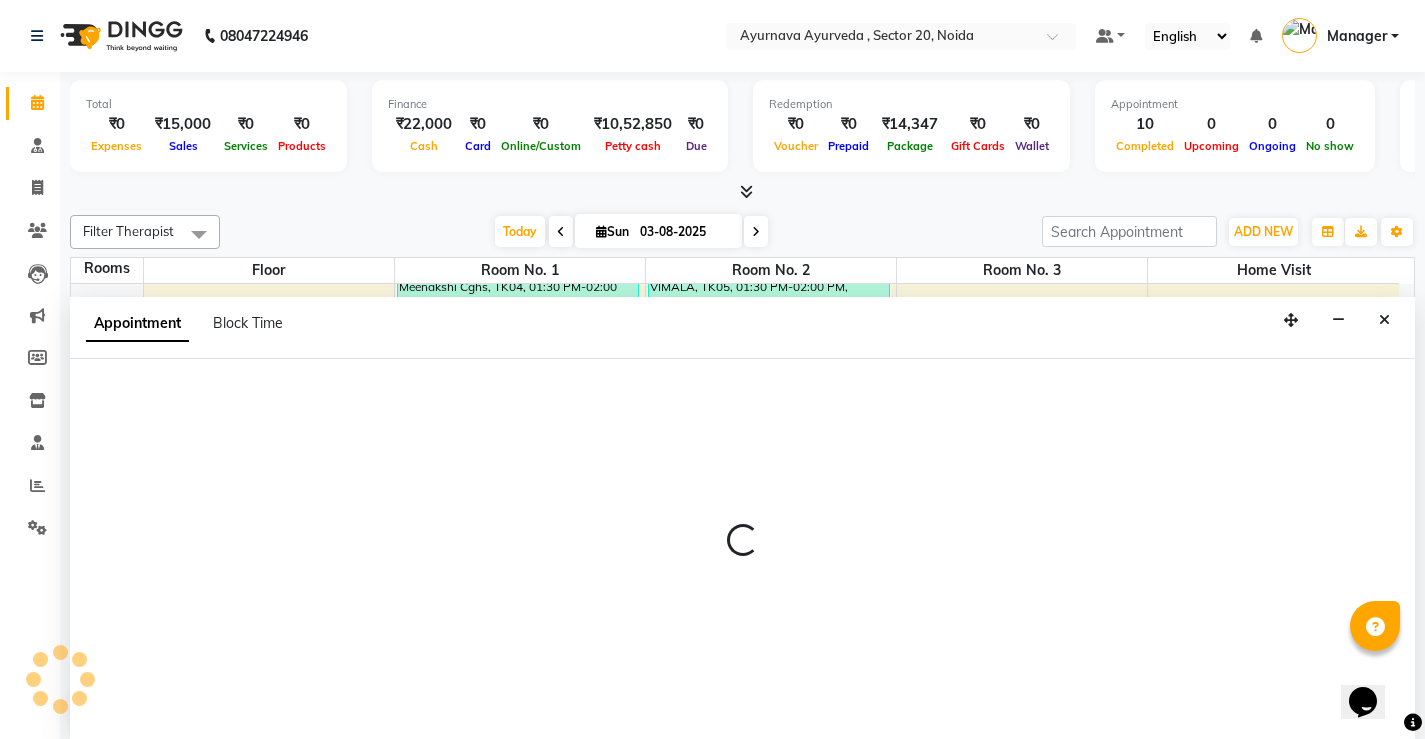 scroll, scrollTop: 1, scrollLeft: 0, axis: vertical 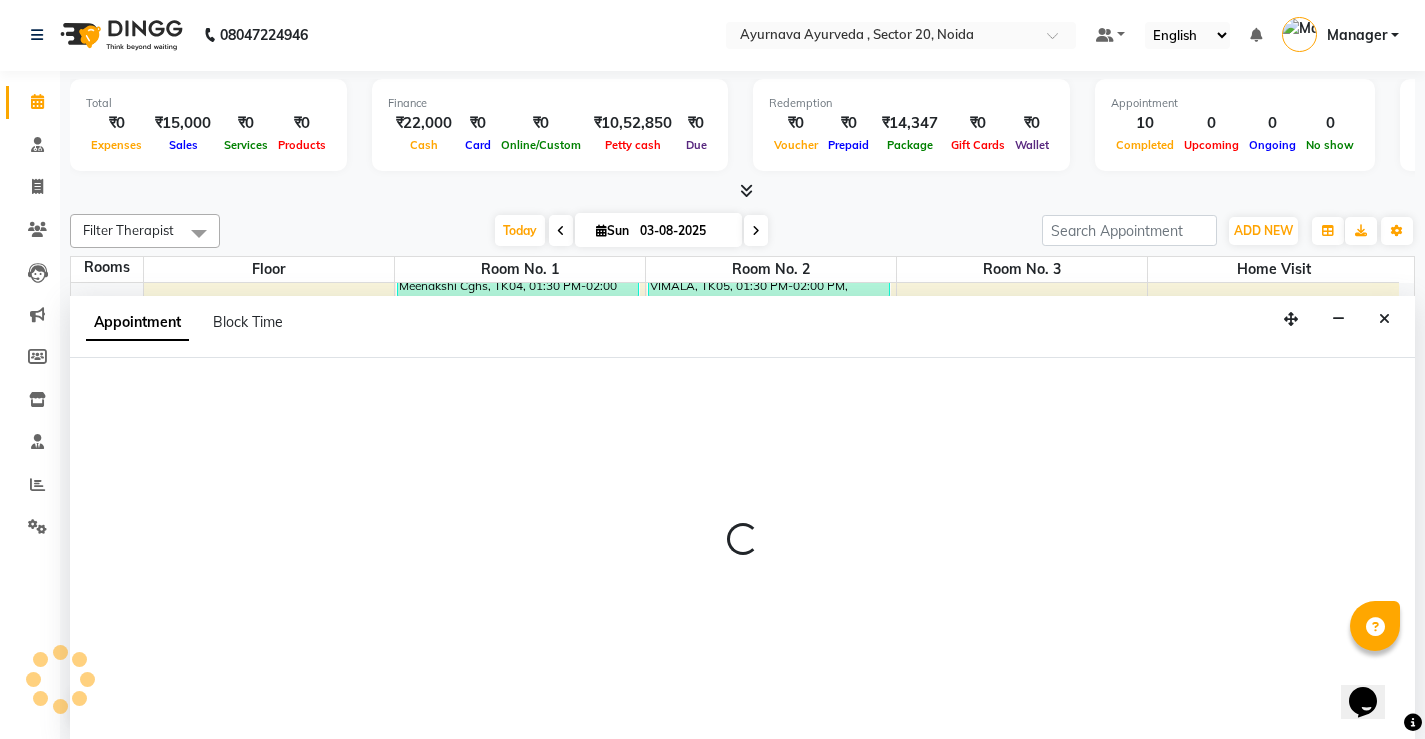 select on "960" 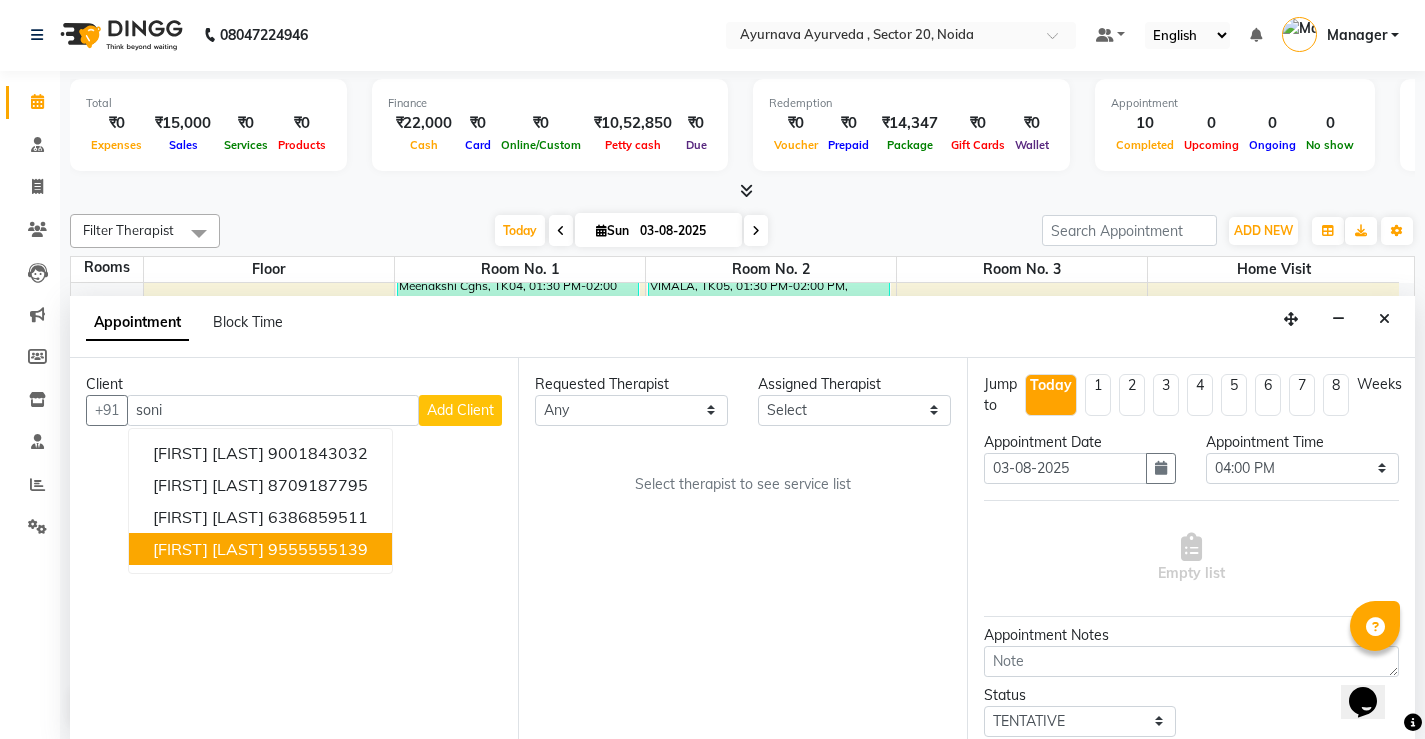 drag, startPoint x: 213, startPoint y: 540, endPoint x: 242, endPoint y: 534, distance: 29.614185 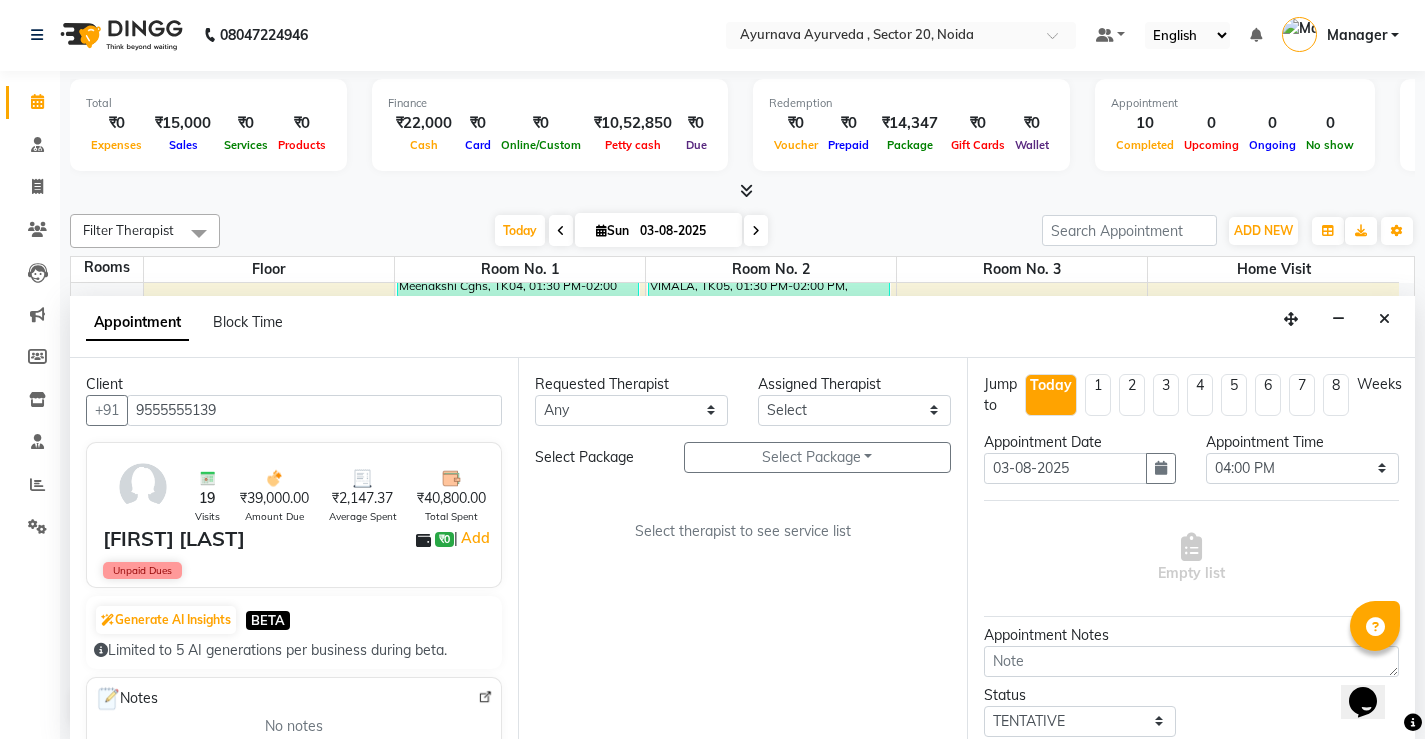 type on "9555555139" 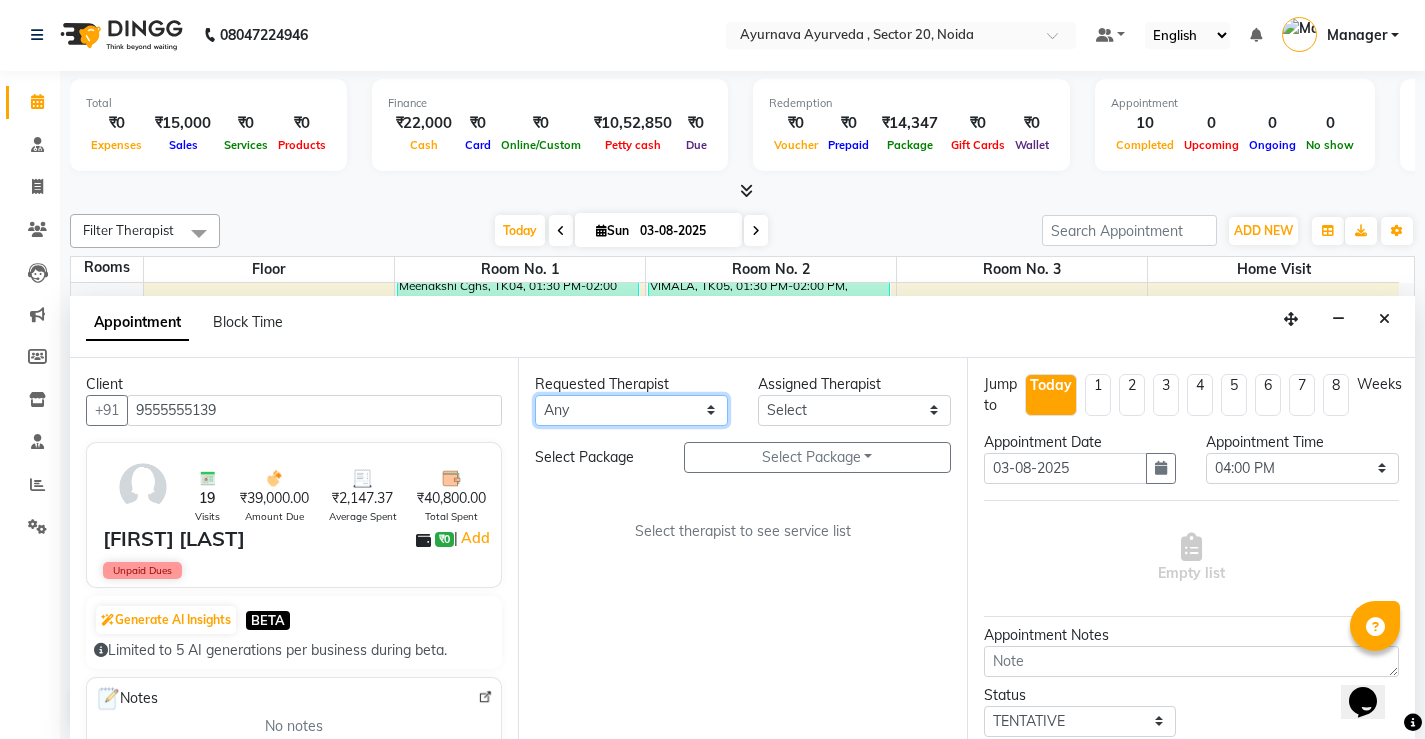 click on "Select [FIRST] [FIRST] [FIRST] [FIRST] [FIRST] [FIRST] [FIRST] [FIRST] [FIRST] [FIRST] [FIRST] [FIRST] [FIRST] [FIRST] [FIRST] [FIRST] [FIRST] [FIRST] [FIRST] [FIRST] [FIRST] [FIRST] [FIRST]" at bounding box center [631, 410] 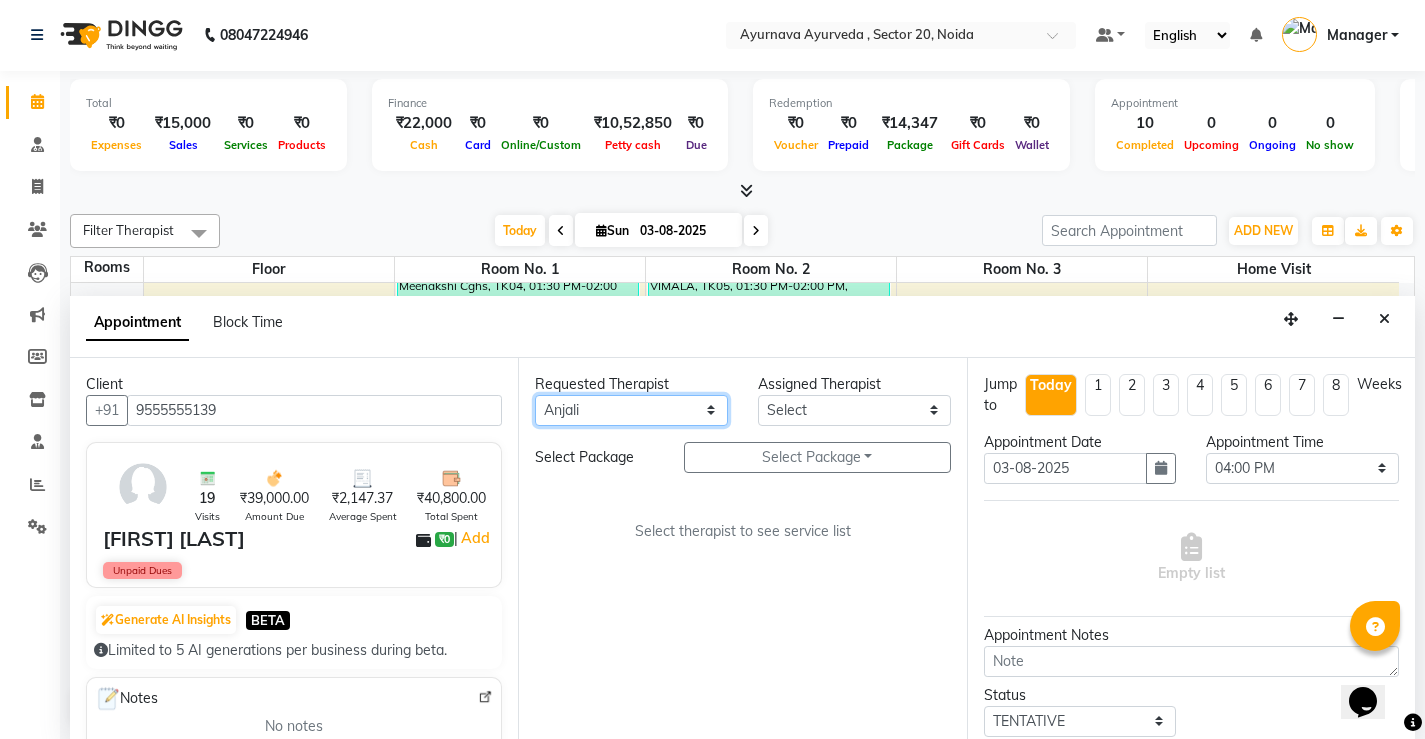 click on "Select [FIRST] [FIRST] [FIRST] [FIRST] [FIRST] [FIRST] [FIRST] [FIRST] [FIRST] [FIRST] [FIRST] [FIRST] [FIRST] [FIRST] [FIRST] [FIRST] [FIRST] [FIRST] [FIRST] [FIRST] [FIRST] [FIRST] [FIRST]" at bounding box center [631, 410] 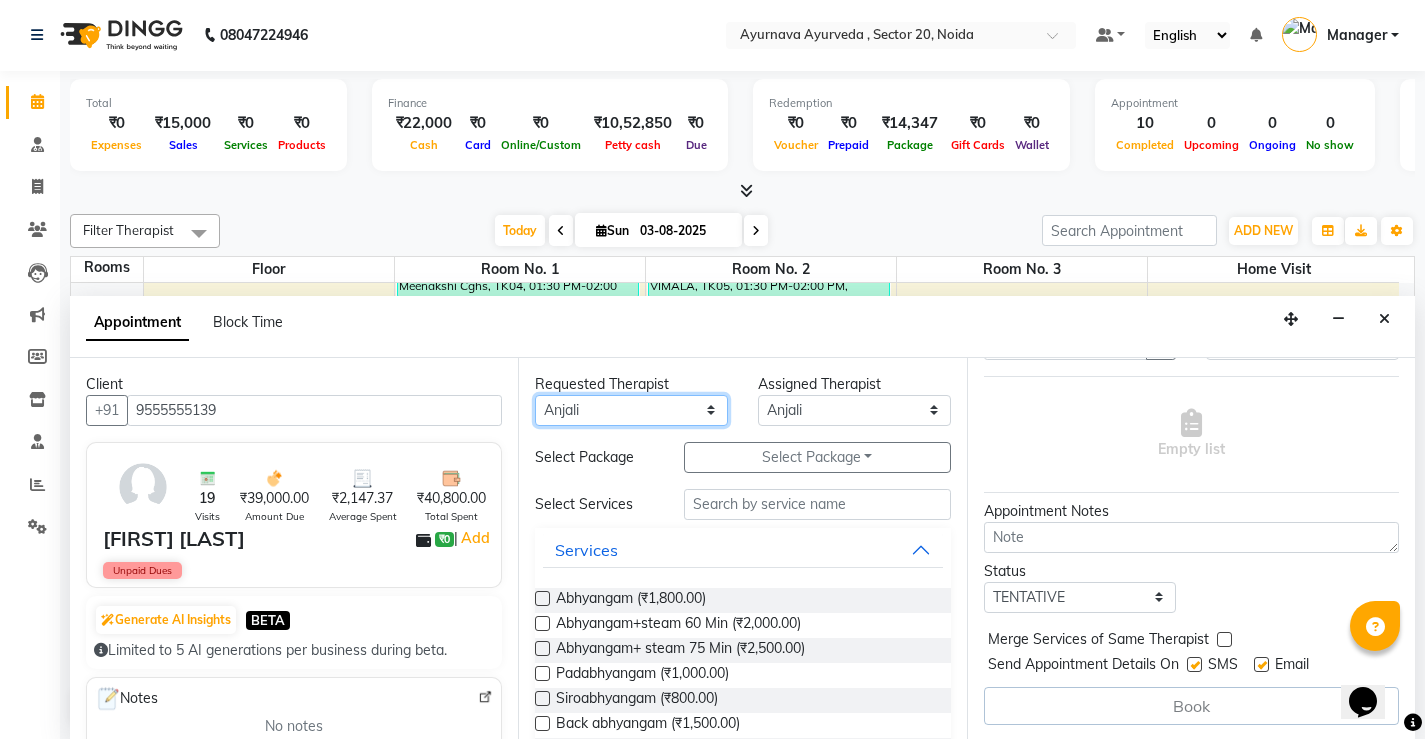 scroll, scrollTop: 126, scrollLeft: 0, axis: vertical 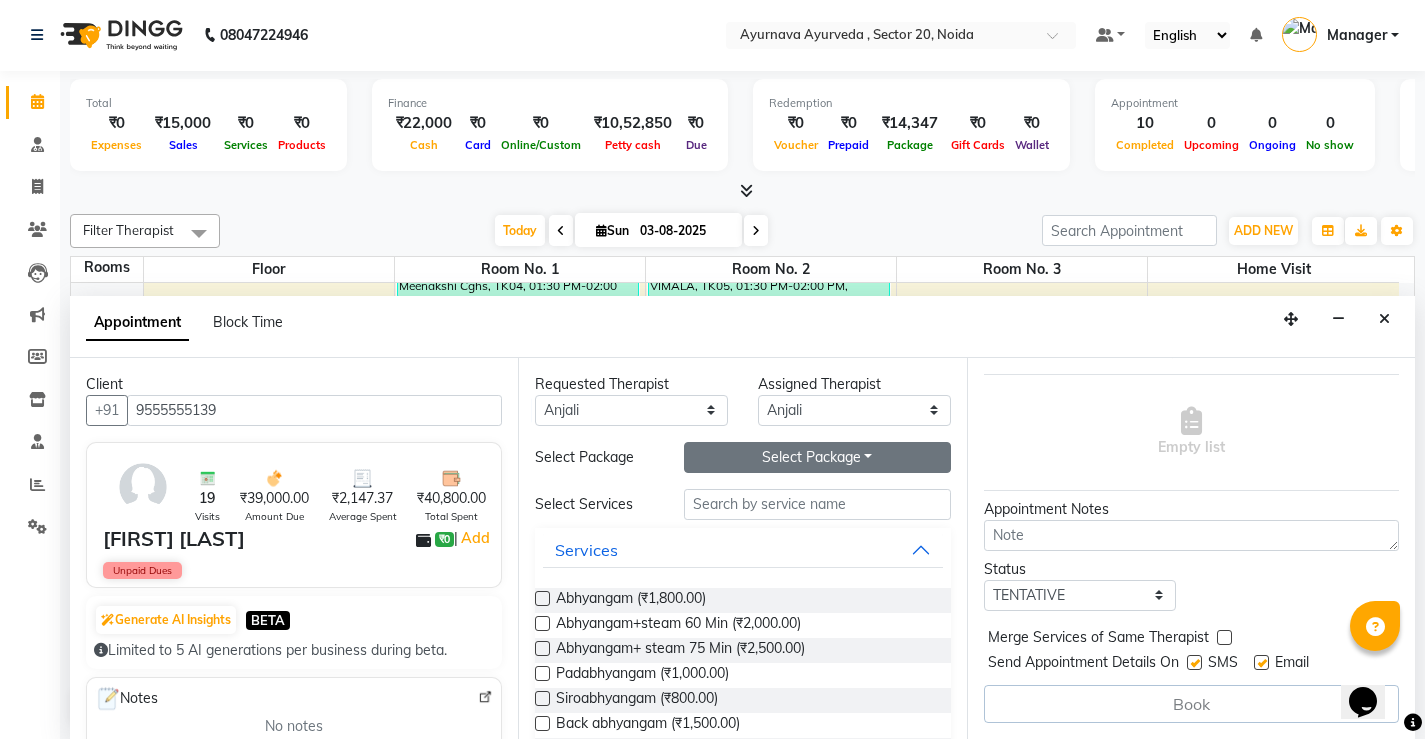 click on "Select Package  Toggle Dropdown" at bounding box center (817, 457) 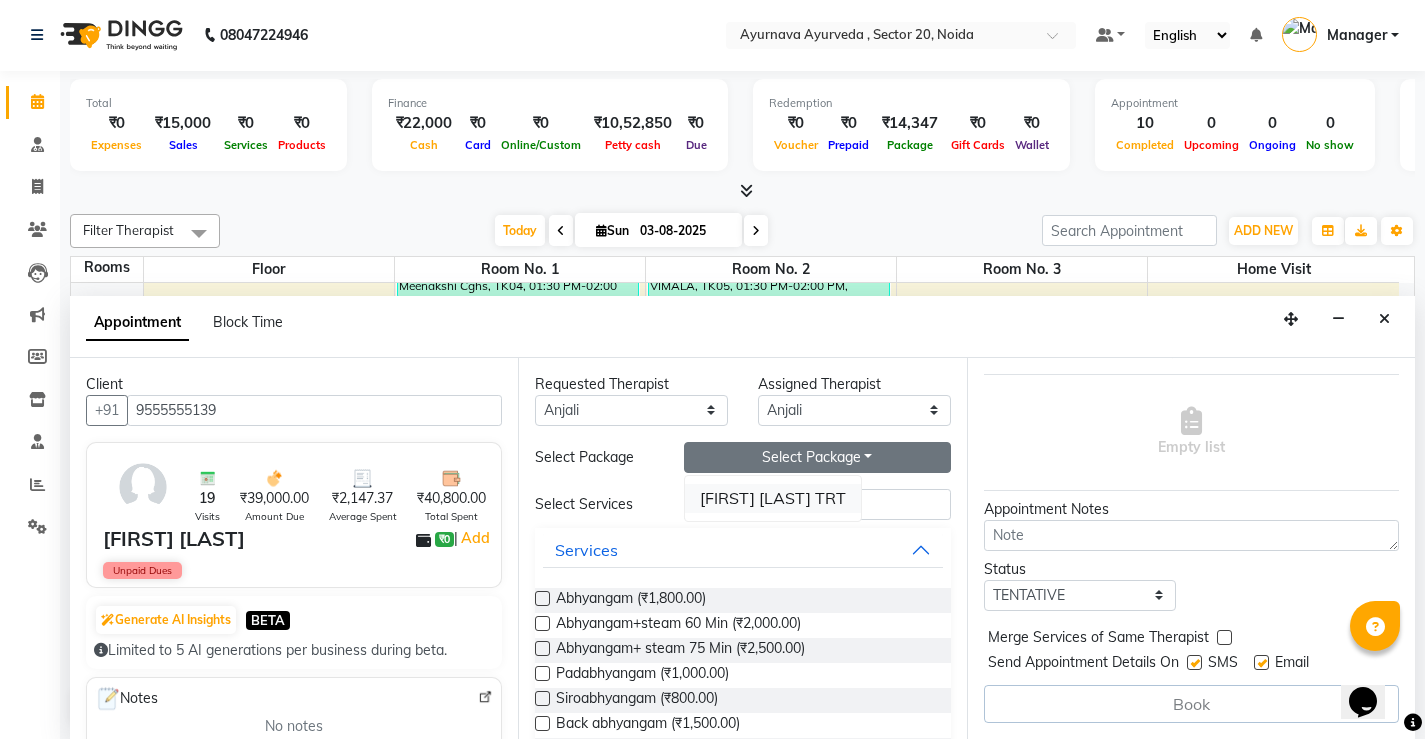 click on "[FIRST] [LAST] TRT" at bounding box center [773, 498] 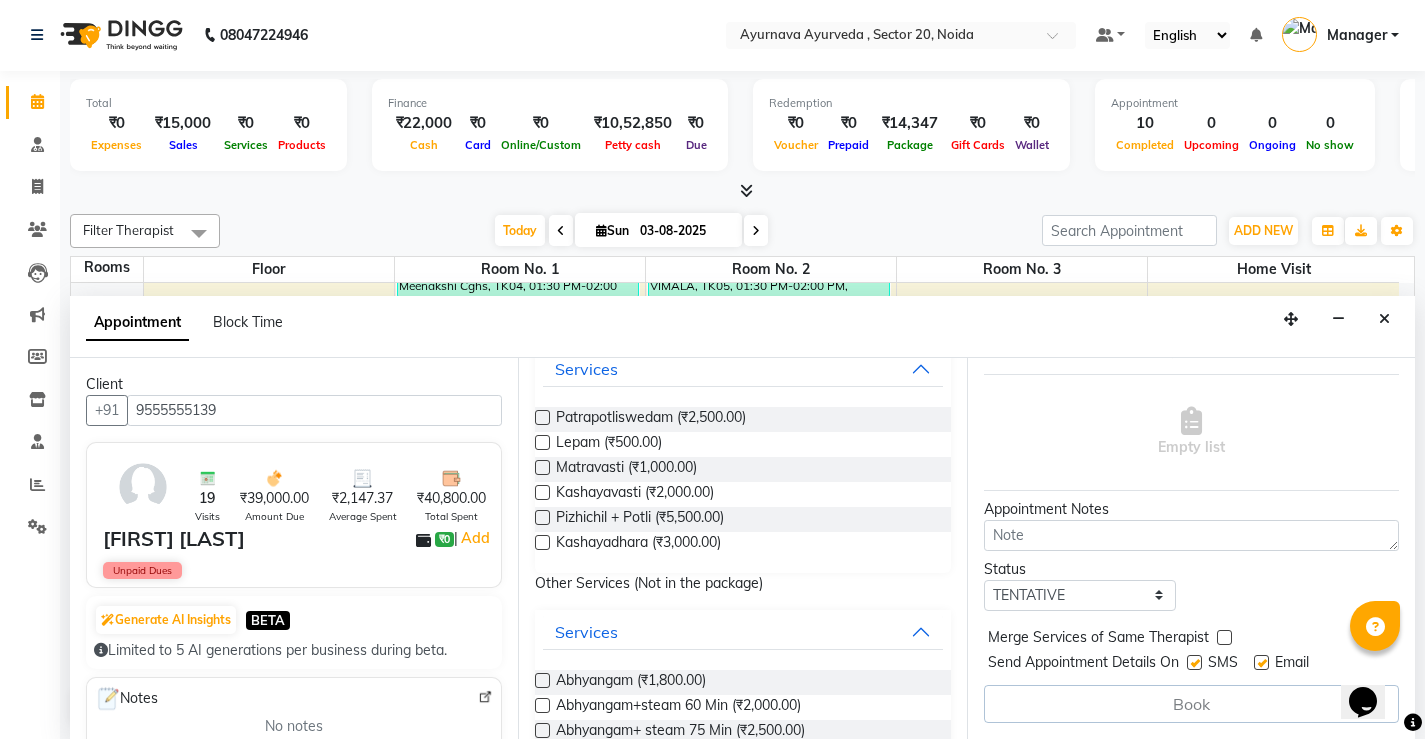 scroll, scrollTop: 200, scrollLeft: 0, axis: vertical 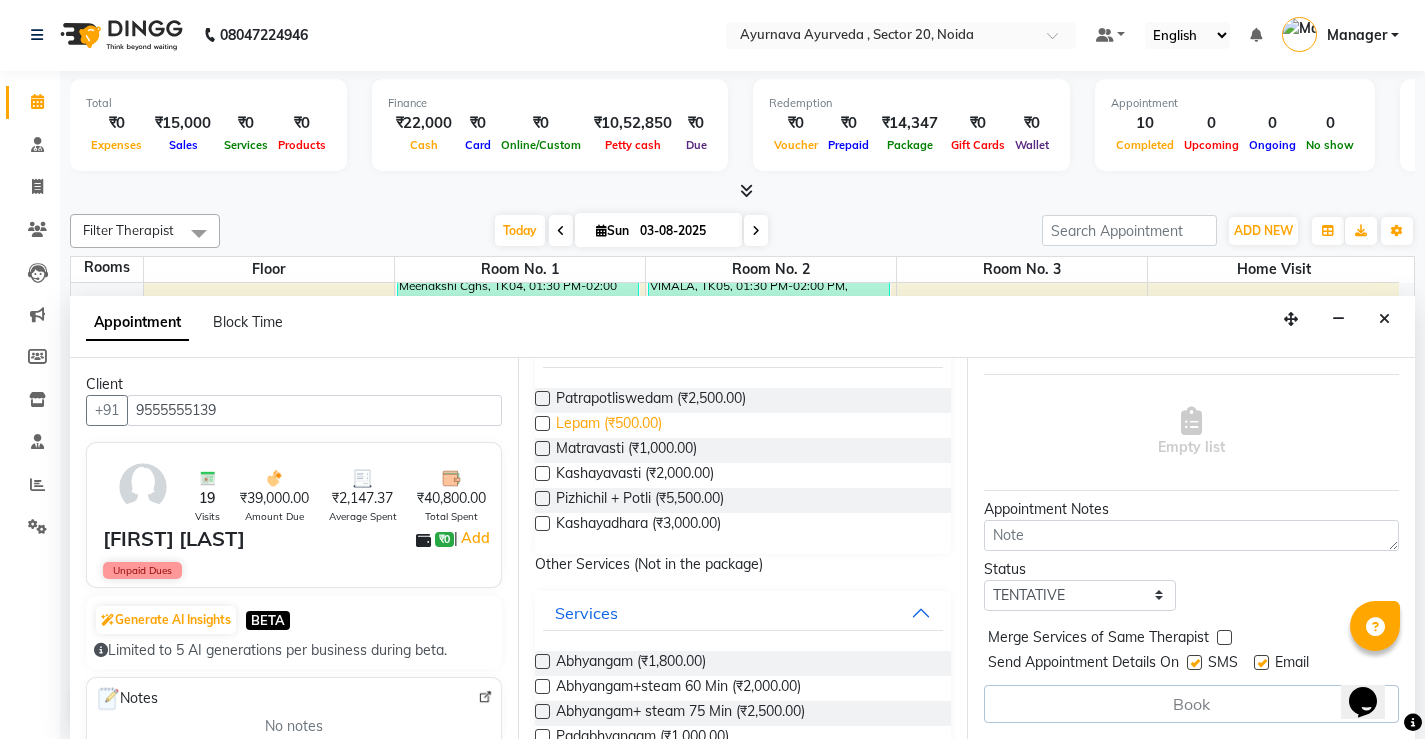 click on "Lepam (₹500.00)" at bounding box center (609, 425) 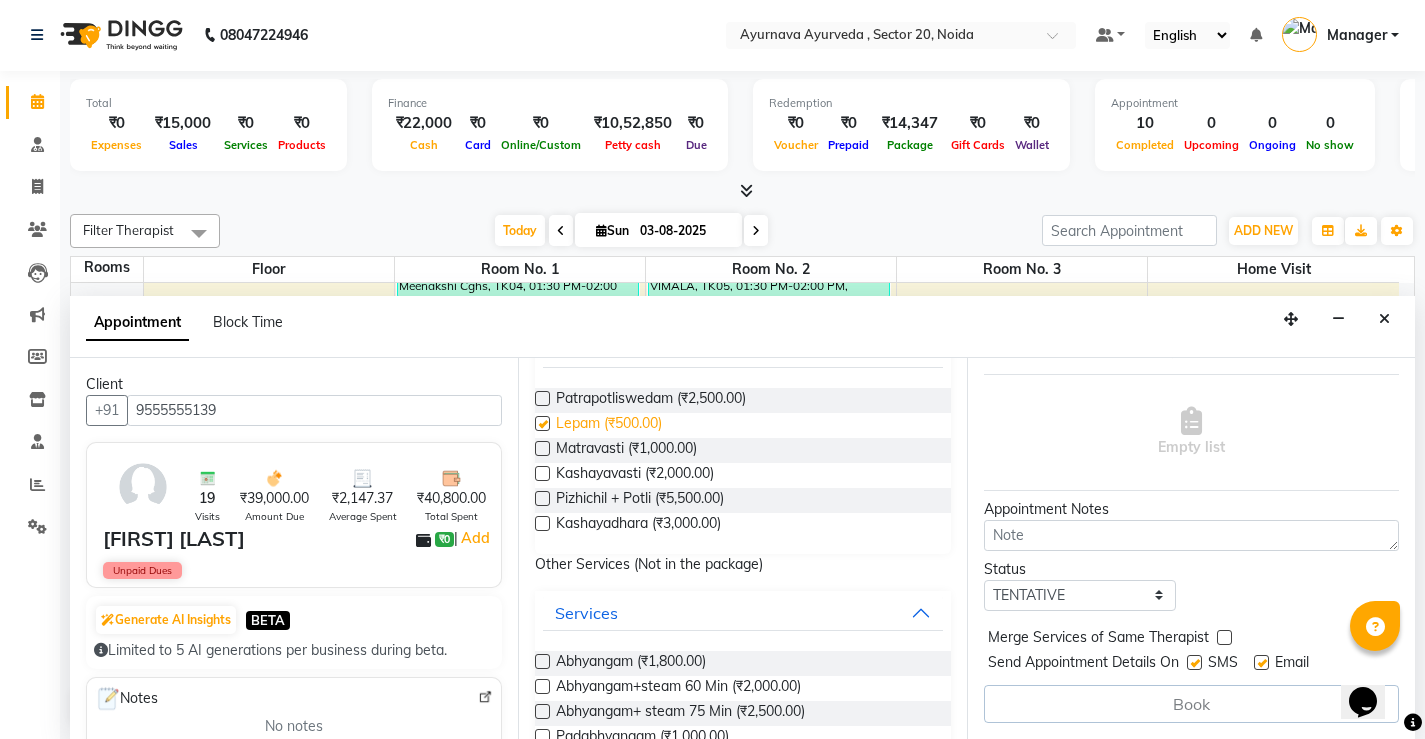 checkbox on "true" 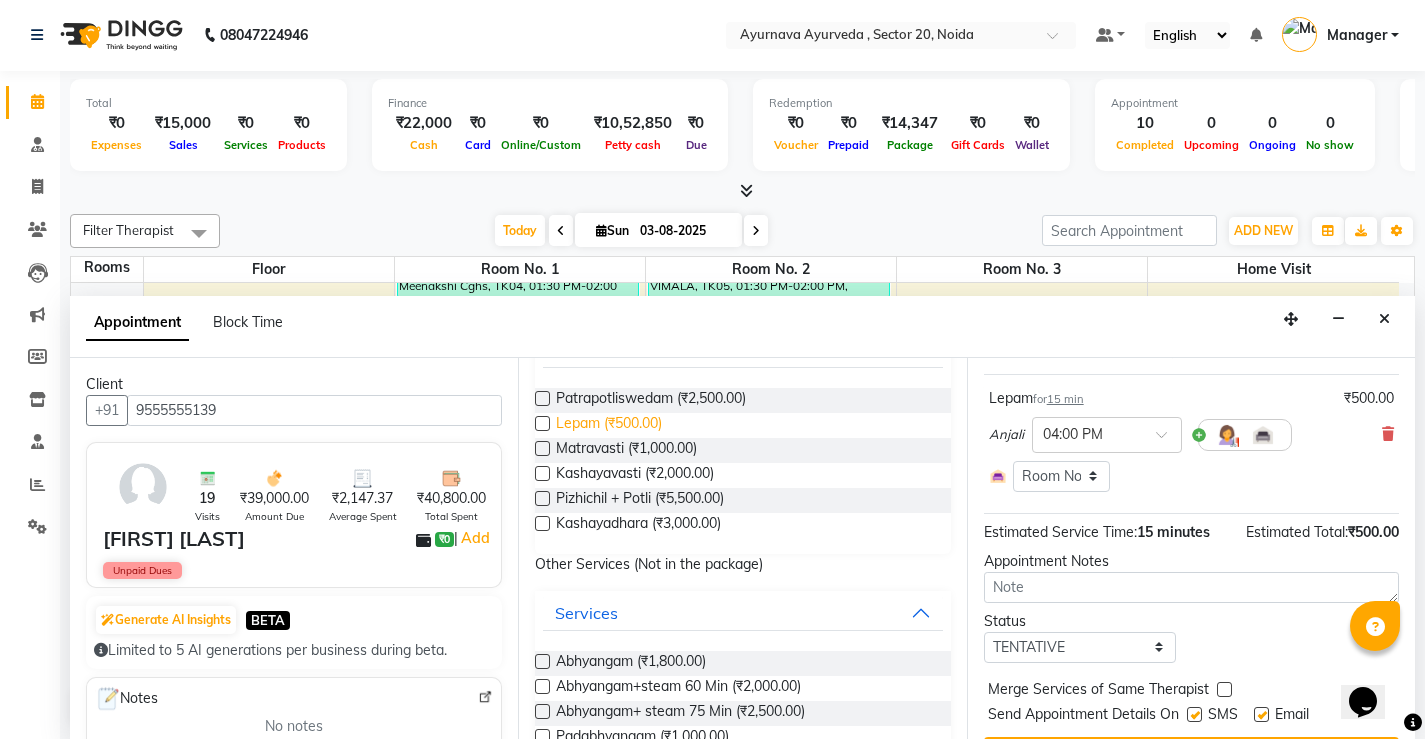 checkbox on "false" 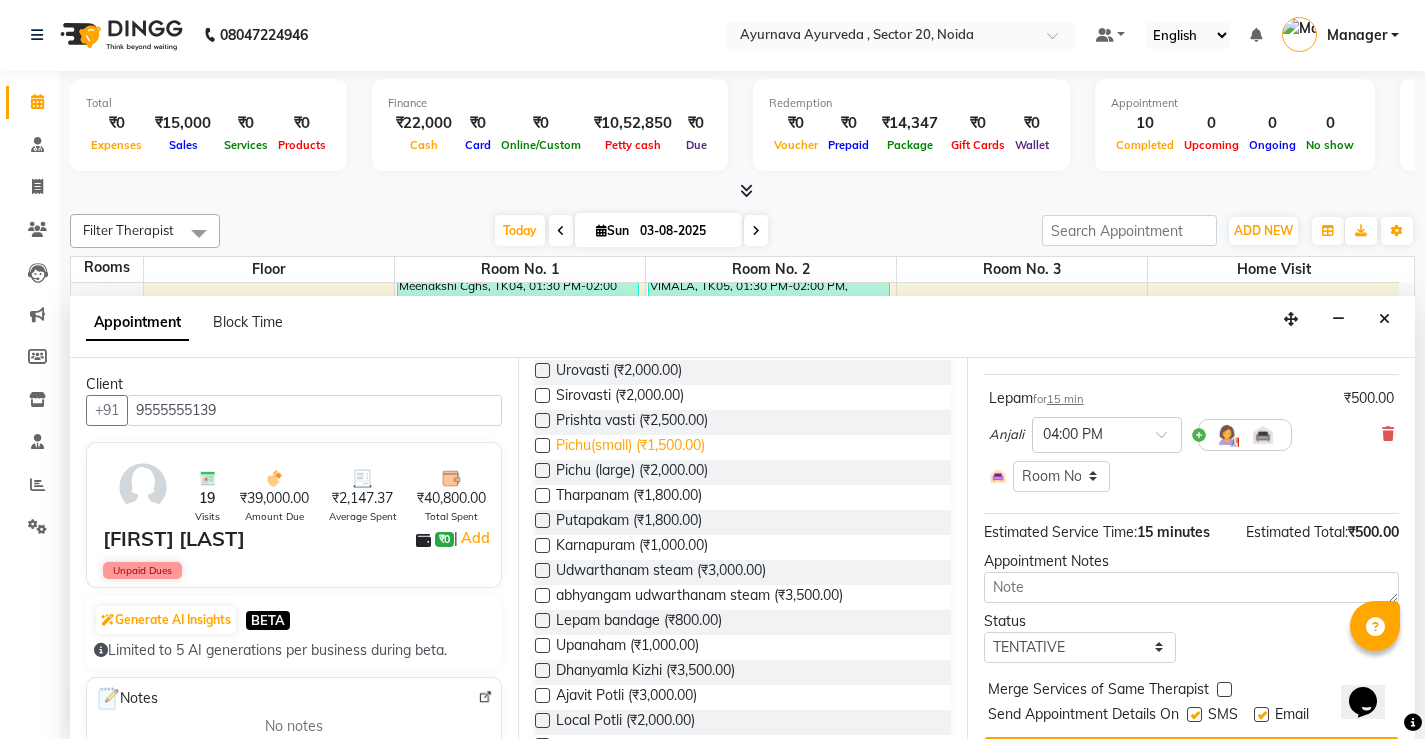 scroll, scrollTop: 1000, scrollLeft: 0, axis: vertical 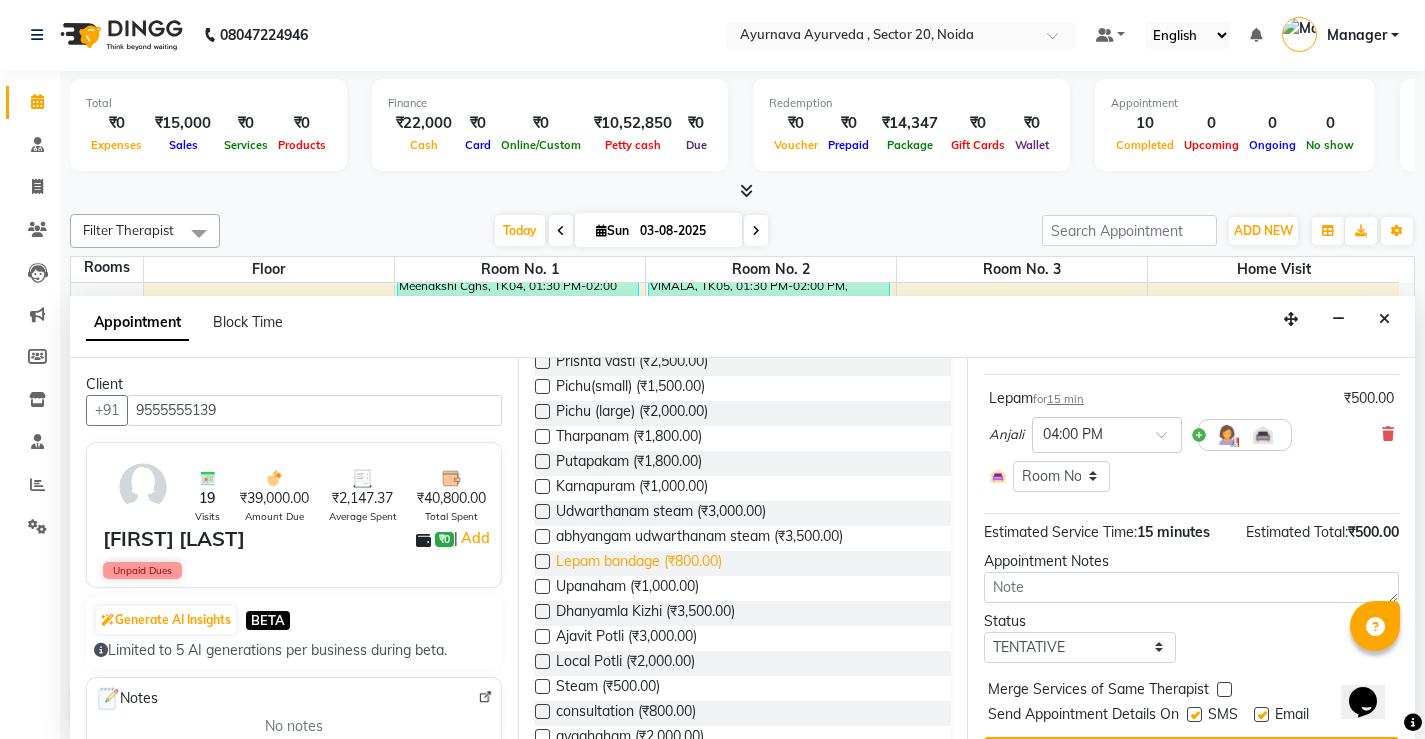 click on "Lepam bandage (₹800.00)" at bounding box center (639, 563) 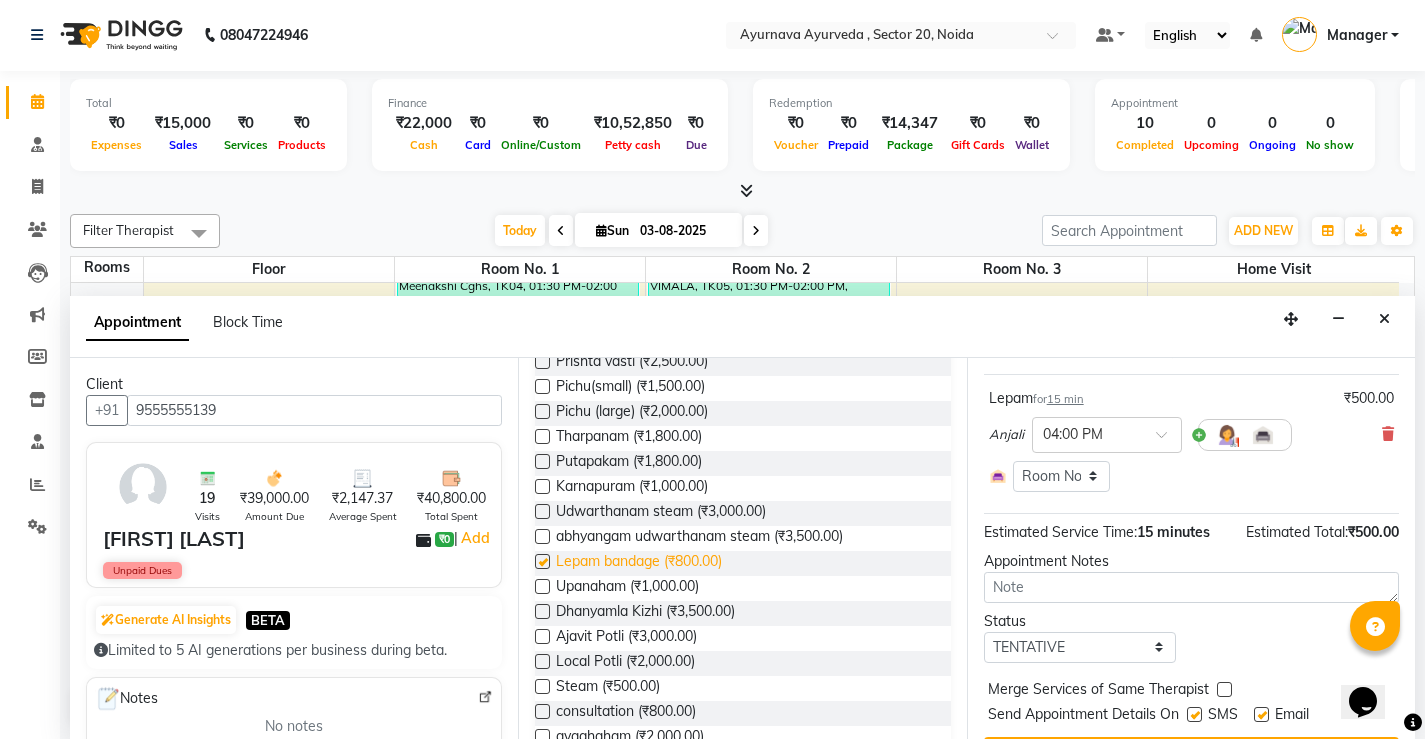 checkbox on "true" 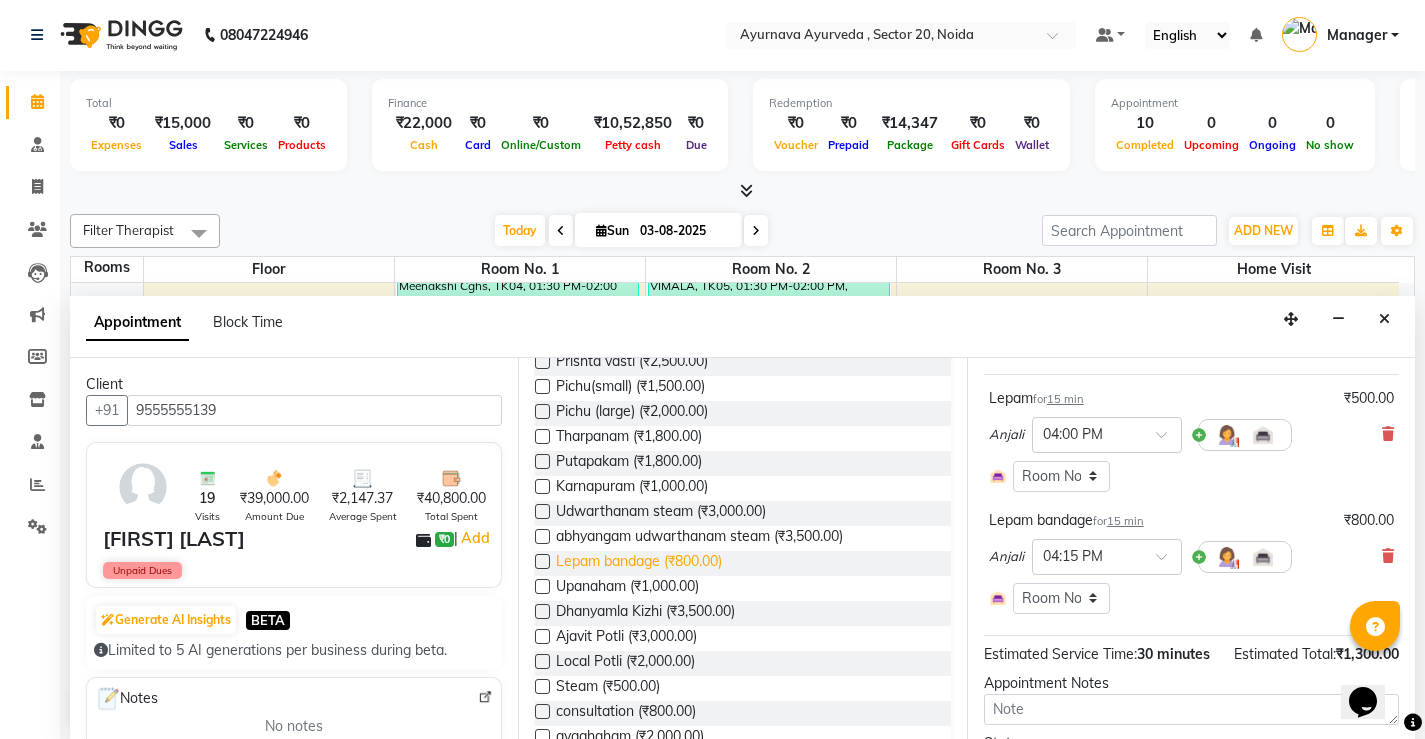 checkbox on "false" 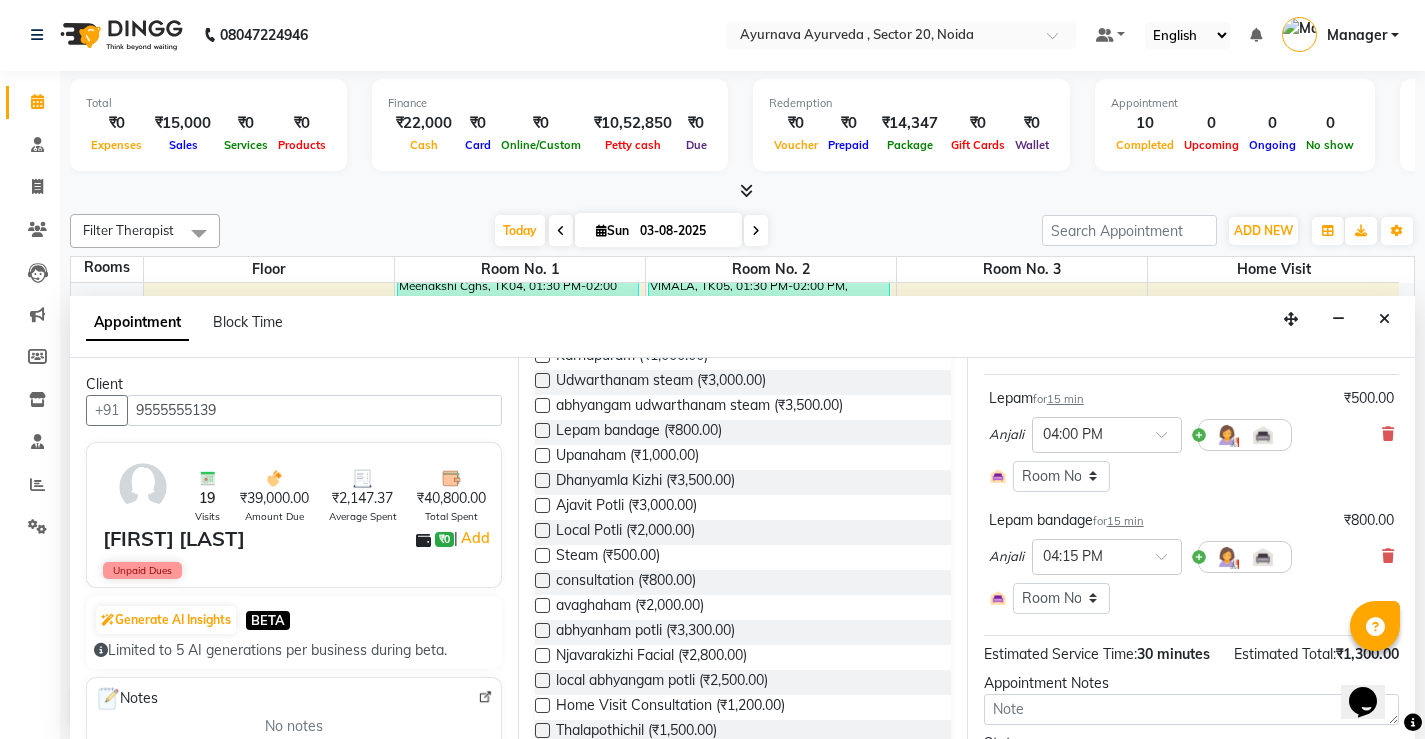 scroll, scrollTop: 1100, scrollLeft: 0, axis: vertical 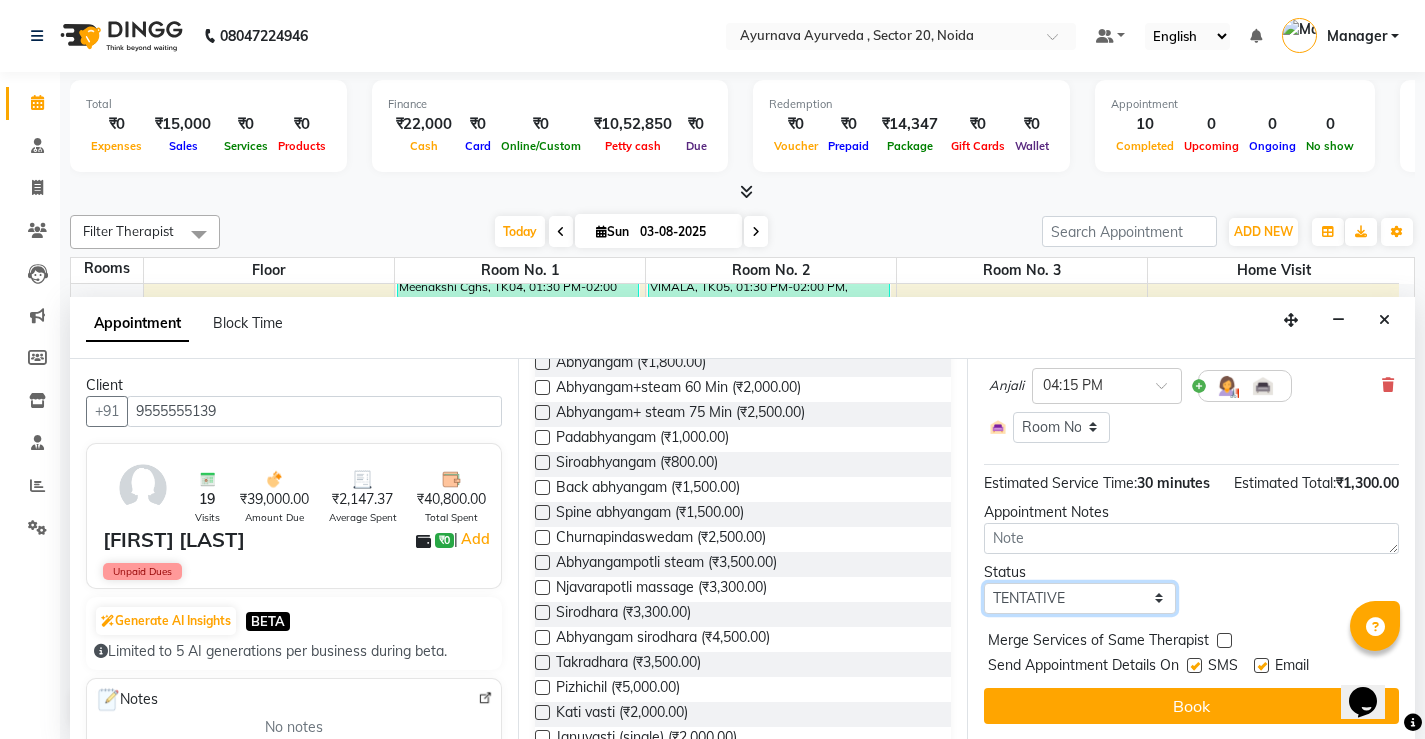 click on "Select TENTATIVE CONFIRM CHECK-IN UPCOMING" at bounding box center [1080, 598] 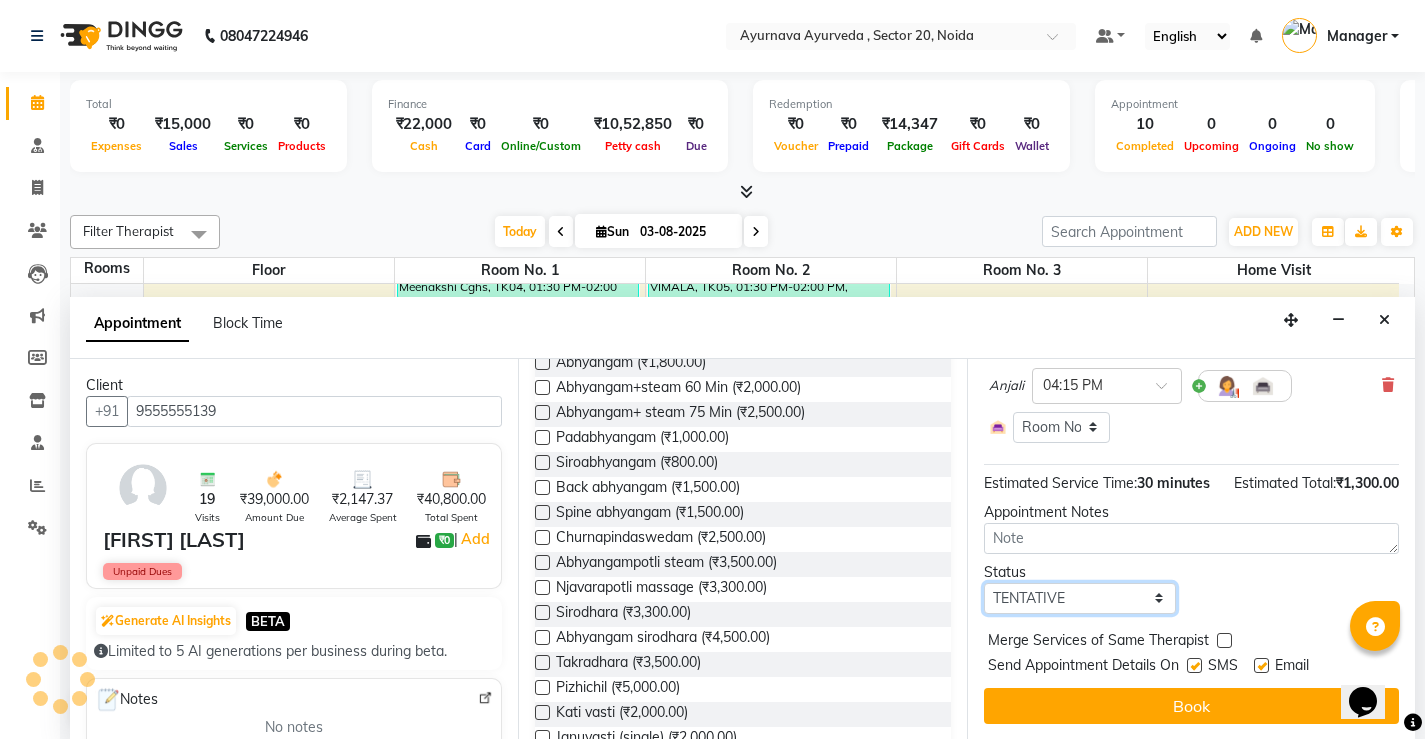 select on "upcoming" 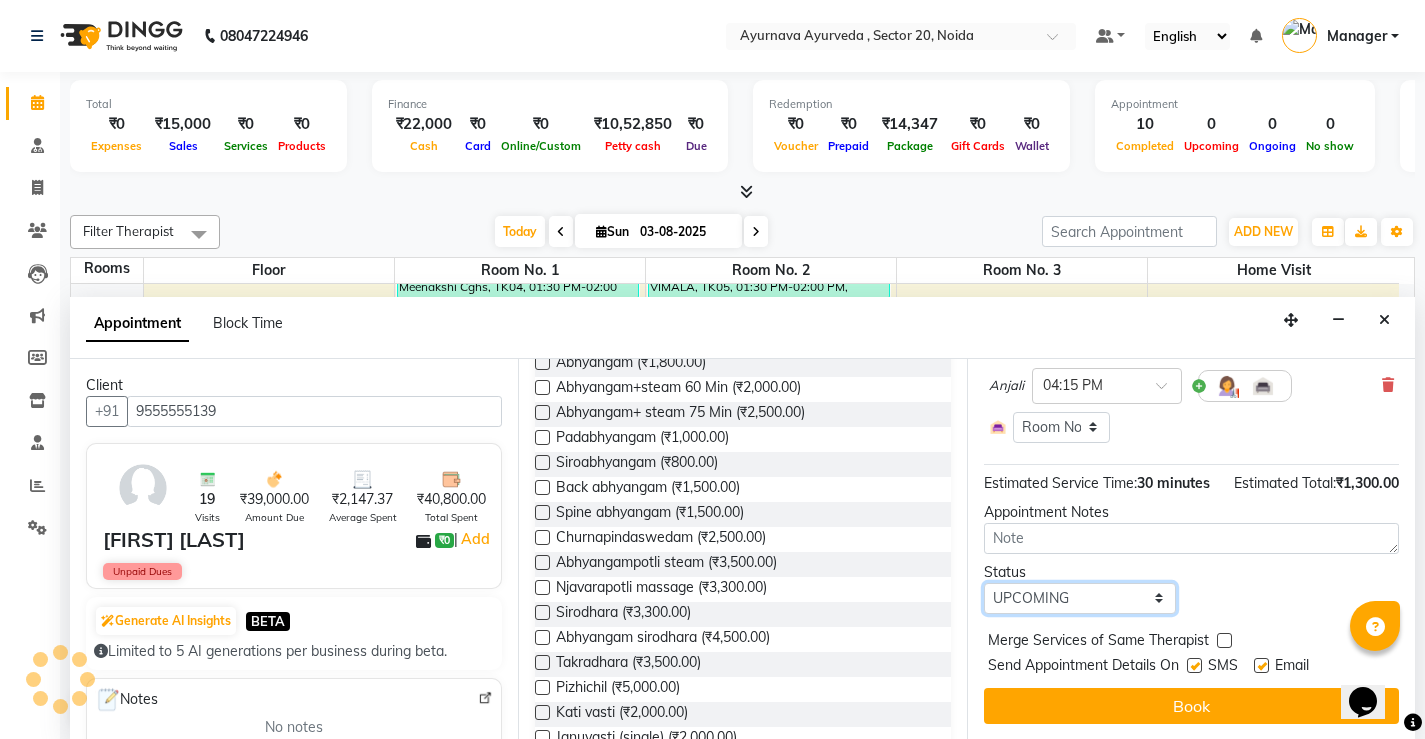 click on "Select TENTATIVE CONFIRM CHECK-IN UPCOMING" at bounding box center [1080, 598] 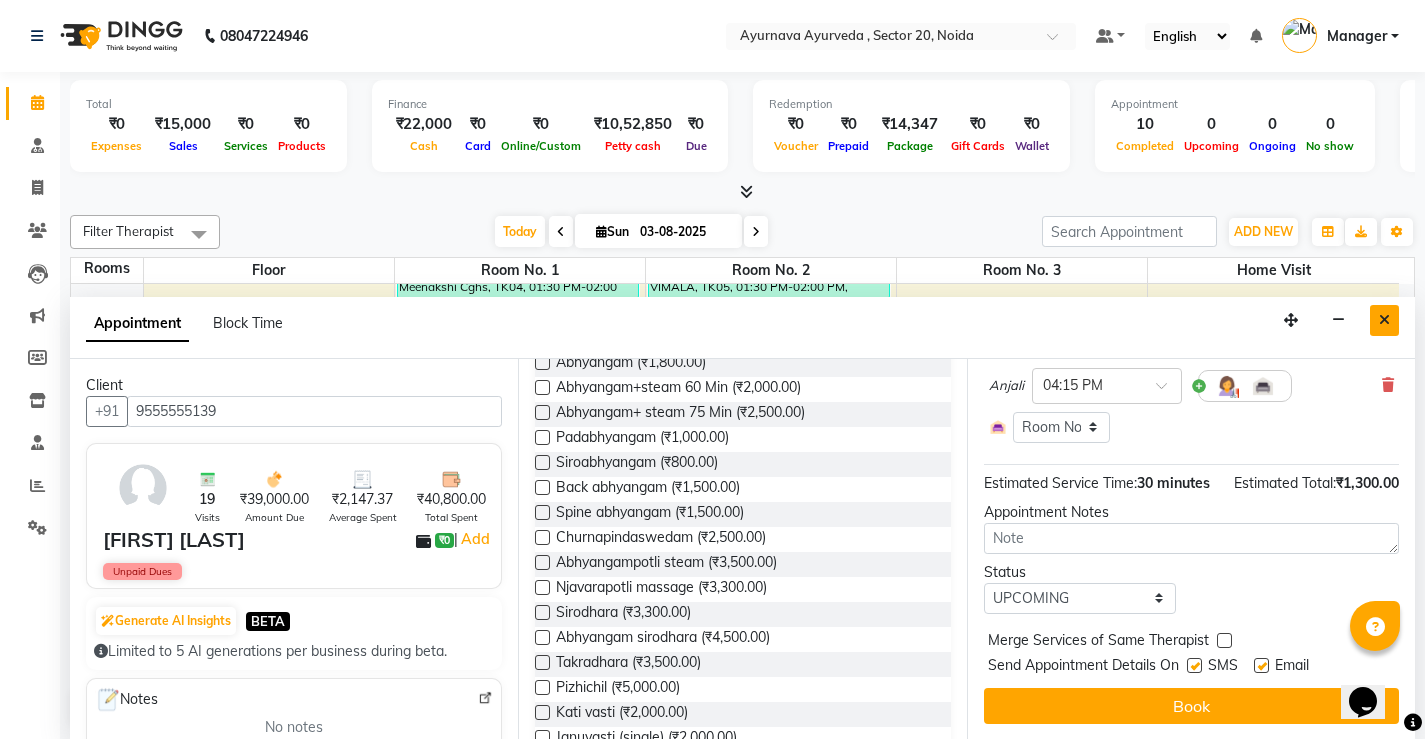 click at bounding box center [1384, 320] 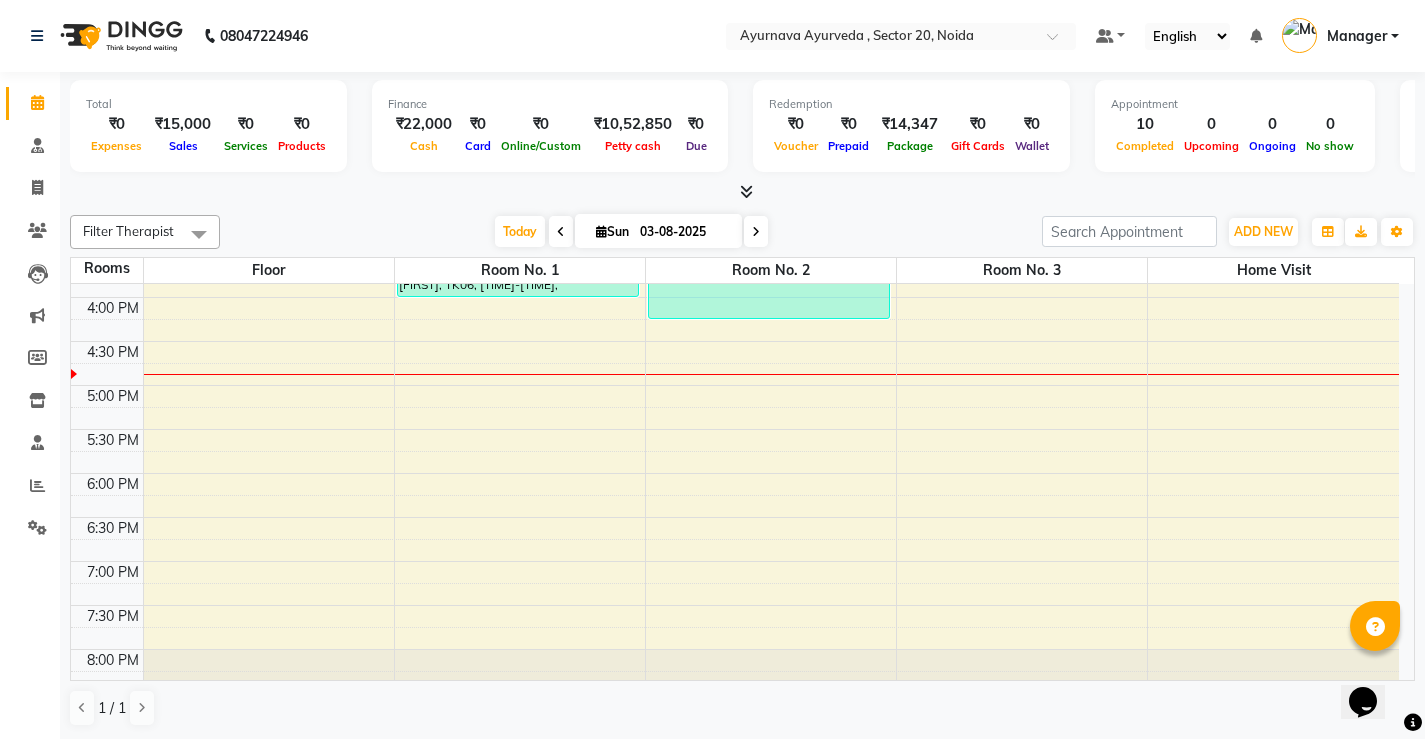 scroll, scrollTop: 800, scrollLeft: 0, axis: vertical 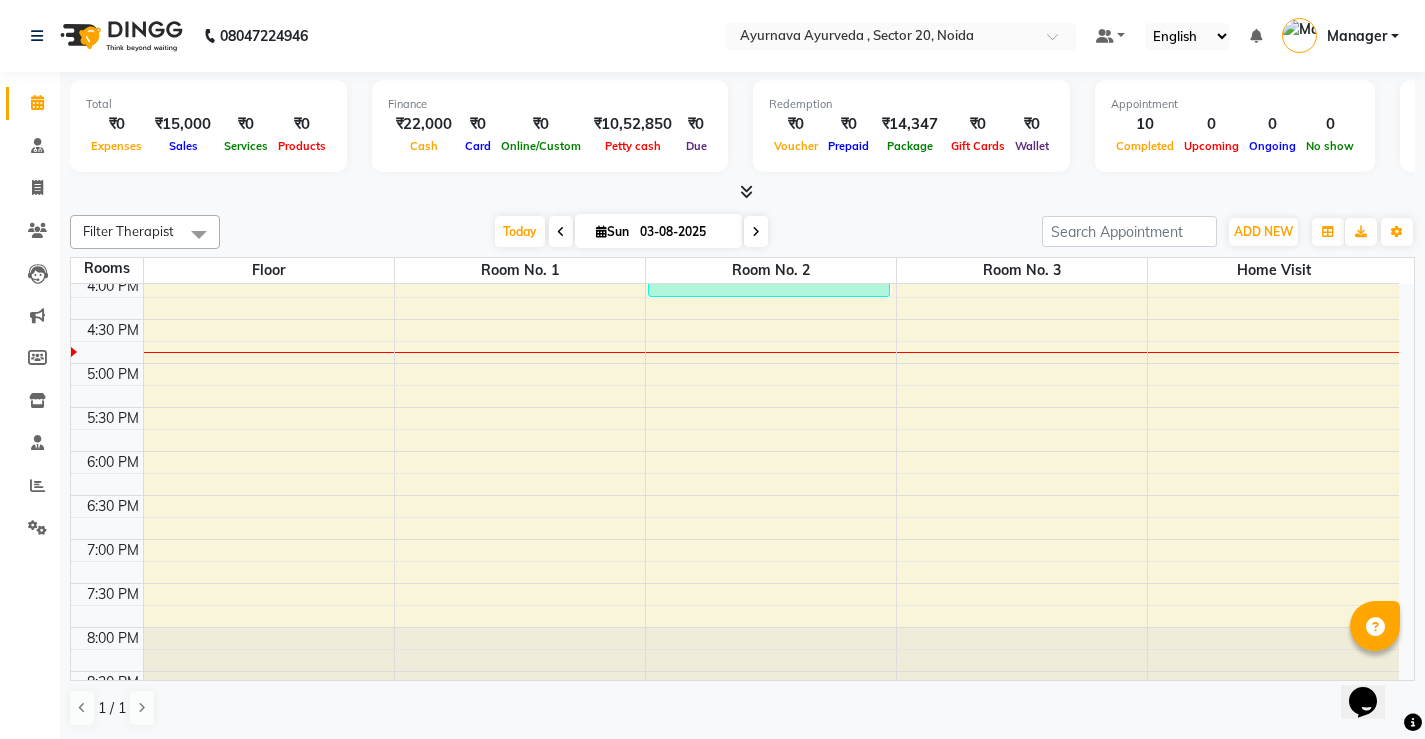 click on "[FIRST] [LAST], TK02, [TIME]-[TIME], [PROCEDURE]     [FIRST] [LAST], TK02, [TIME]-[TIME], [PROCEDURE]     [FIRST] [LAST], TK04, [TIME]-[TIME], [PROCEDURE]     [FIRST] [LAST], TK04, [TIME]-[TIME], [PROCEDURE]     [FIRST], TK06, [TIME]-[TIME], [PROCEDURE]     [FIRST], TK05, [TIME]-[TIME], [PROCEDURE]     [FIRST], TK05, [TIME]-[TIME], [PROCEDURE]     [FIRST] [LAST], TK03, [TIME]-[TIME], [PROCEDURE]     [FIRST] [LAST], TK01, [TIME]-[TIME], [PROCEDURE]     [FIRST] [LAST], TK01, [TIME]-[TIME], [PROCEDURE]" at bounding box center (735, 99) 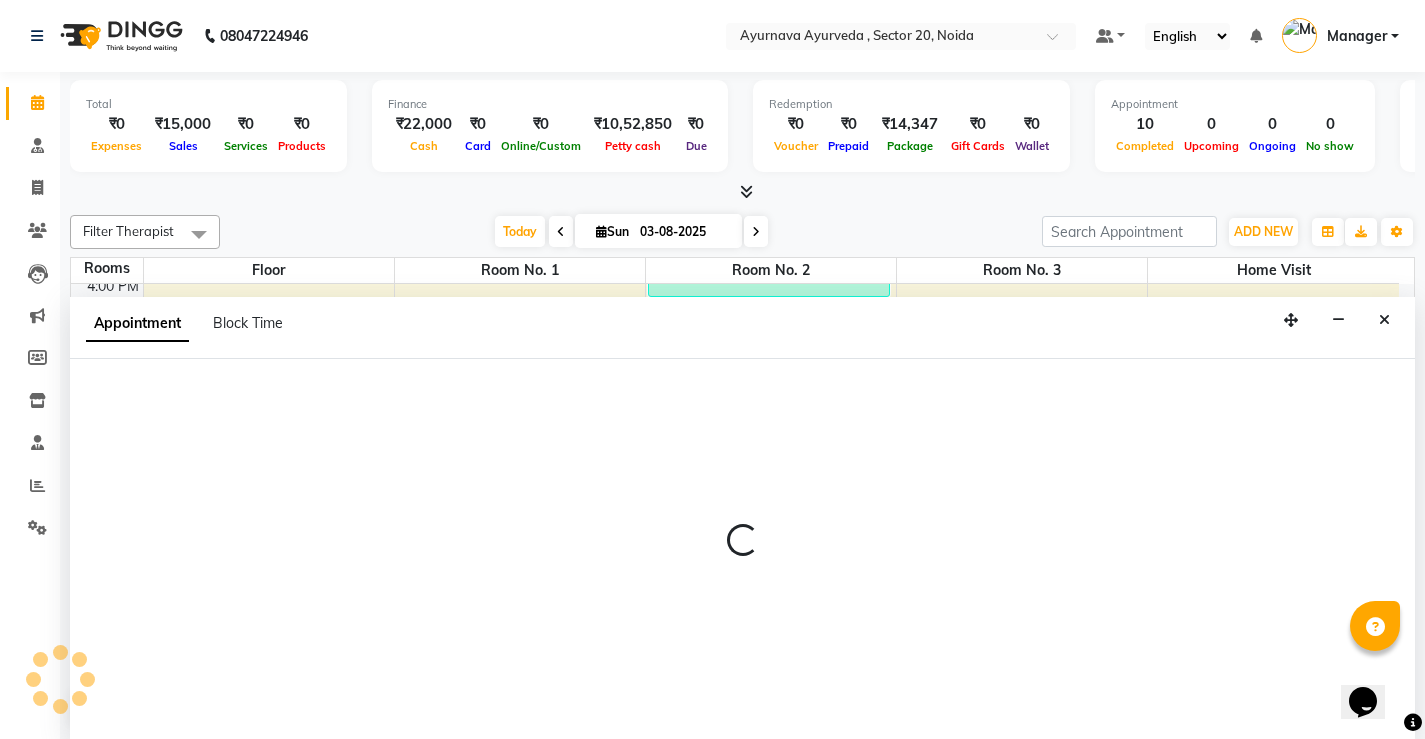 scroll, scrollTop: 1, scrollLeft: 0, axis: vertical 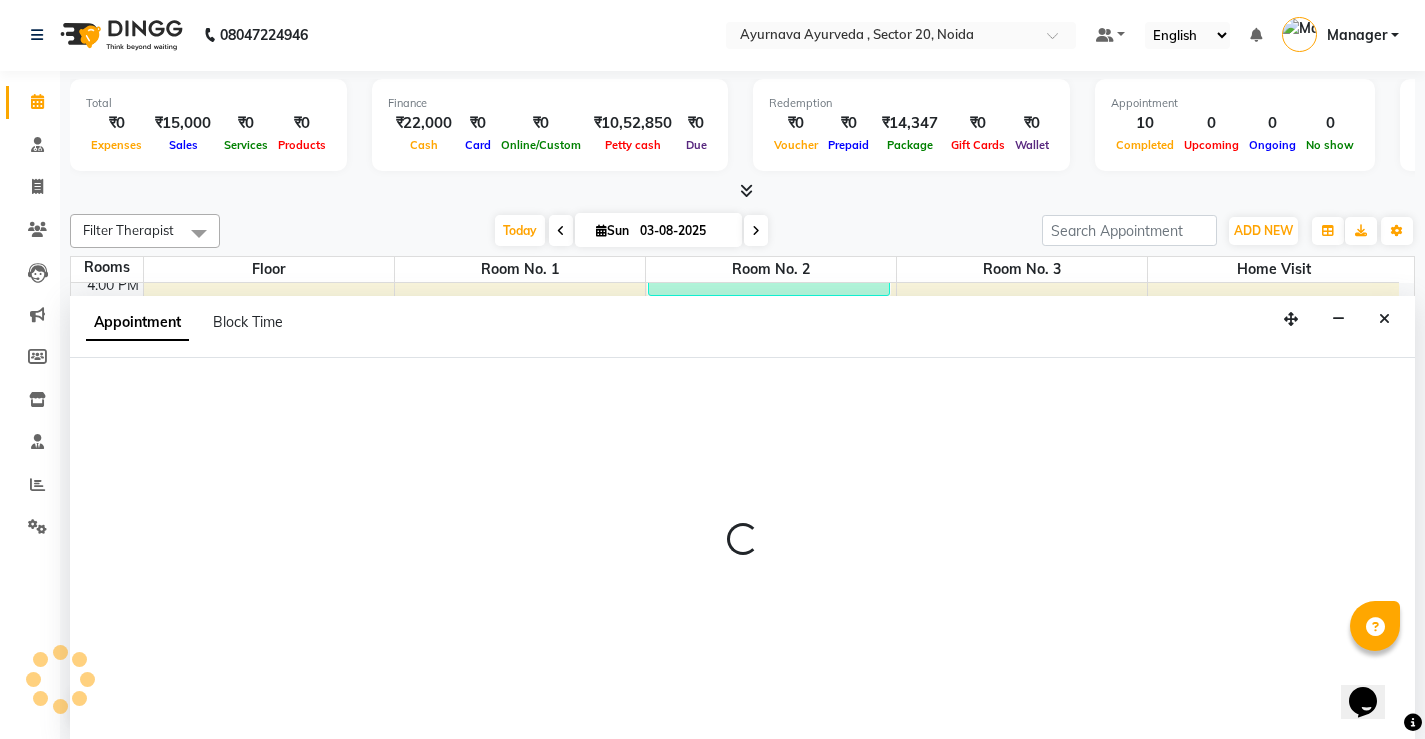 select on "1080" 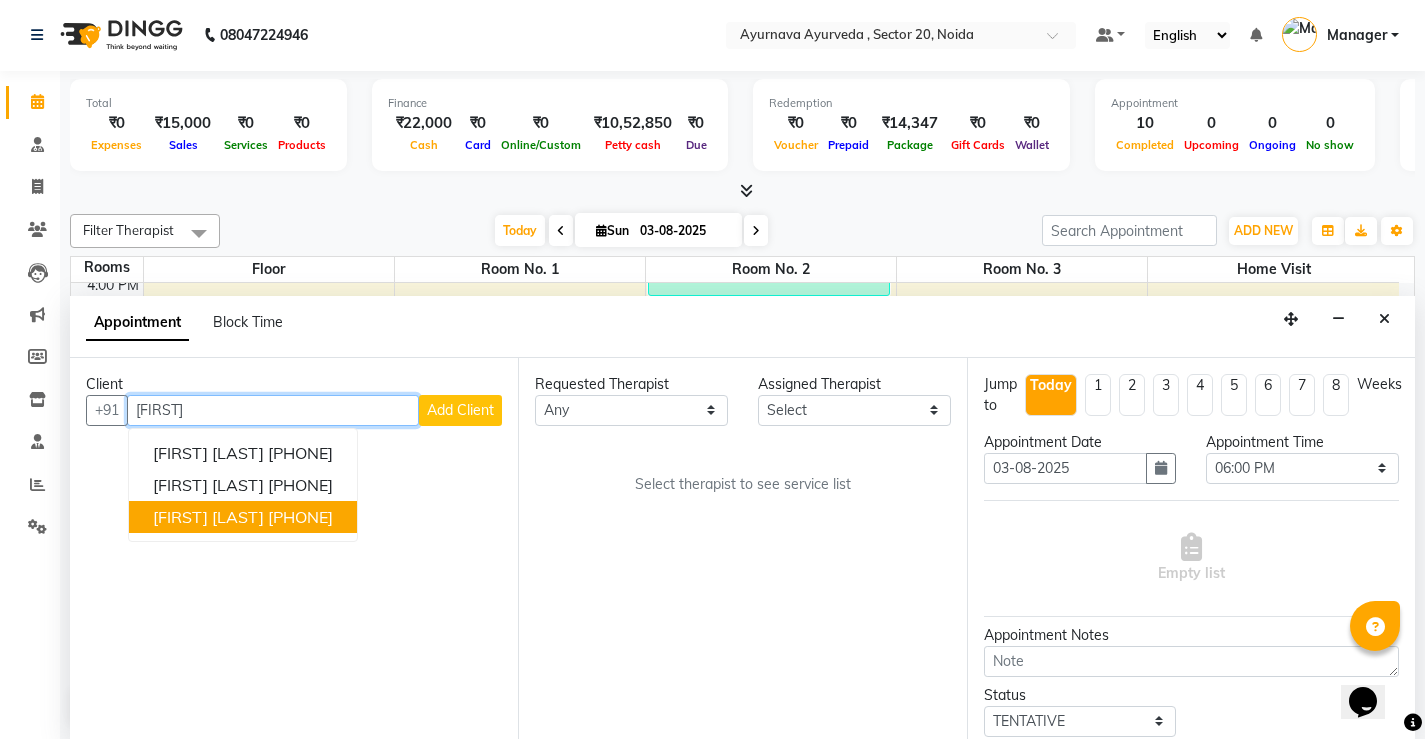 click on "[PHONE]" at bounding box center (300, 517) 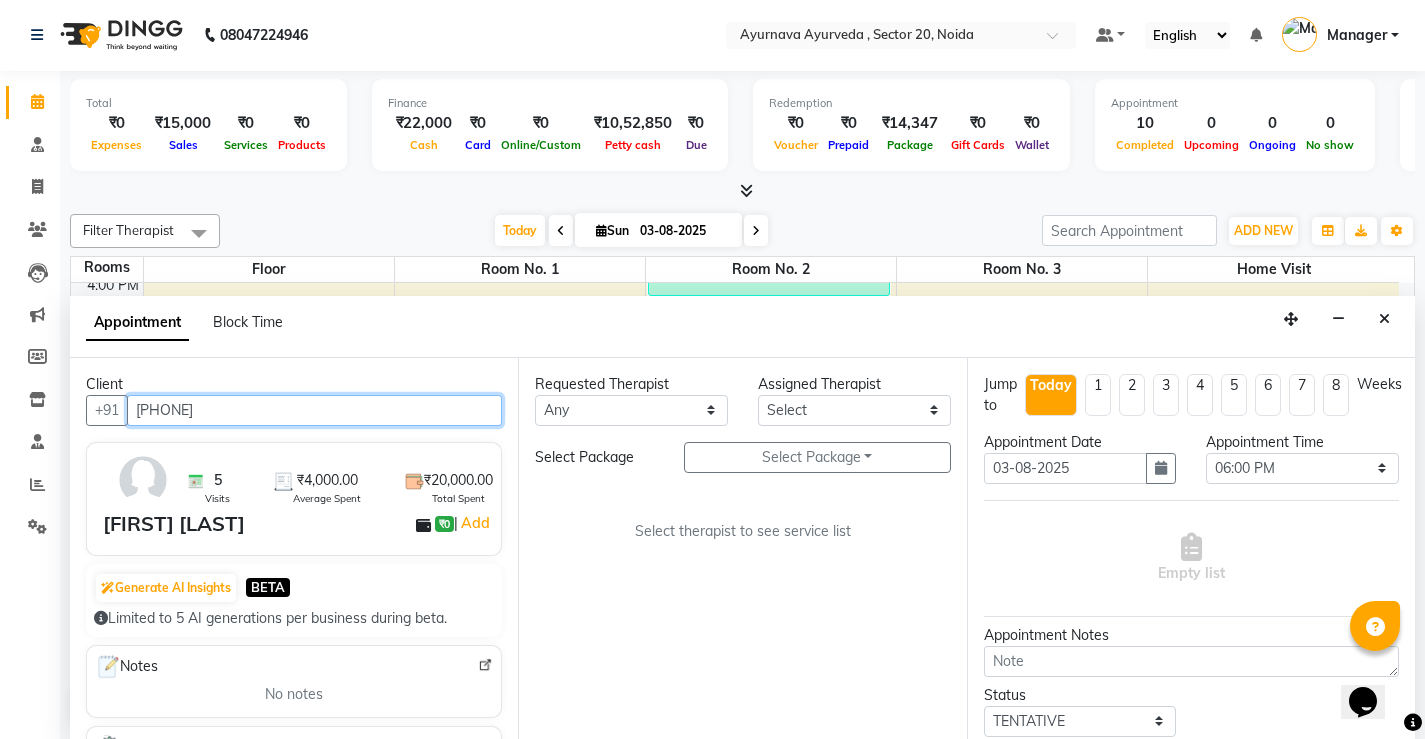 type on "[PHONE]" 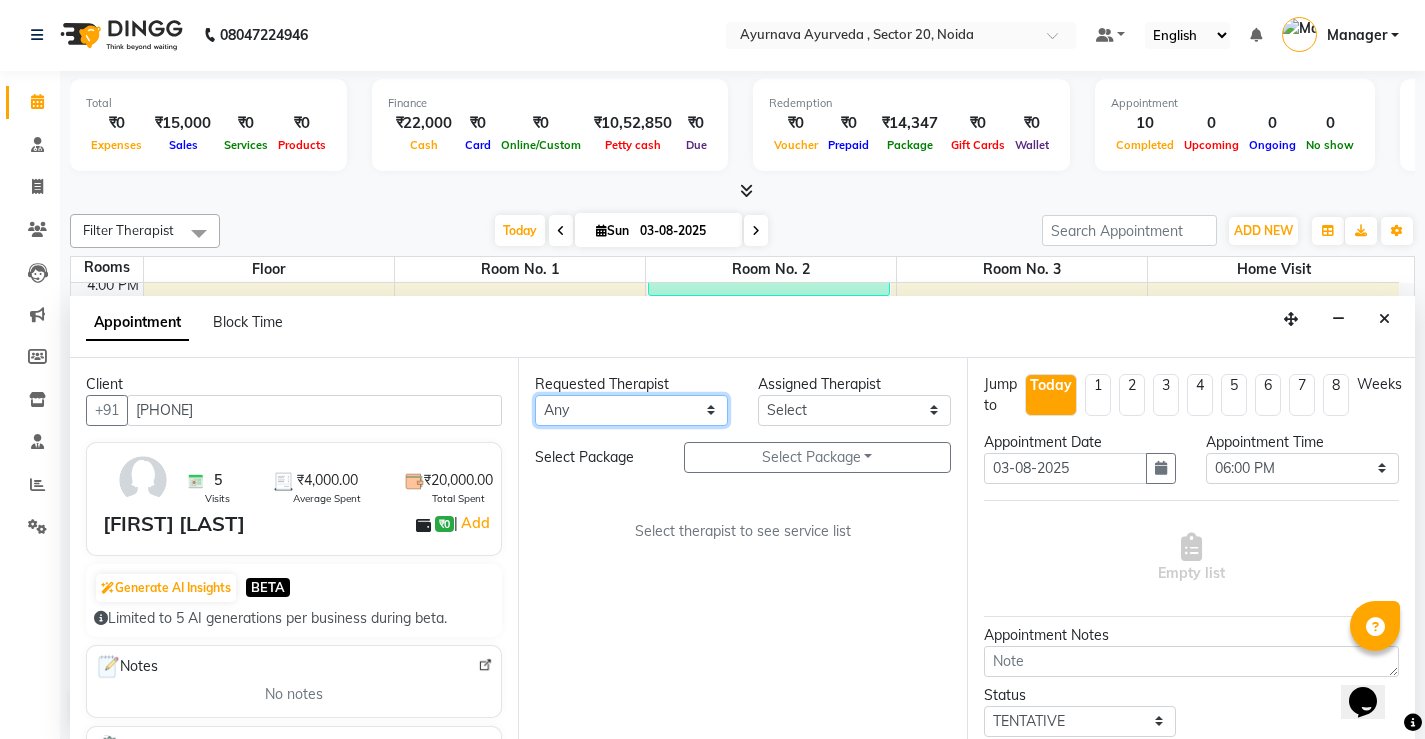 click on "Select [FIRST] [FIRST] [FIRST] [FIRST] [FIRST] [FIRST] [FIRST] [FIRST] [FIRST] [FIRST] [FIRST] [FIRST] [FIRST] [FIRST] [FIRST] [FIRST] [FIRST] [FIRST] [FIRST] [FIRST] [FIRST] [FIRST] [FIRST]" at bounding box center (631, 410) 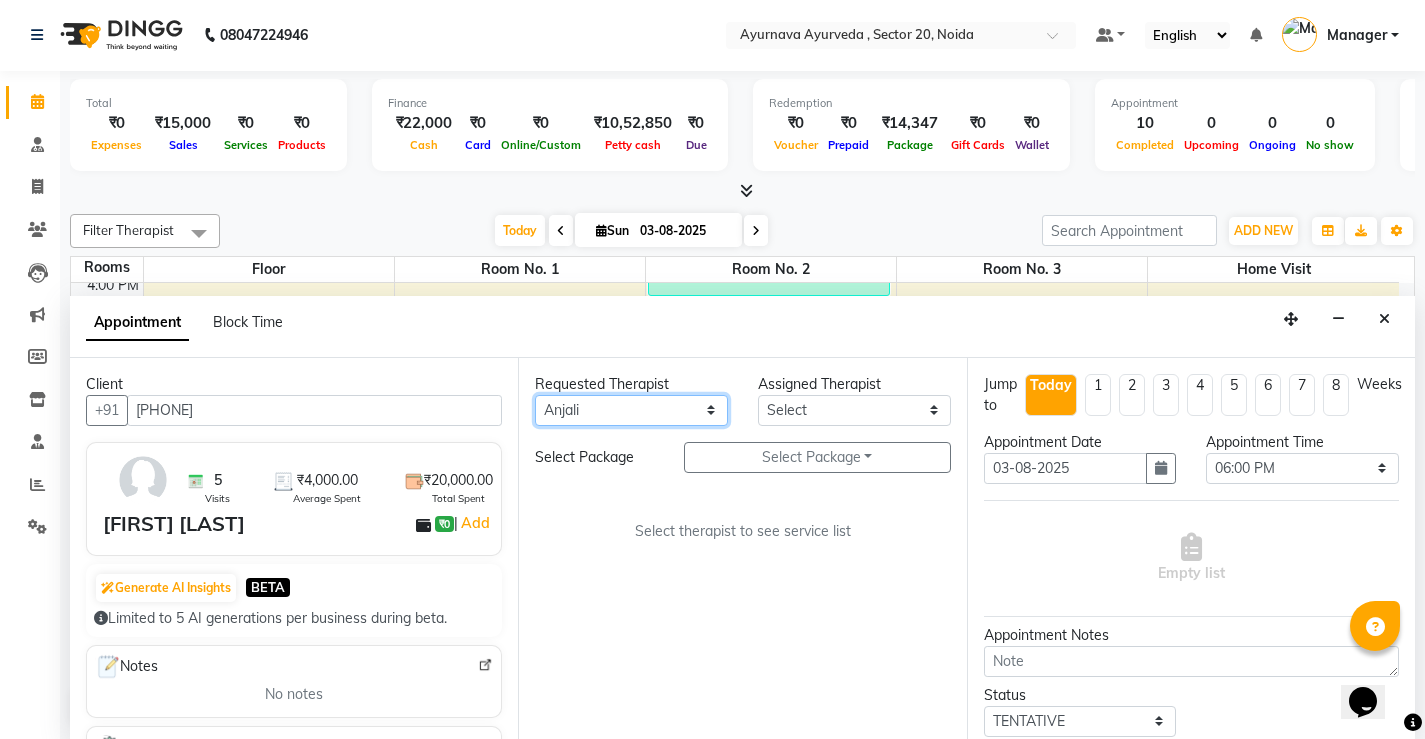 click on "Select [FIRST] [FIRST] [FIRST] [FIRST] [FIRST] [FIRST] [FIRST] [FIRST] [FIRST] [FIRST] [FIRST] [FIRST] [FIRST] [FIRST] [FIRST] [FIRST] [FIRST] [FIRST] [FIRST] [FIRST] [FIRST] [FIRST] [FIRST]" at bounding box center (631, 410) 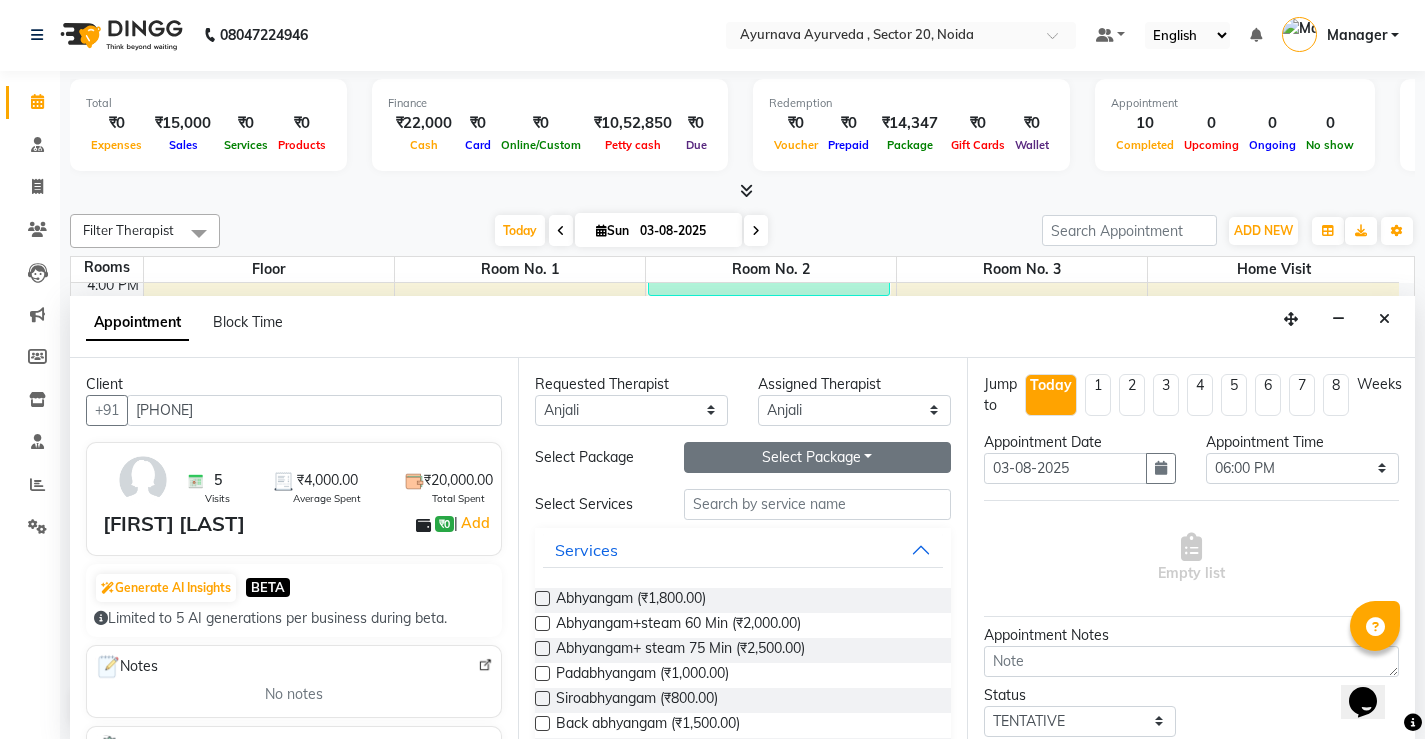 click on "Select Package  Toggle Dropdown" at bounding box center [817, 457] 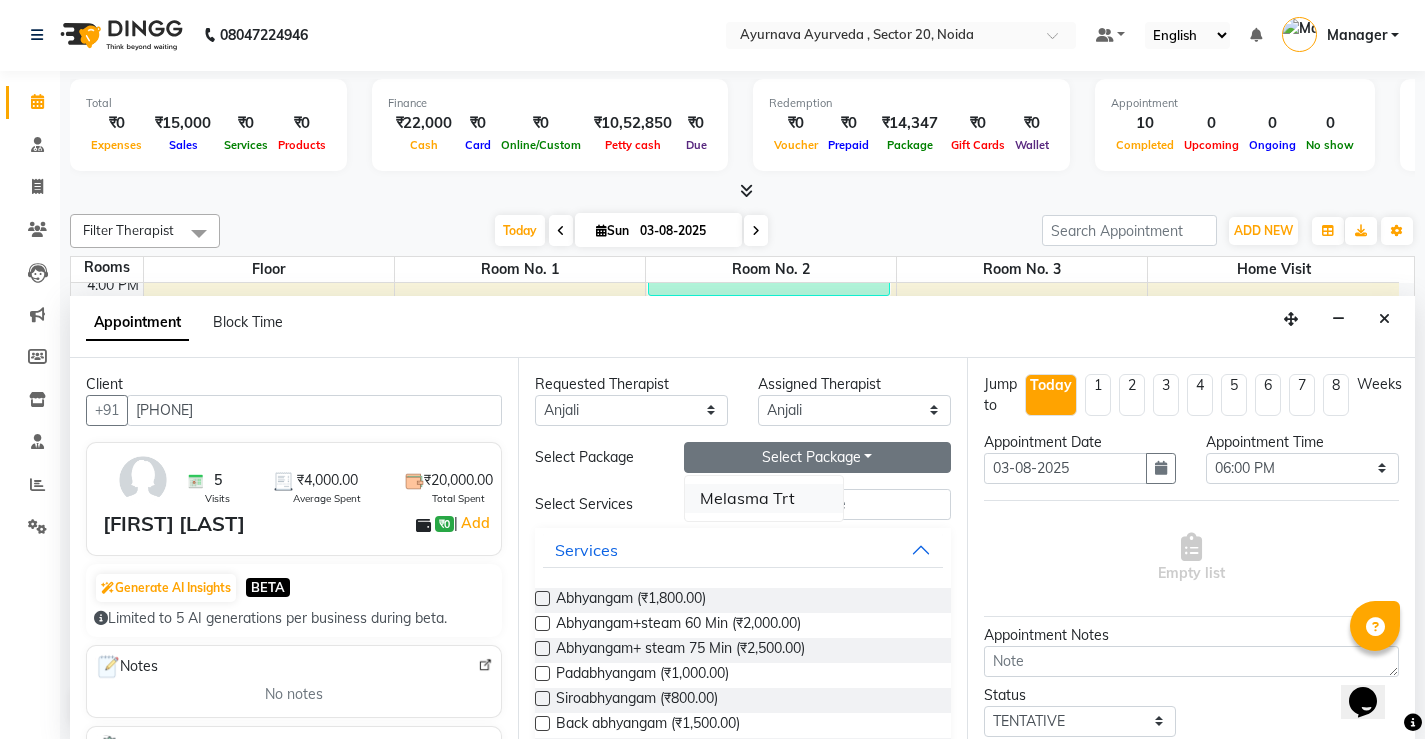 click on "Melasma Trt" at bounding box center (764, 498) 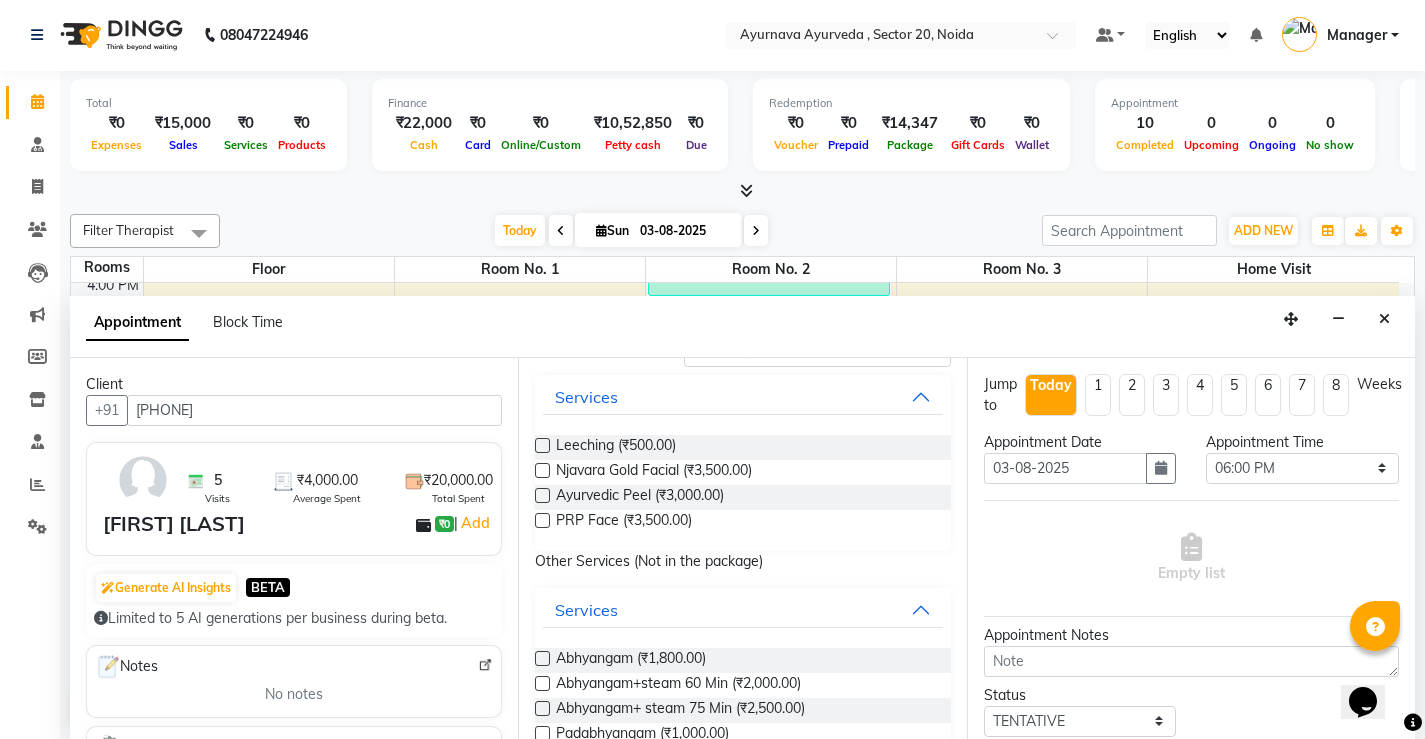 scroll, scrollTop: 200, scrollLeft: 0, axis: vertical 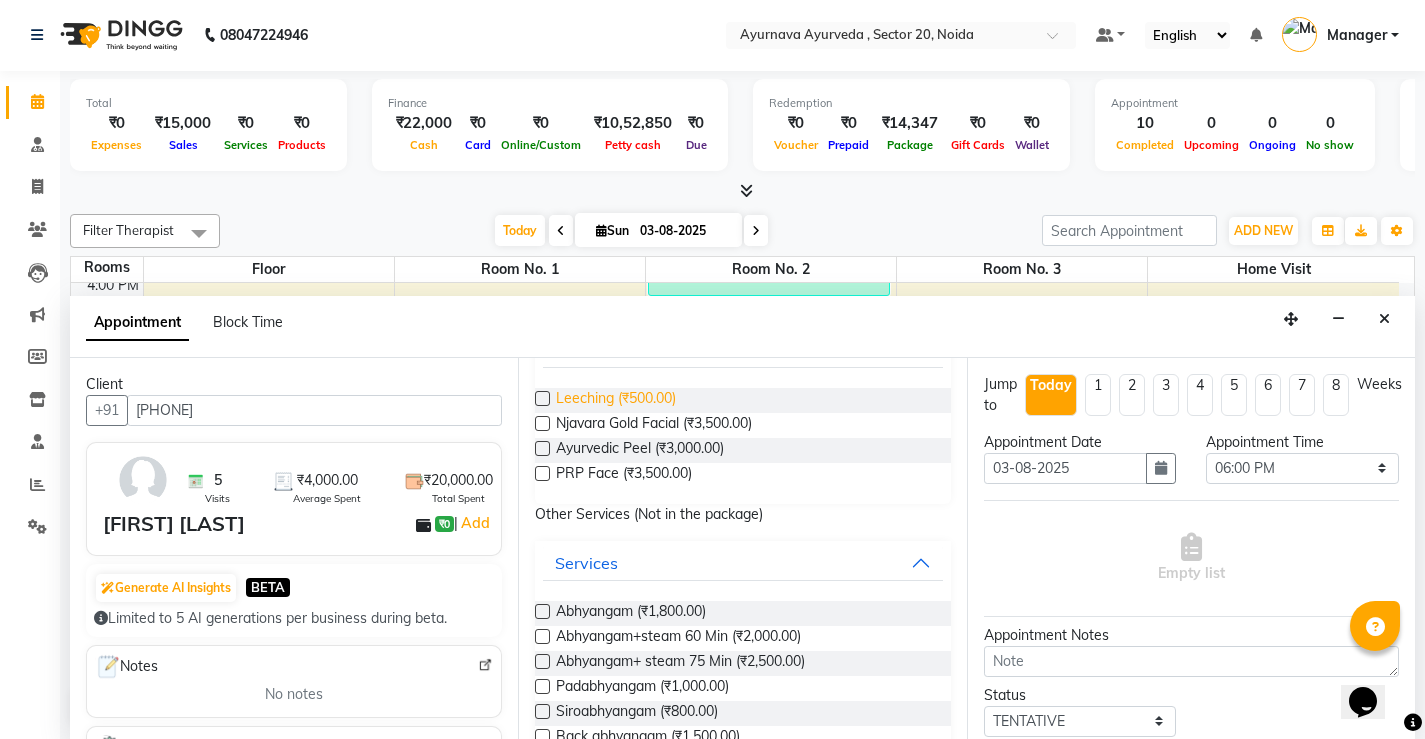 click on "Leeching (₹500.00)" at bounding box center [616, 400] 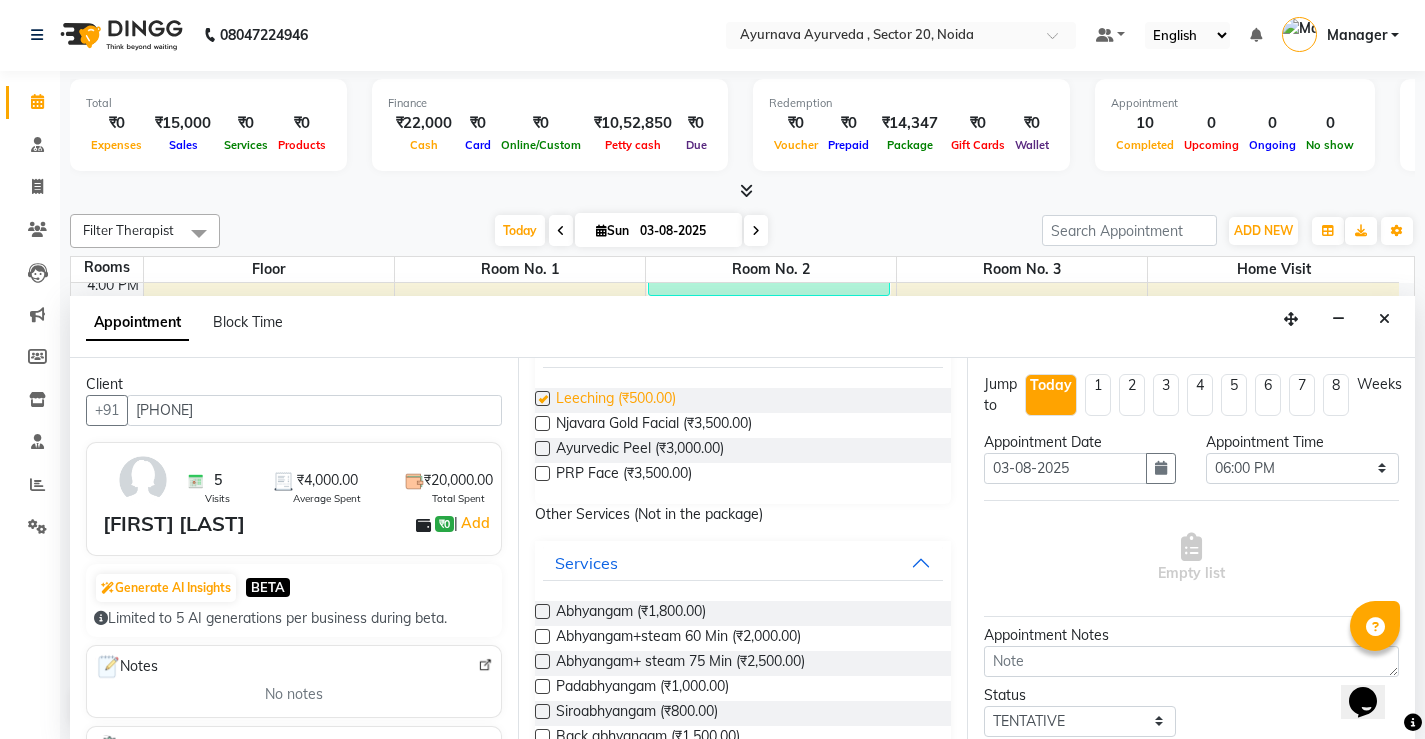checkbox on "true" 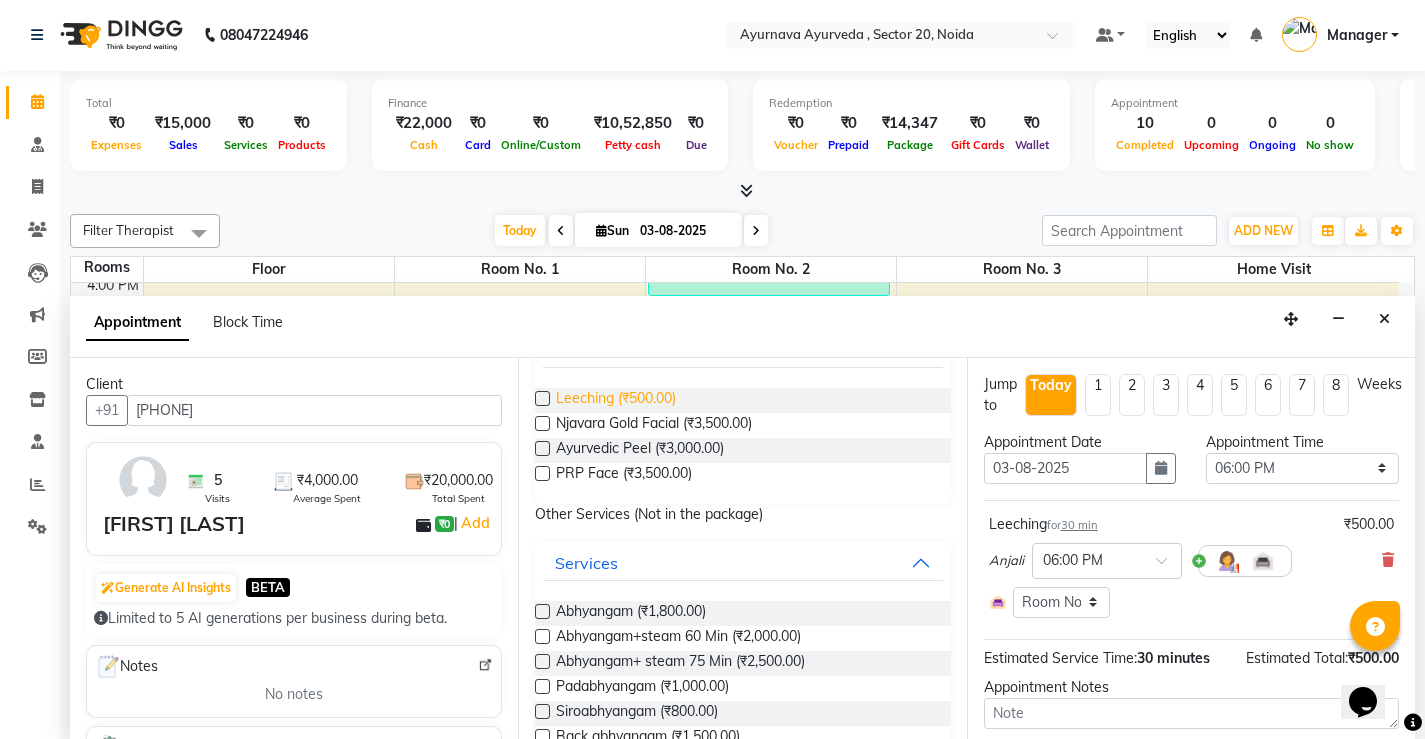 checkbox on "false" 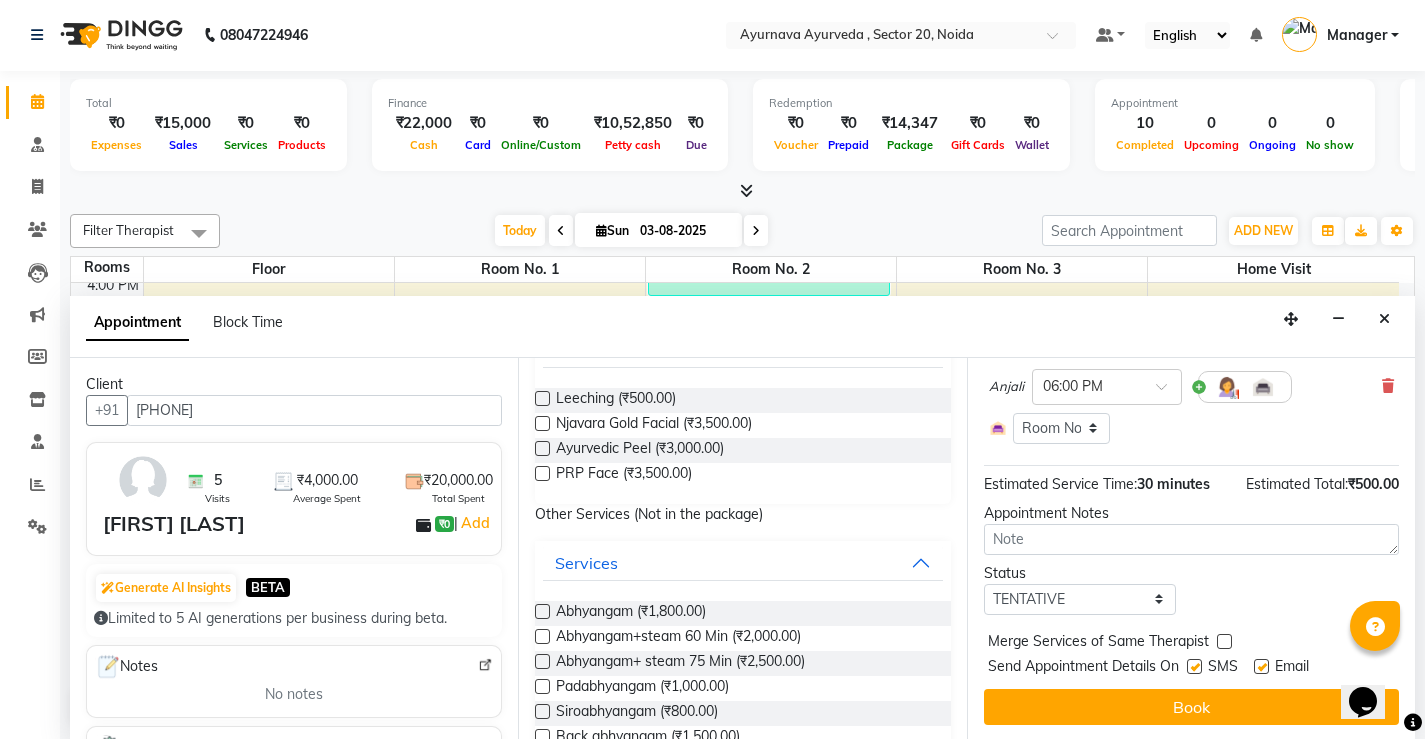 scroll, scrollTop: 176, scrollLeft: 0, axis: vertical 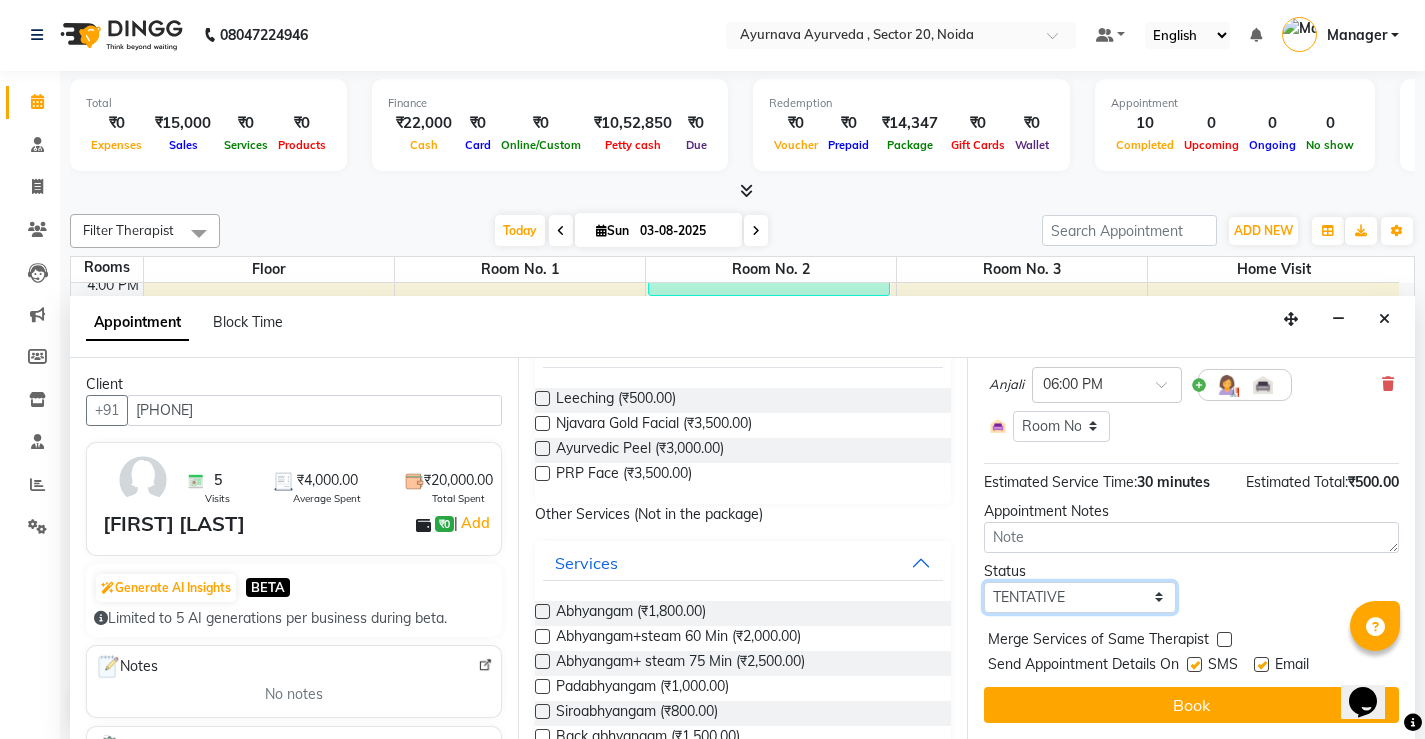 click on "Select TENTATIVE CONFIRM CHECK-IN UPCOMING" at bounding box center (1080, 597) 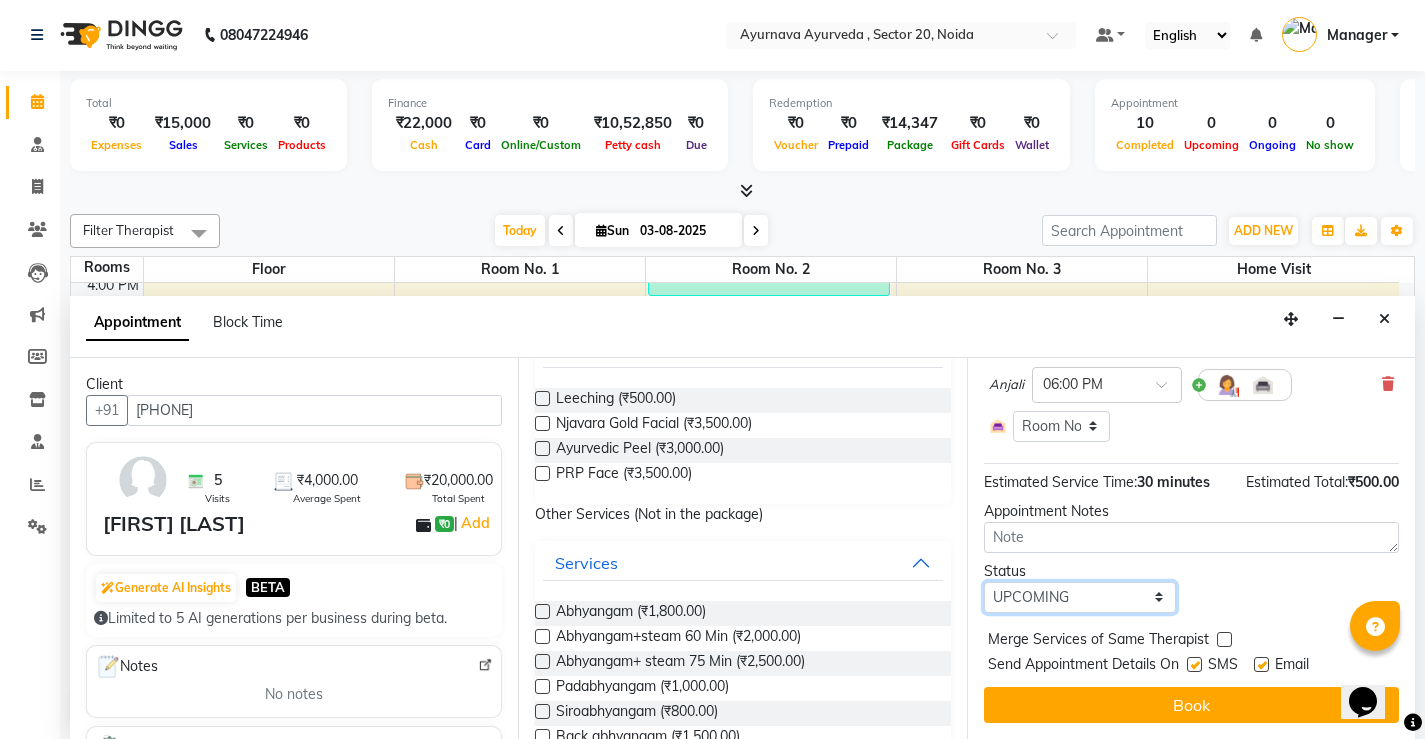 click on "Select TENTATIVE CONFIRM CHECK-IN UPCOMING" at bounding box center [1080, 597] 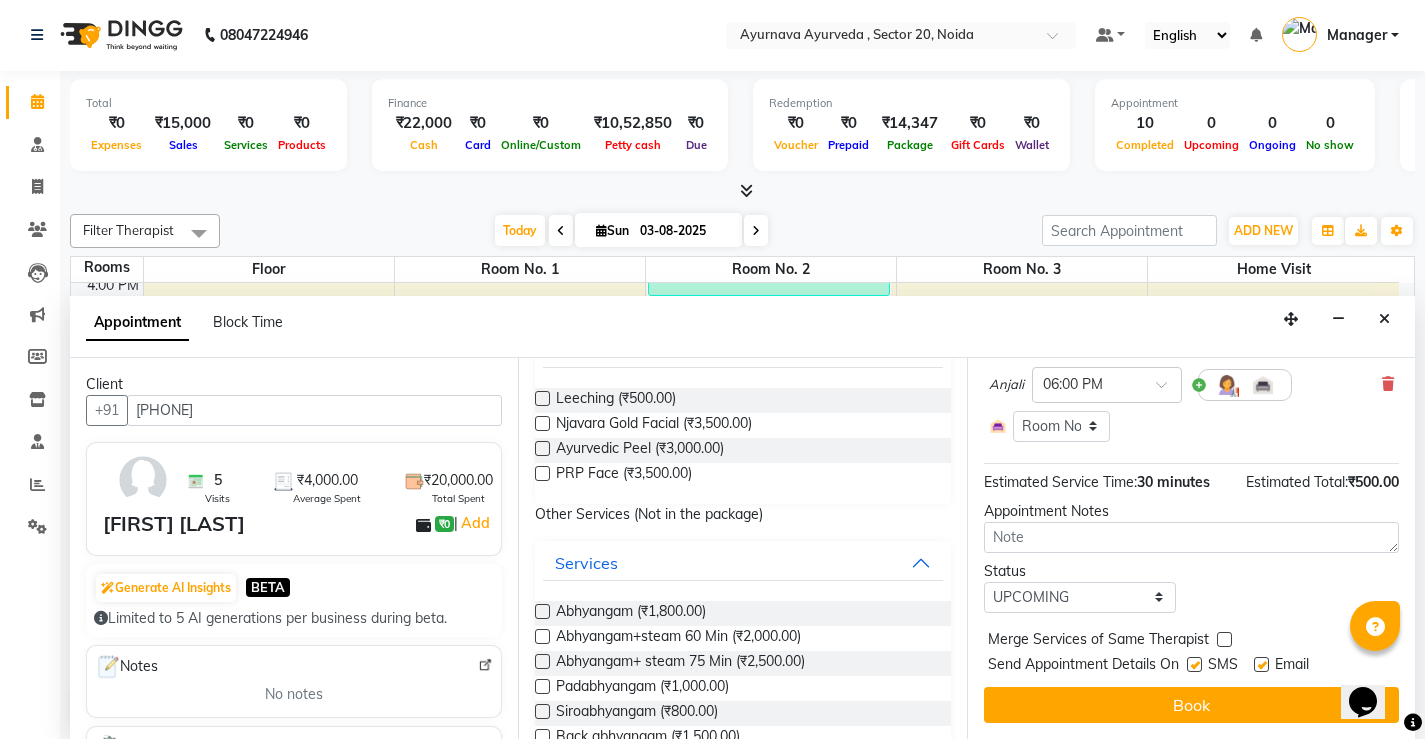 click at bounding box center [1194, 664] 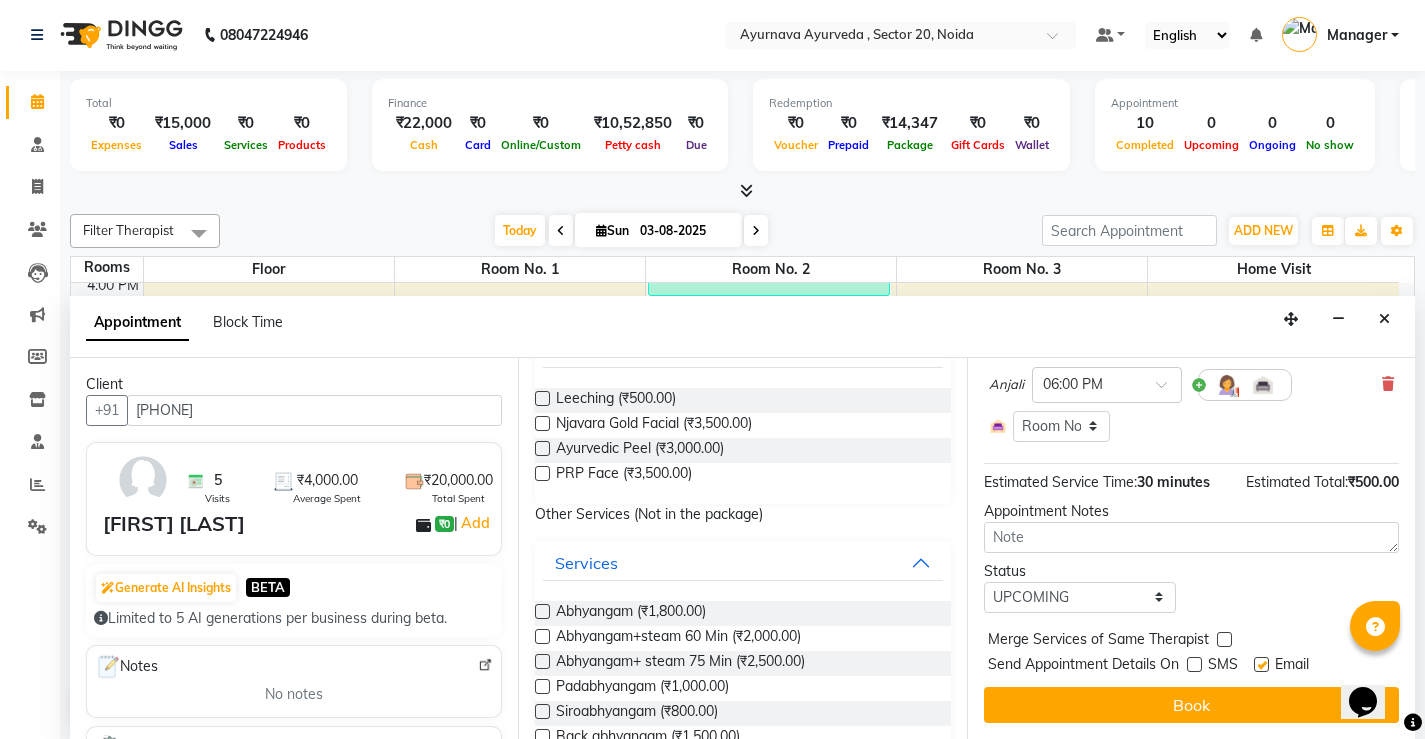 click at bounding box center [1261, 664] 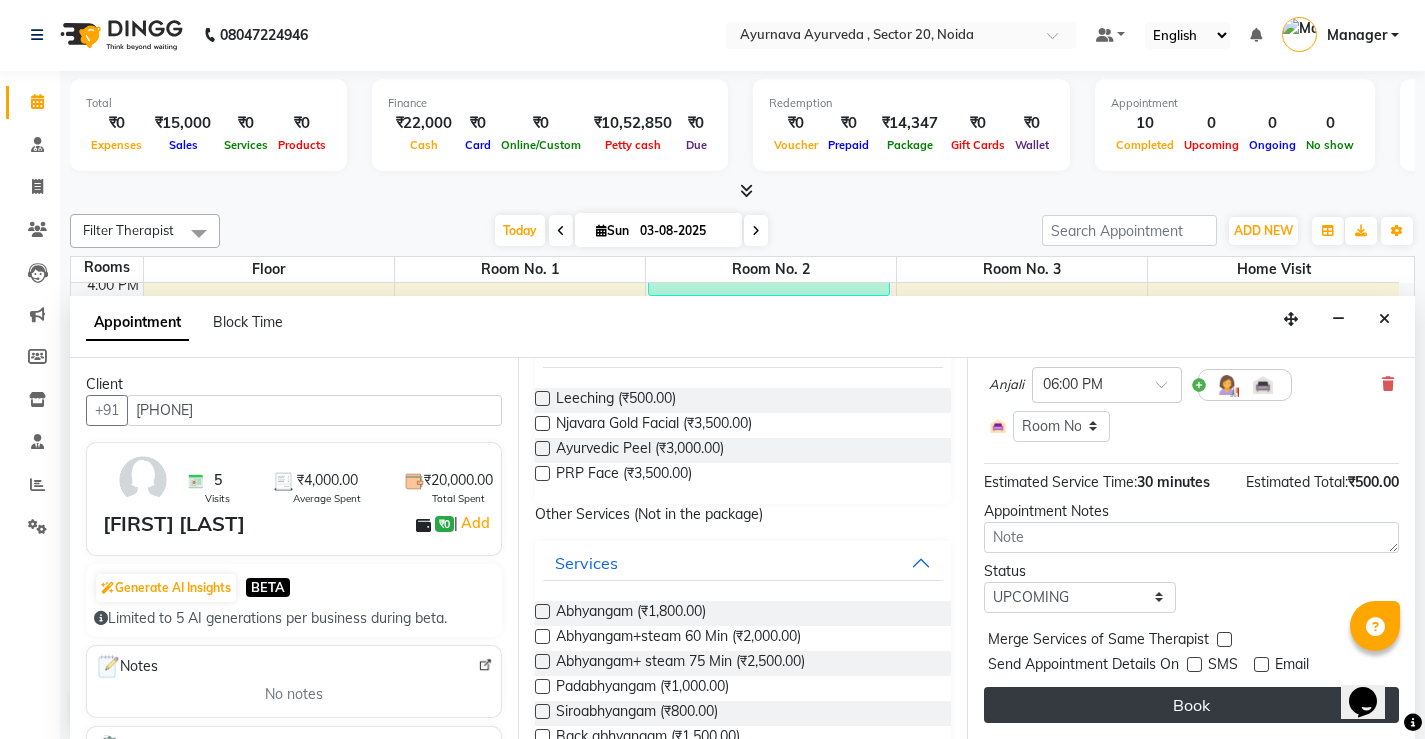 click on "Book" at bounding box center [1191, 705] 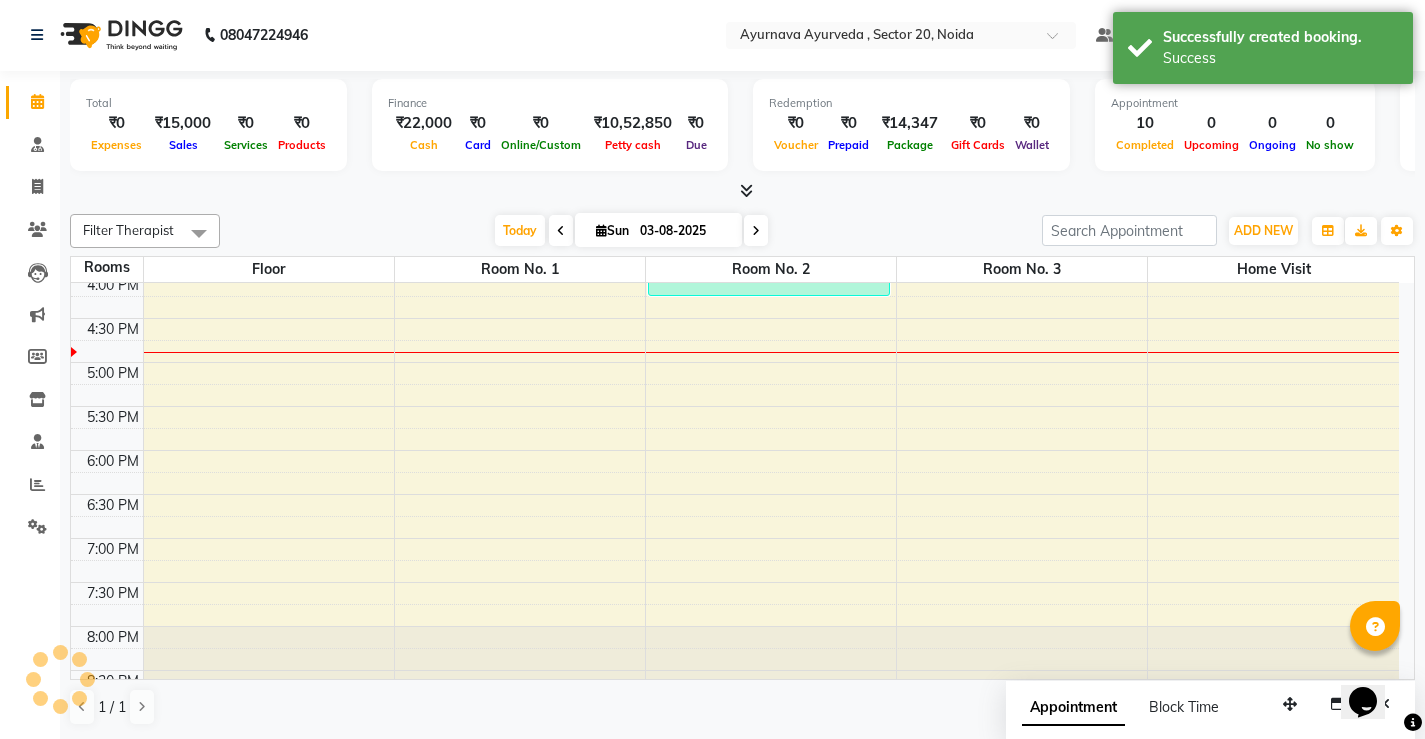 scroll, scrollTop: 0, scrollLeft: 0, axis: both 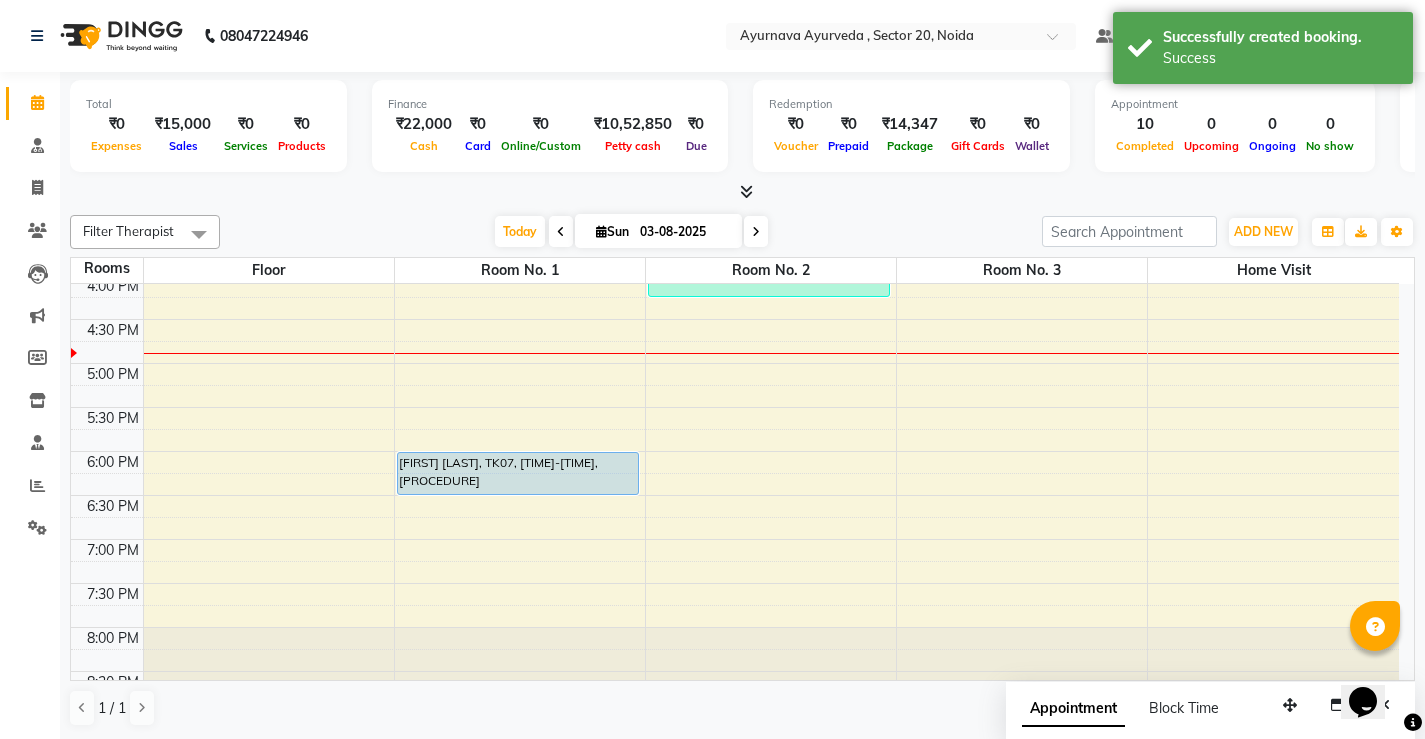 click on "[FIRST] [LAST], TK02, [TIME]-[TIME], [PROCEDURE]     [FIRST] [LAST], TK02, [TIME]-[TIME], [PROCEDURE]     [FIRST] [LAST], TK04, [TIME]-[TIME], [PROCEDURE]     [FIRST] [LAST], TK04, [TIME]-[TIME], [PROCEDURE]     [FIRST], TK06, [TIME]-[TIME], [PROCEDURE]    [FIRST] [LAST], TK07, [TIME]-[TIME], [PROCEDURE]     [FIRST], TK05, [TIME]-[TIME], [PROCEDURE]     [FIRST], TK05, [TIME]-[TIME], [PROCEDURE]     [FIRST] [LAST], TK03, [TIME]-[TIME], [PROCEDURE]     [FIRST] [LAST], TK01, [TIME]-[TIME], [PROCEDURE]     [FIRST] [LAST], TK01, [TIME]-[TIME], [PROCEDURE]" at bounding box center [735, 99] 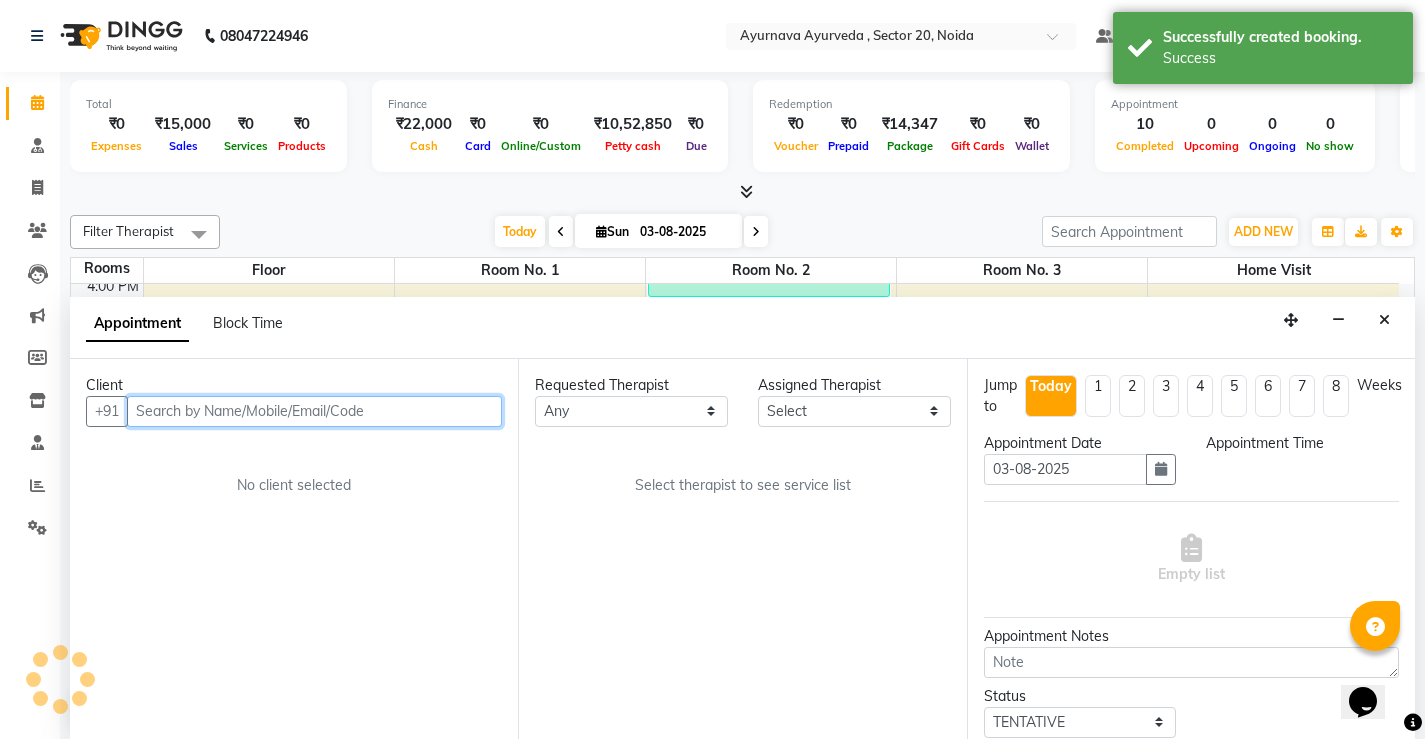 scroll, scrollTop: 1, scrollLeft: 0, axis: vertical 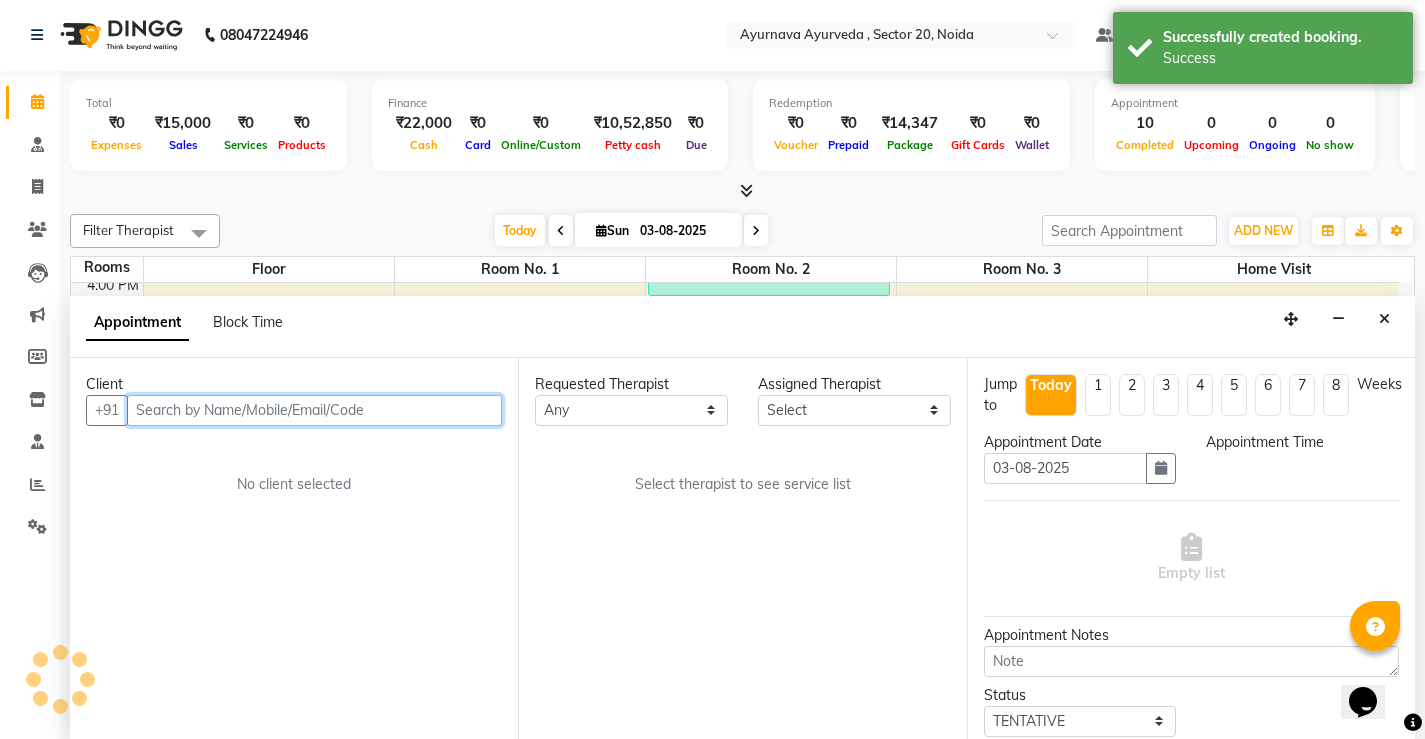 select on "1170" 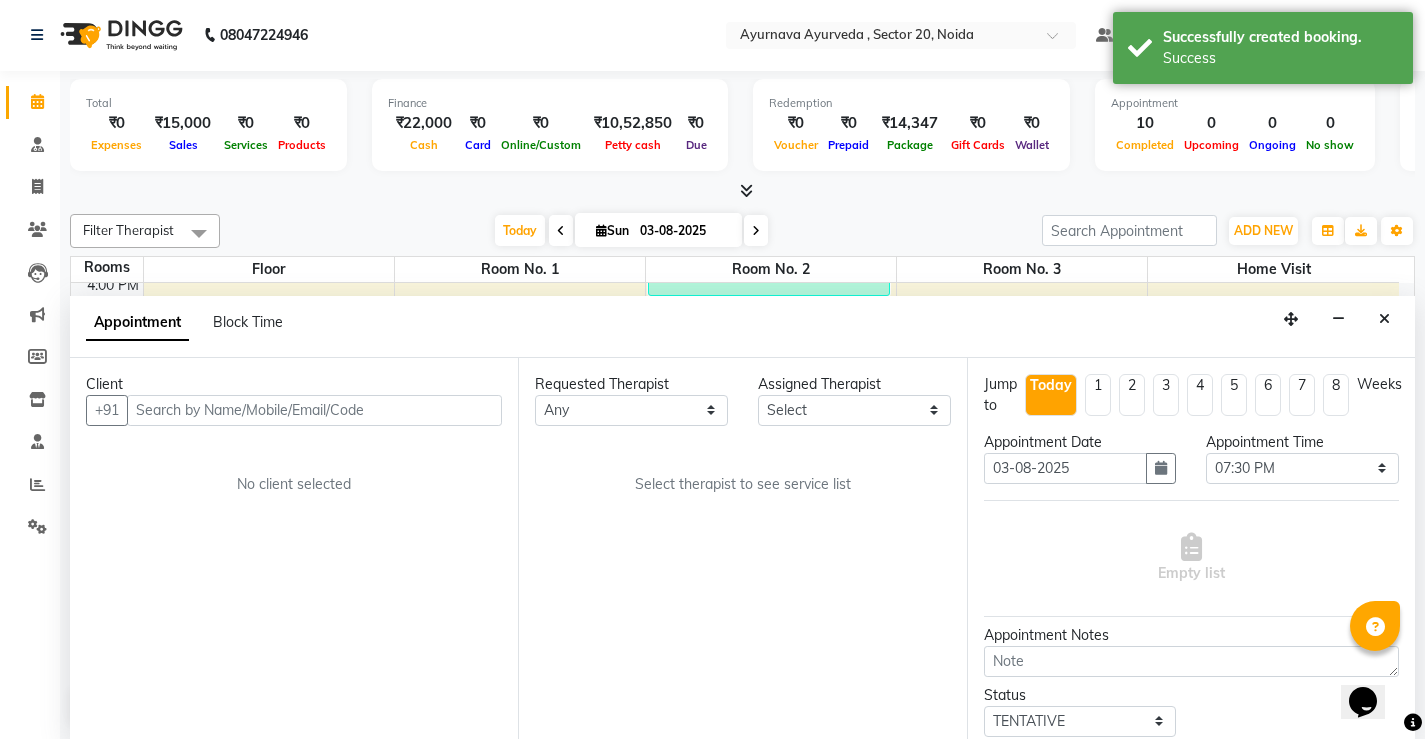 click at bounding box center (1384, 319) 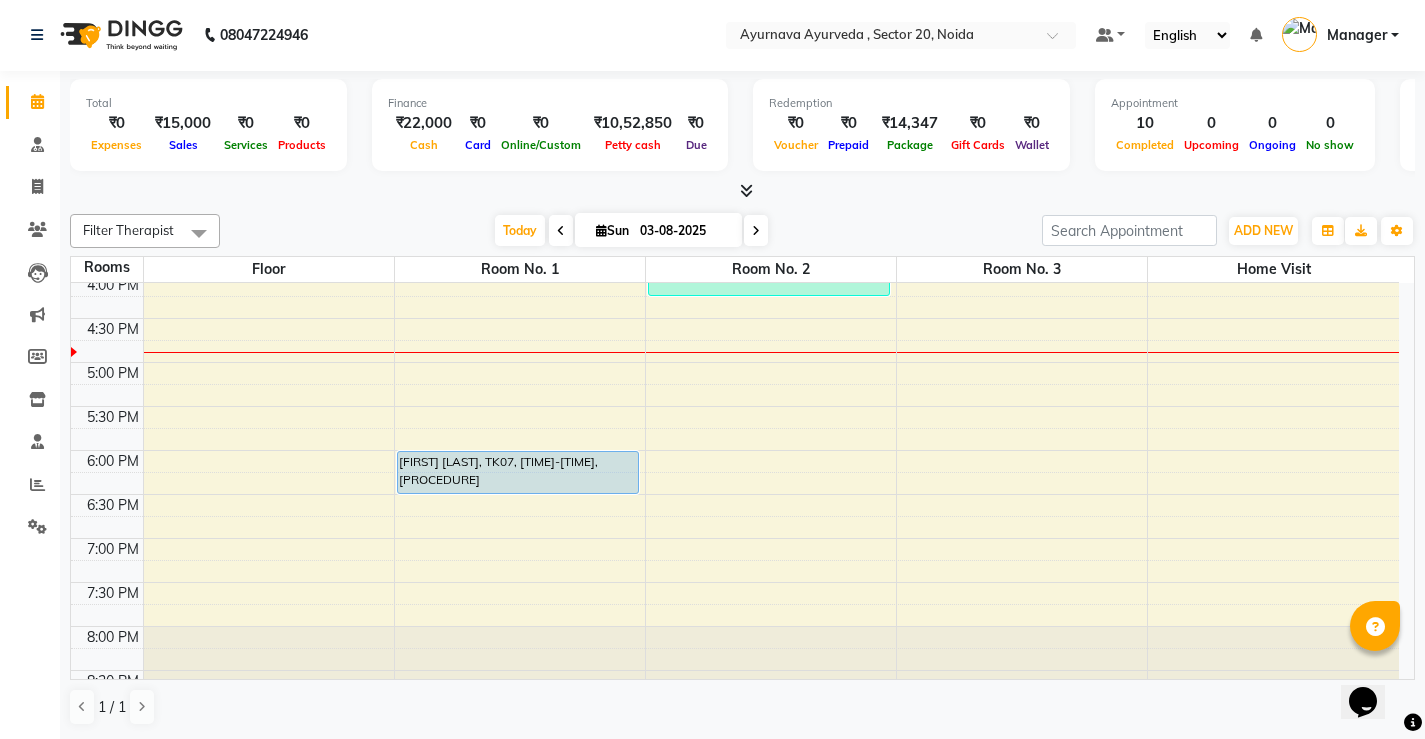 click at bounding box center (561, 231) 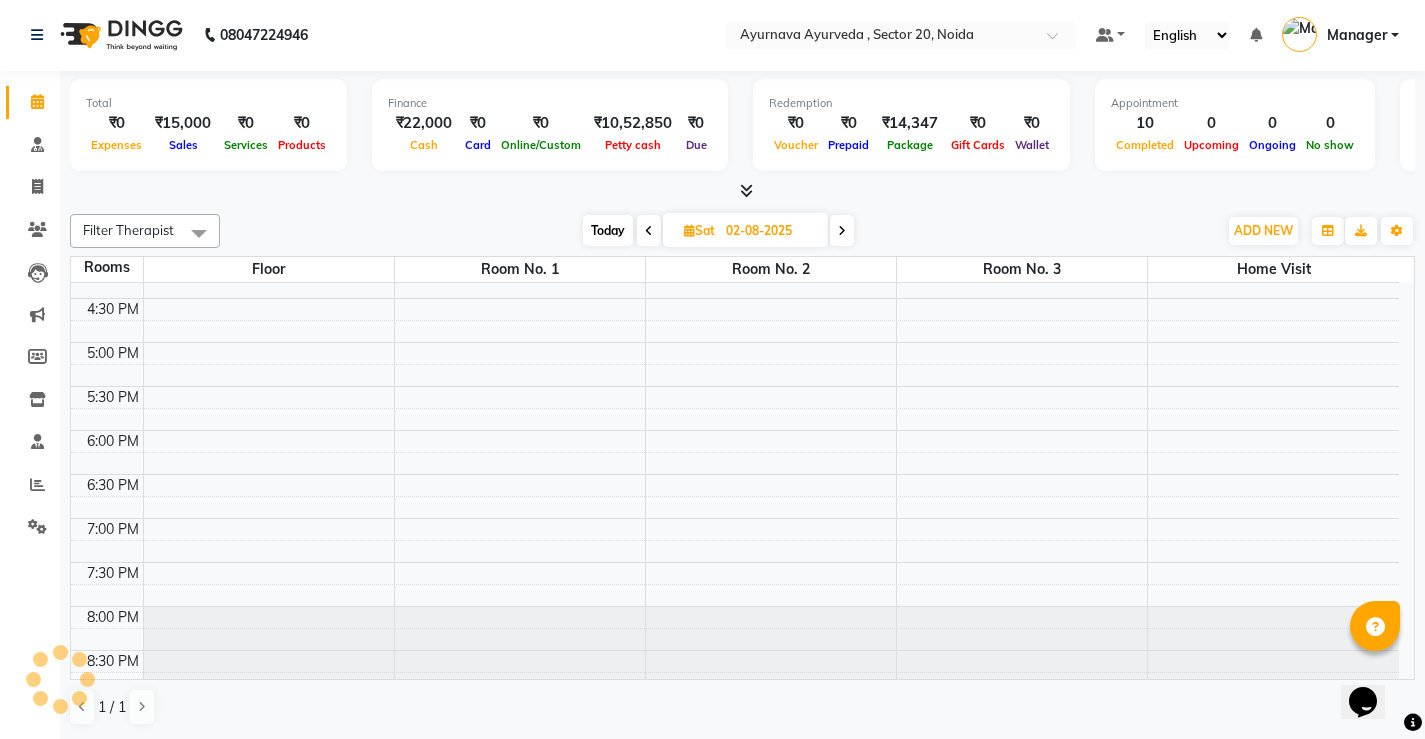 scroll, scrollTop: 835, scrollLeft: 0, axis: vertical 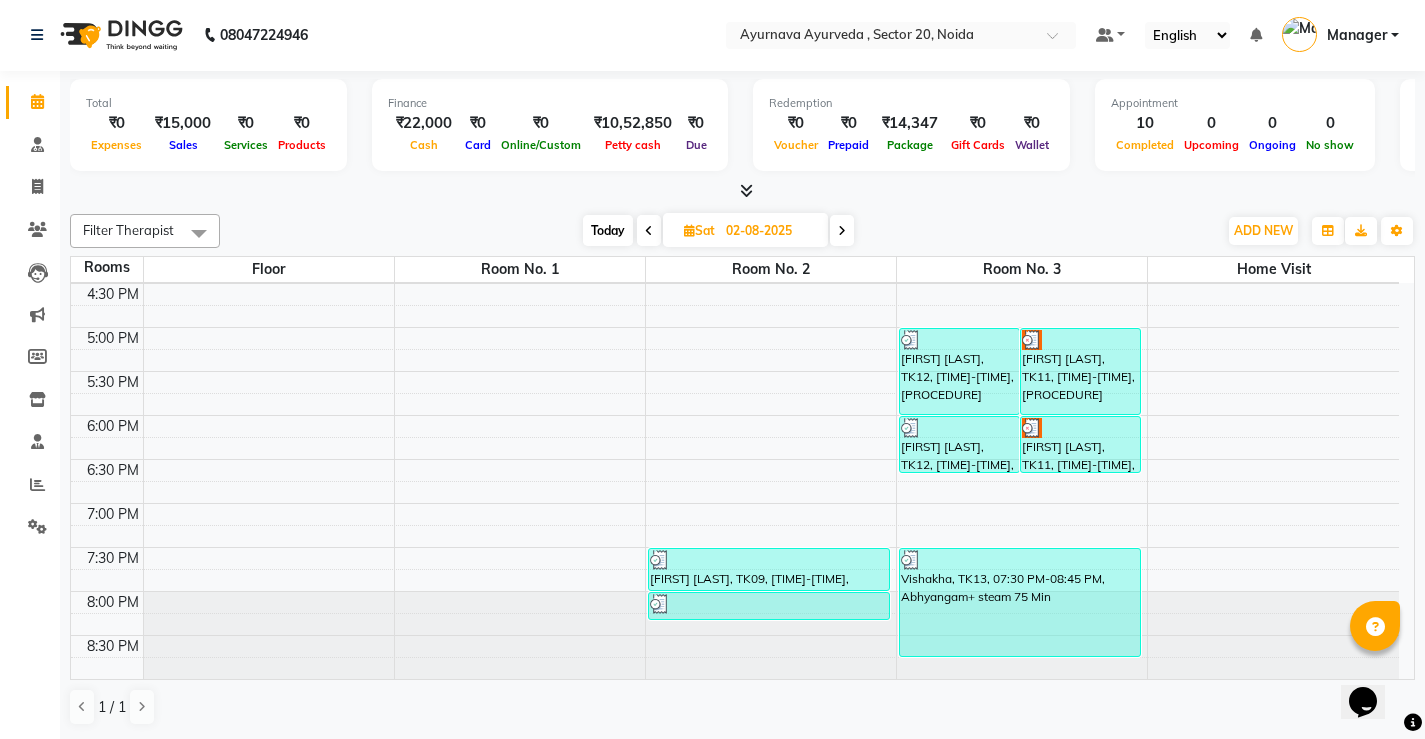 click at bounding box center (842, 230) 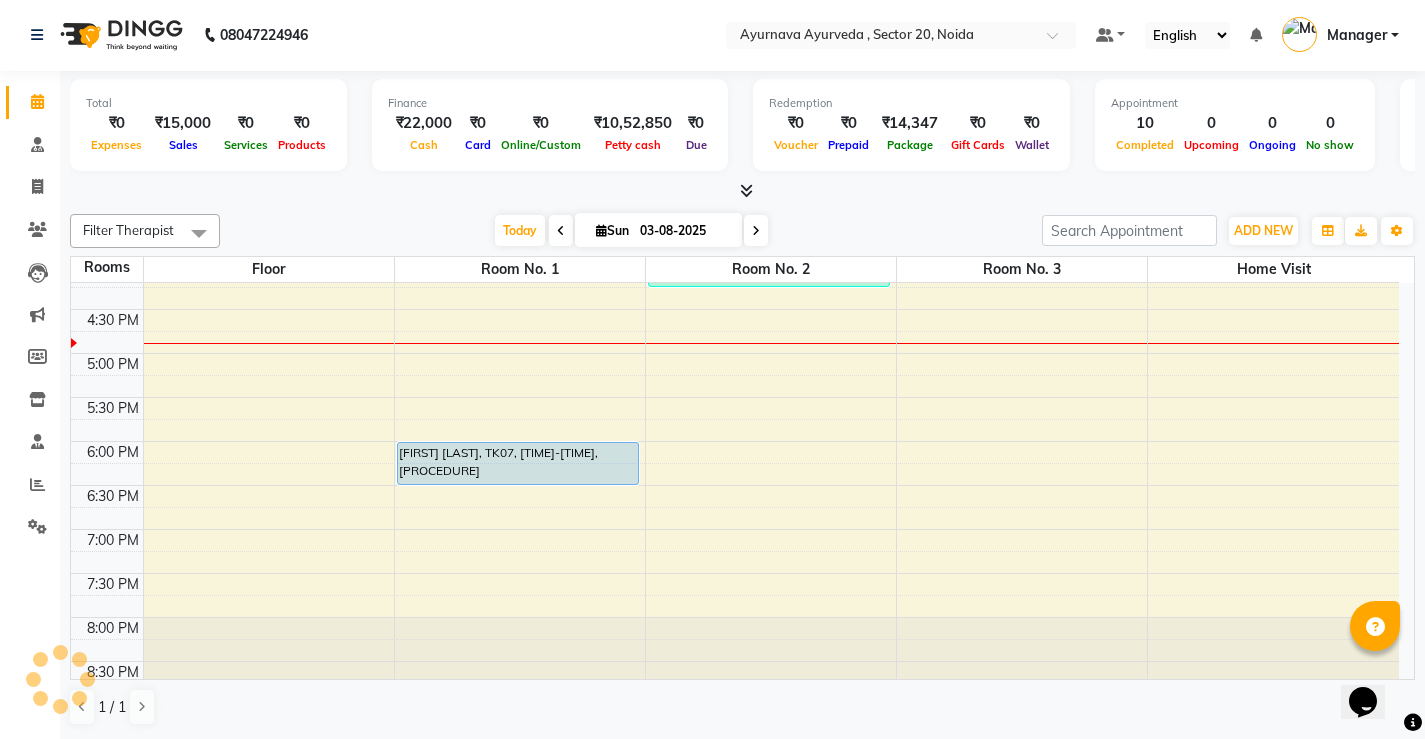 scroll, scrollTop: 835, scrollLeft: 0, axis: vertical 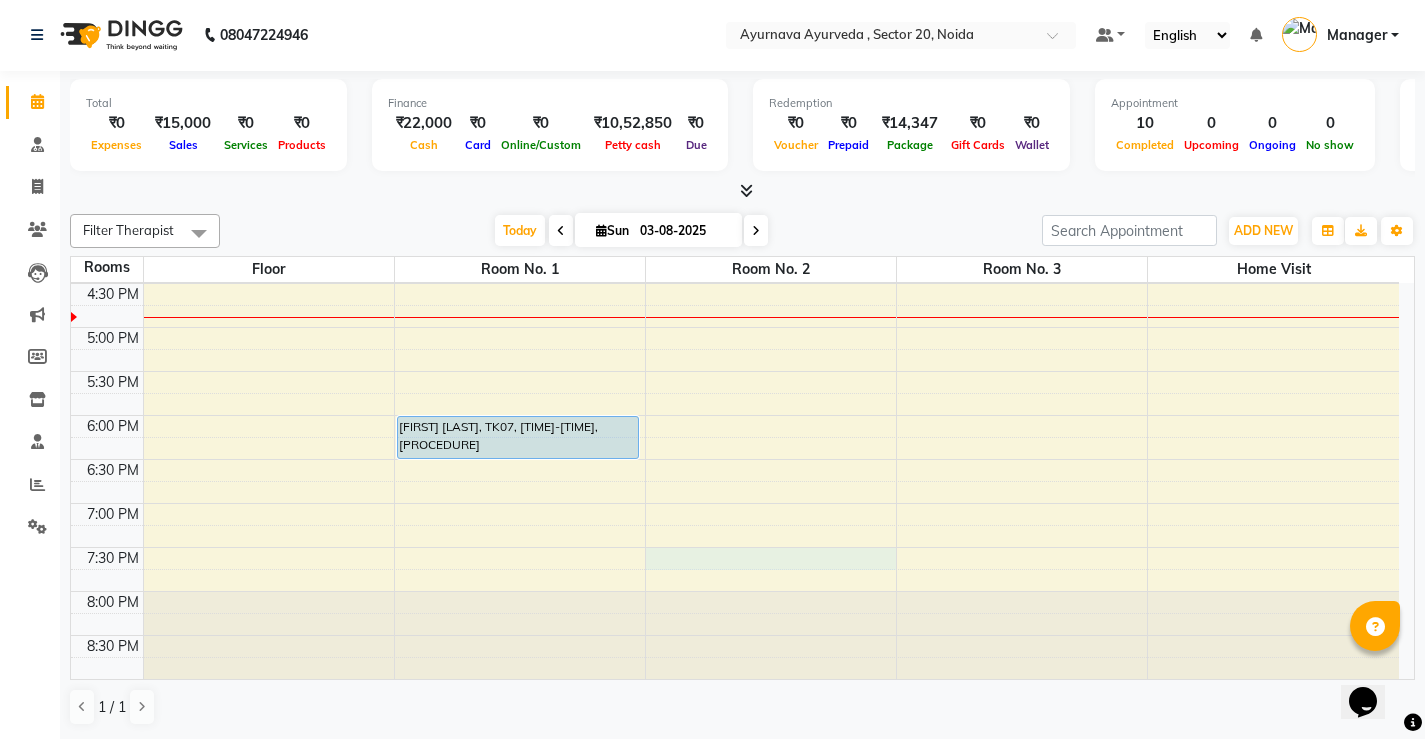 click on "[FIRST] [LAST], TK02, [TIME]-[TIME], [PROCEDURE]     [FIRST] [LAST], TK02, [TIME]-[TIME], [PROCEDURE]     [FIRST] [LAST], TK04, [TIME]-[TIME], [PROCEDURE]     [FIRST] [LAST], TK04, [TIME]-[TIME], [PROCEDURE]     [FIRST], TK06, [TIME]-[TIME], [PROCEDURE]    [FIRST] [LAST], TK07, [TIME]-[TIME], [PROCEDURE]     [FIRST], TK05, [TIME]-[TIME], [PROCEDURE]     [FIRST], TK05, [TIME]-[TIME], [PROCEDURE]     [FIRST] [LAST], TK03, [TIME]-[TIME], [PROCEDURE]     [FIRST] [LAST], TK01, [TIME]-[TIME], [PROCEDURE]     [FIRST] [LAST], TK01, [TIME]-[TIME], [PROCEDURE]" at bounding box center (735, 63) 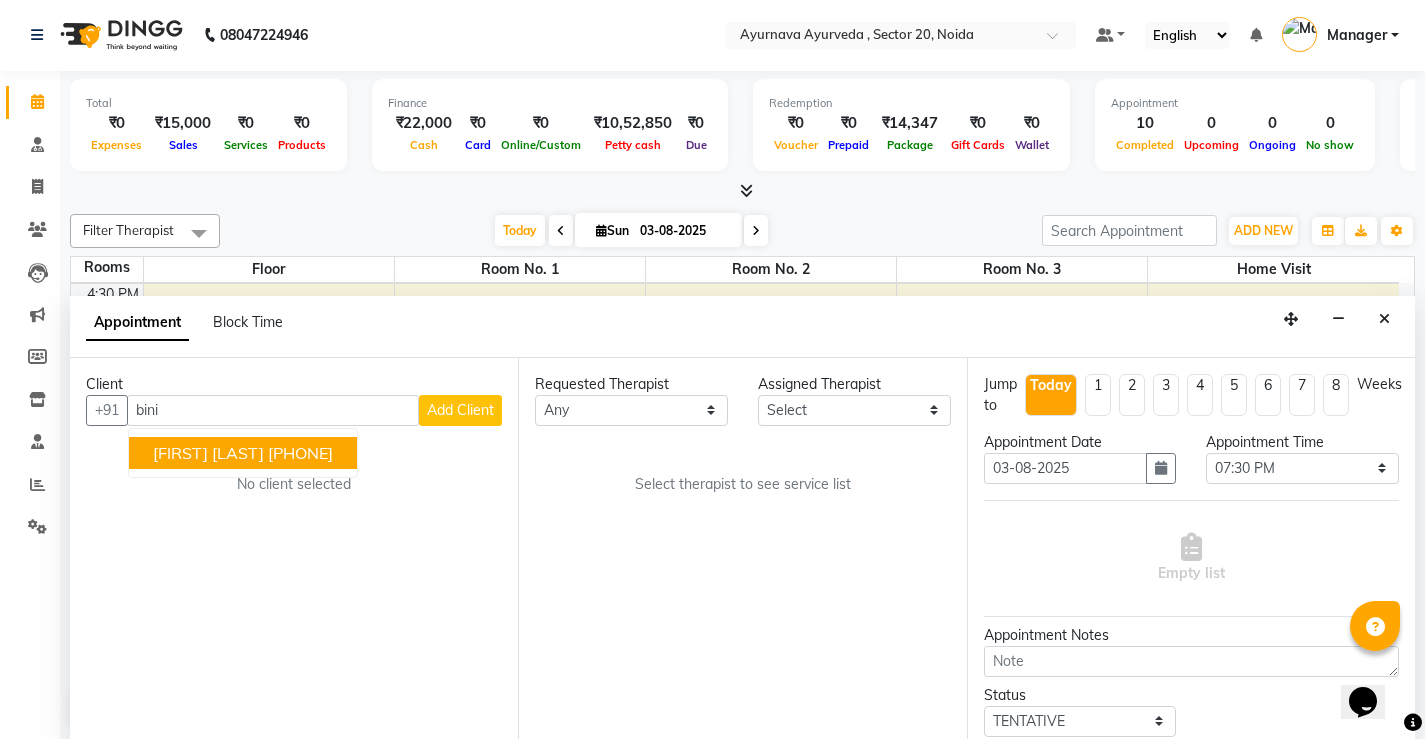 click on "[PHONE]" at bounding box center (300, 453) 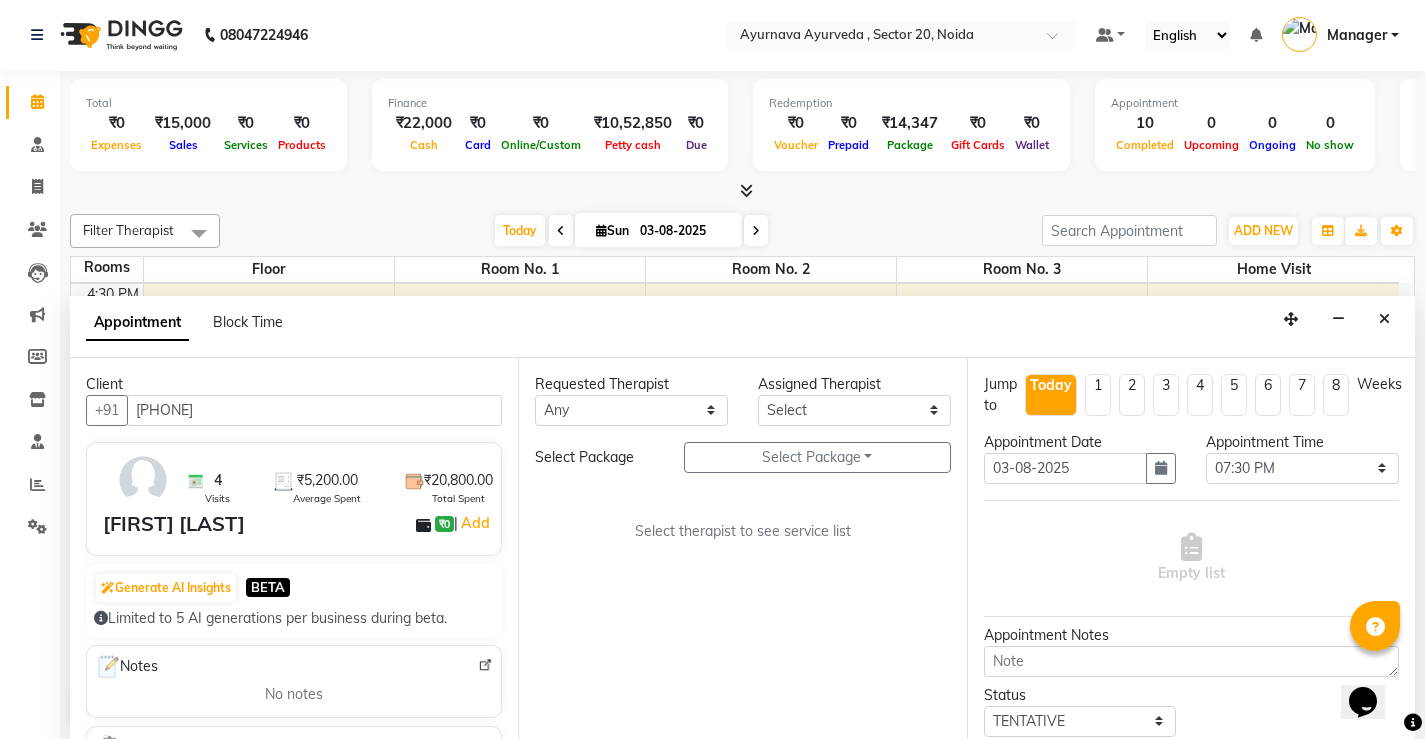type on "[PHONE]" 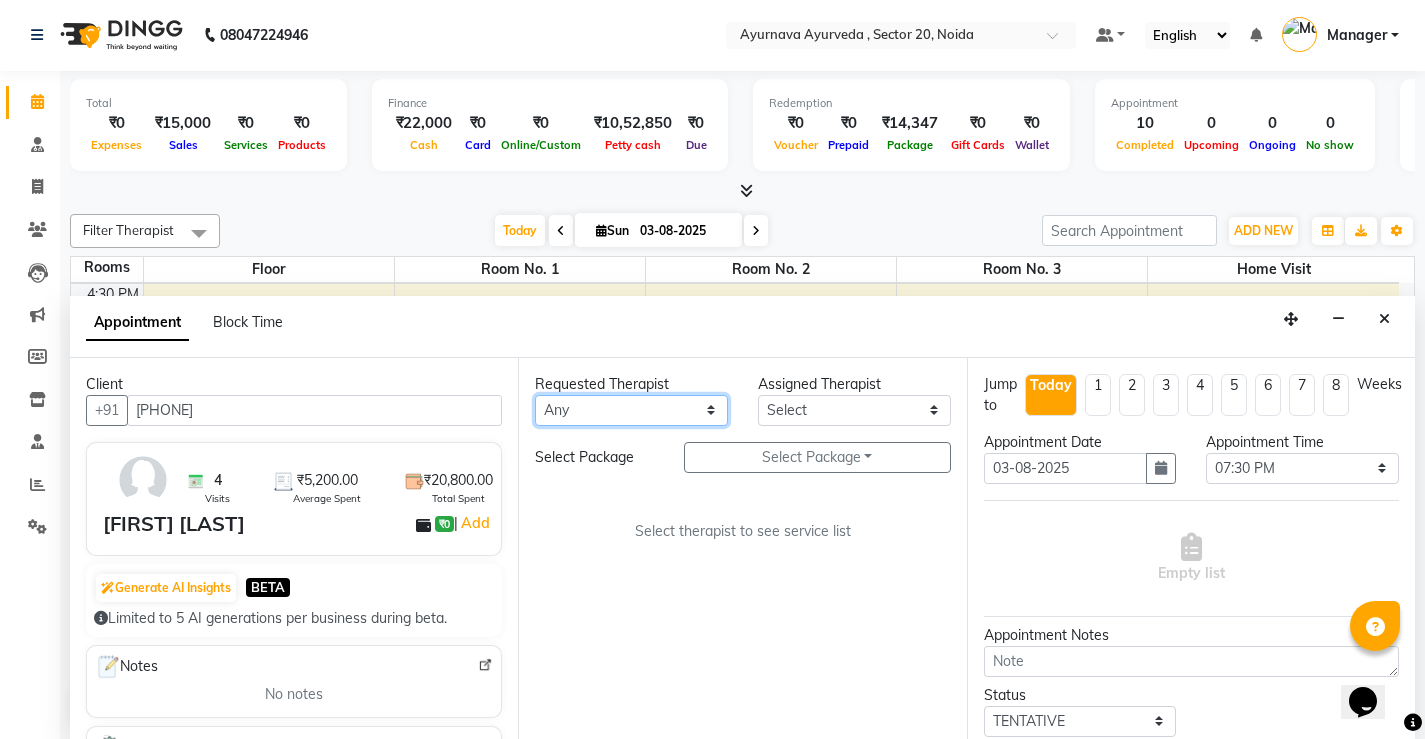 click on "Select [FIRST] [FIRST] [FIRST] [FIRST] [FIRST] [FIRST] [FIRST] [FIRST] [FIRST] [FIRST] [FIRST] [FIRST] [FIRST] [FIRST] [FIRST] [FIRST] [FIRST] [FIRST] [FIRST] [FIRST] [FIRST] [FIRST] [FIRST]" at bounding box center (631, 410) 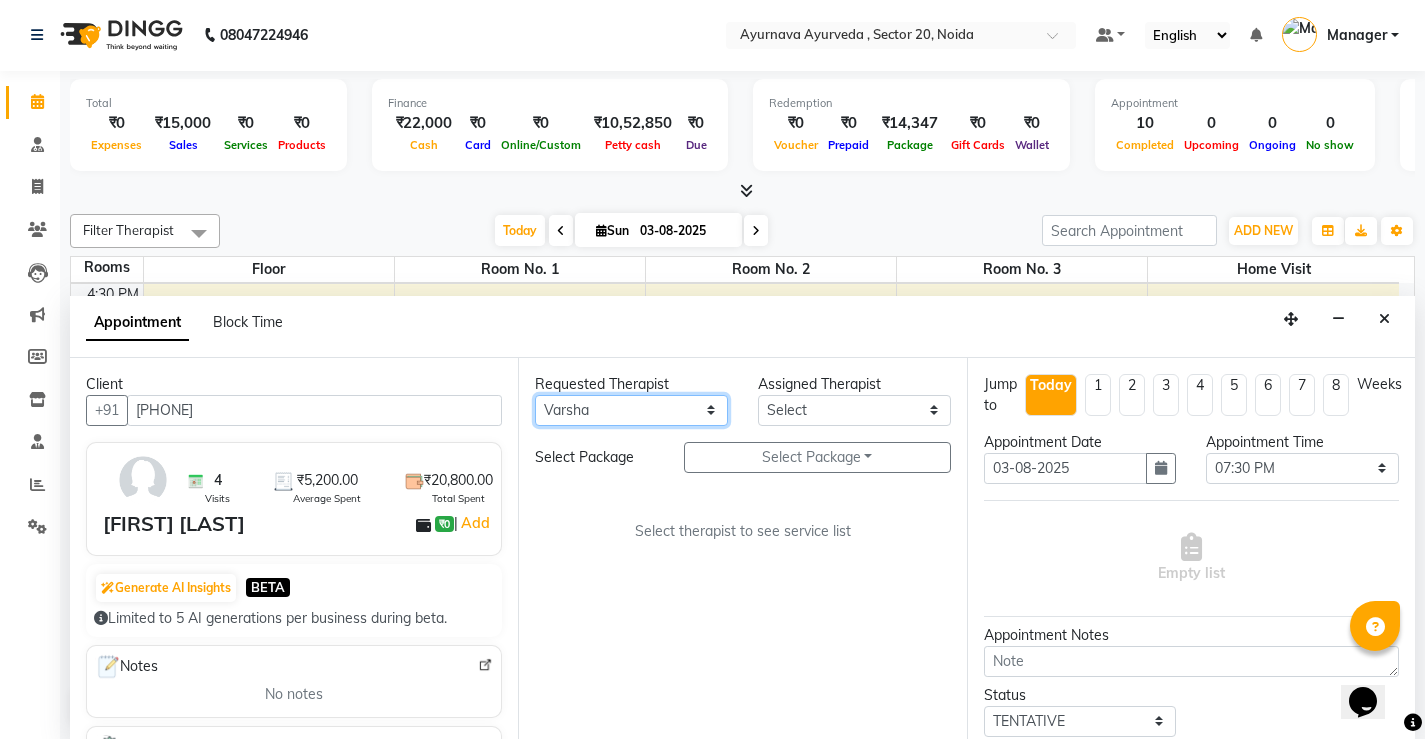 click on "Select [FIRST] [FIRST] [FIRST] [FIRST] [FIRST] [FIRST] [FIRST] [FIRST] [FIRST] [FIRST] [FIRST] [FIRST] [FIRST] [FIRST] [FIRST] [FIRST] [FIRST] [FIRST] [FIRST] [FIRST] [FIRST] [FIRST] [FIRST]" at bounding box center (631, 410) 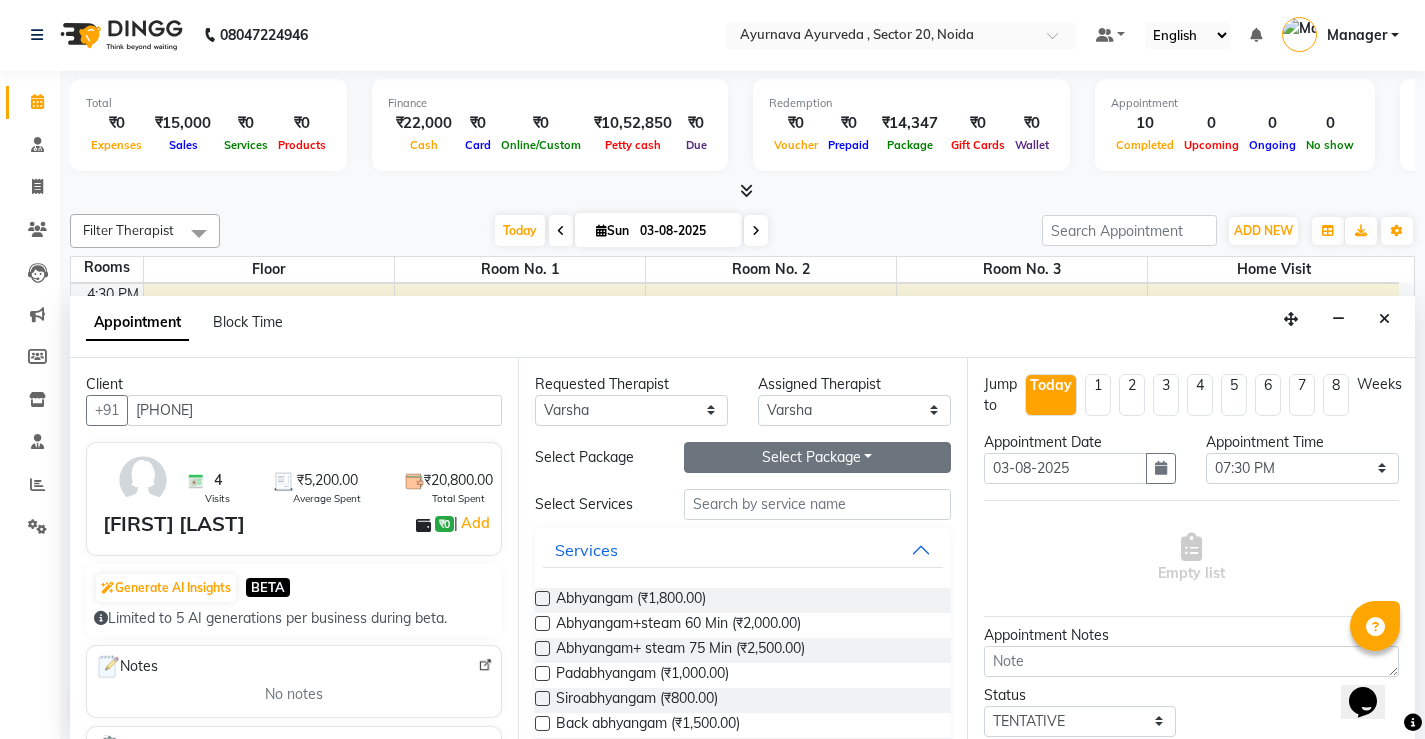 click on "Select Package  Toggle Dropdown" at bounding box center (817, 457) 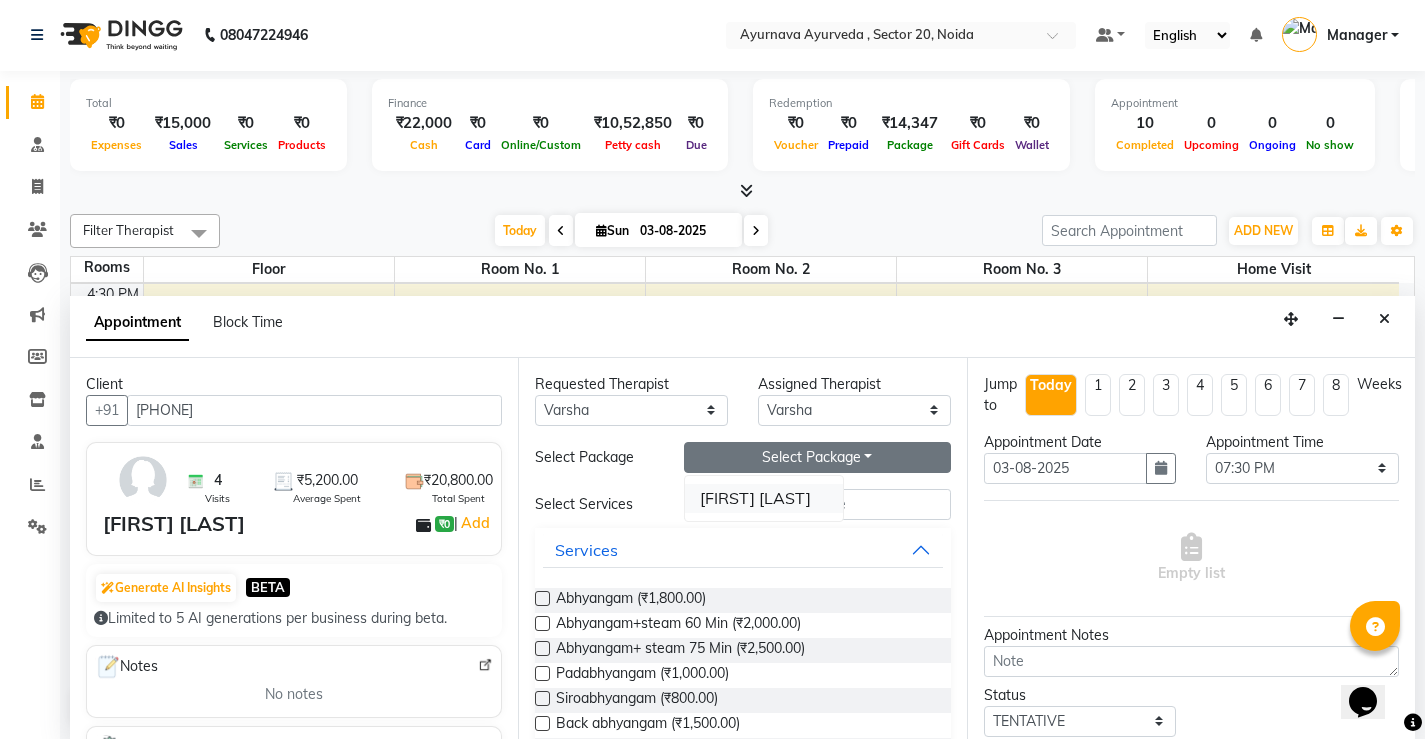 click on "[FIRST] [LAST]" at bounding box center (764, 498) 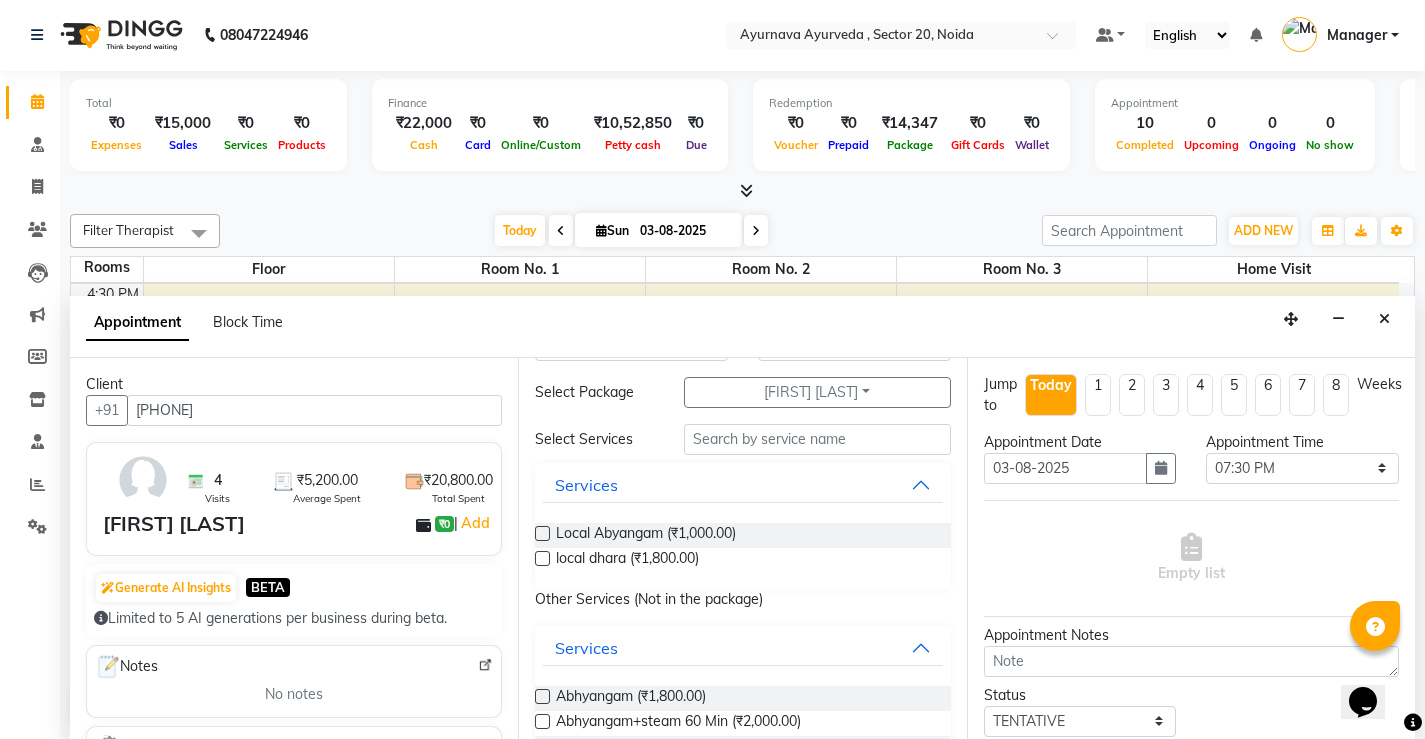 scroll, scrollTop: 200, scrollLeft: 0, axis: vertical 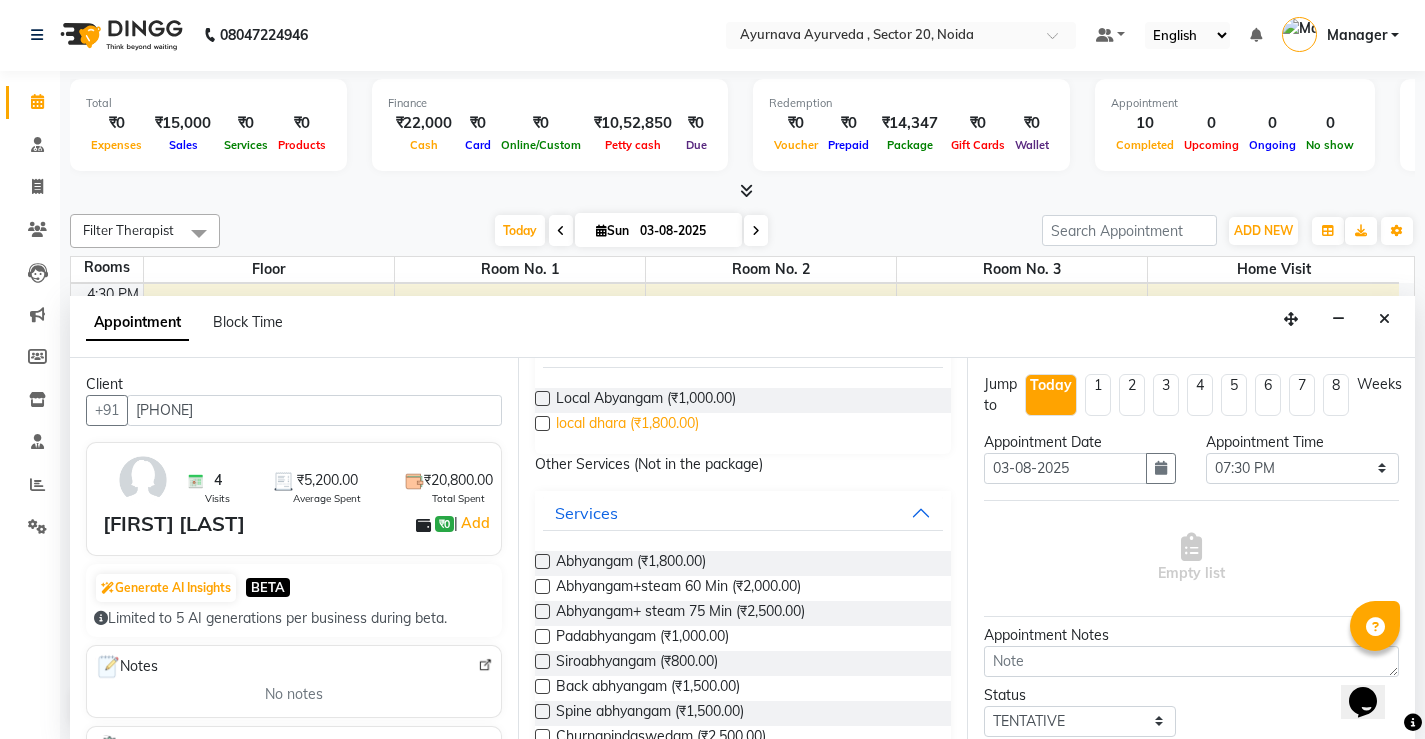 click on "local dhara (₹1,800.00)" at bounding box center [627, 425] 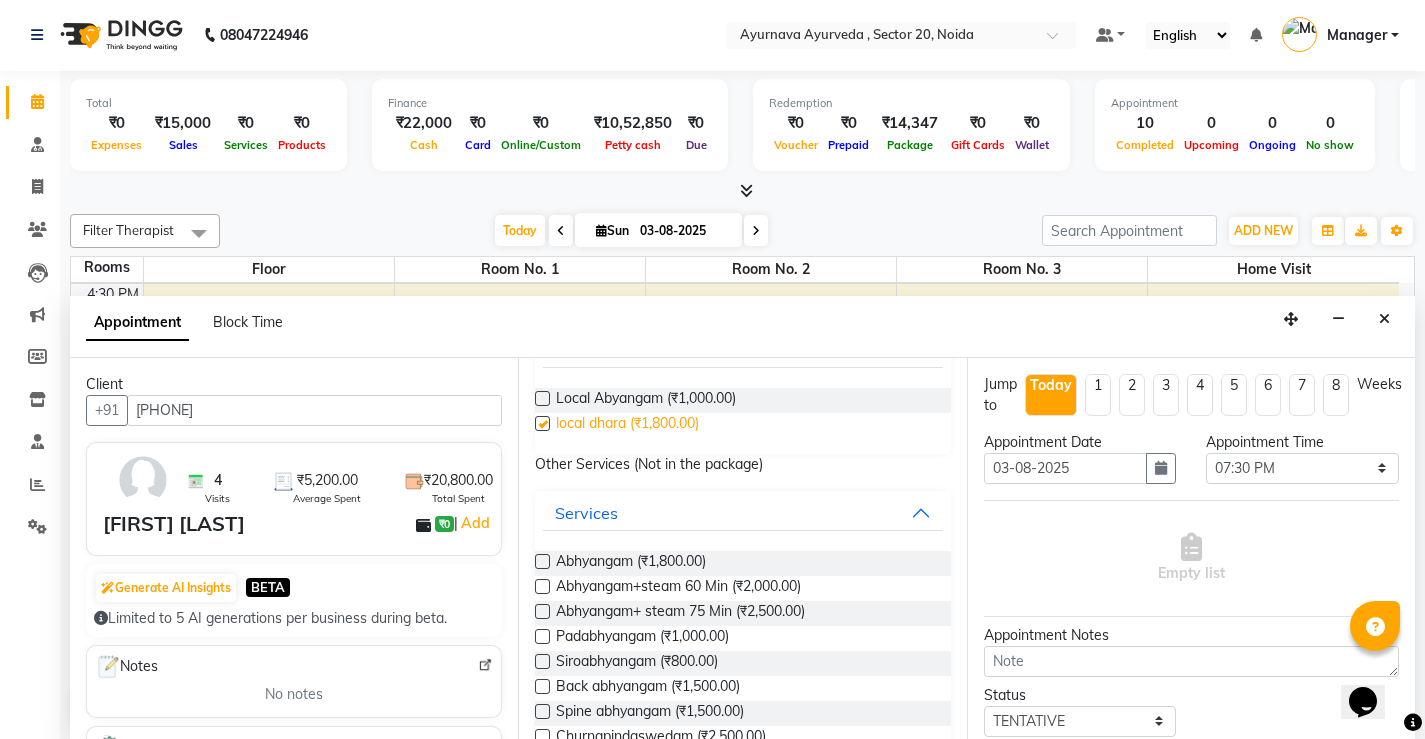 checkbox on "true" 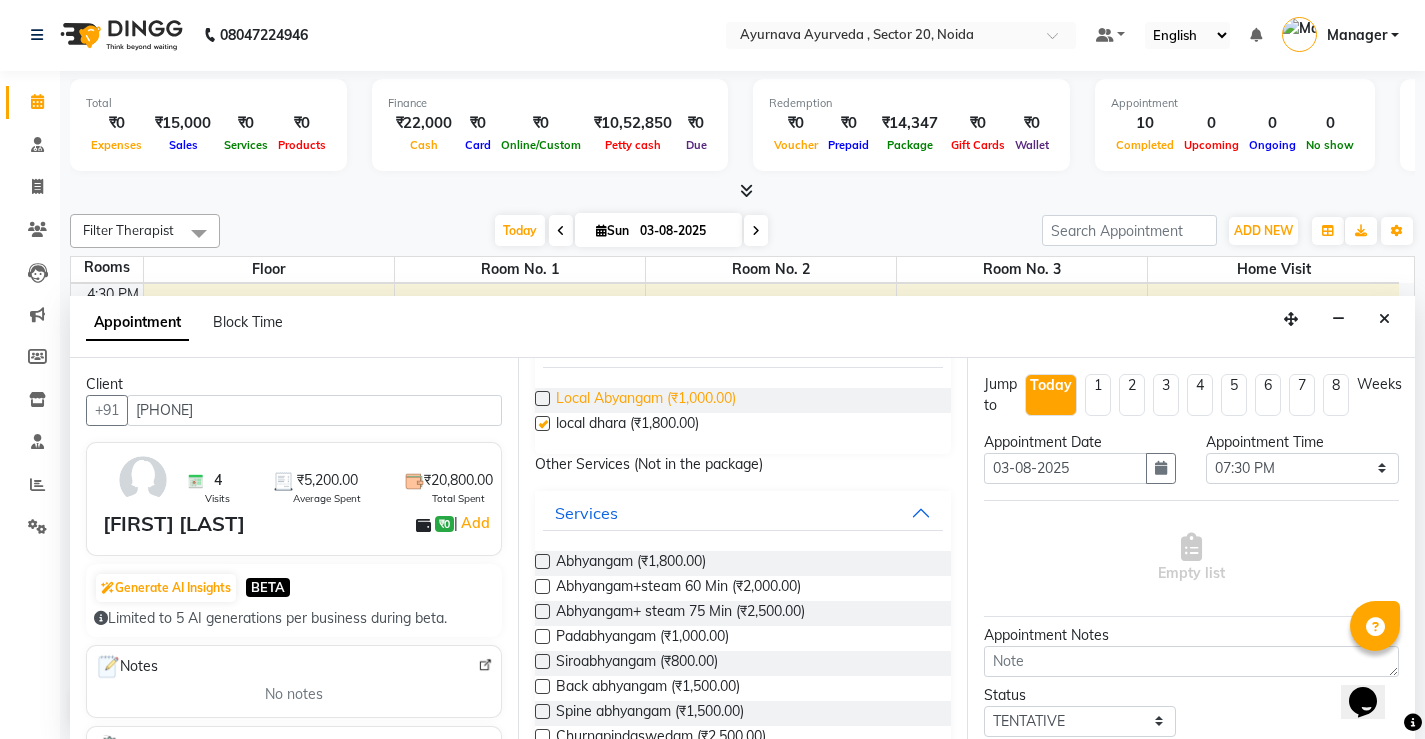 select on "2652" 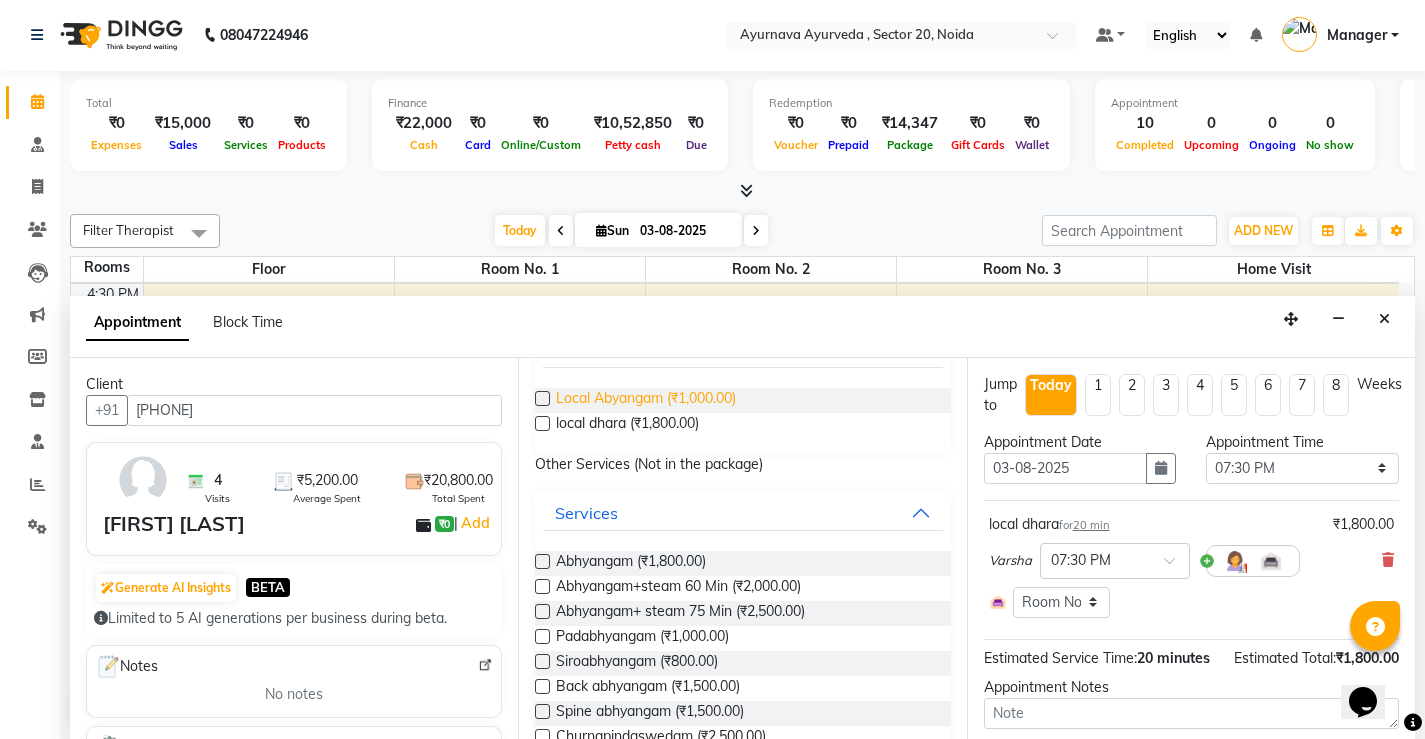 checkbox on "false" 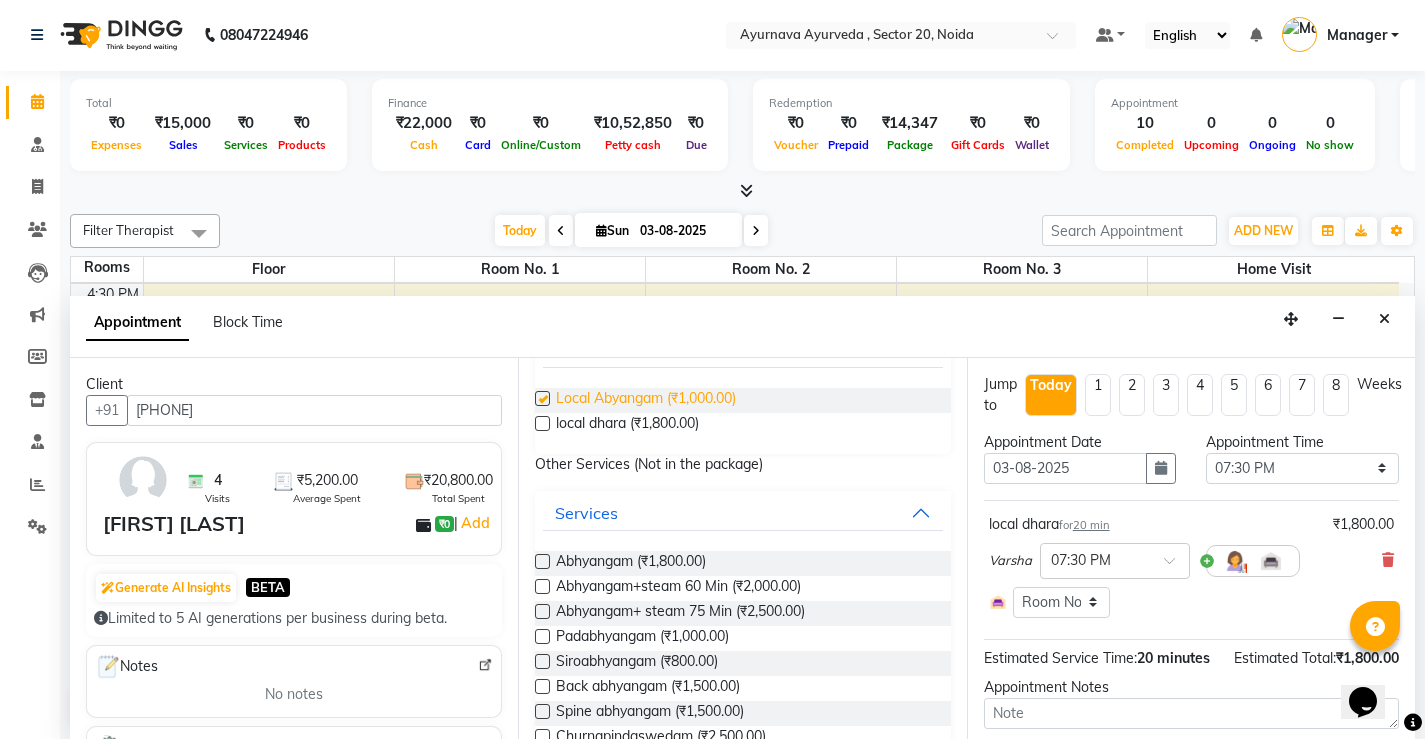 checkbox on "true" 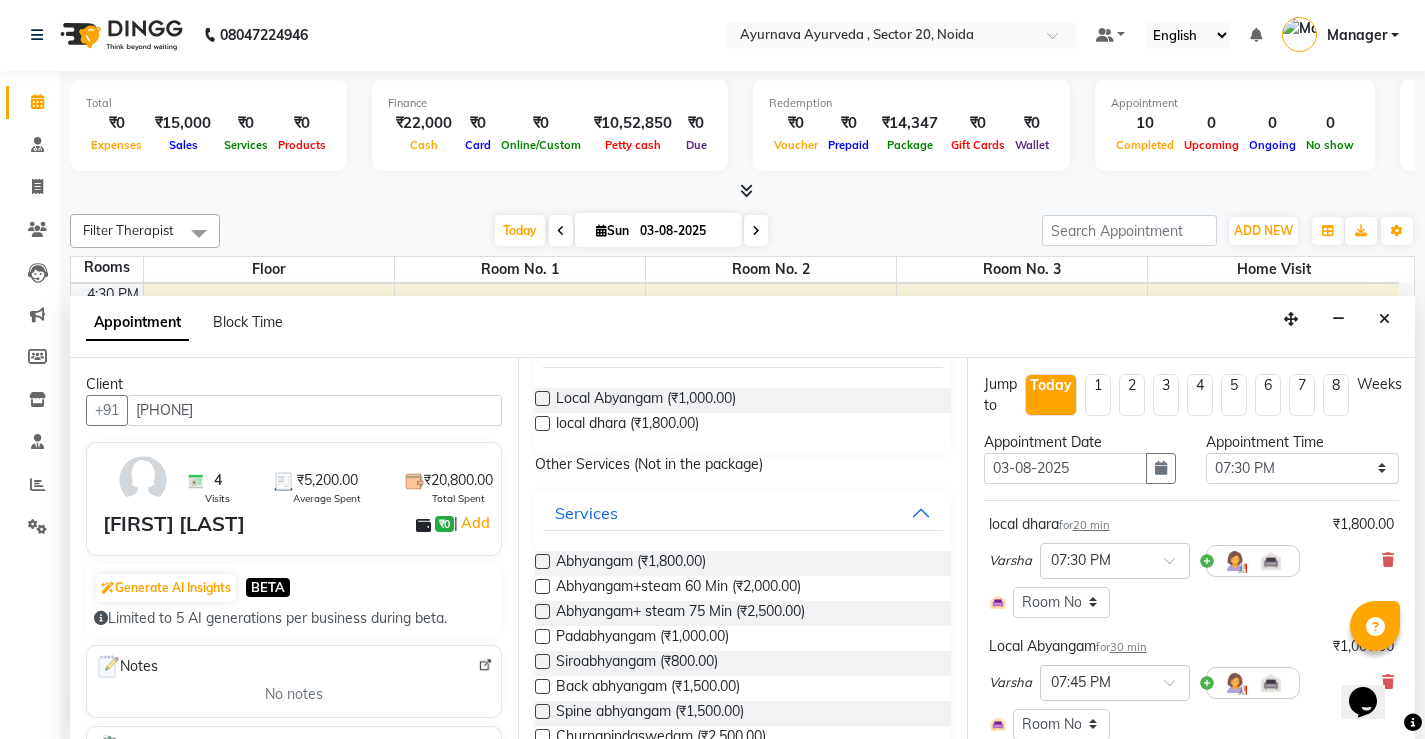 checkbox on "false" 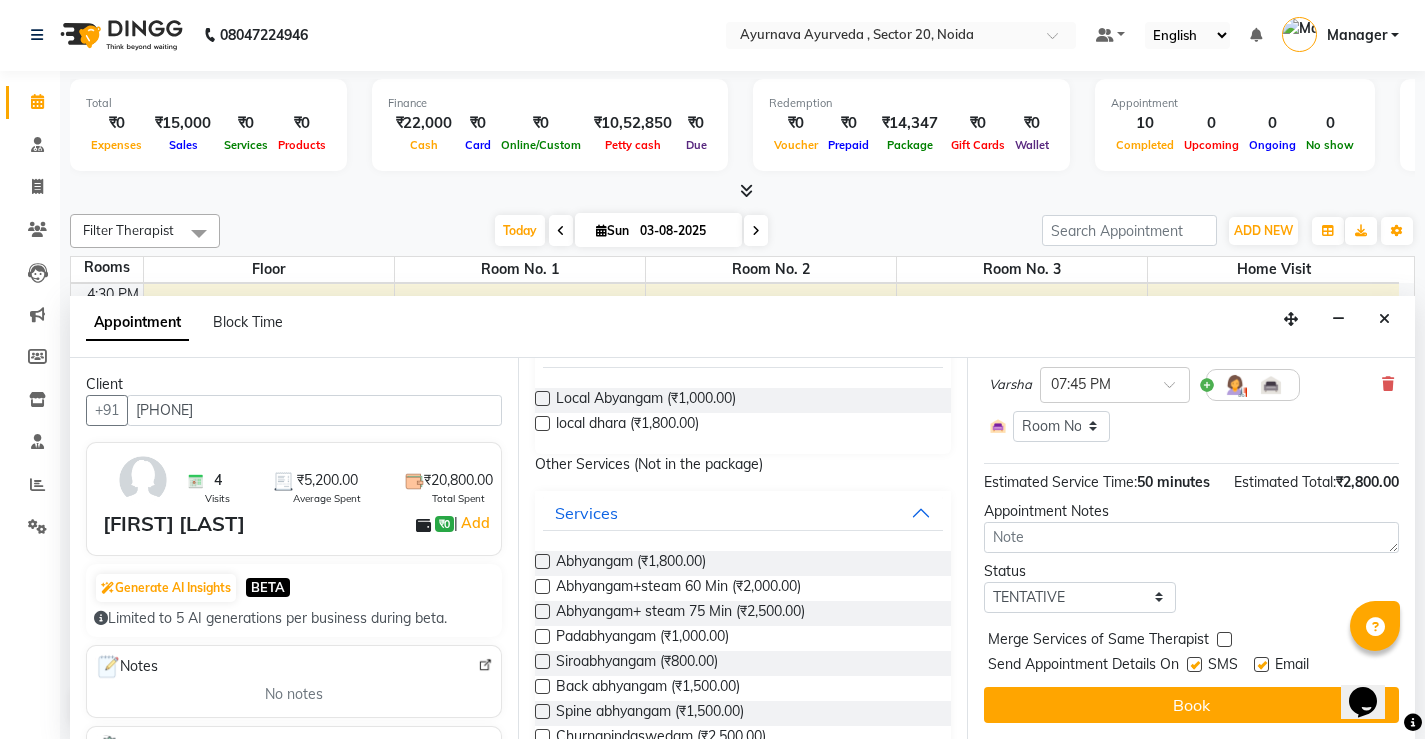 scroll, scrollTop: 319, scrollLeft: 0, axis: vertical 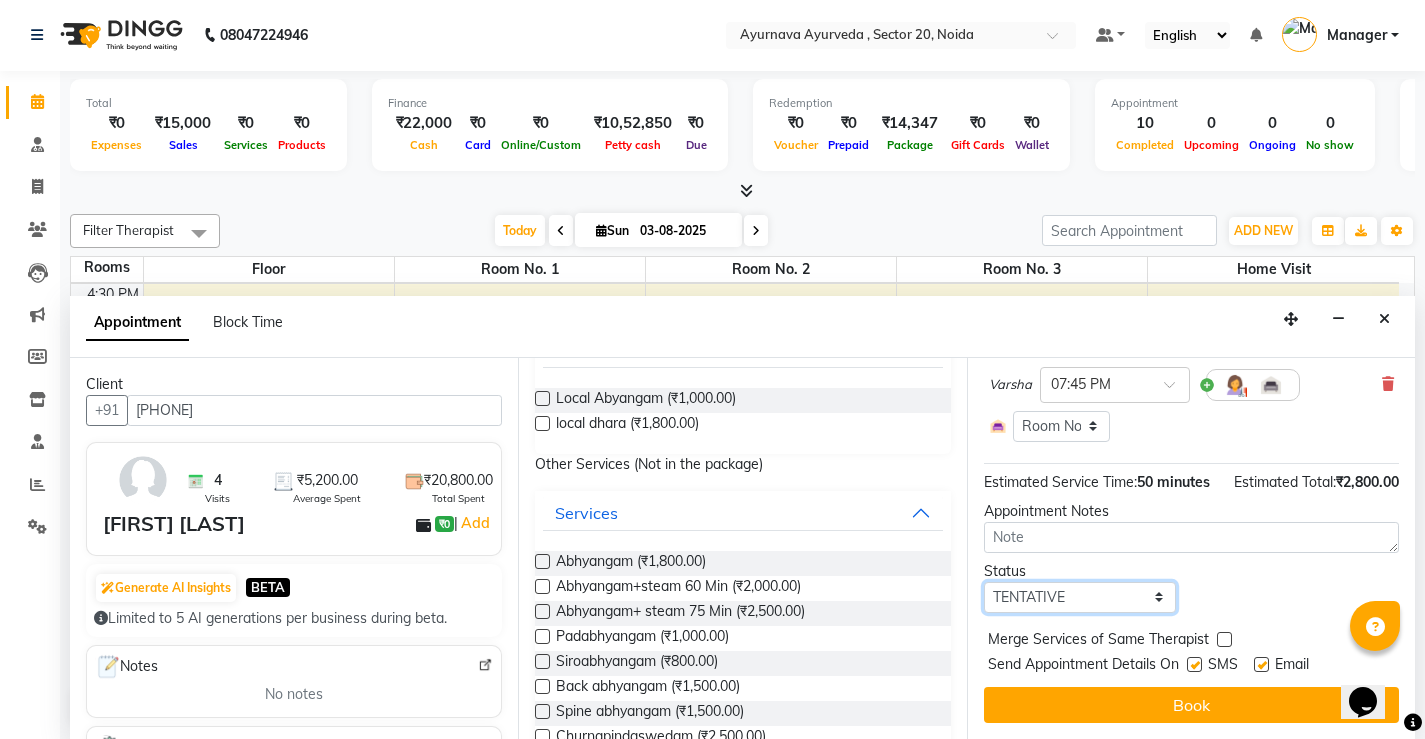 click on "Select TENTATIVE CONFIRM CHECK-IN UPCOMING" at bounding box center (1080, 597) 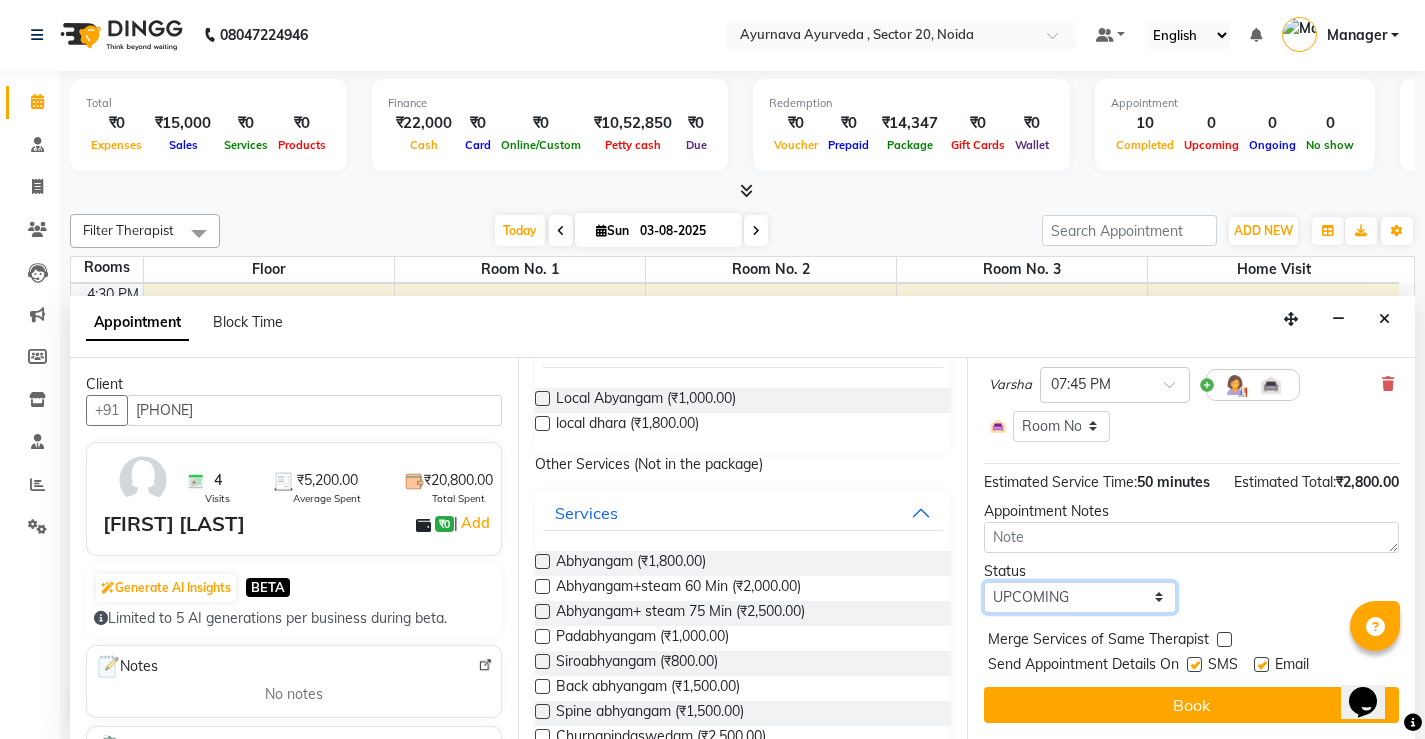 click on "Select TENTATIVE CONFIRM CHECK-IN UPCOMING" at bounding box center (1080, 597) 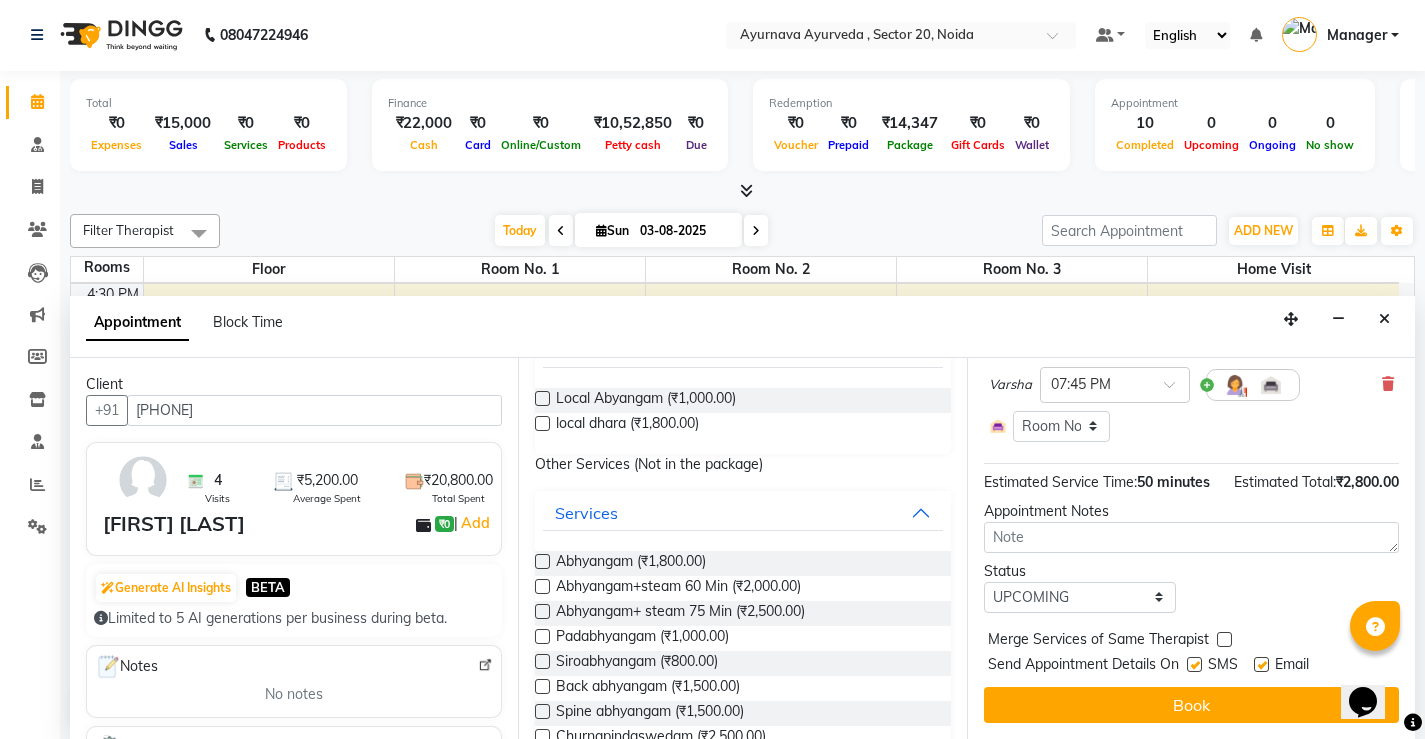 click at bounding box center (1194, 664) 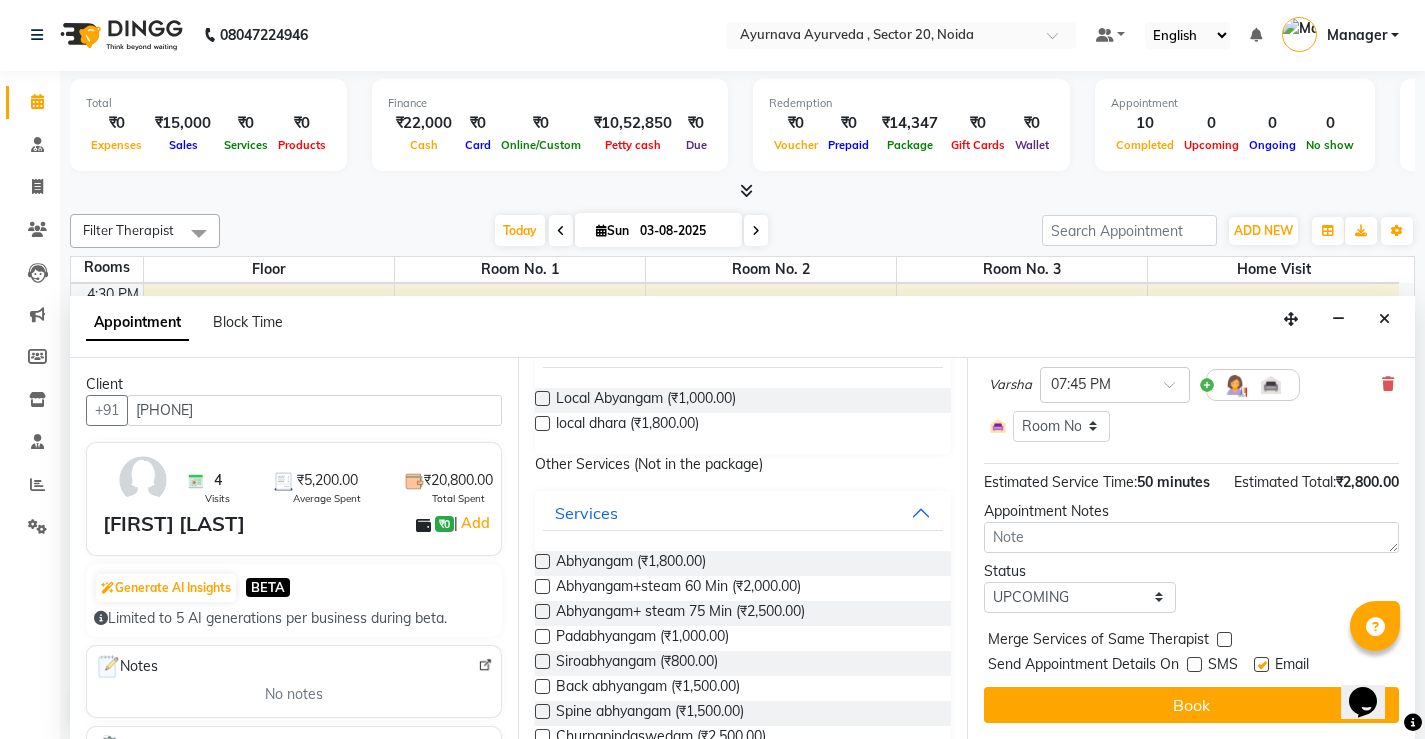 click at bounding box center [1261, 664] 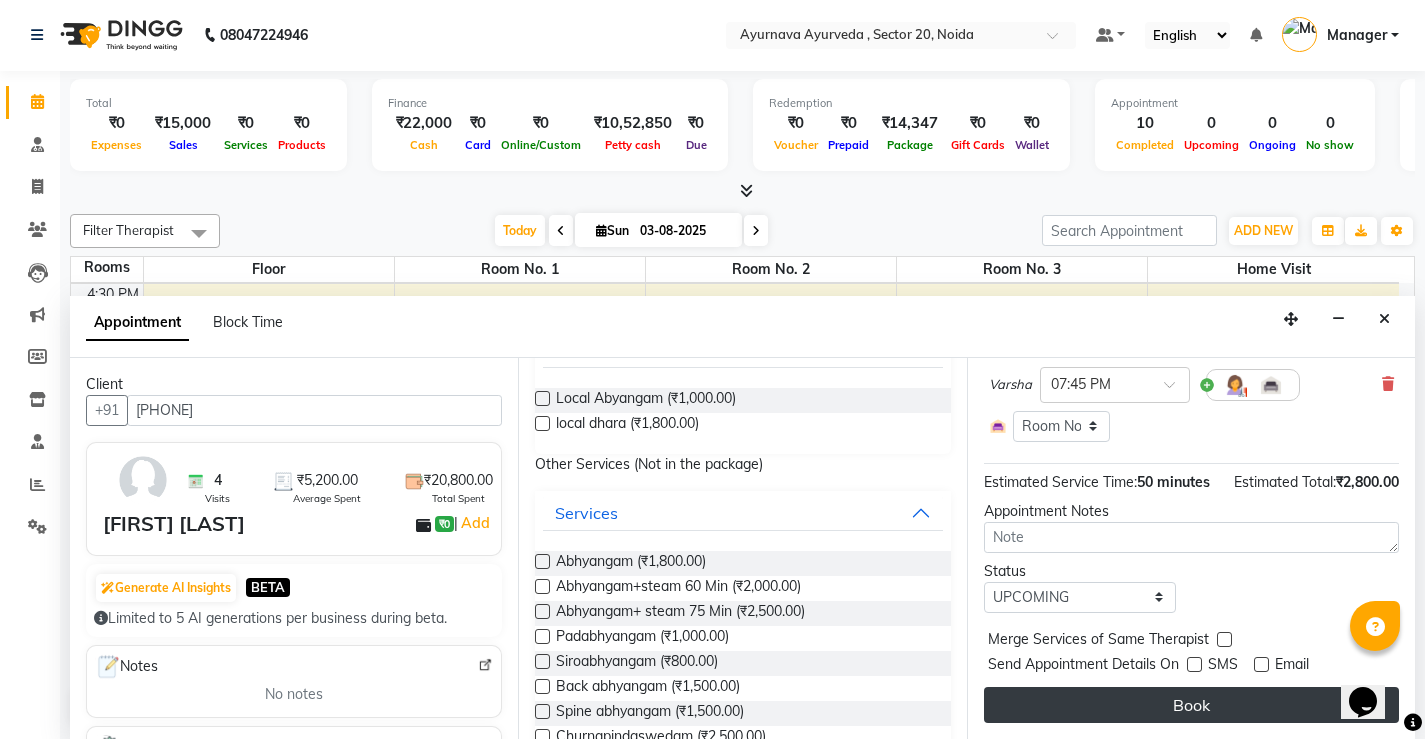 click on "Book" at bounding box center [1191, 705] 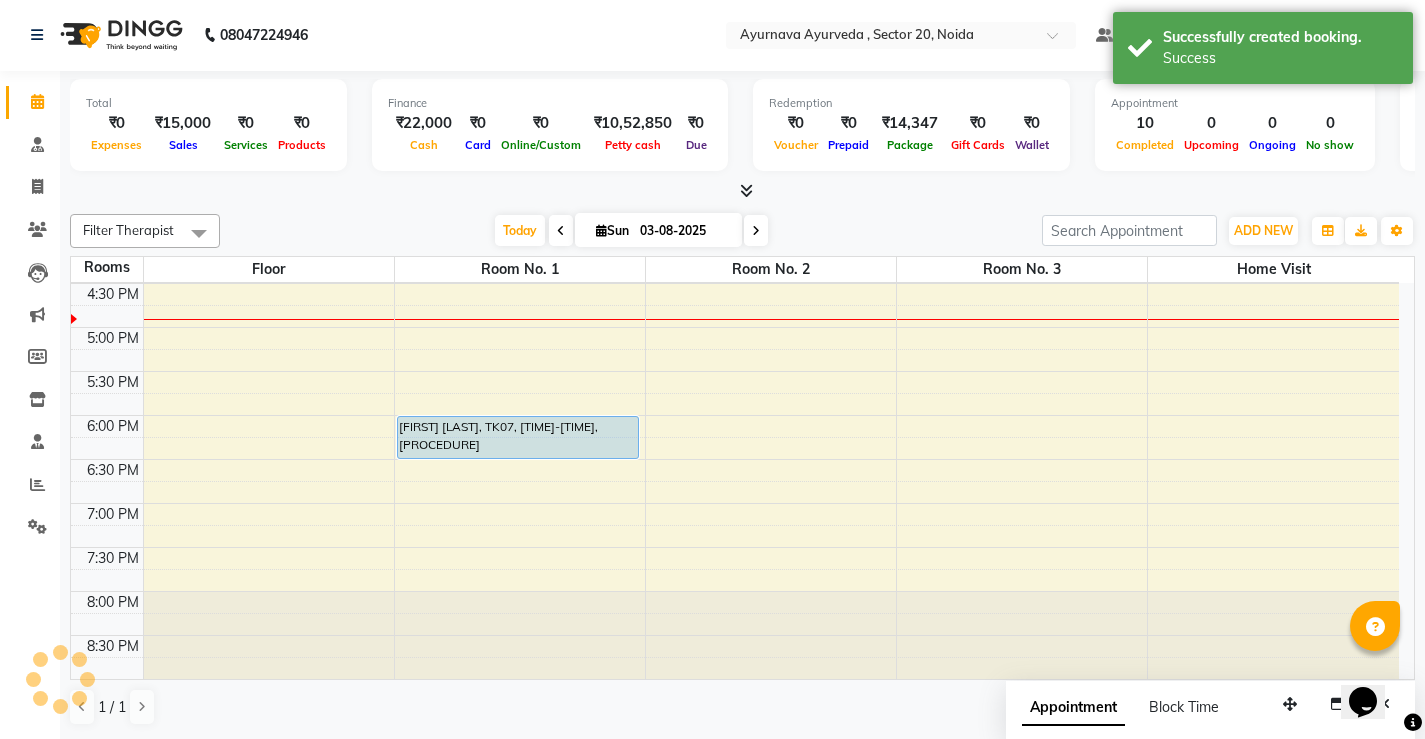 scroll, scrollTop: 0, scrollLeft: 0, axis: both 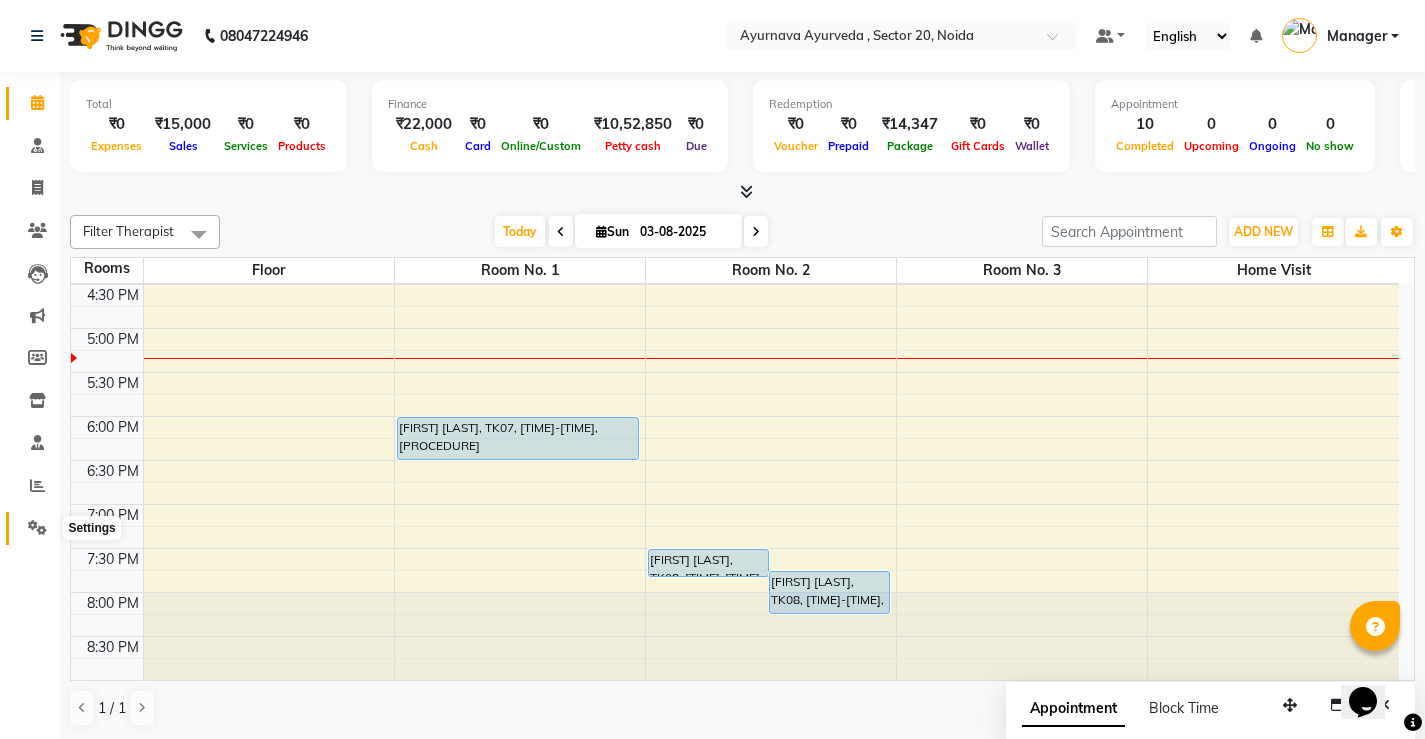 click 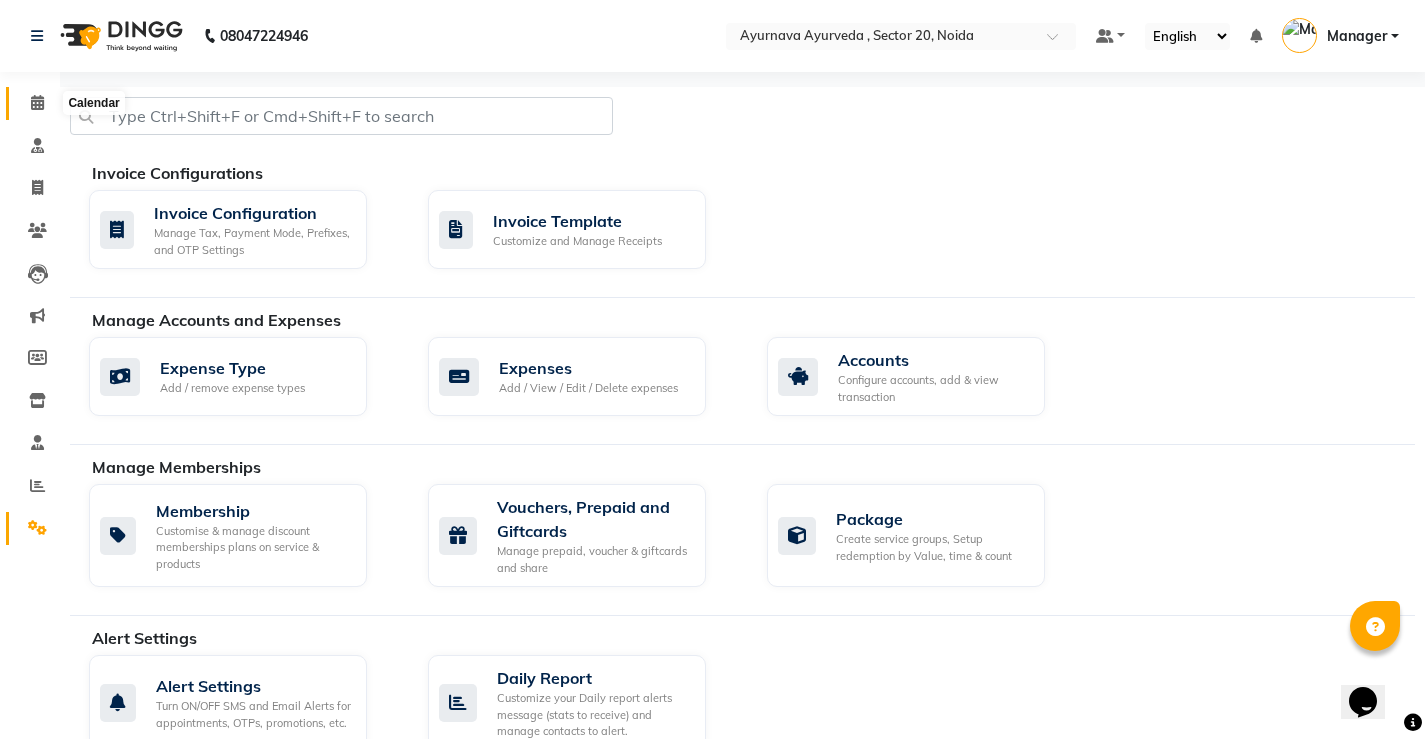 click 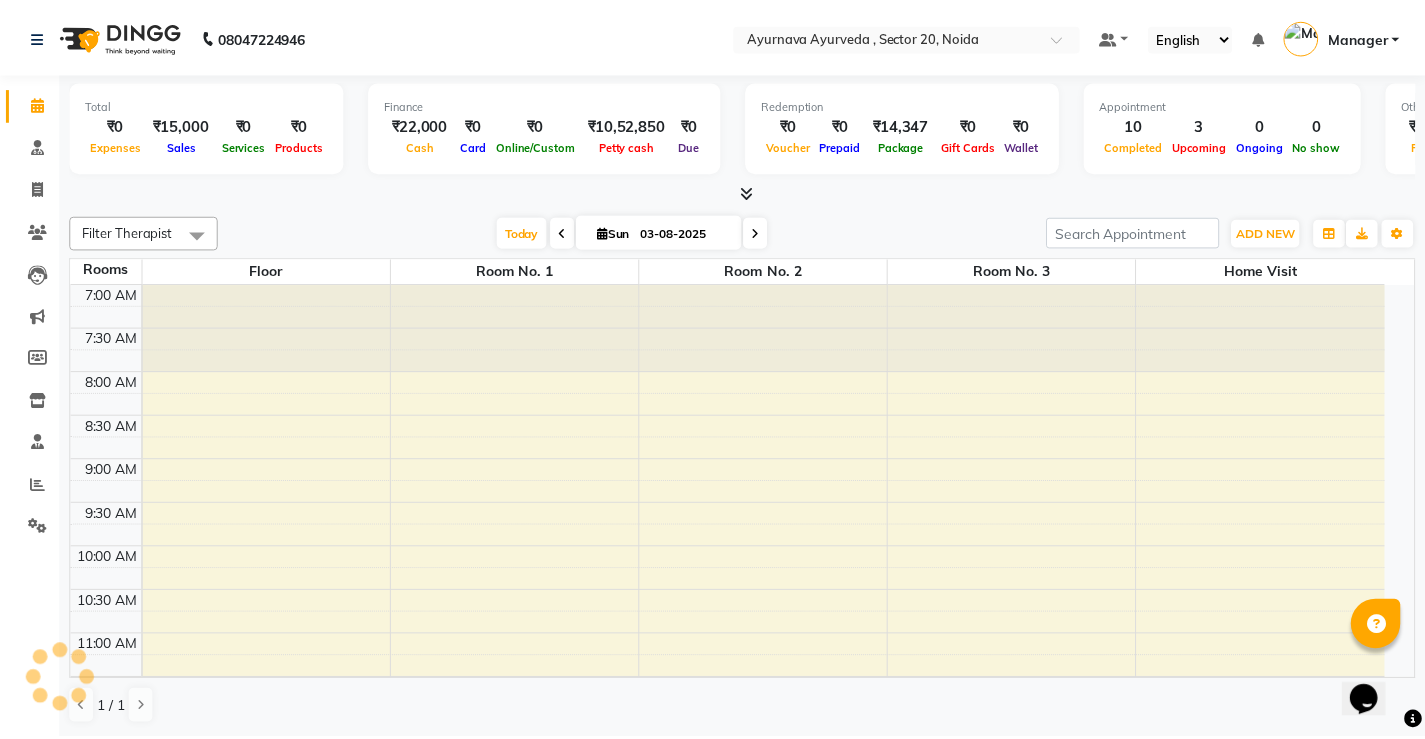 scroll, scrollTop: 797, scrollLeft: 0, axis: vertical 